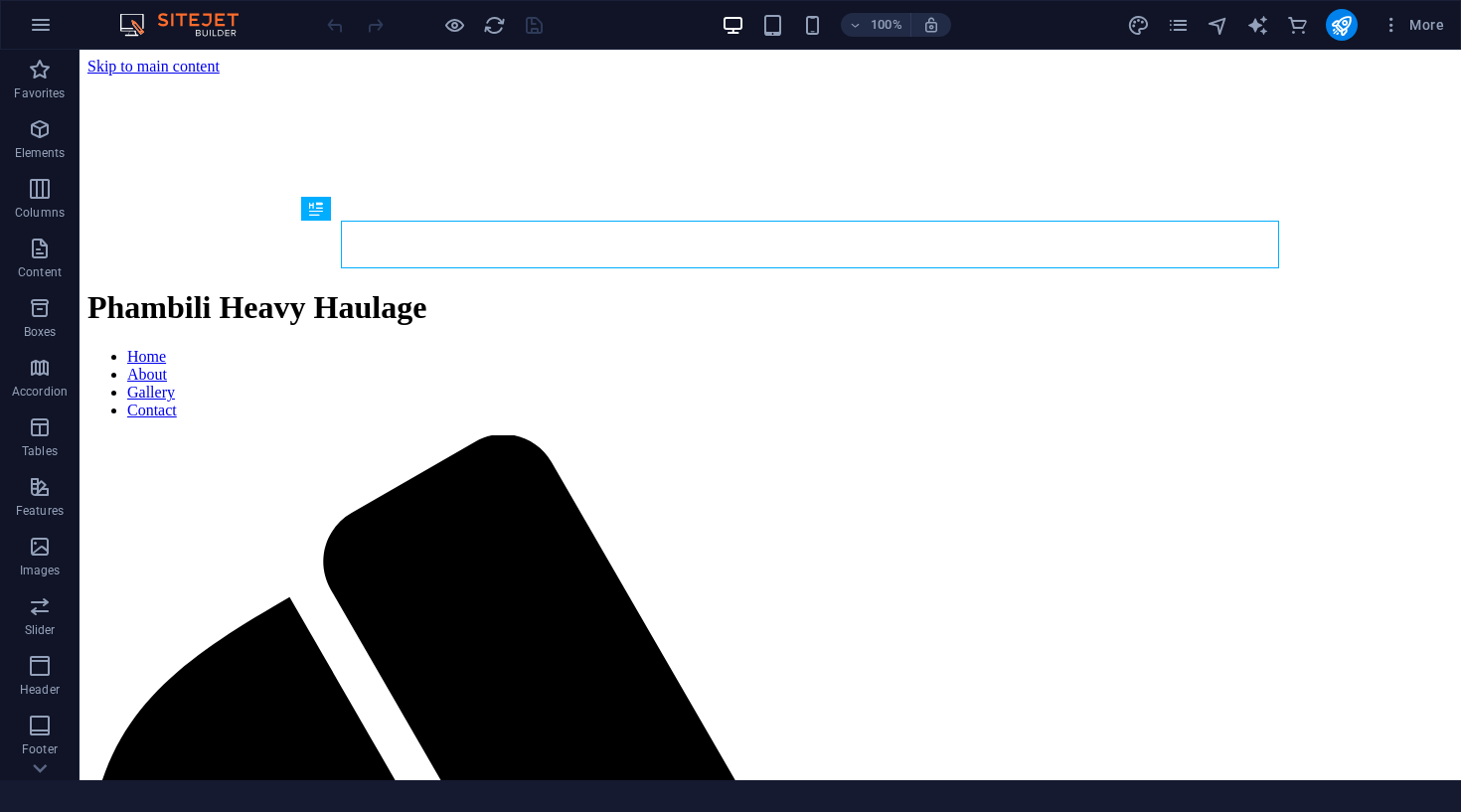 scroll, scrollTop: 0, scrollLeft: 0, axis: both 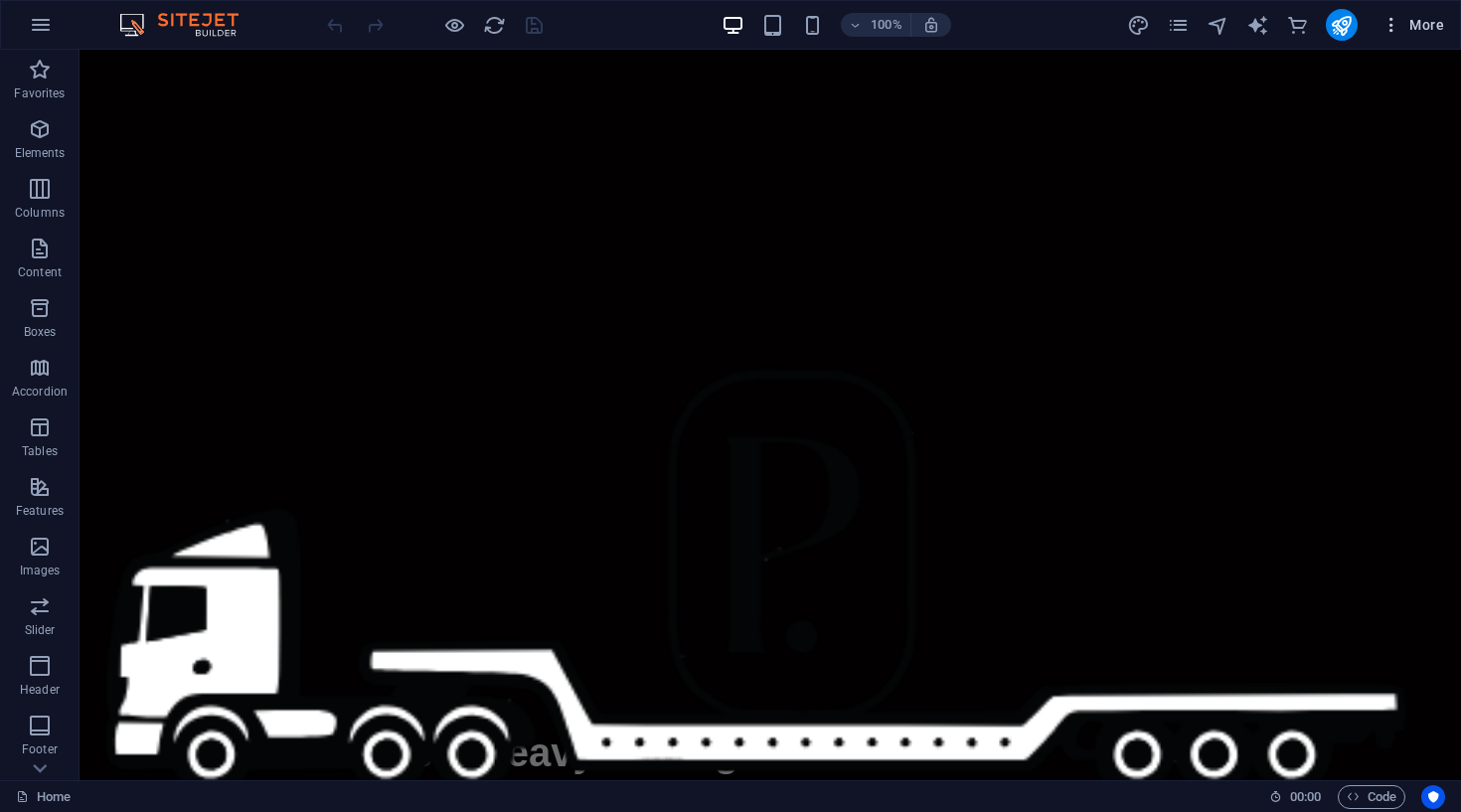 click on "More" at bounding box center [1412, 25] 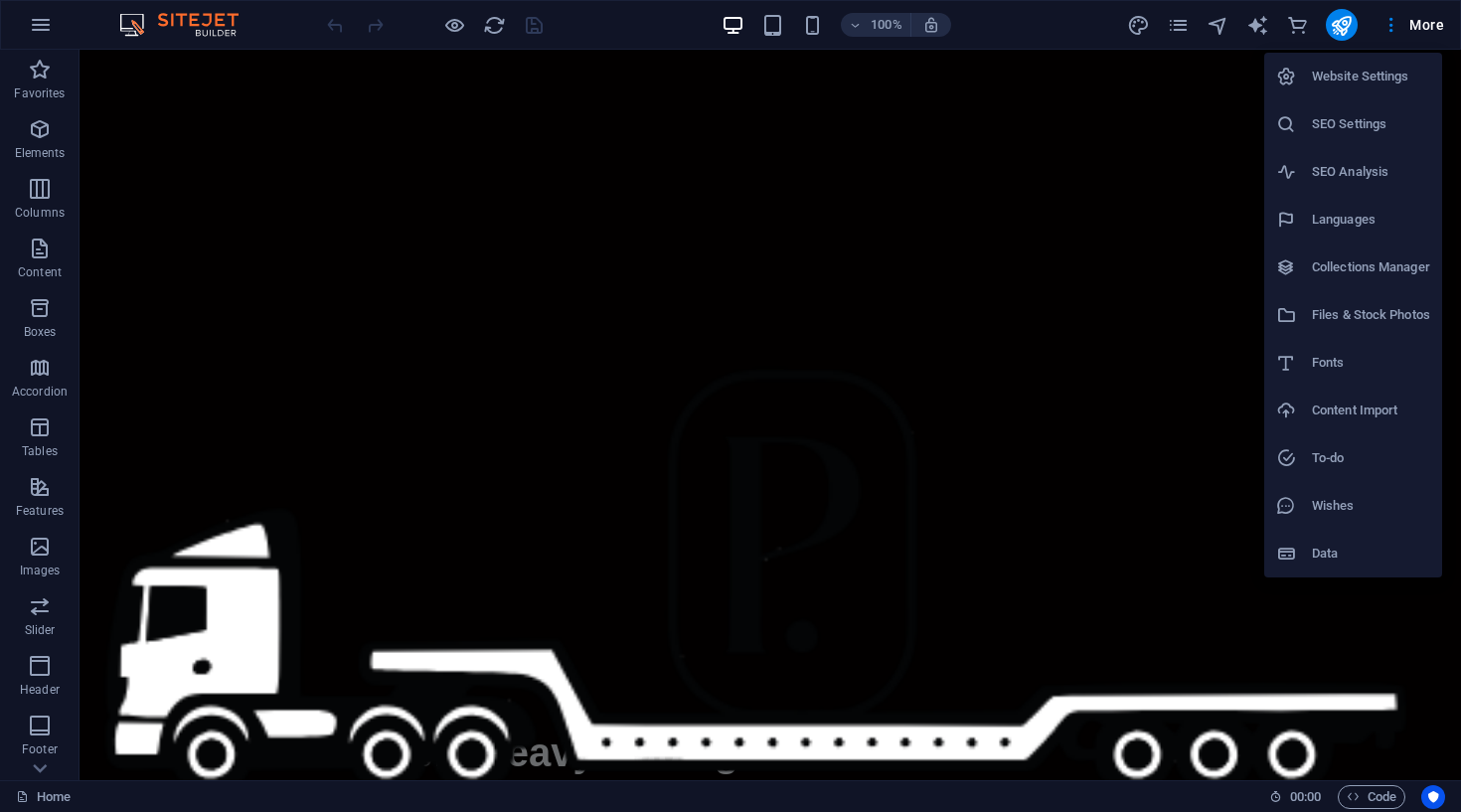 click at bounding box center [730, 406] 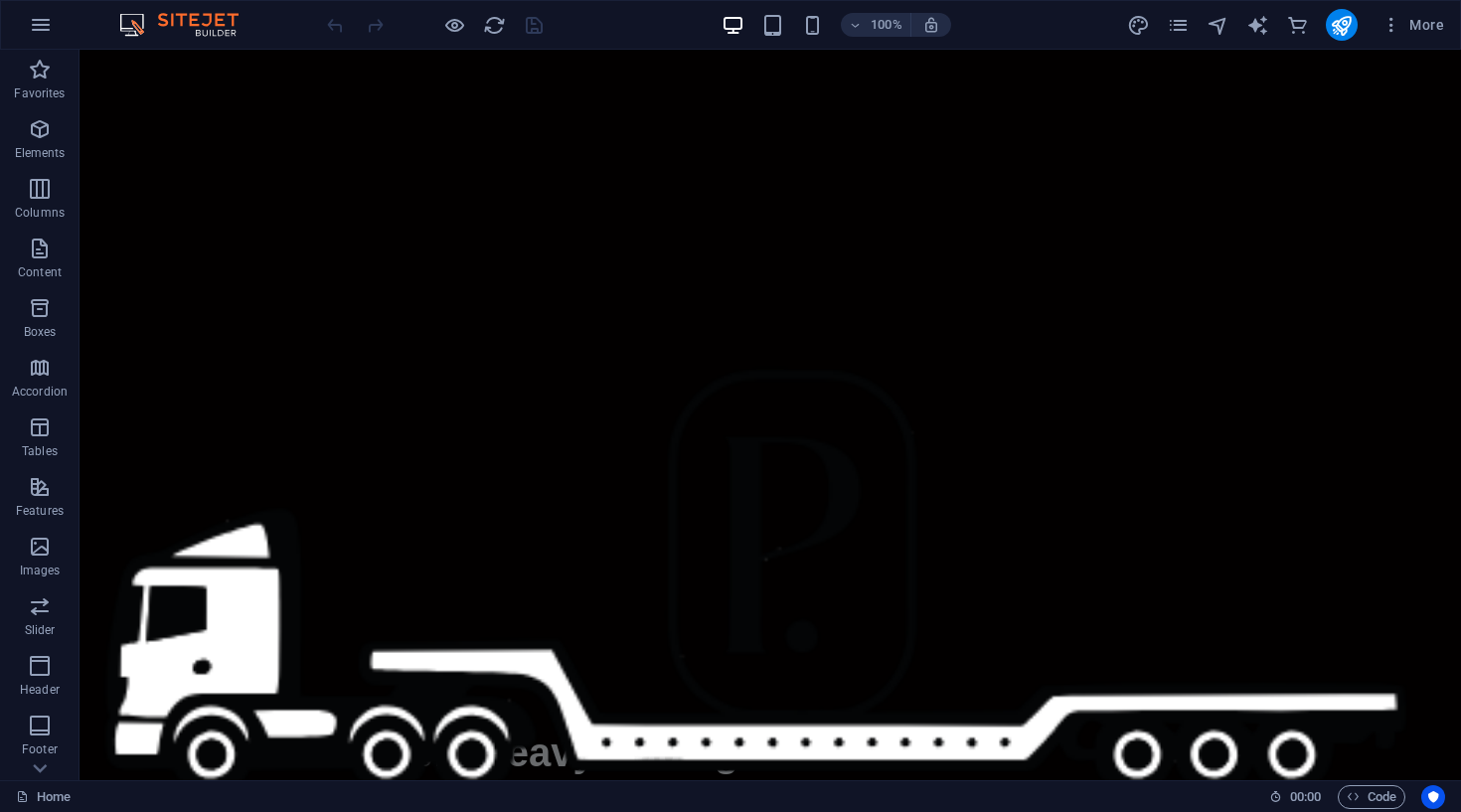 click at bounding box center [41, 25] 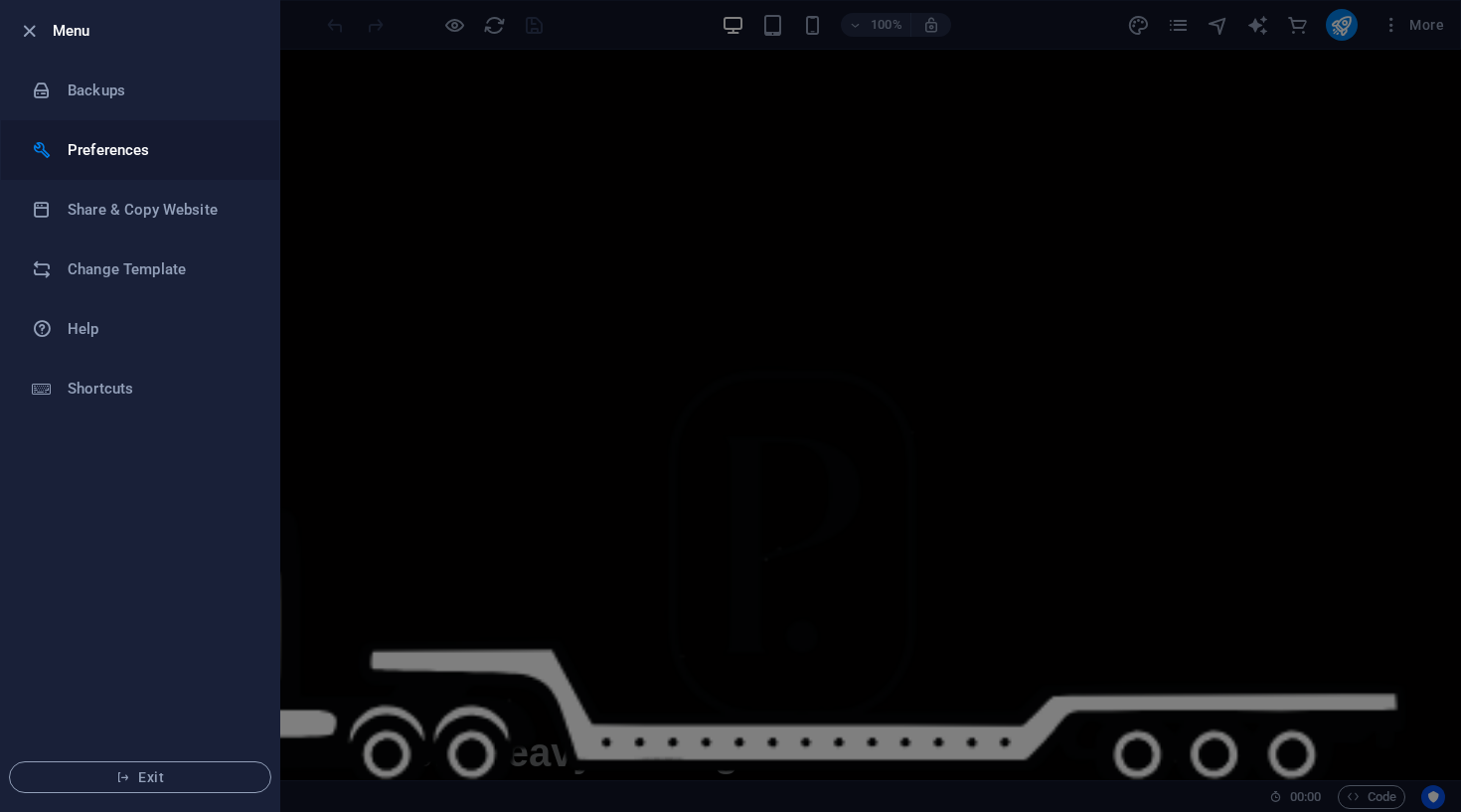 click on "Preferences" at bounding box center [140, 150] 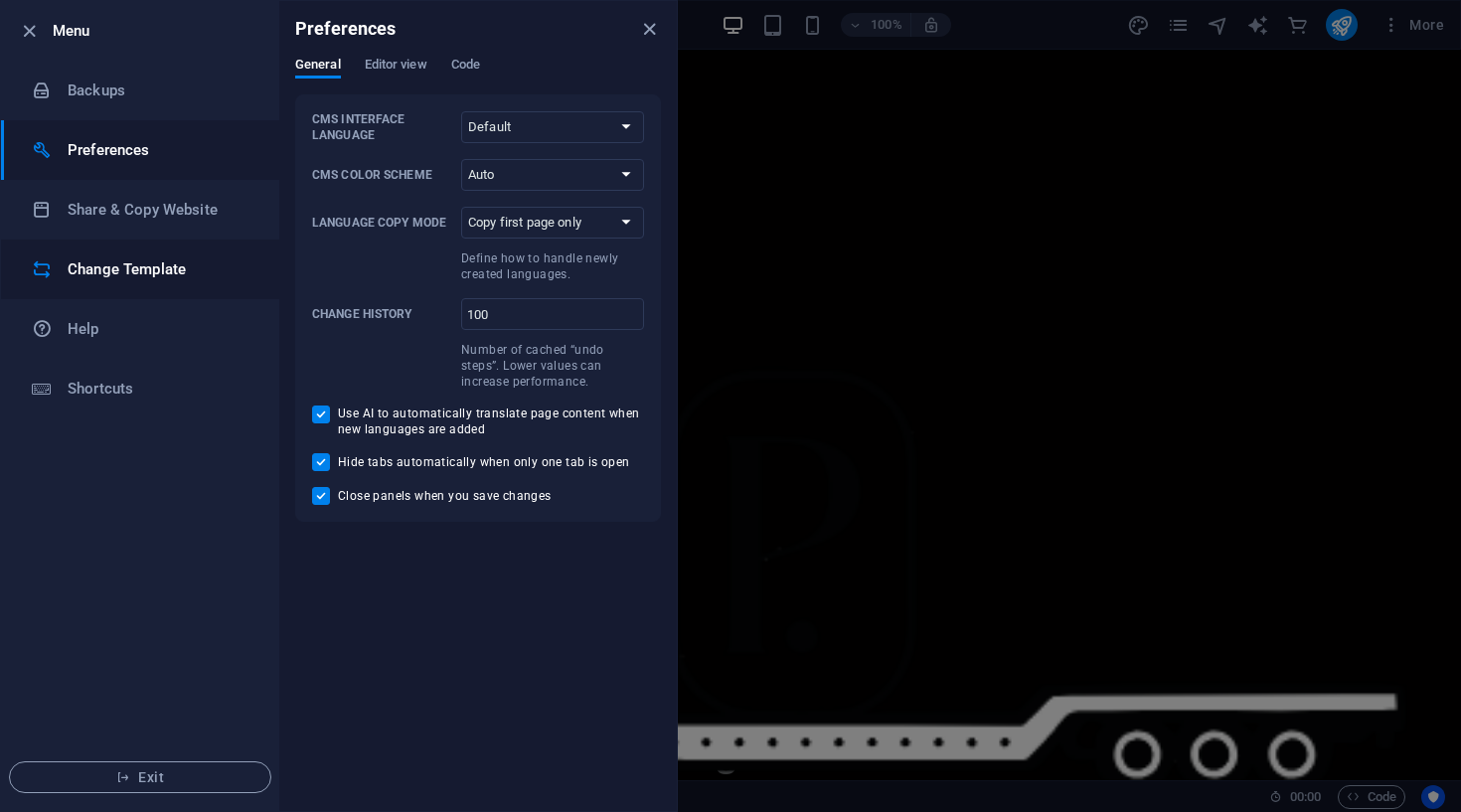 click on "Change Template" at bounding box center [140, 269] 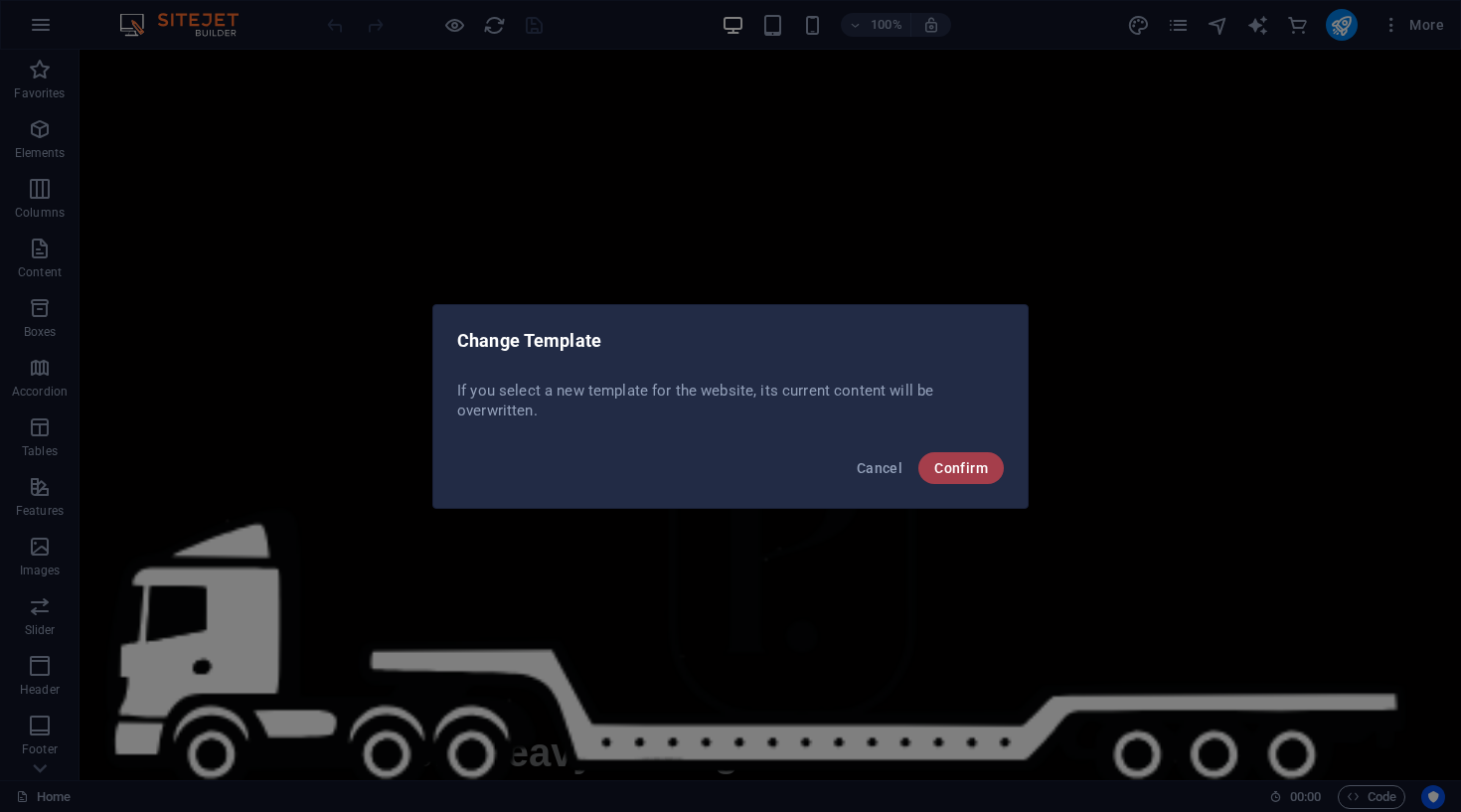 click on "Confirm" at bounding box center (961, 468) 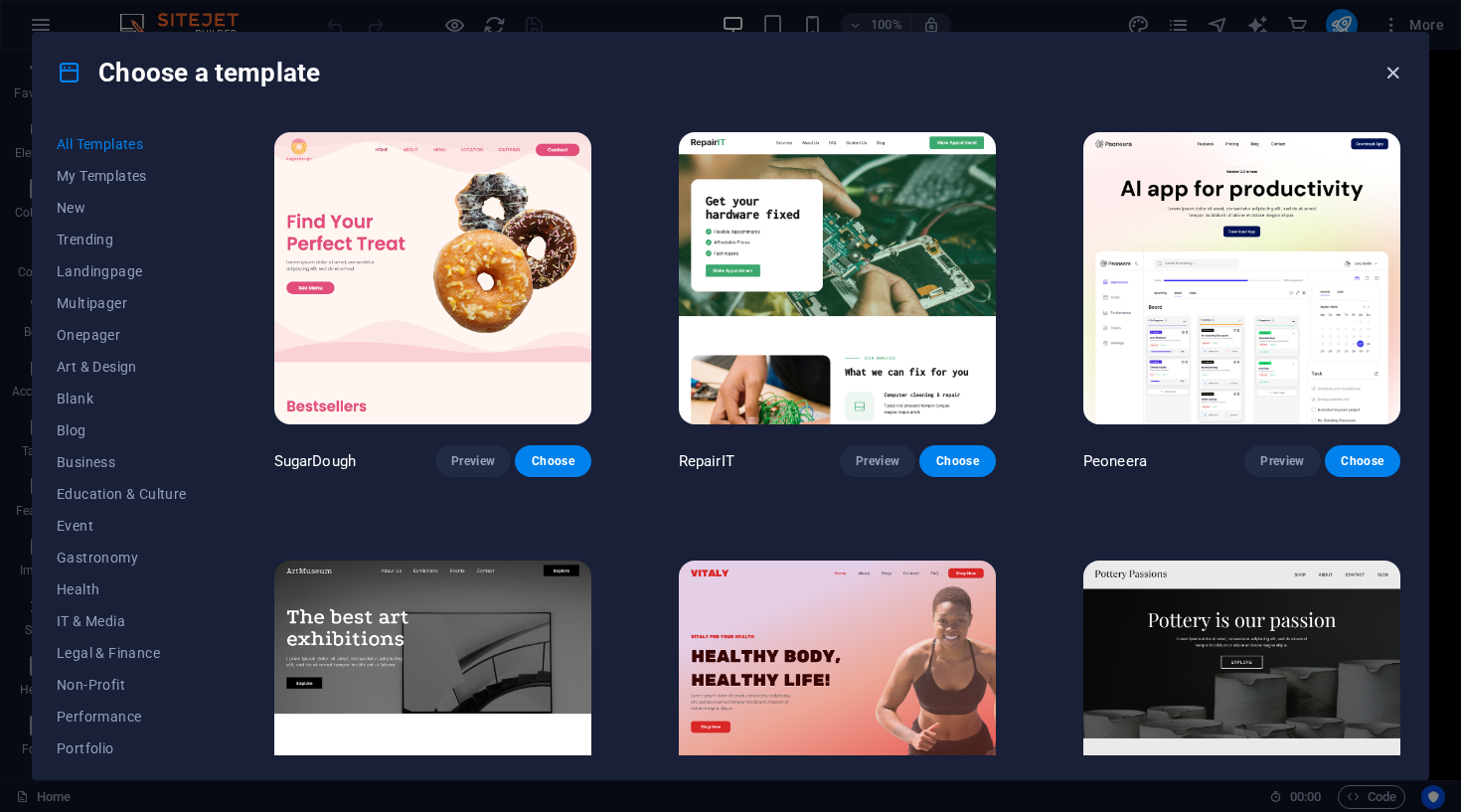 click at bounding box center [1392, 73] 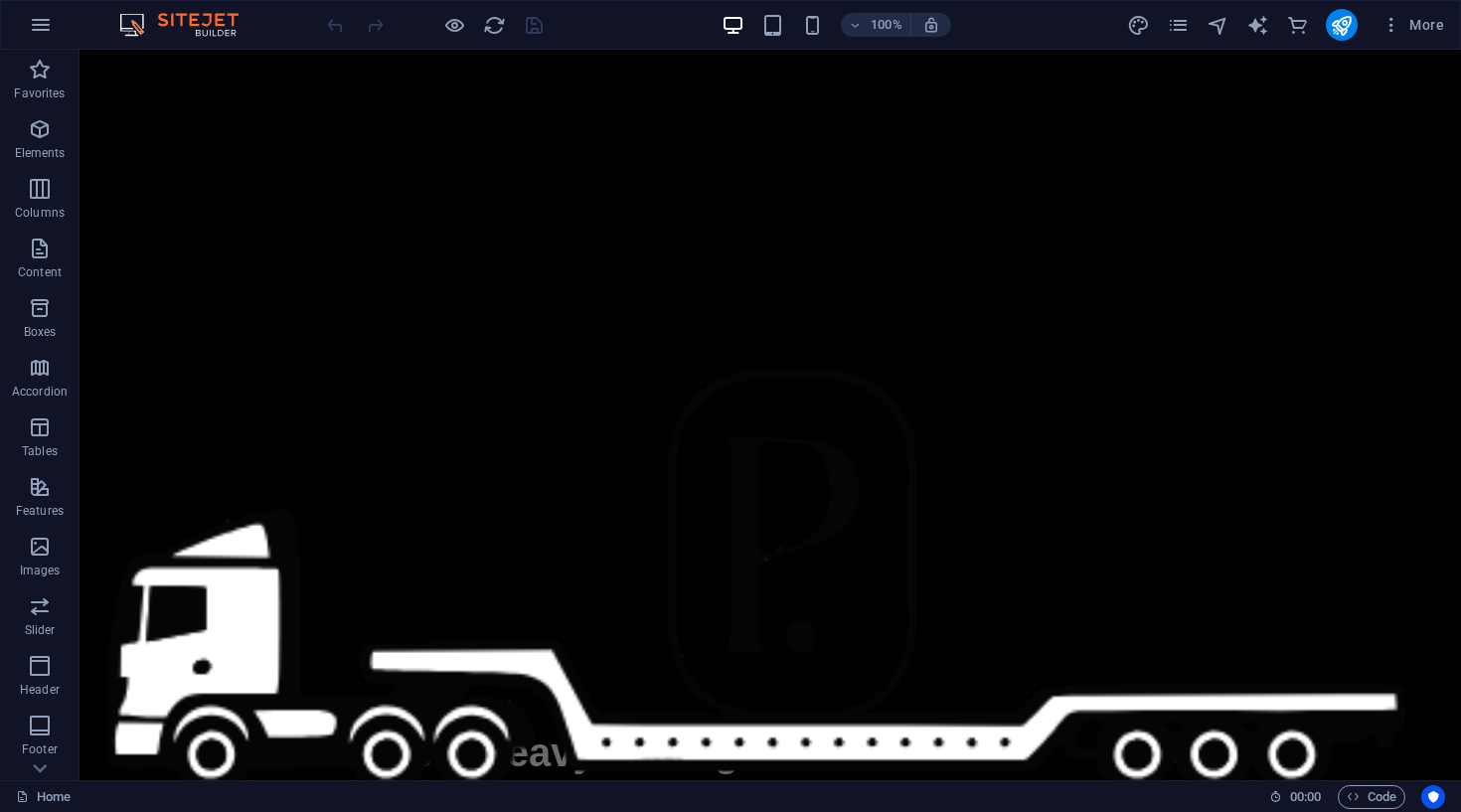 click at bounding box center (189, 25) 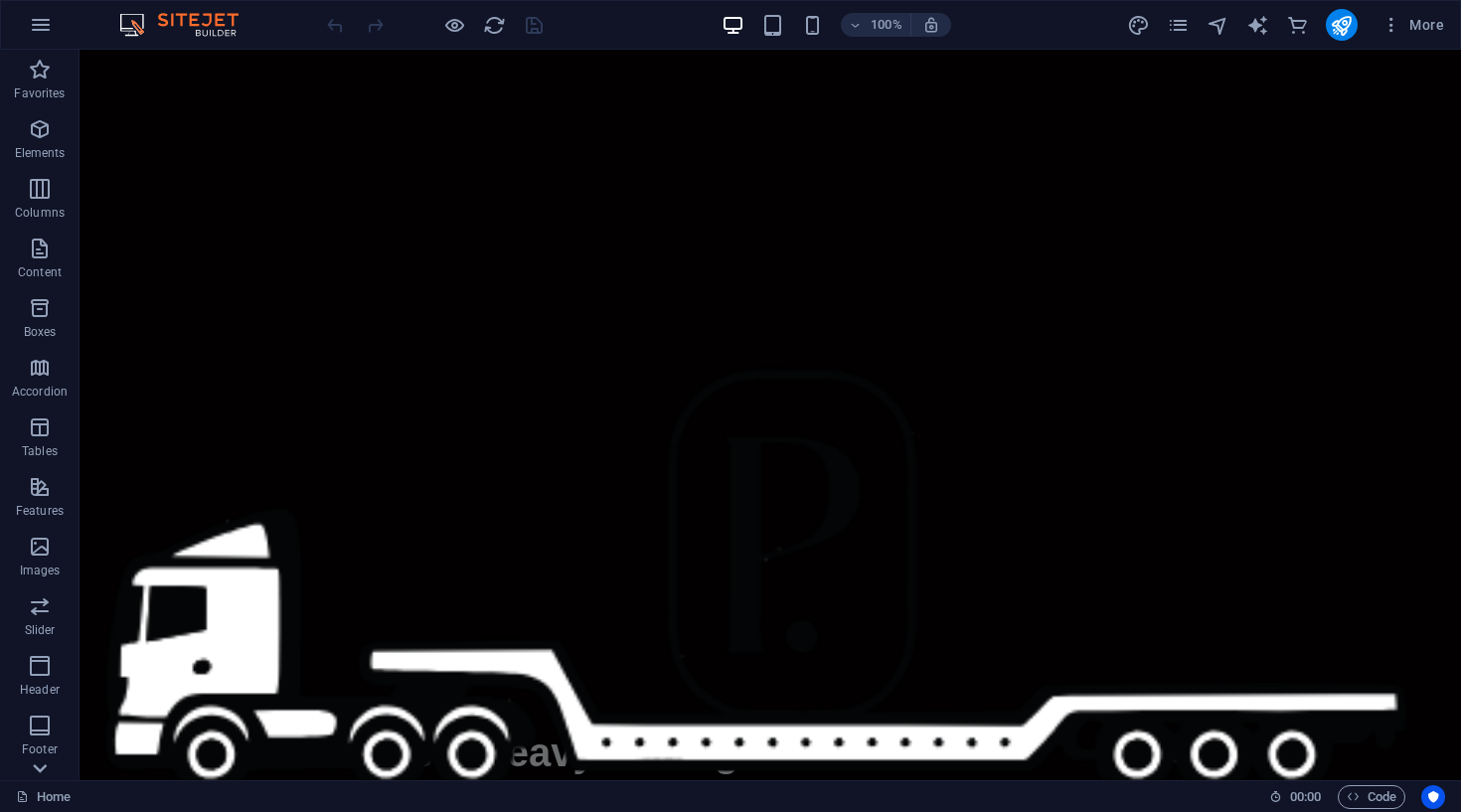 click 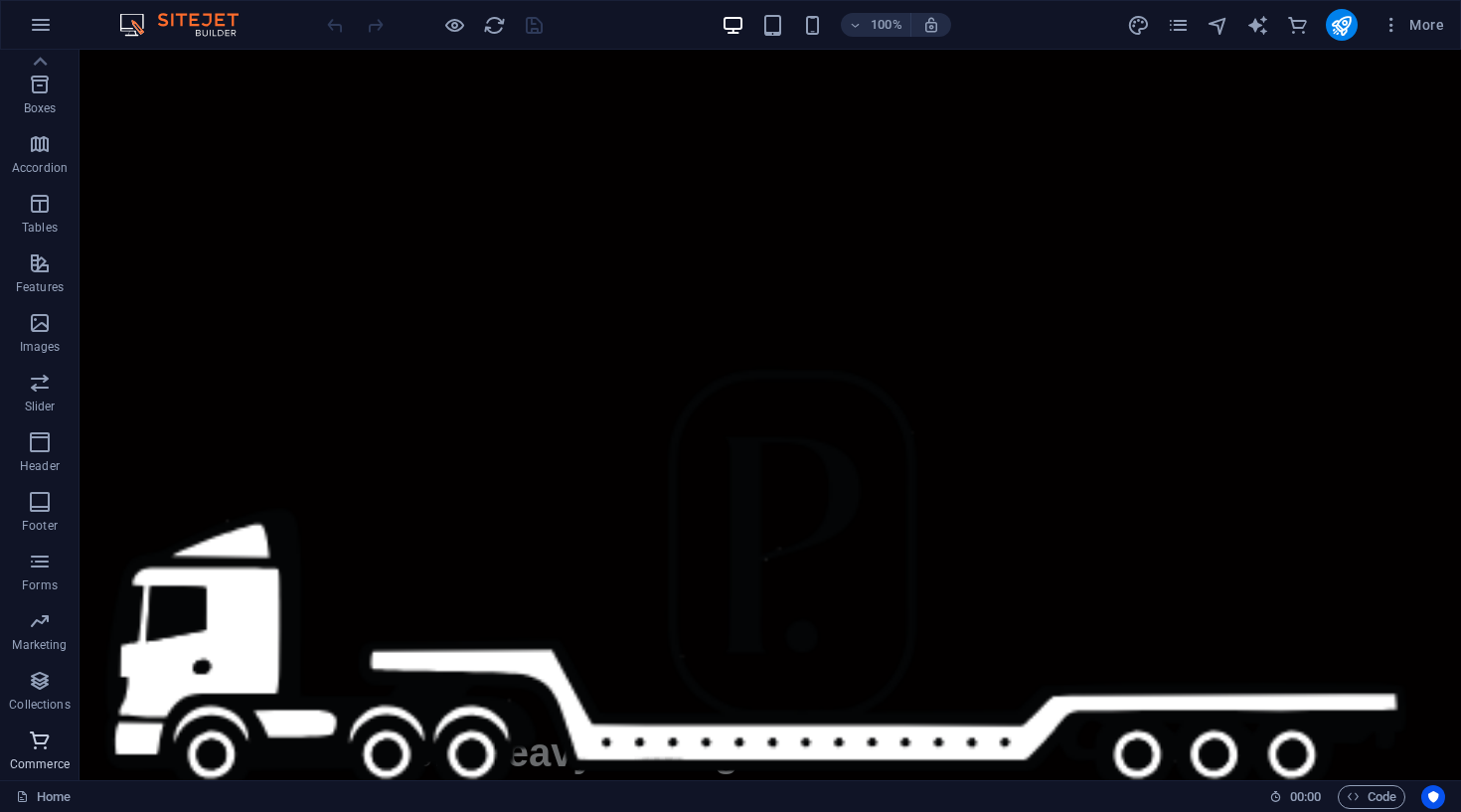 click on "Commerce" at bounding box center (40, 764) 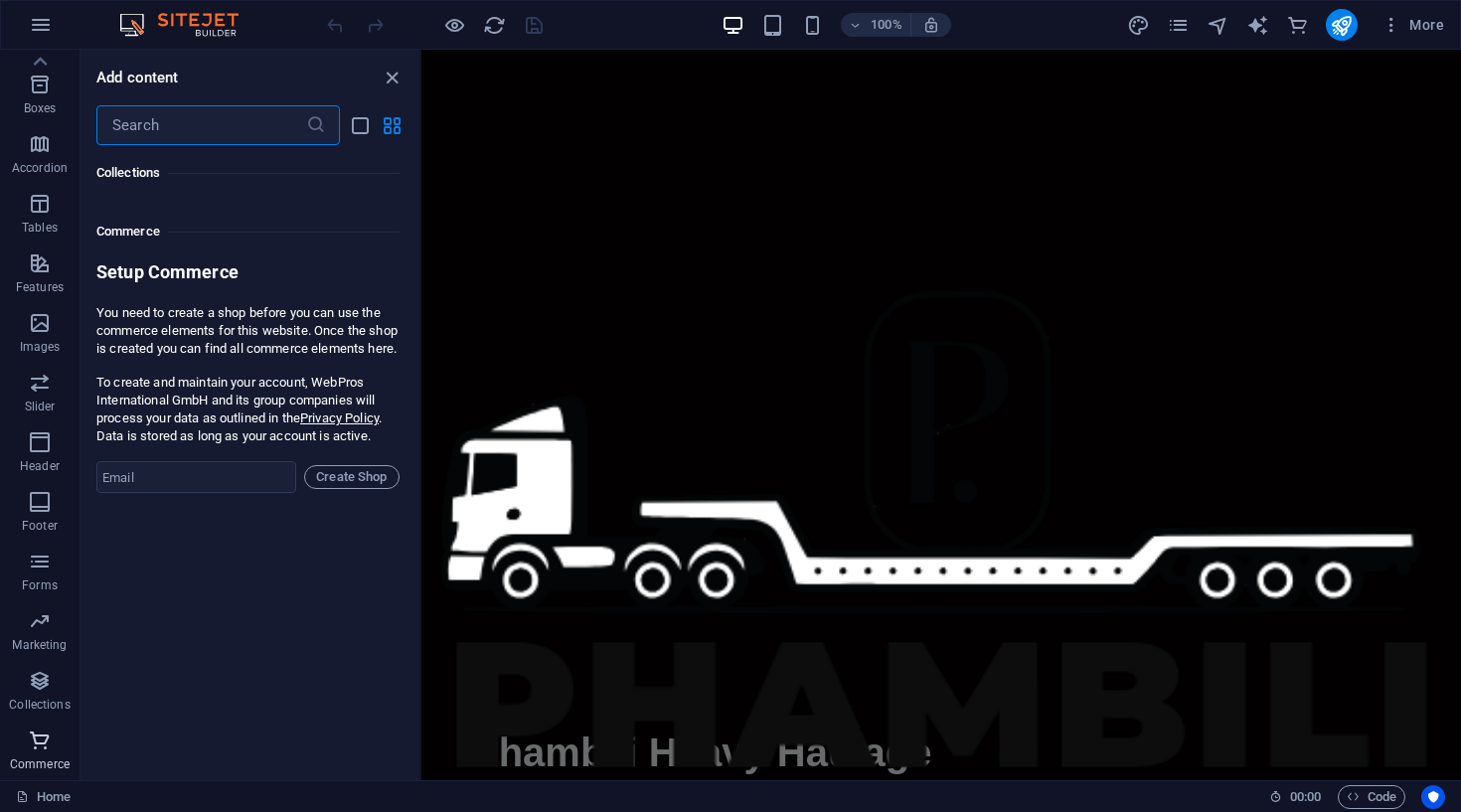 scroll, scrollTop: 19153, scrollLeft: 0, axis: vertical 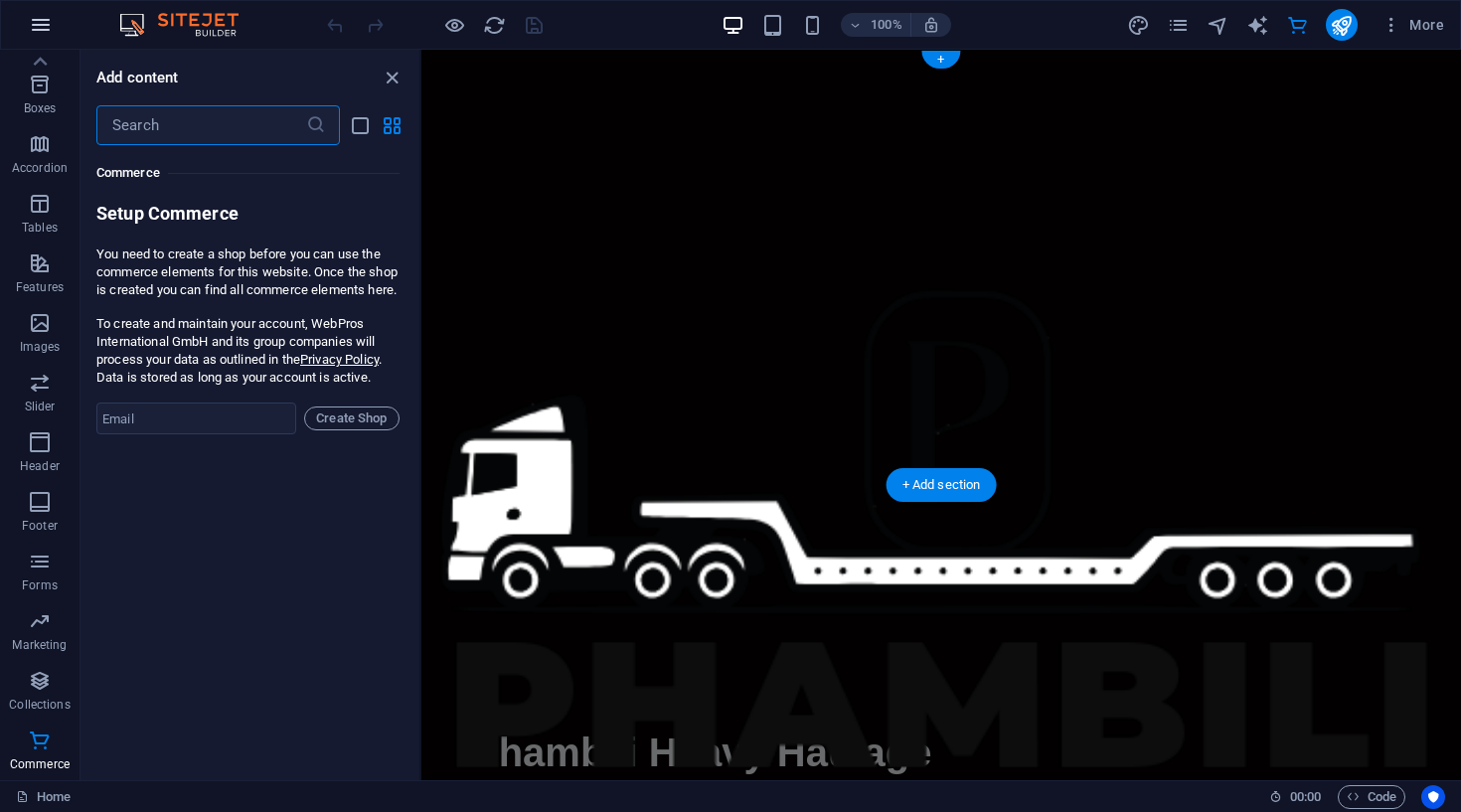 click at bounding box center (41, 25) 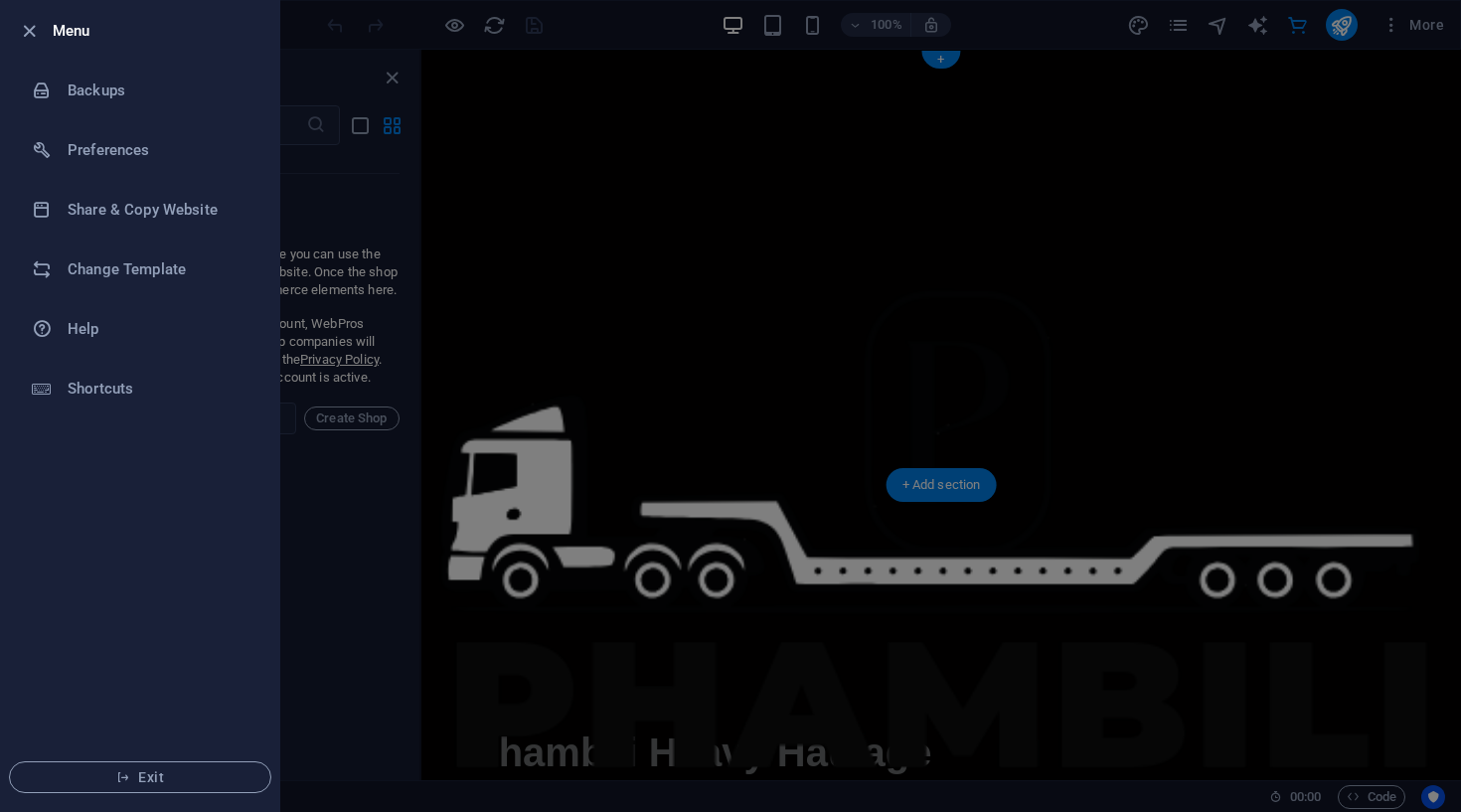 click at bounding box center (730, 406) 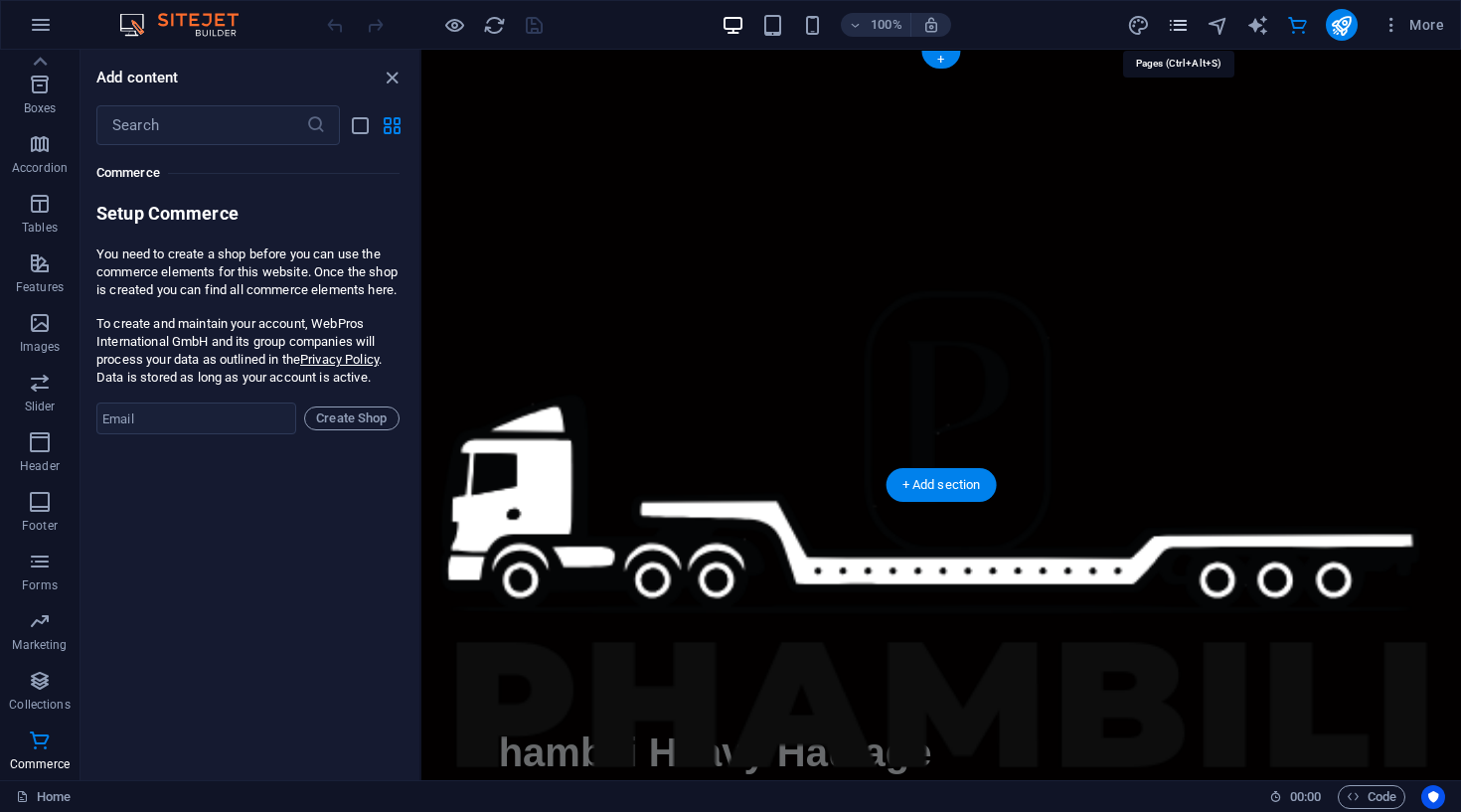 click at bounding box center [1178, 25] 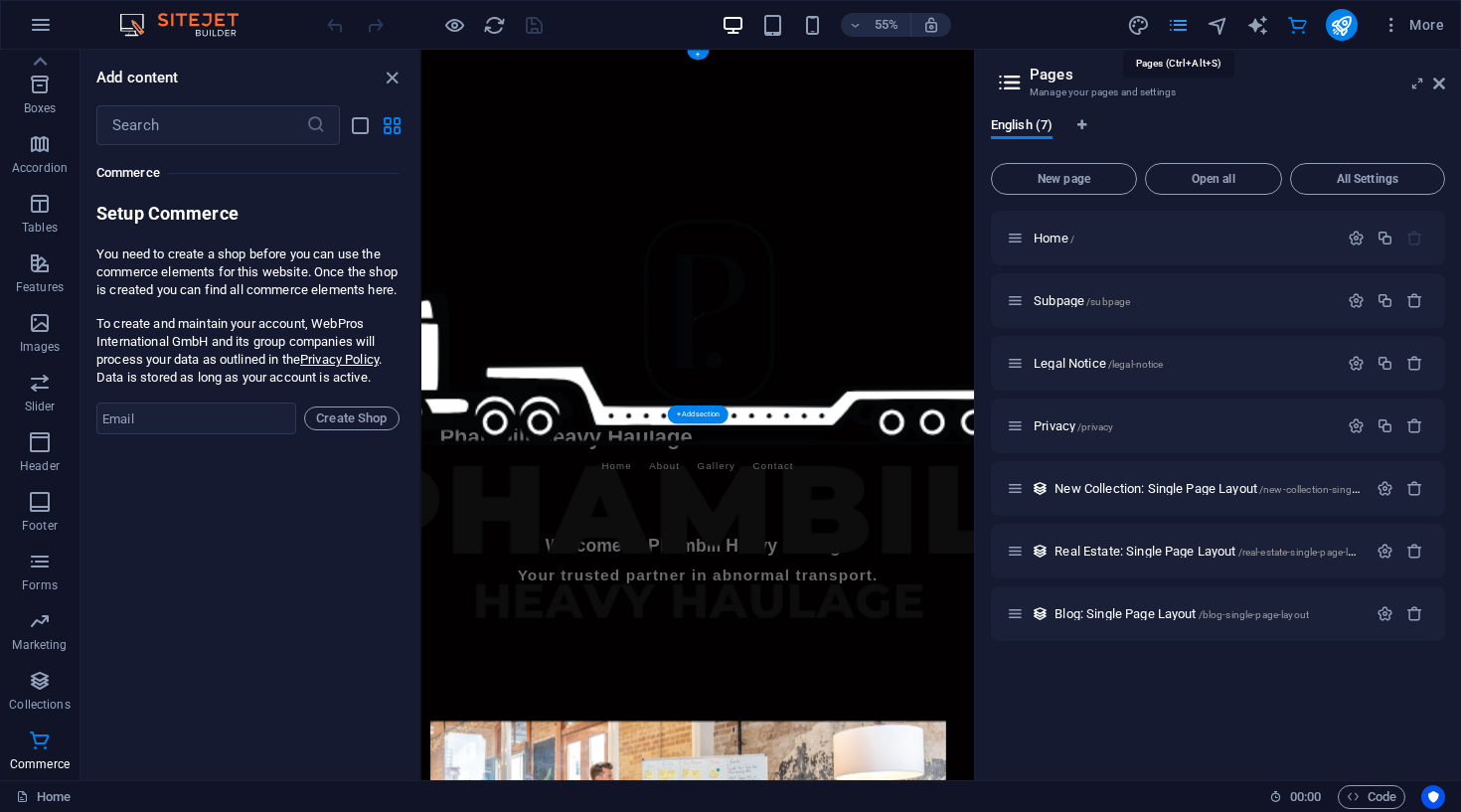 click at bounding box center [1178, 25] 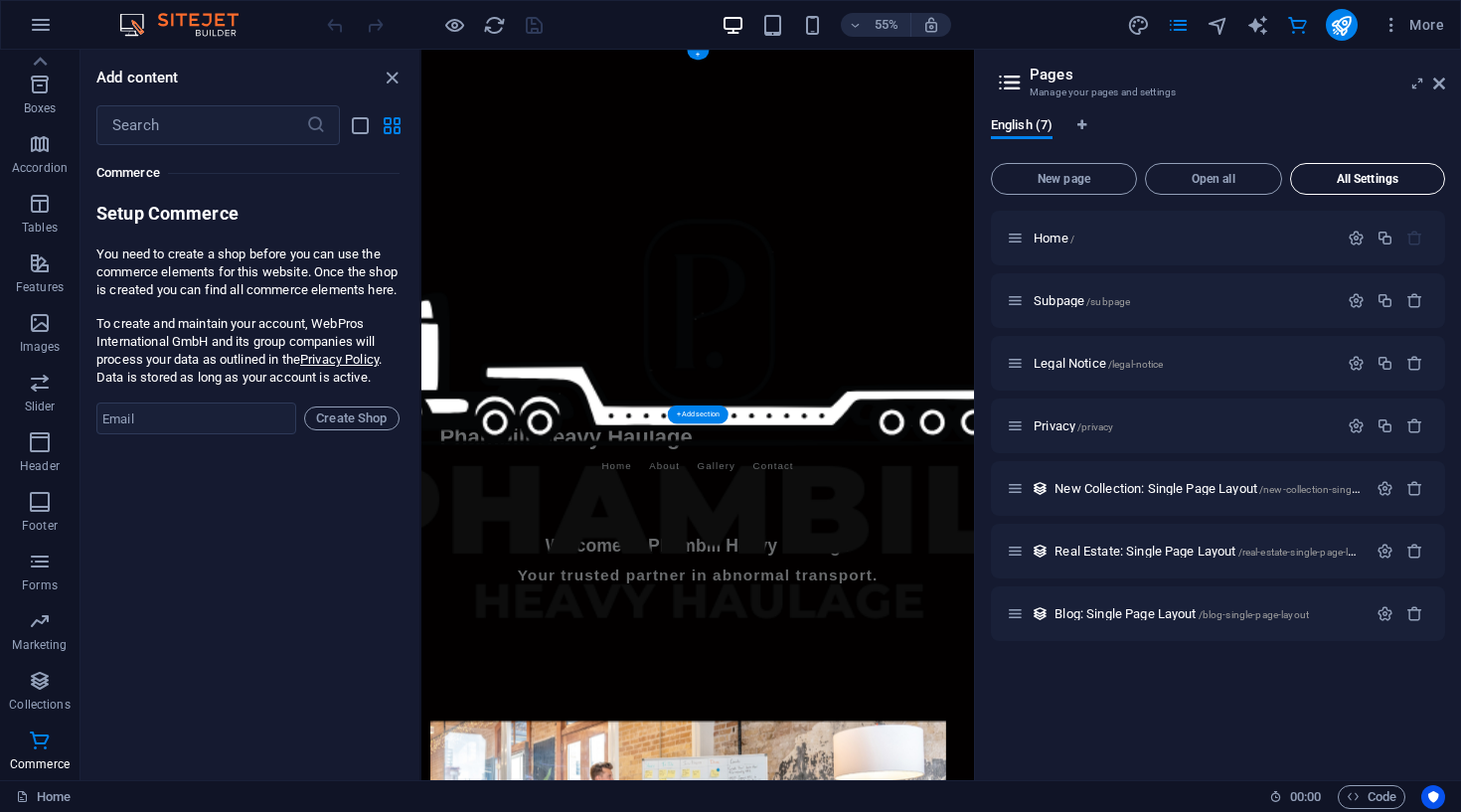 click on "All Settings" at bounding box center (1368, 179) 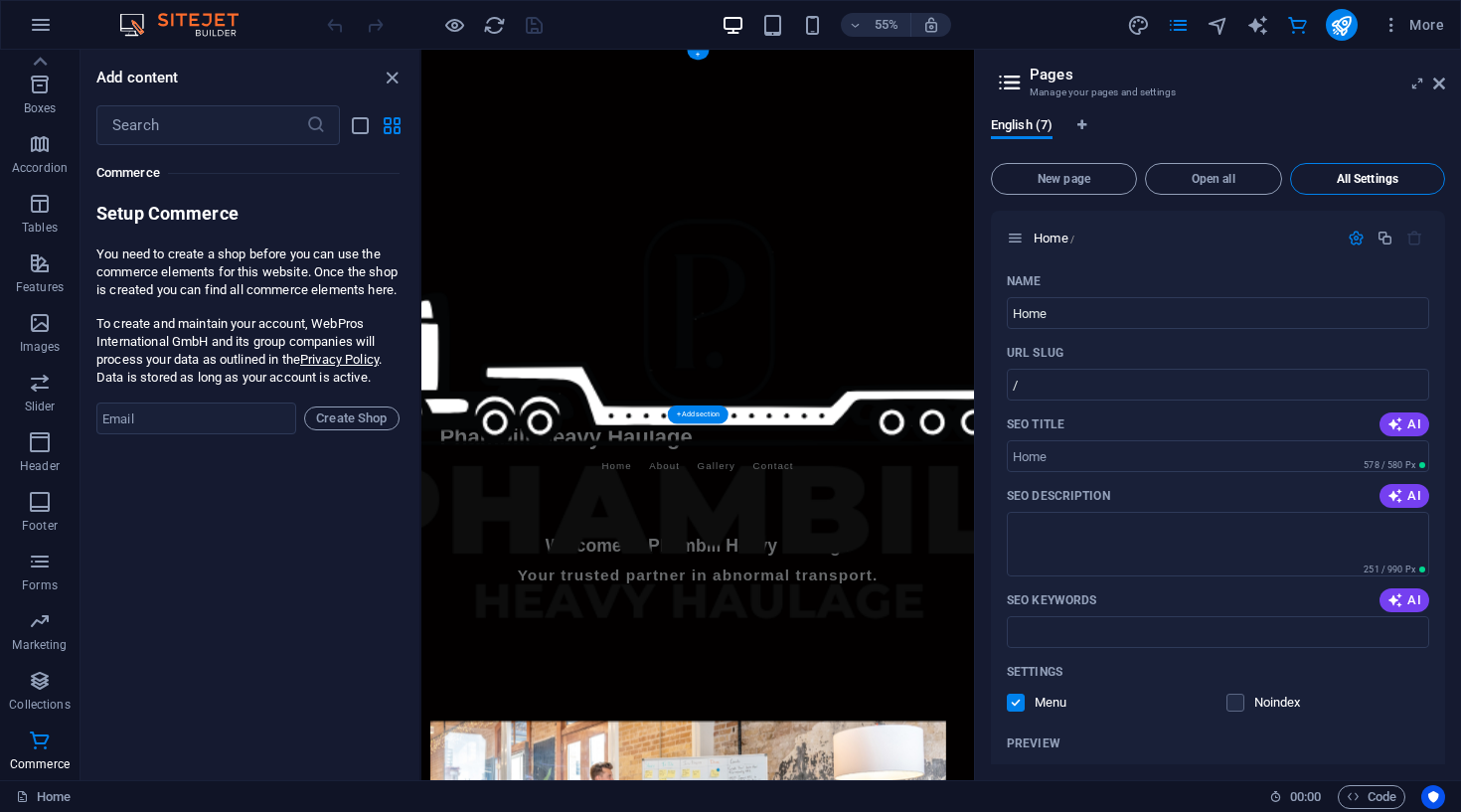 scroll, scrollTop: 3477, scrollLeft: 0, axis: vertical 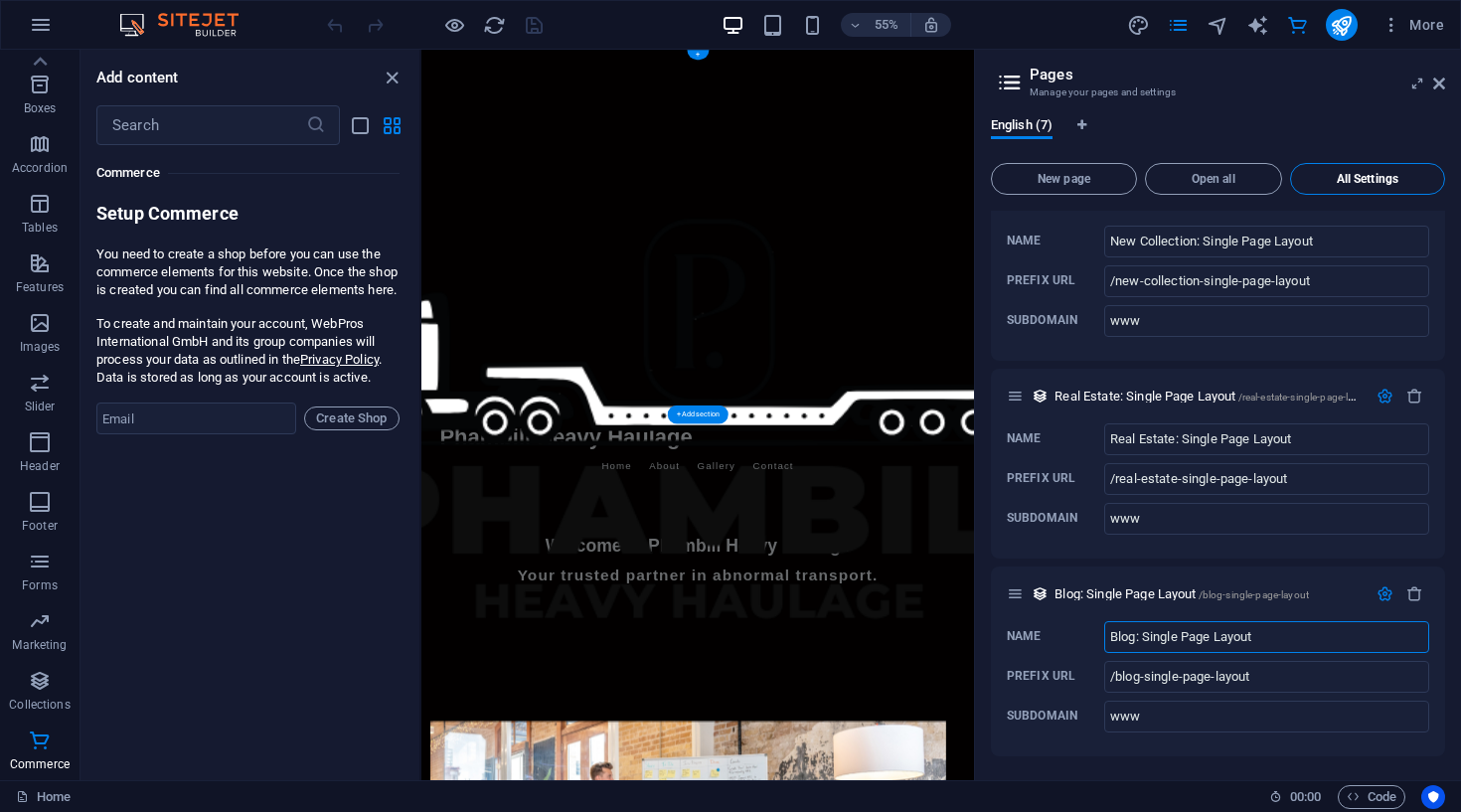 click on "All Settings" at bounding box center [1368, 179] 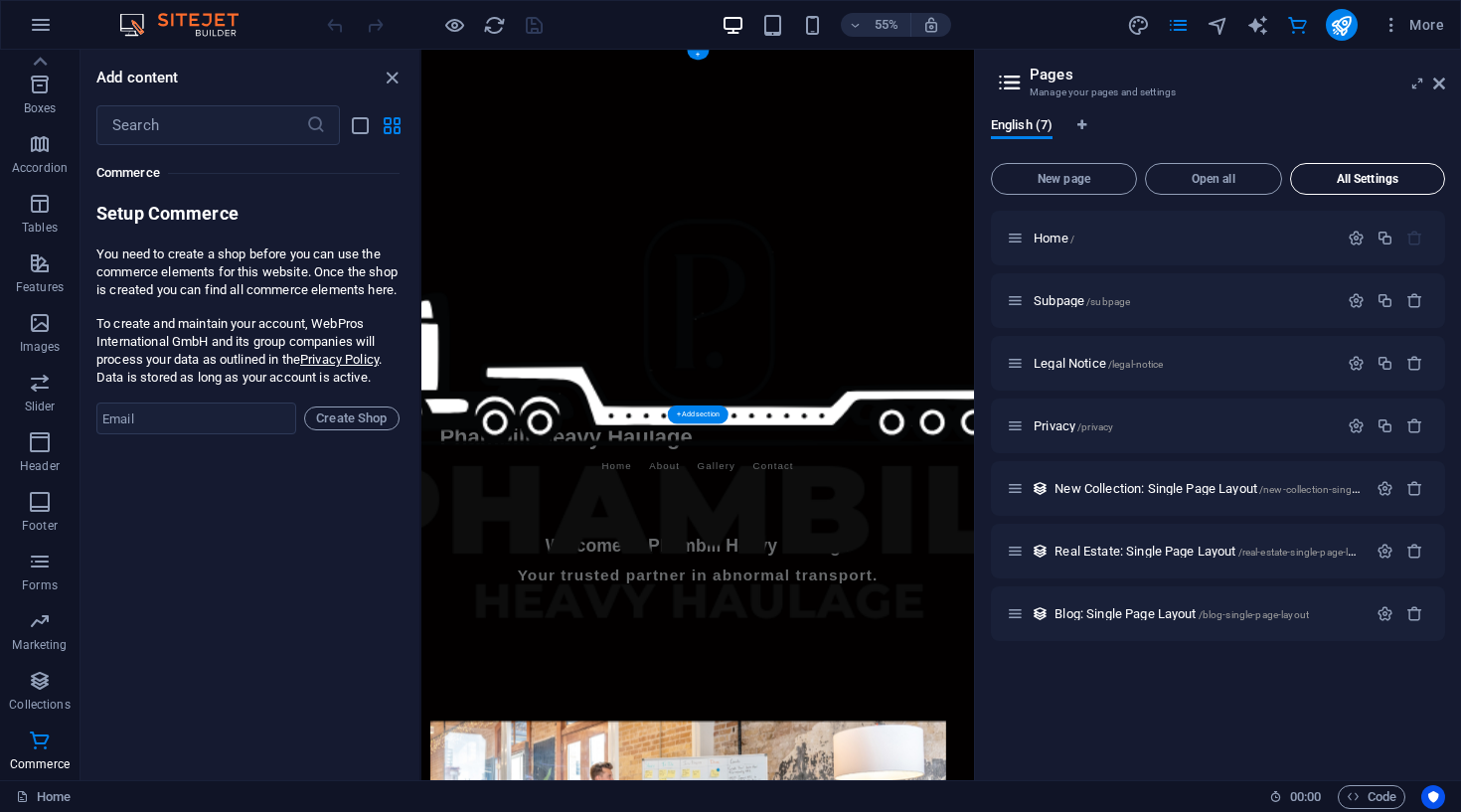 scroll, scrollTop: 0, scrollLeft: 0, axis: both 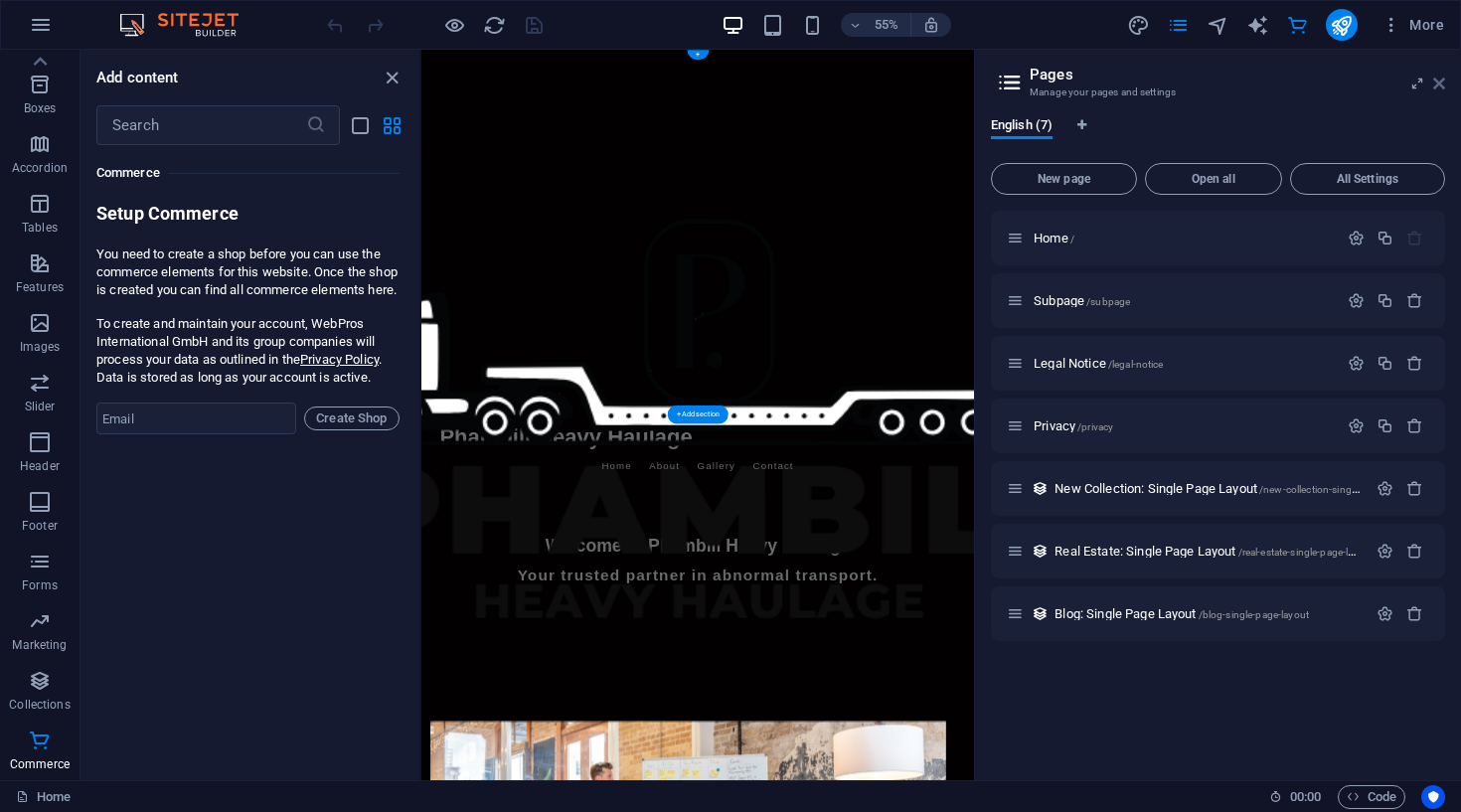 click at bounding box center [1439, 83] 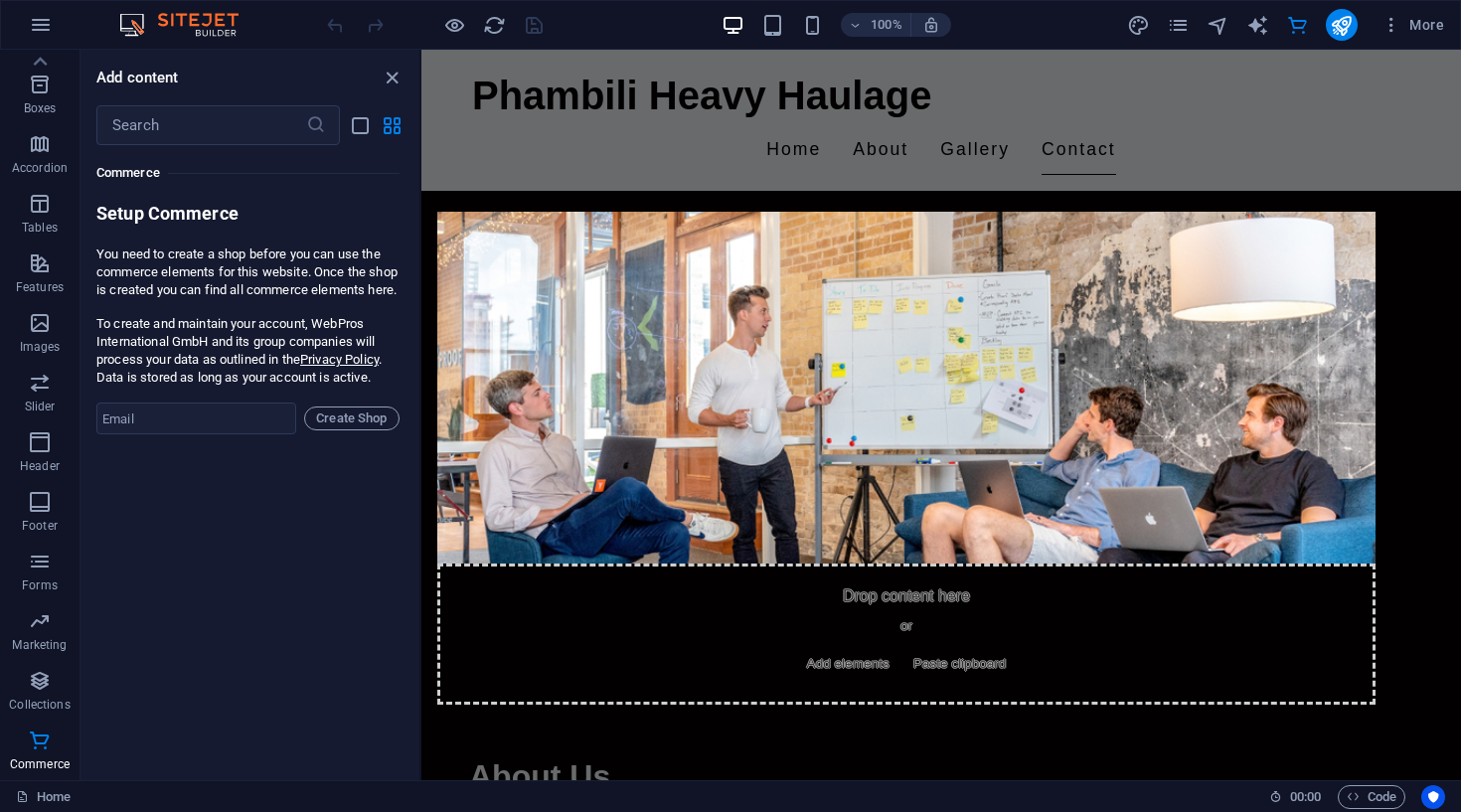 scroll, scrollTop: 1009, scrollLeft: 0, axis: vertical 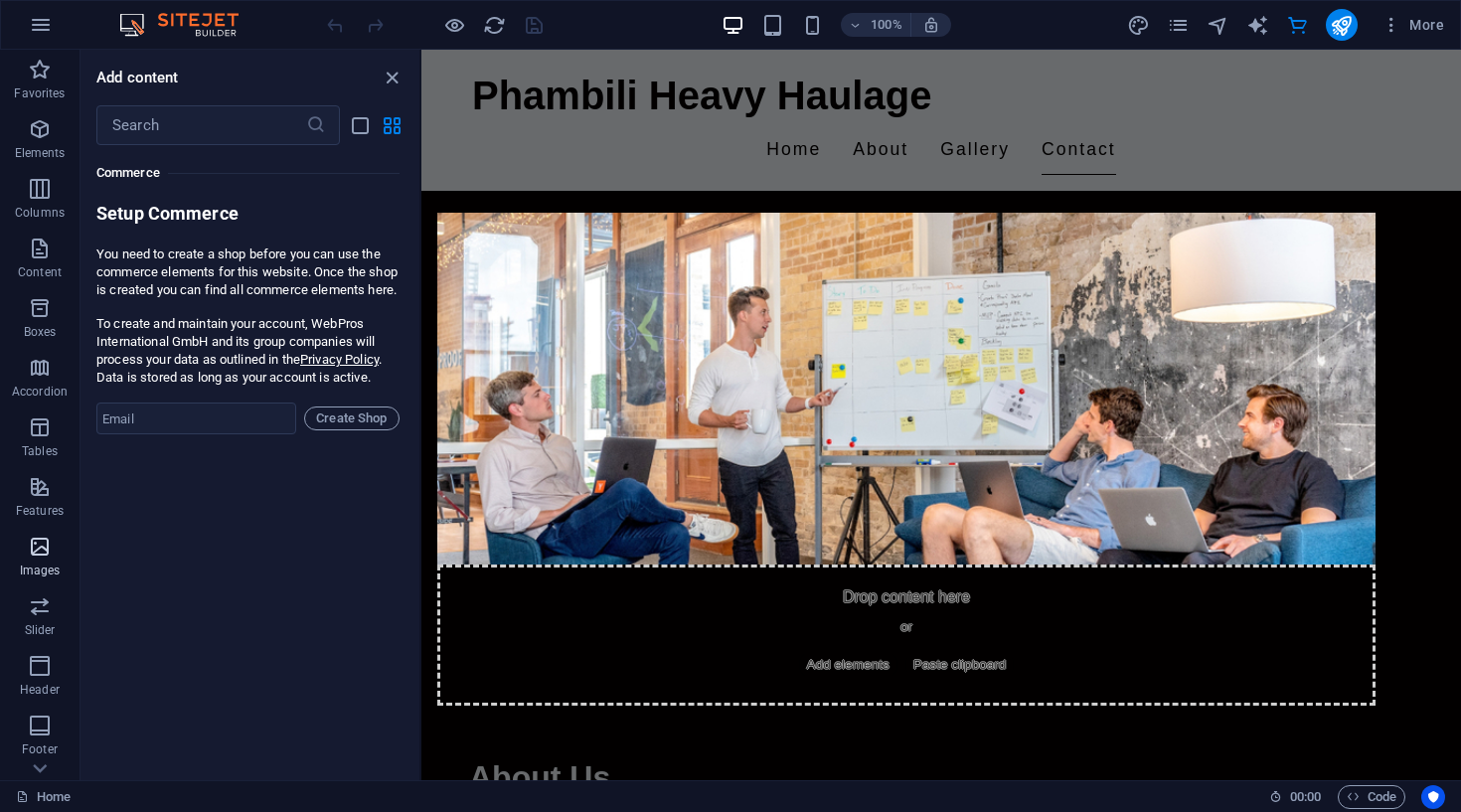 click at bounding box center (40, 547) 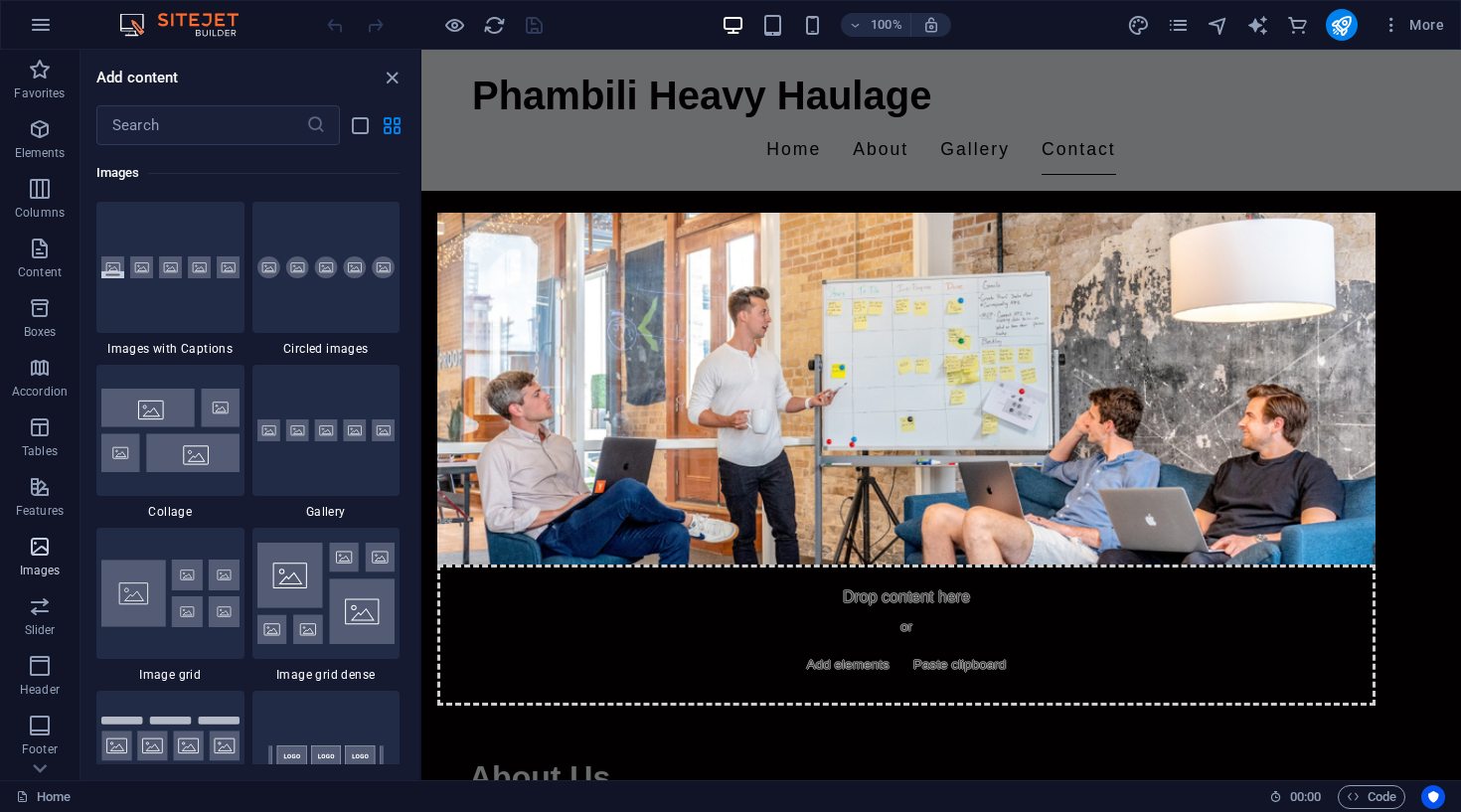 scroll, scrollTop: 10078, scrollLeft: 0, axis: vertical 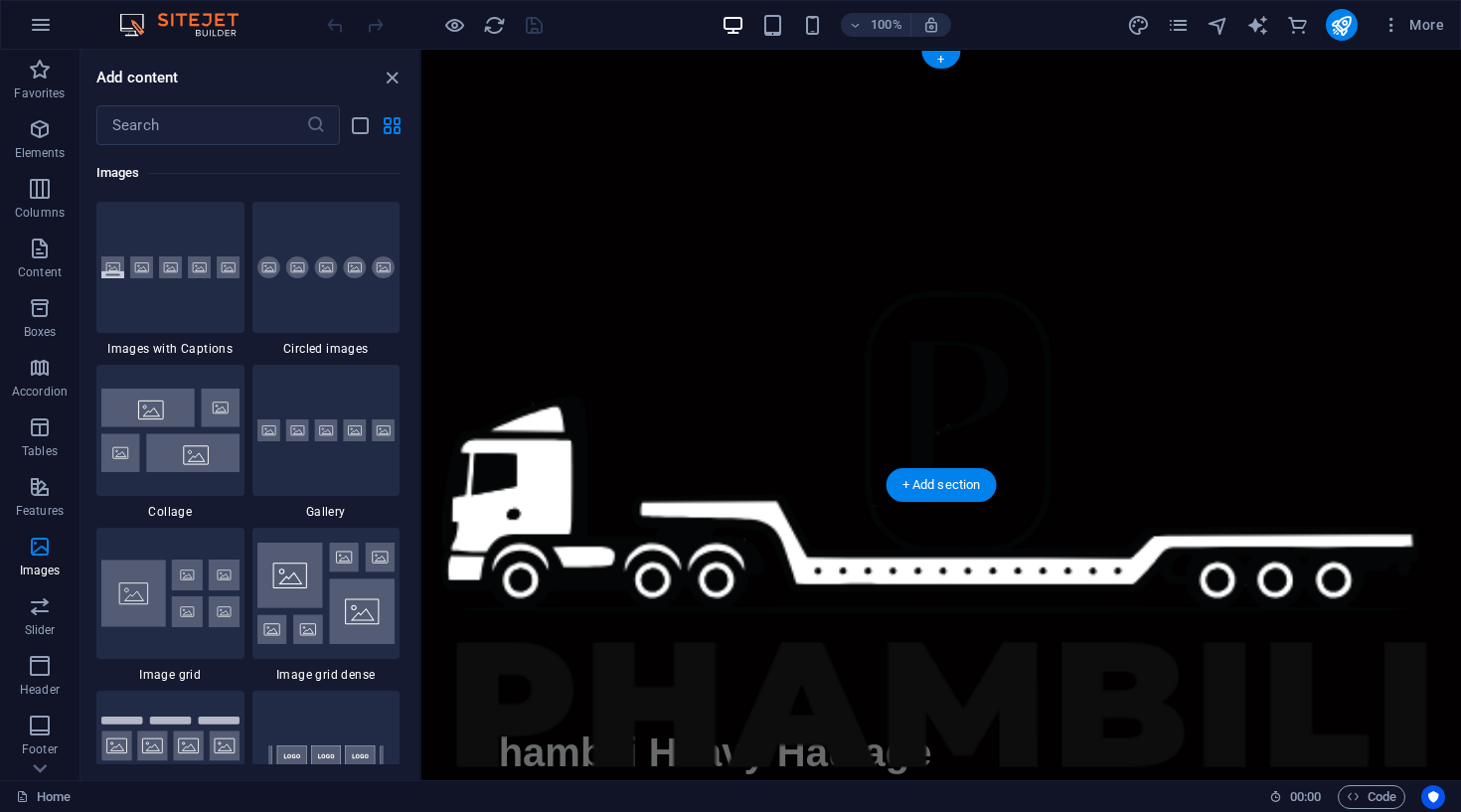 click at bounding box center (941, 414) 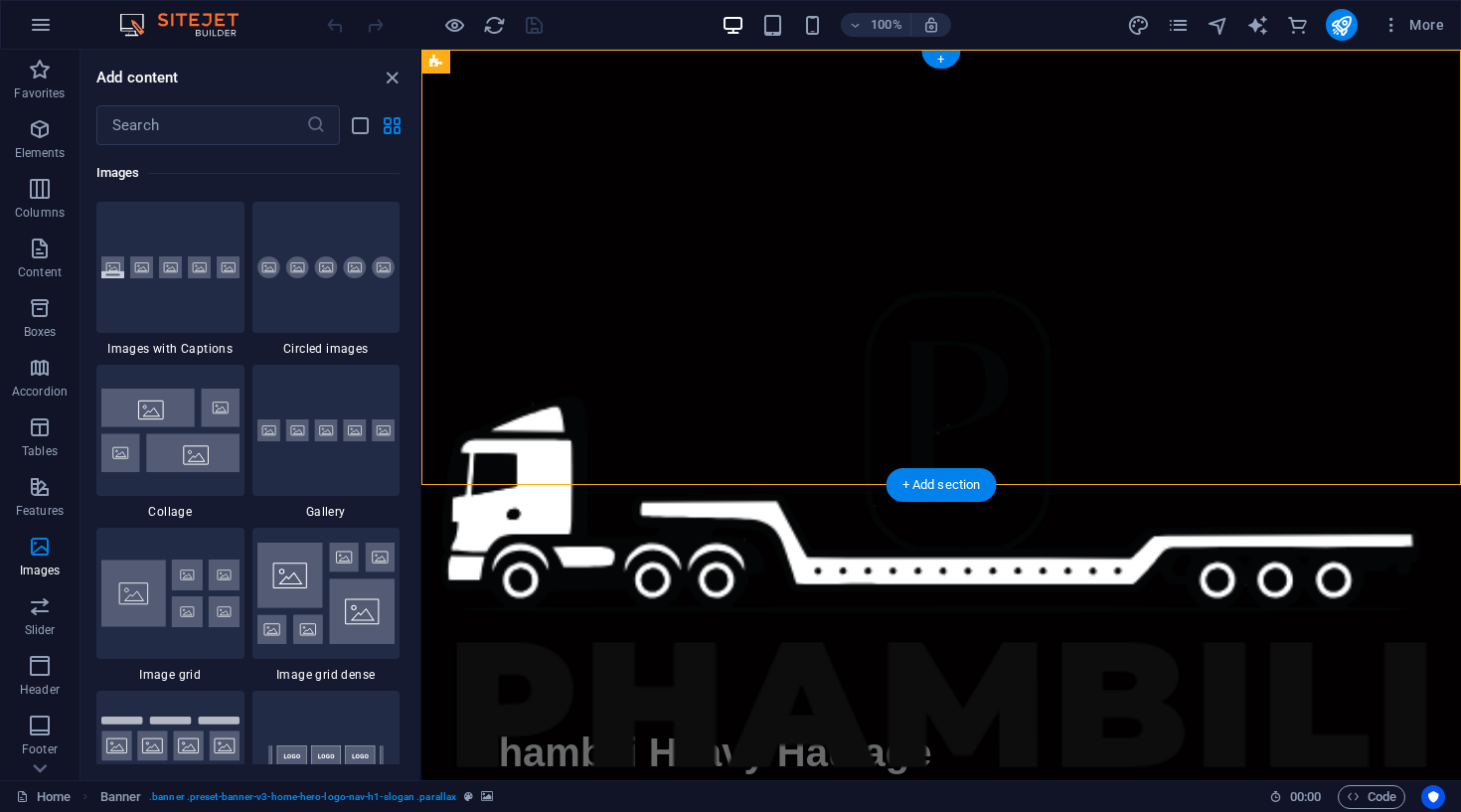 click at bounding box center [941, 414] 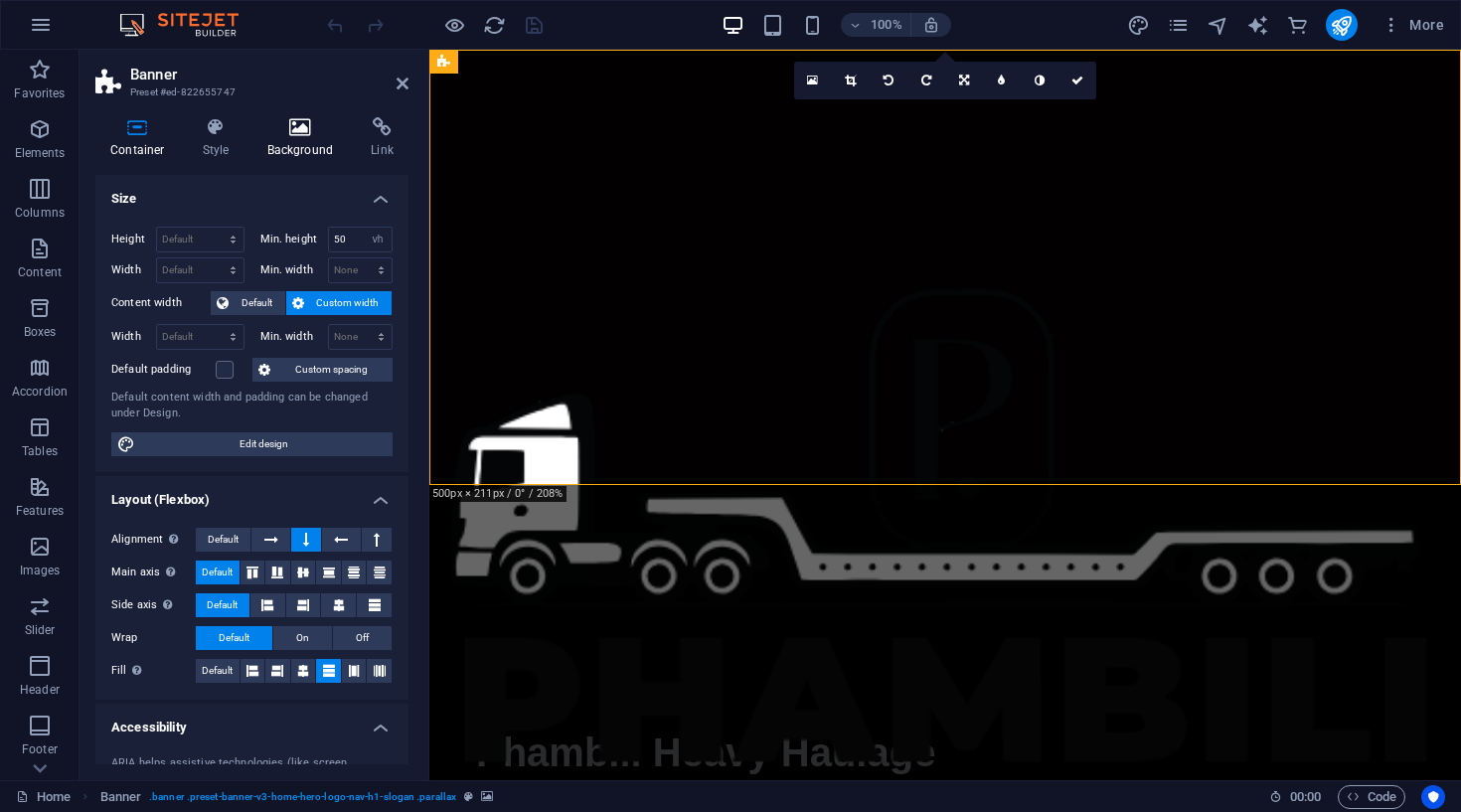 click at bounding box center [300, 127] 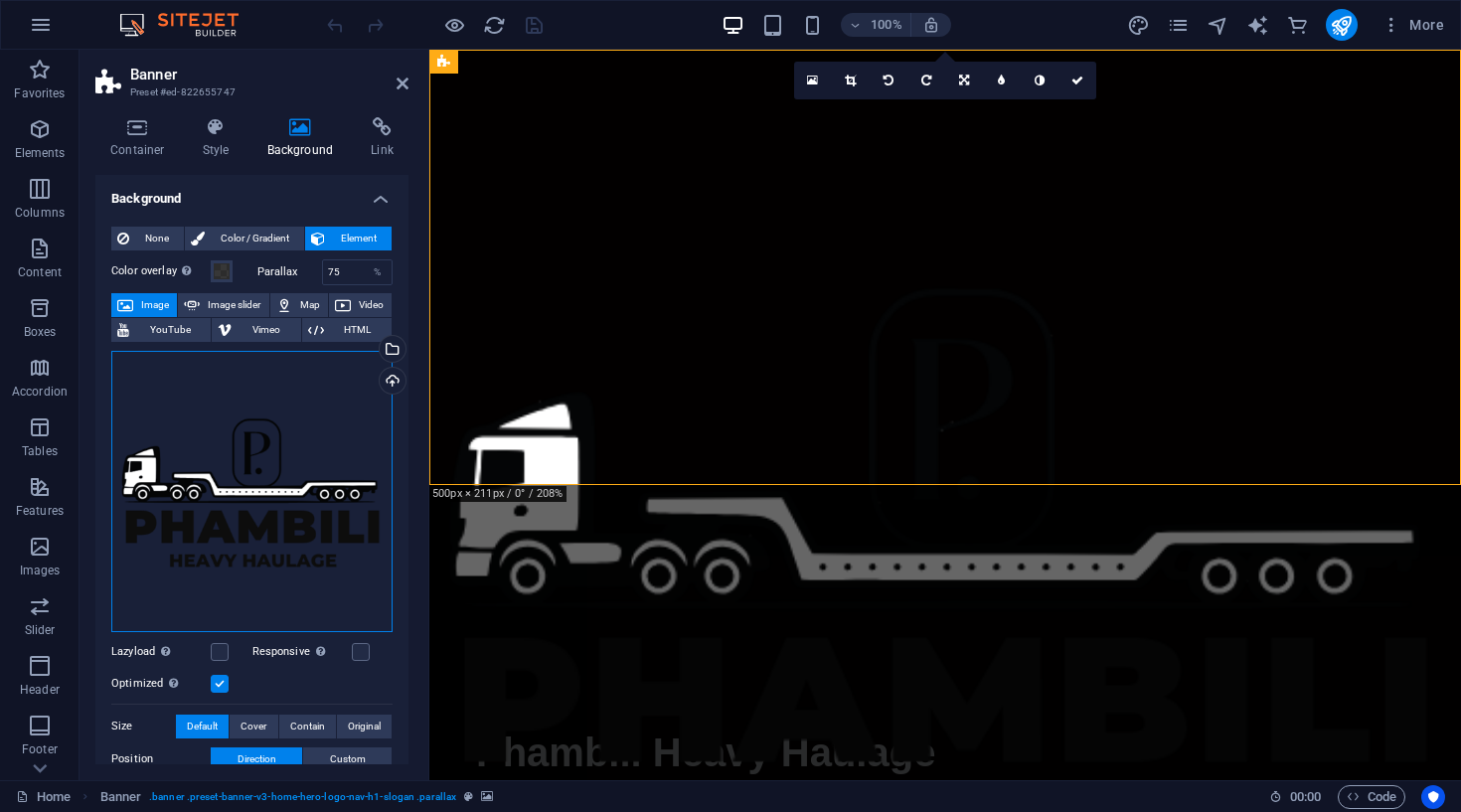 click on "Drag files here, click to choose files or select files from Files or our free stock photos & videos" at bounding box center (251, 491) 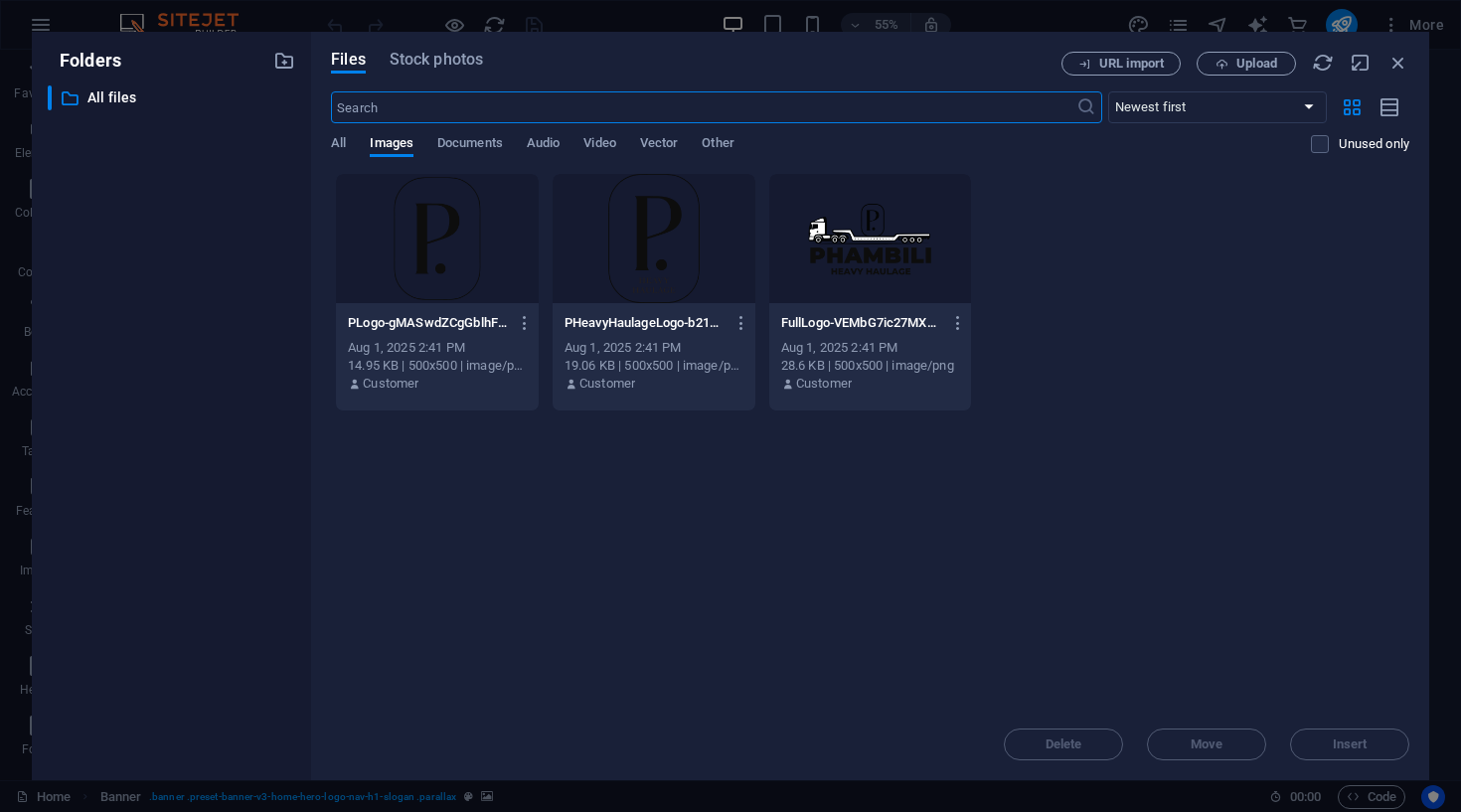 click at bounding box center (654, 239) 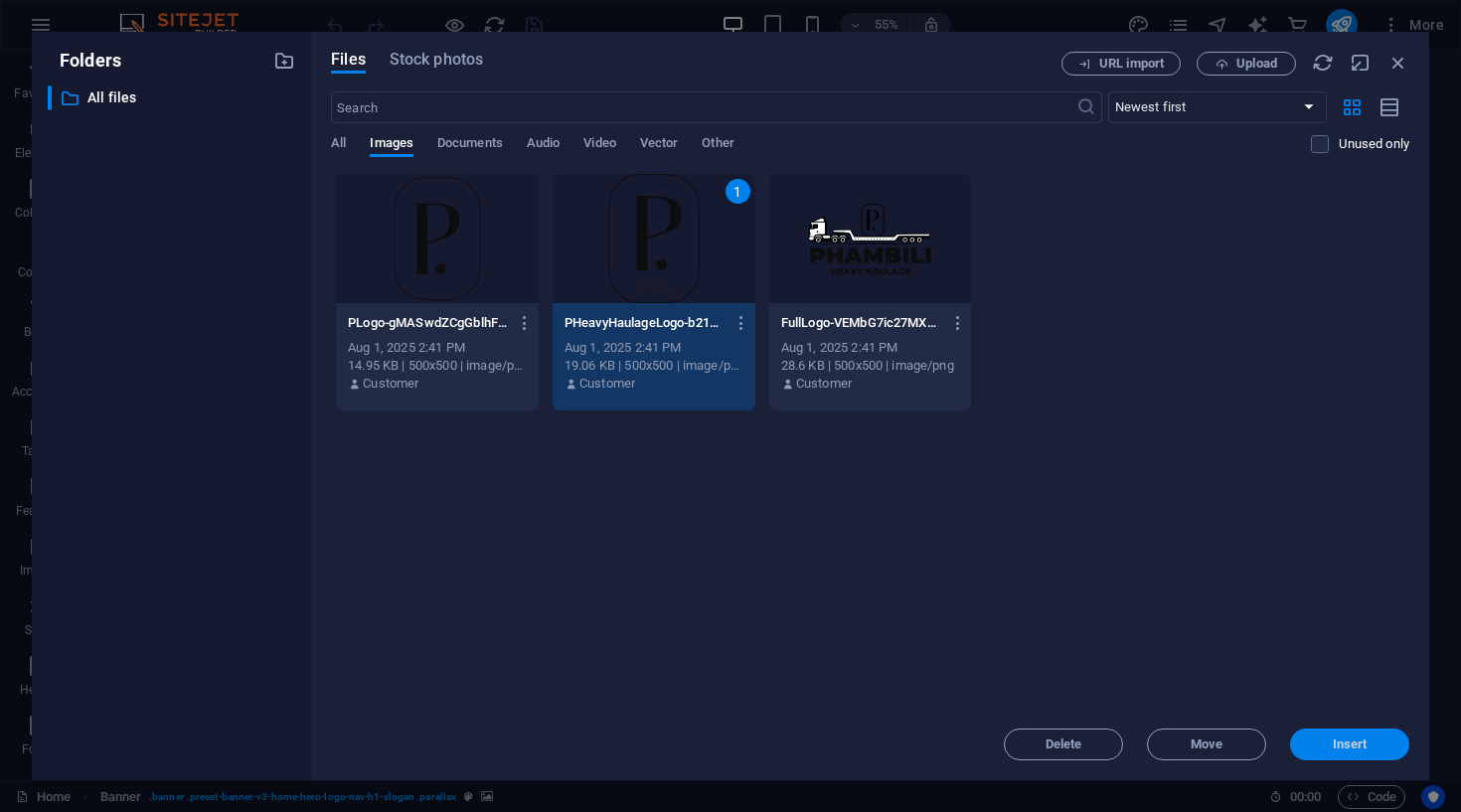 click on "Insert" at bounding box center [1350, 744] 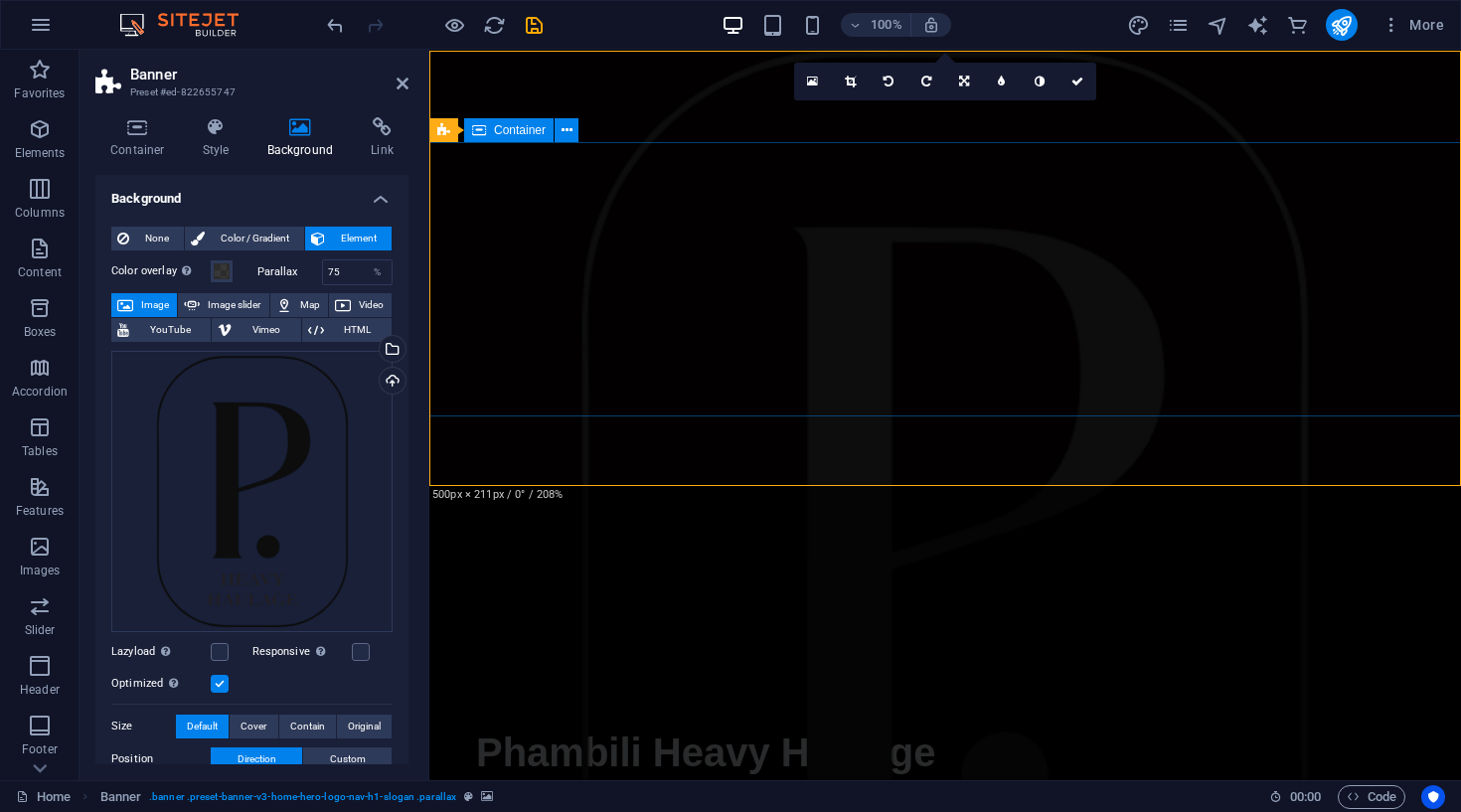 scroll, scrollTop: 0, scrollLeft: 0, axis: both 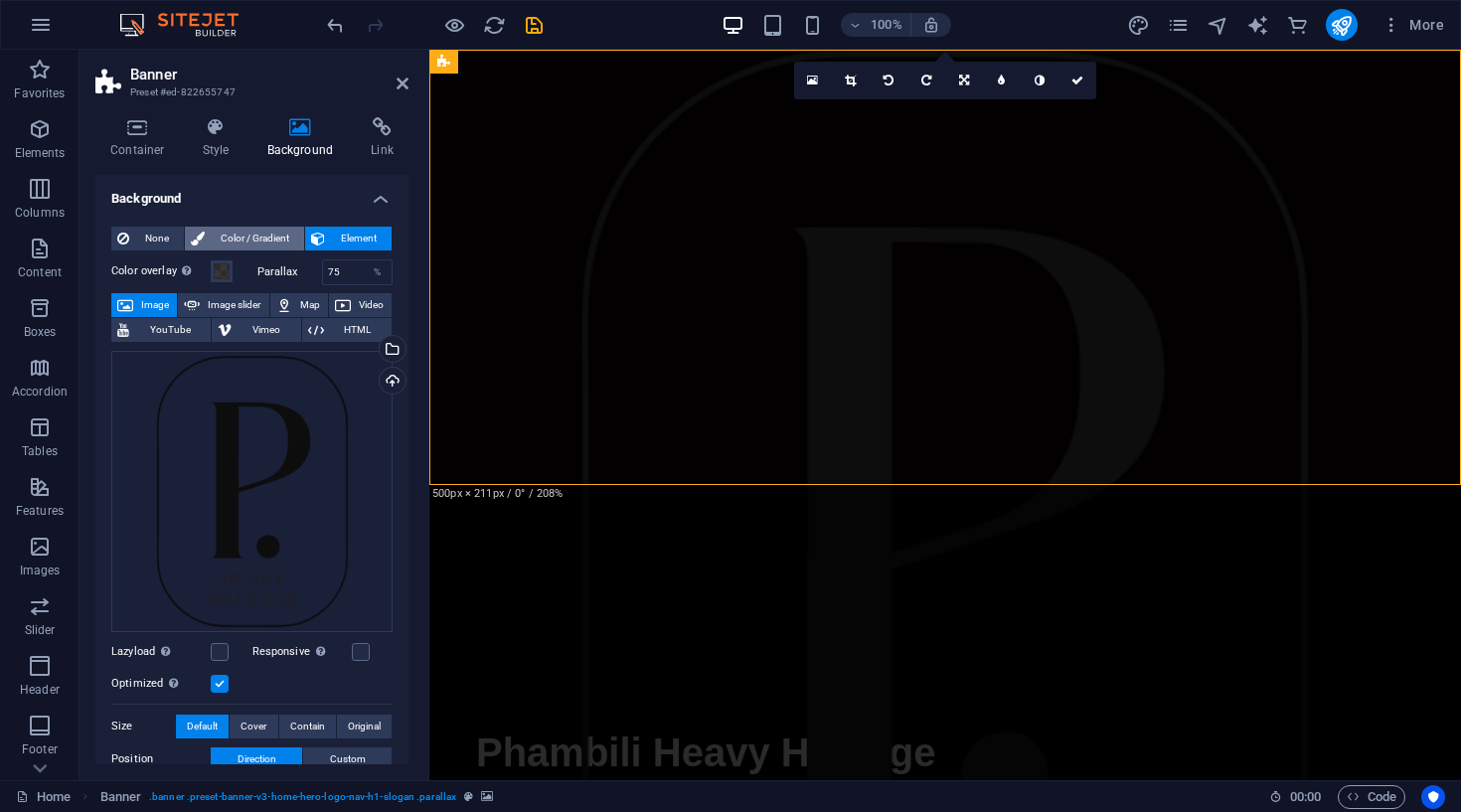 click on "Color / Gradient" at bounding box center [254, 239] 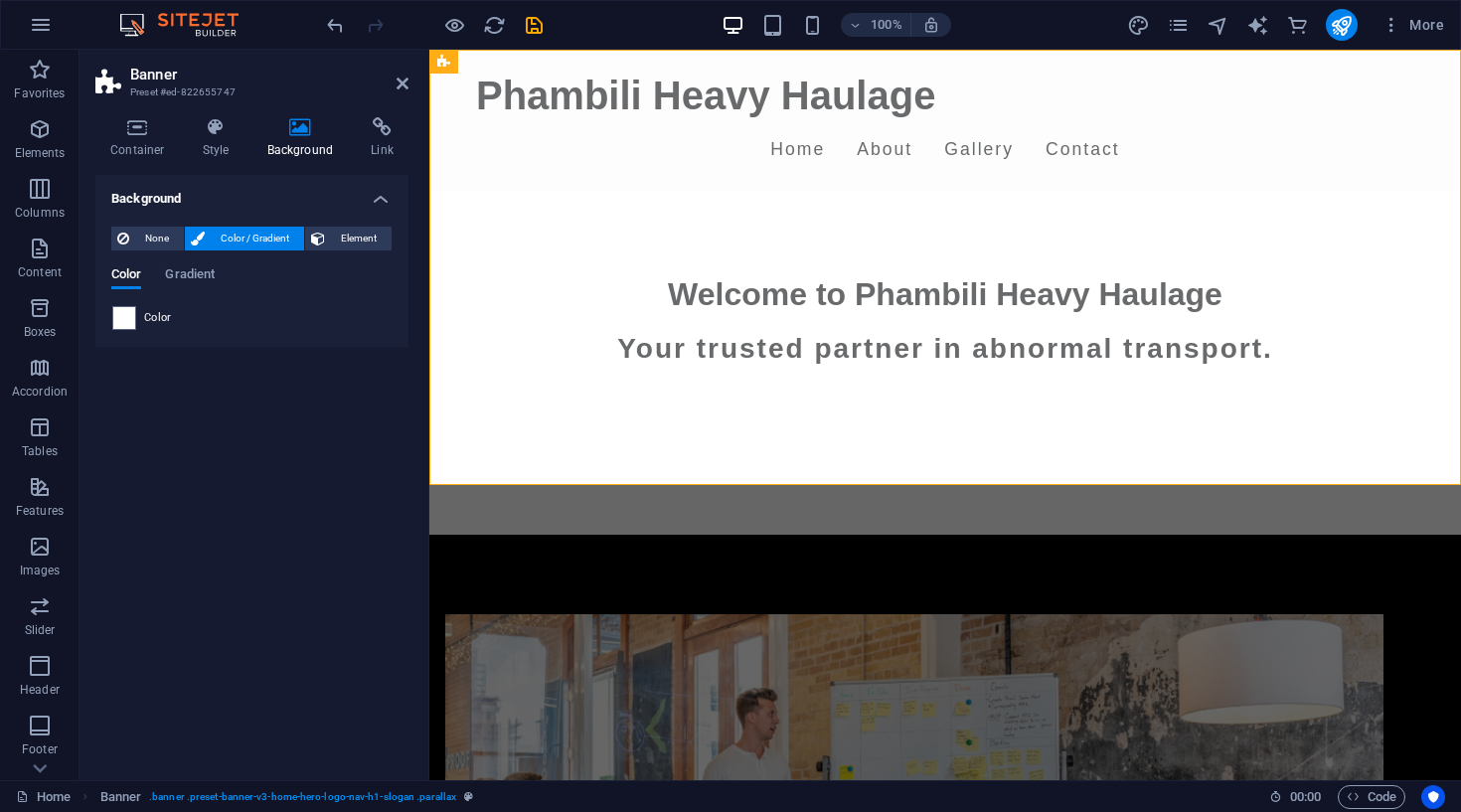 click on "Color / Gradient" at bounding box center (244, 239) 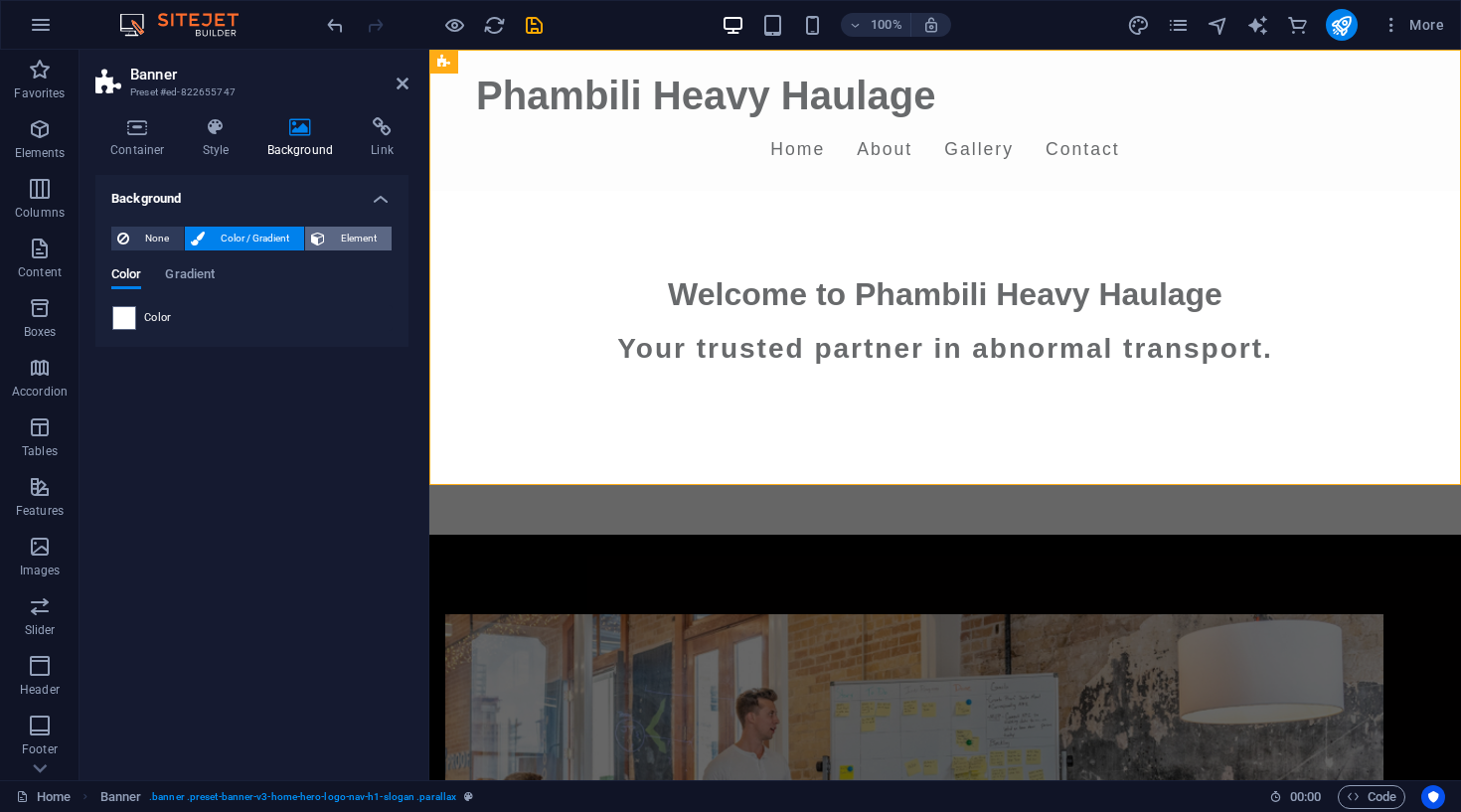 click on "Element" at bounding box center (358, 239) 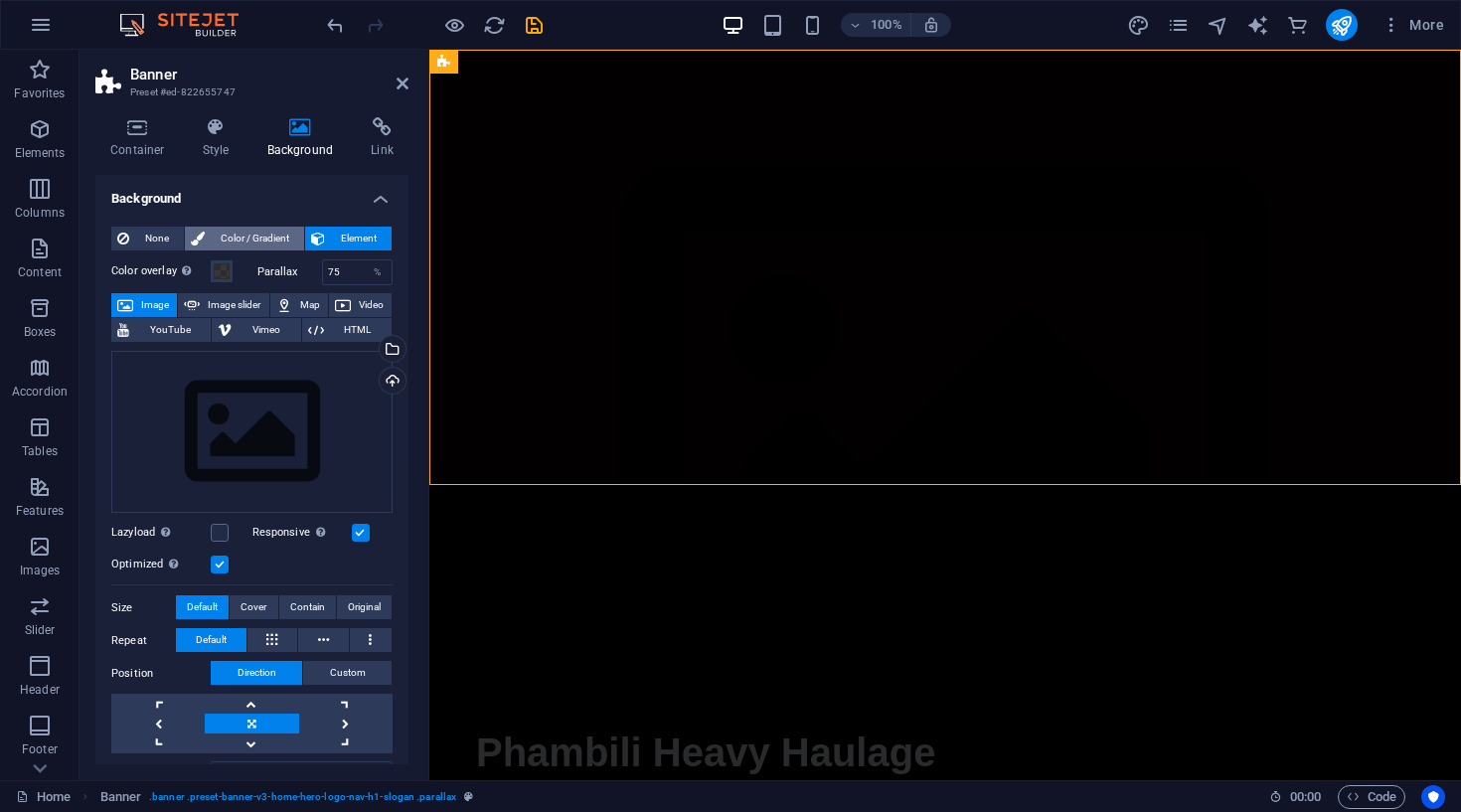 click on "Color / Gradient" at bounding box center (254, 239) 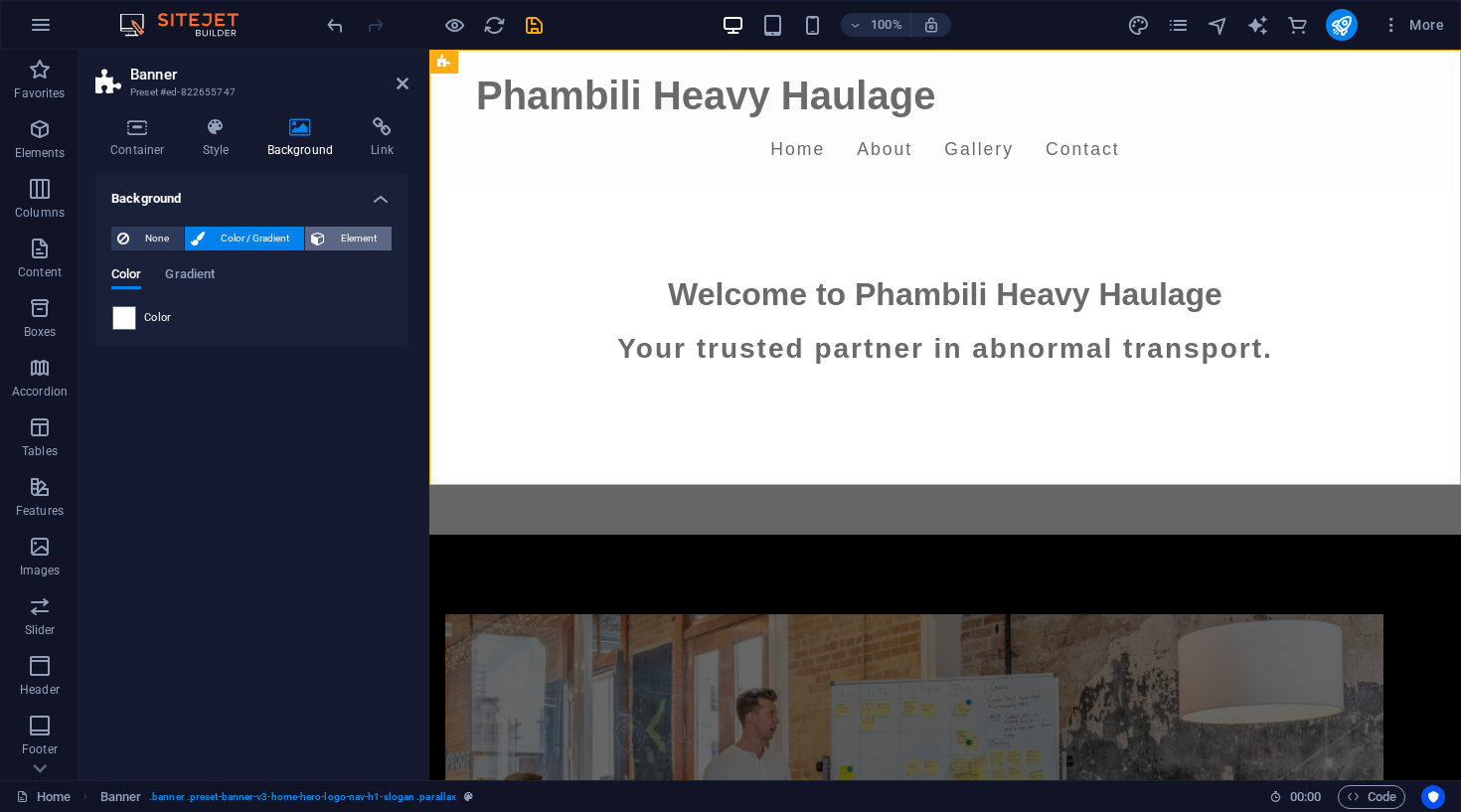 click on "Element" at bounding box center (358, 239) 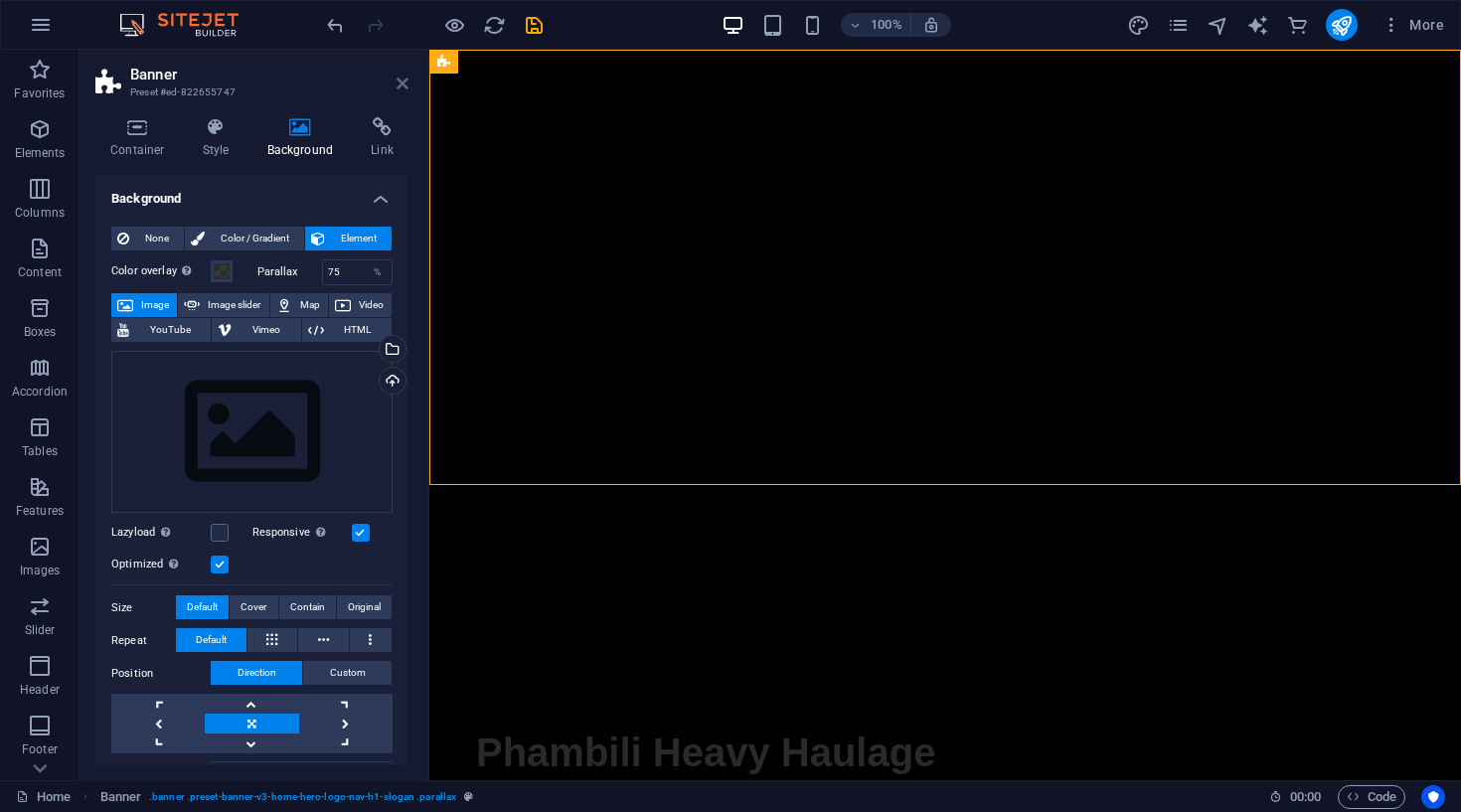 click at bounding box center [403, 83] 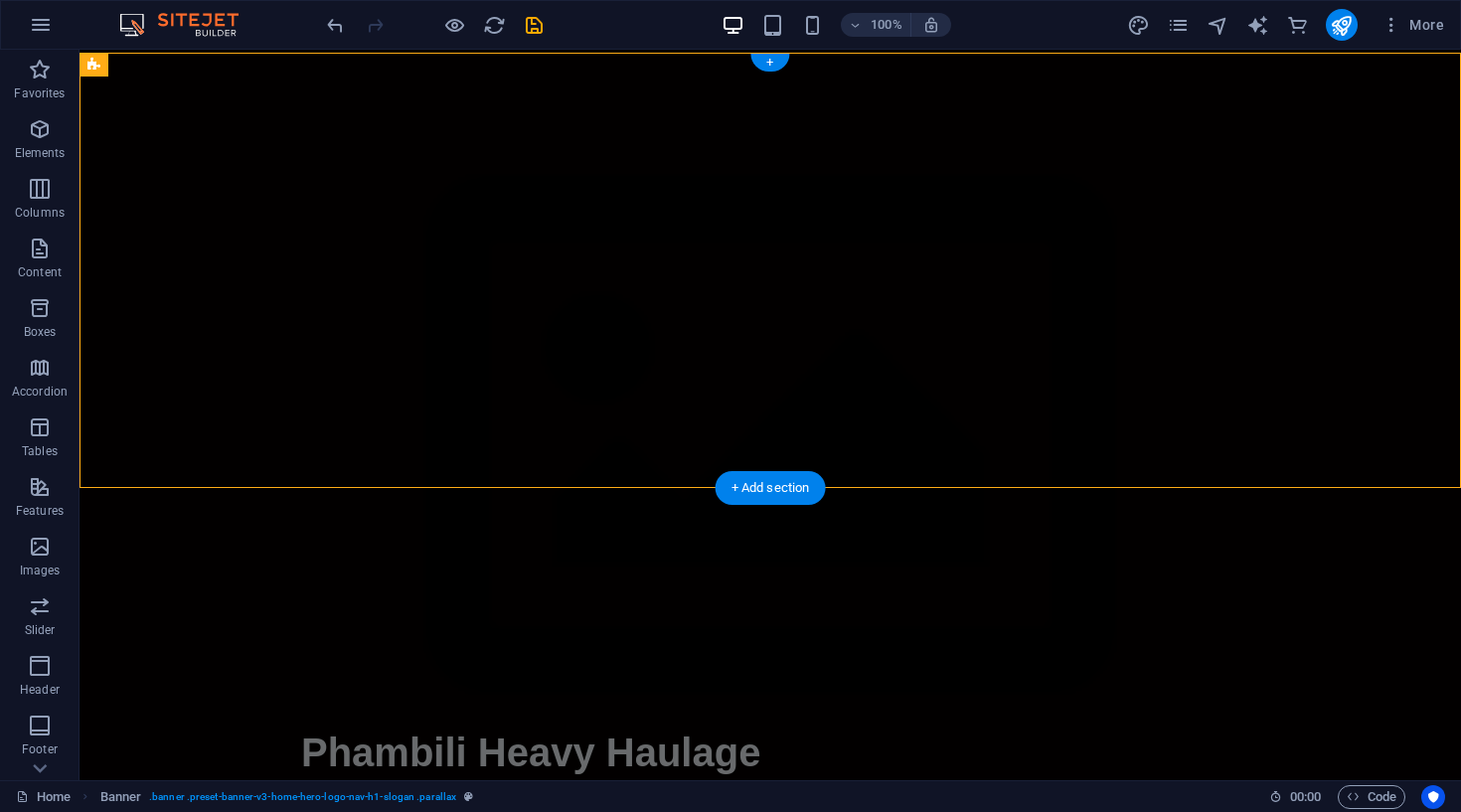 scroll, scrollTop: 0, scrollLeft: 0, axis: both 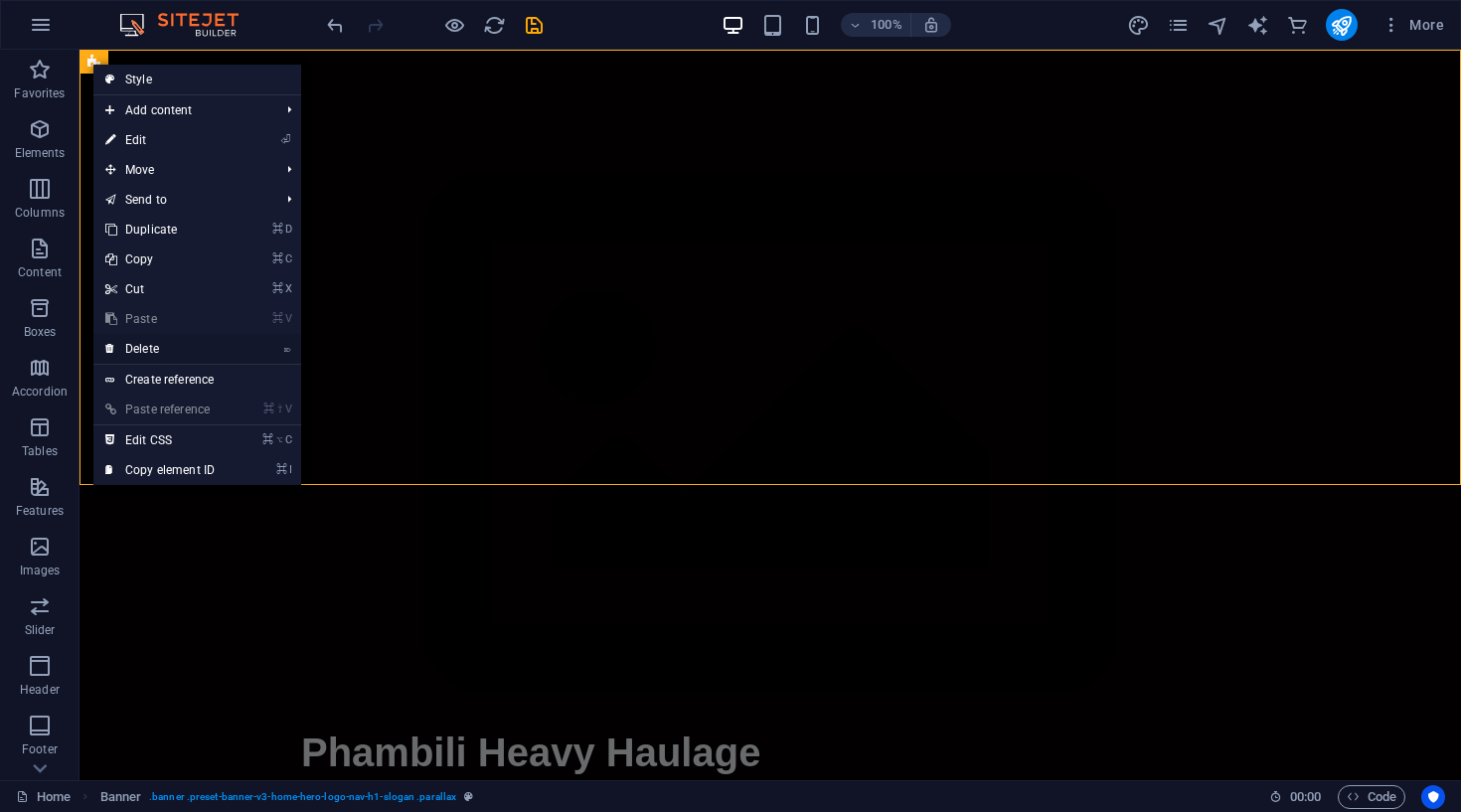 click on "⌦  Delete" at bounding box center [160, 349] 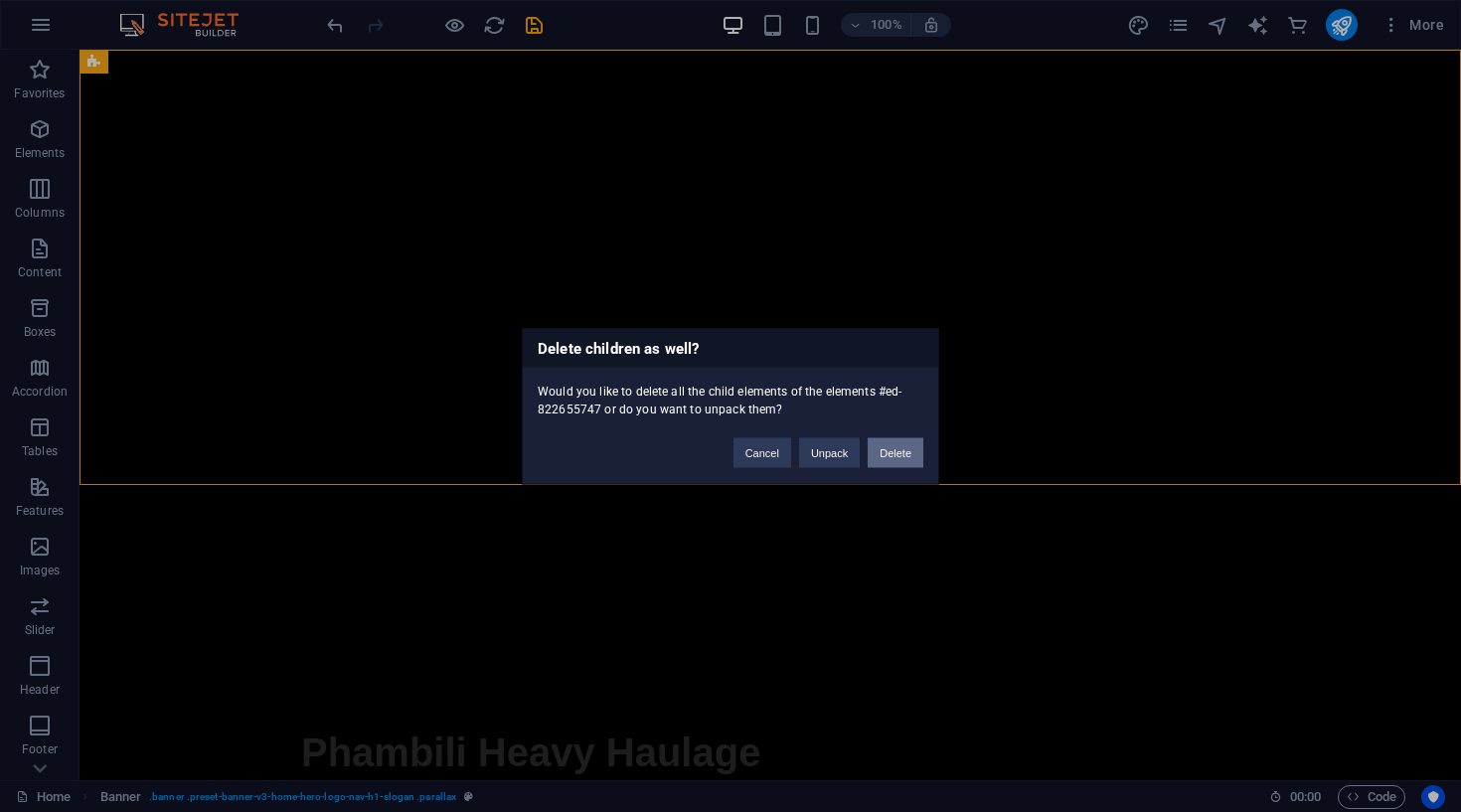 click on "Delete" at bounding box center (895, 452) 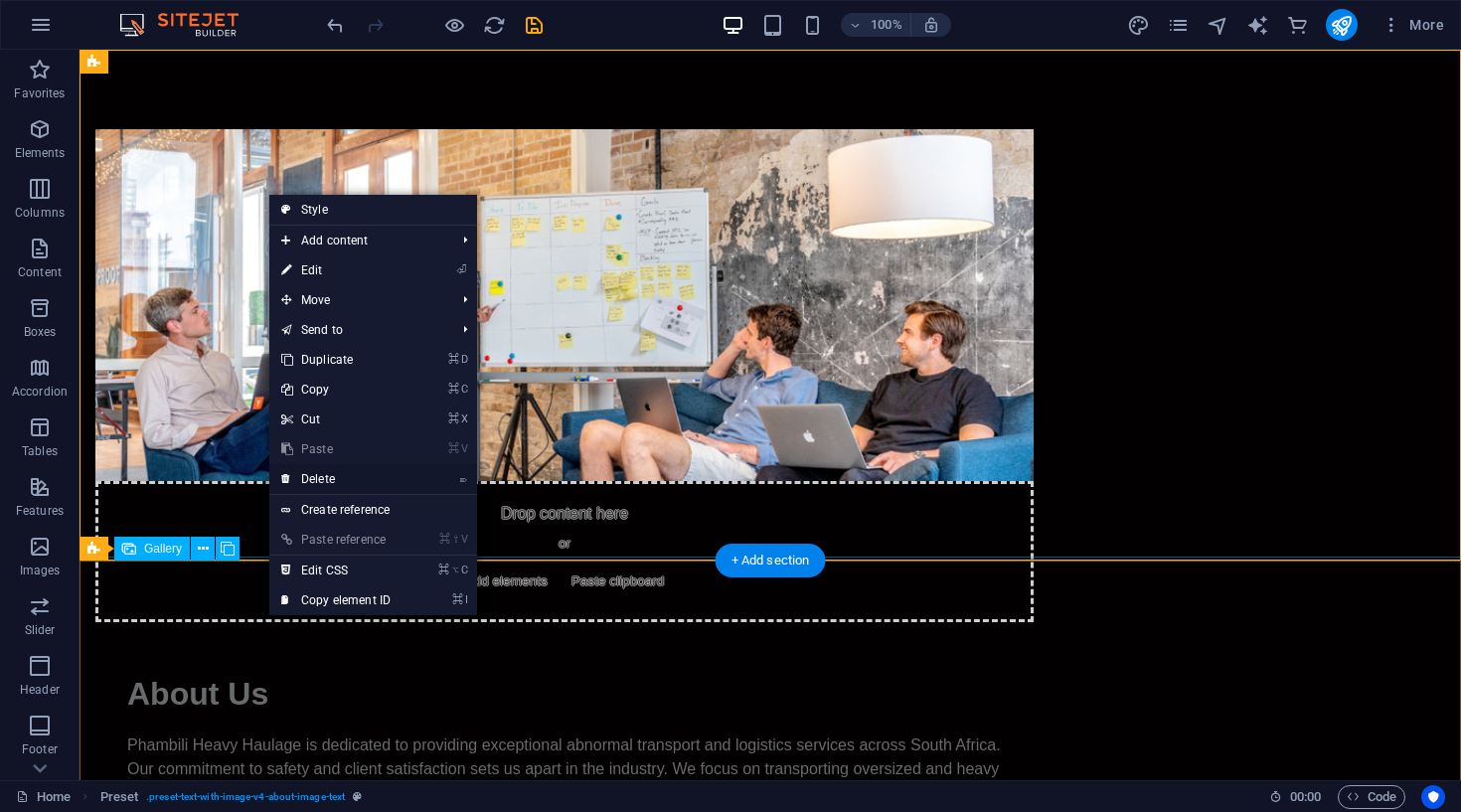 click on "⌦  Delete" at bounding box center (336, 479) 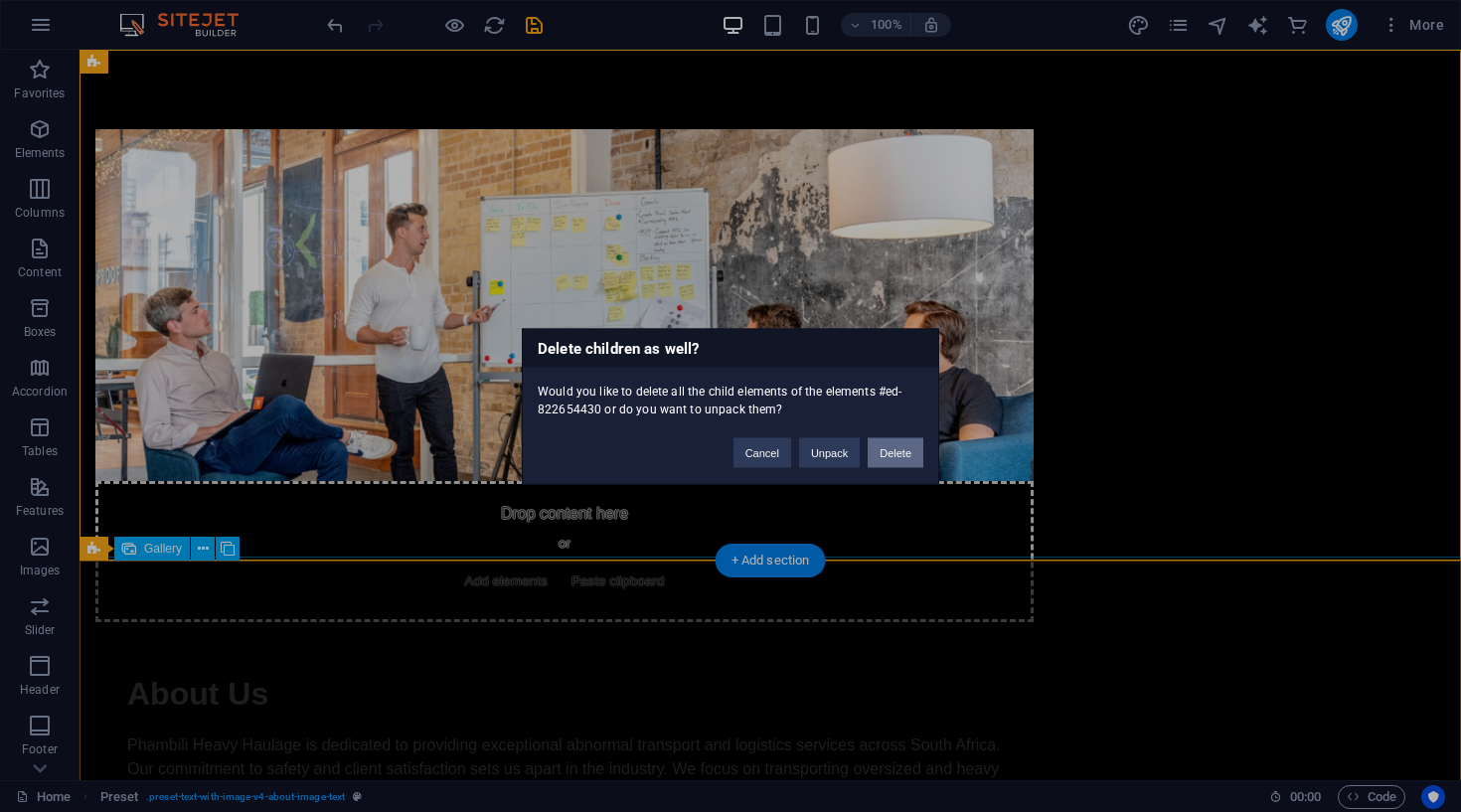 click on "Delete" at bounding box center (895, 452) 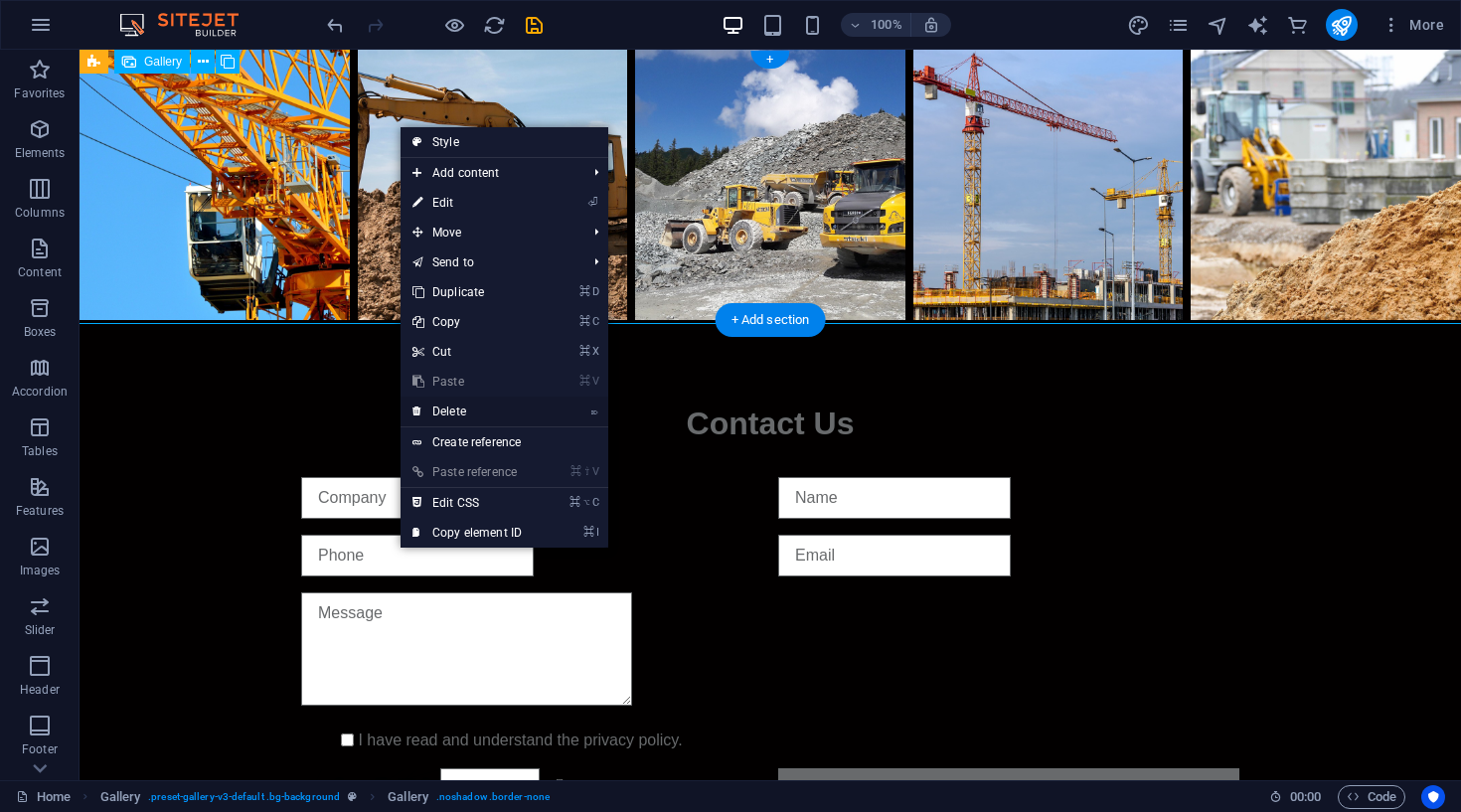 click on "⌦  Delete" at bounding box center (467, 411) 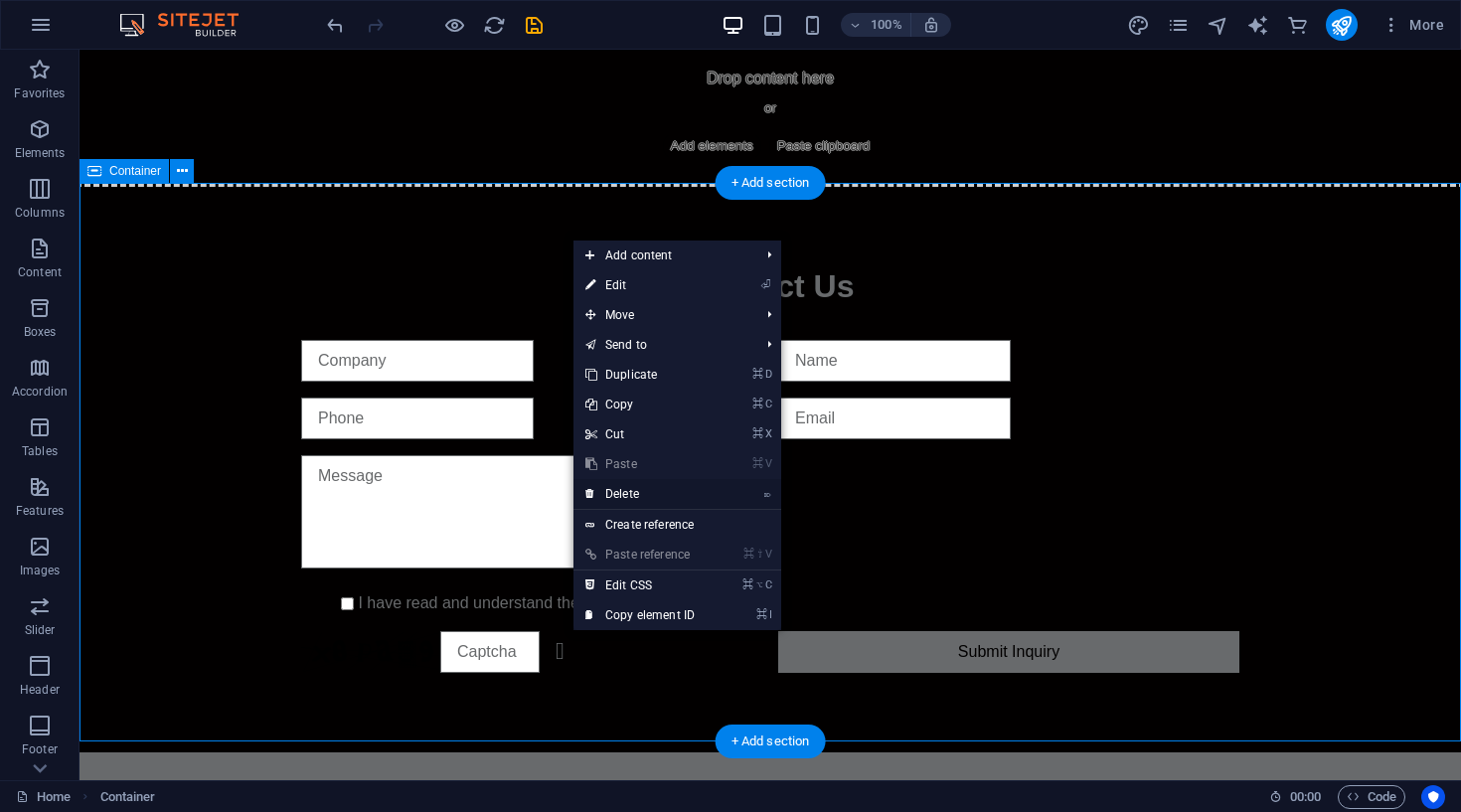 click on "⌦  Delete" at bounding box center (640, 494) 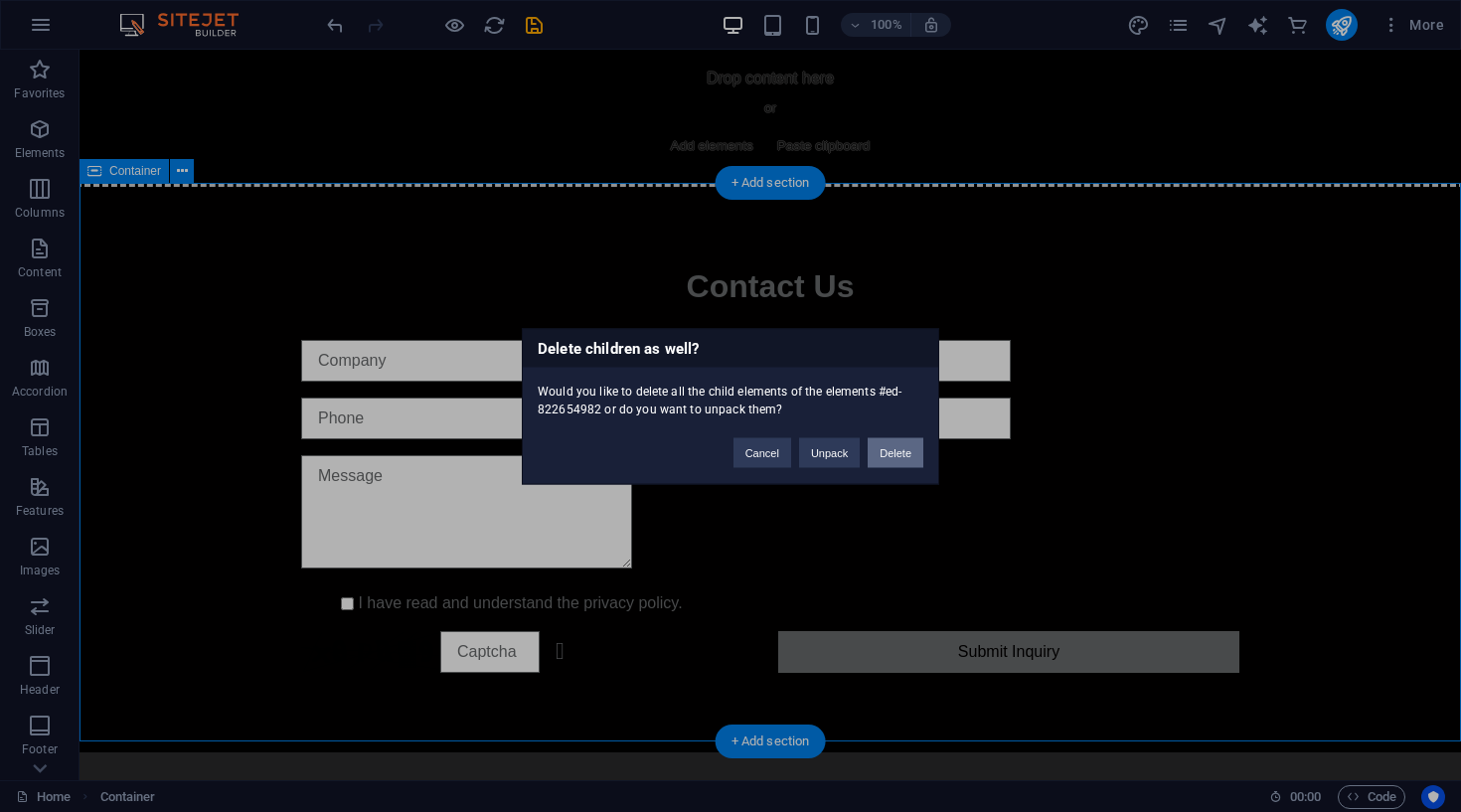 click on "Delete" at bounding box center [895, 452] 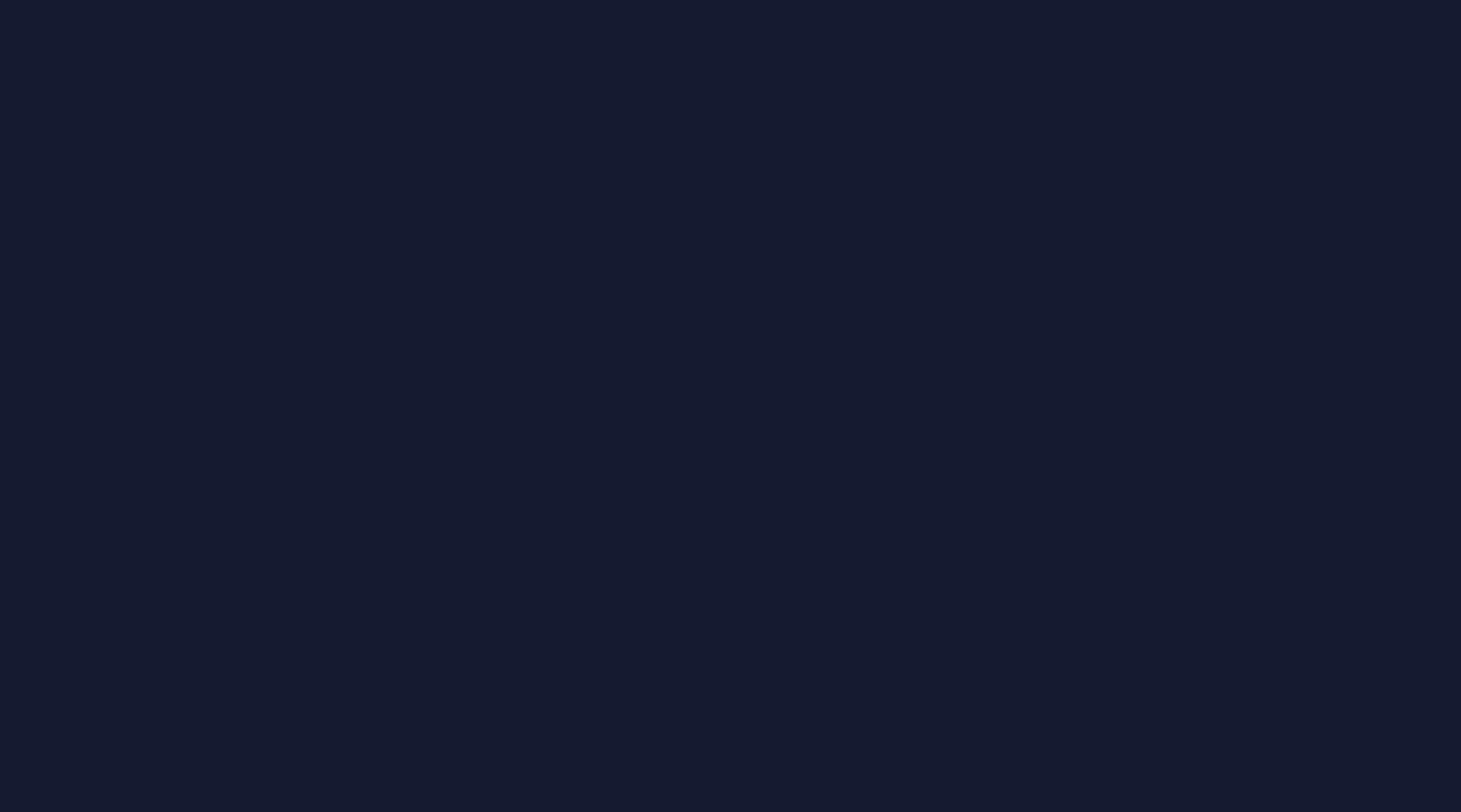 scroll, scrollTop: 0, scrollLeft: 0, axis: both 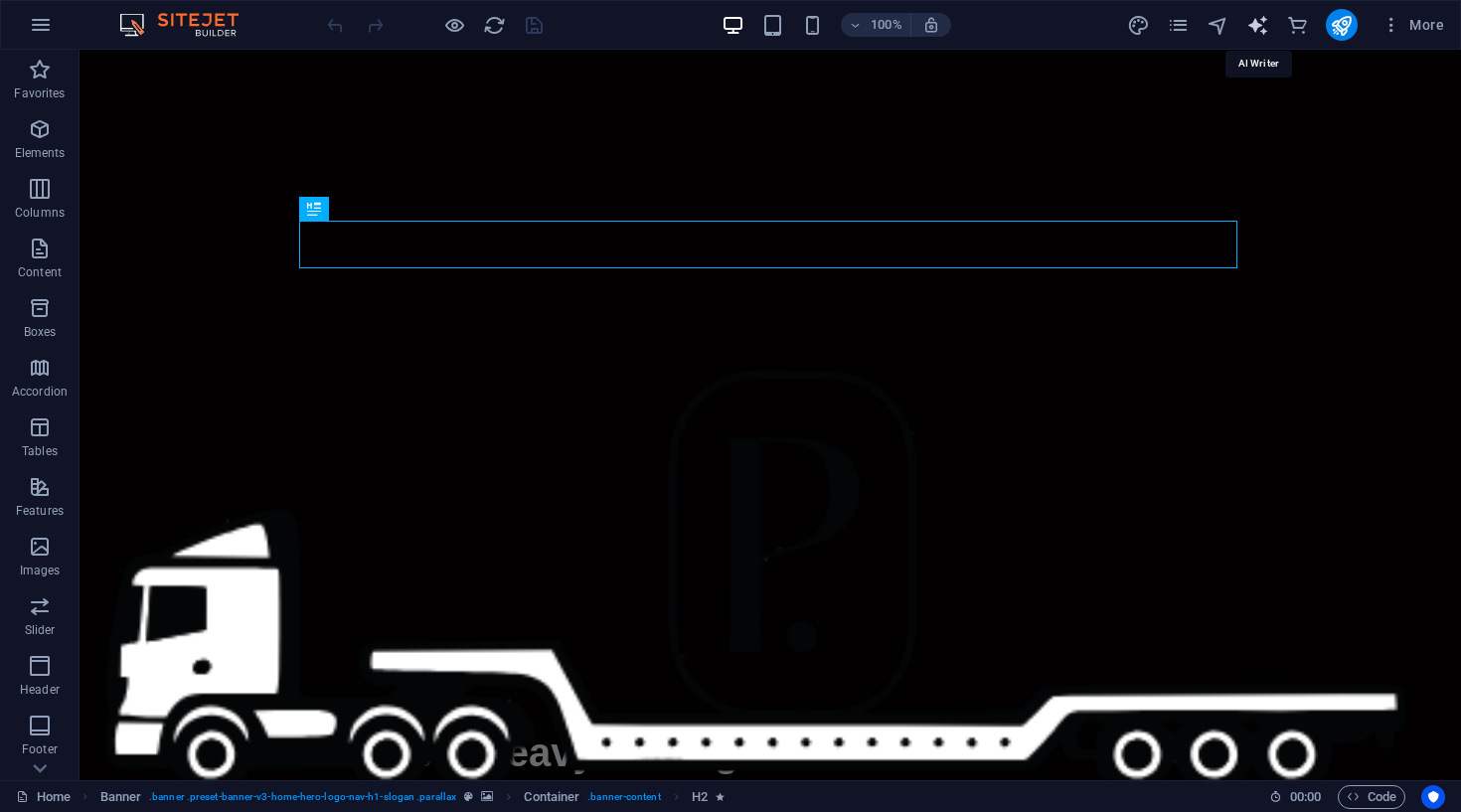 click at bounding box center [1257, 25] 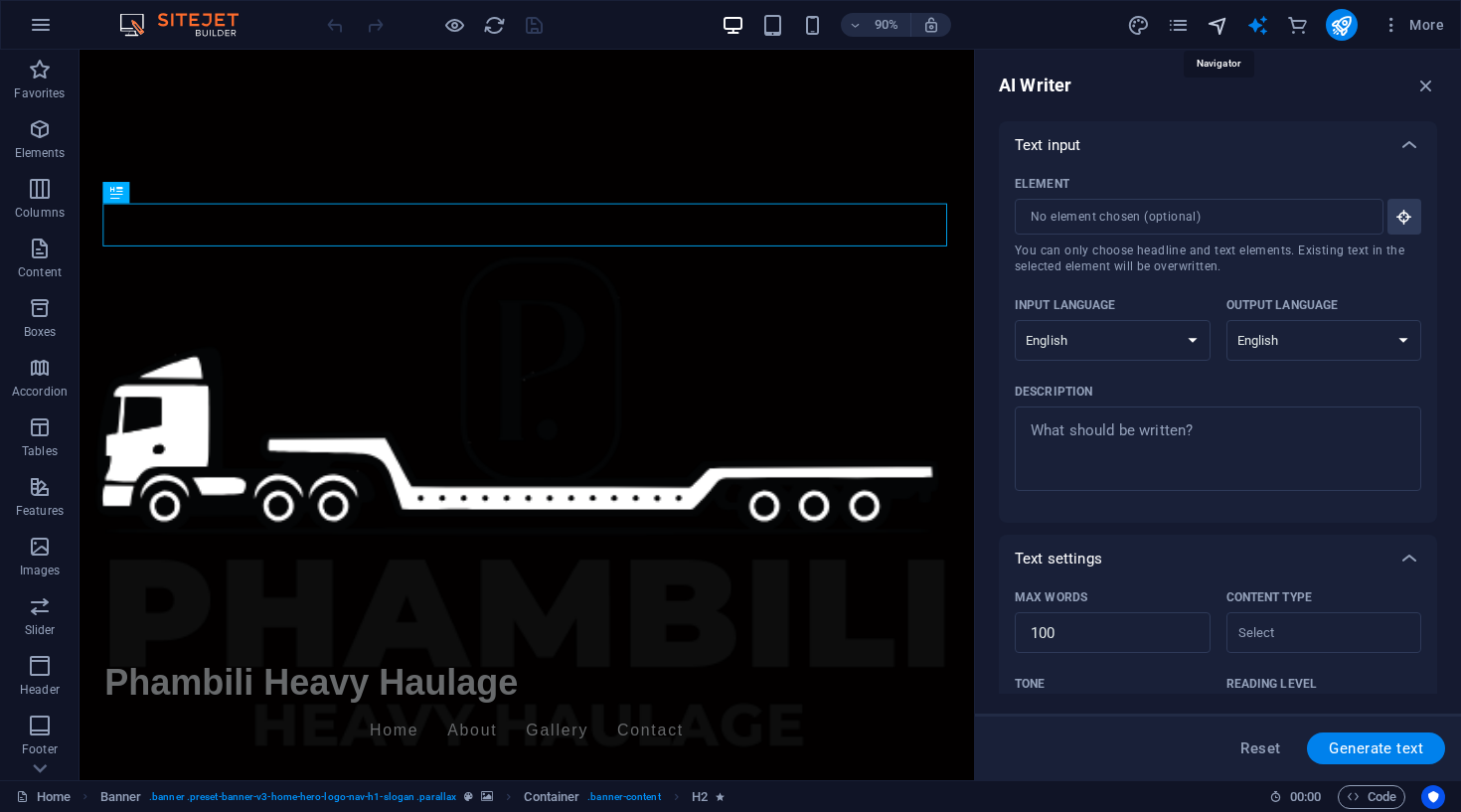click at bounding box center (1218, 25) 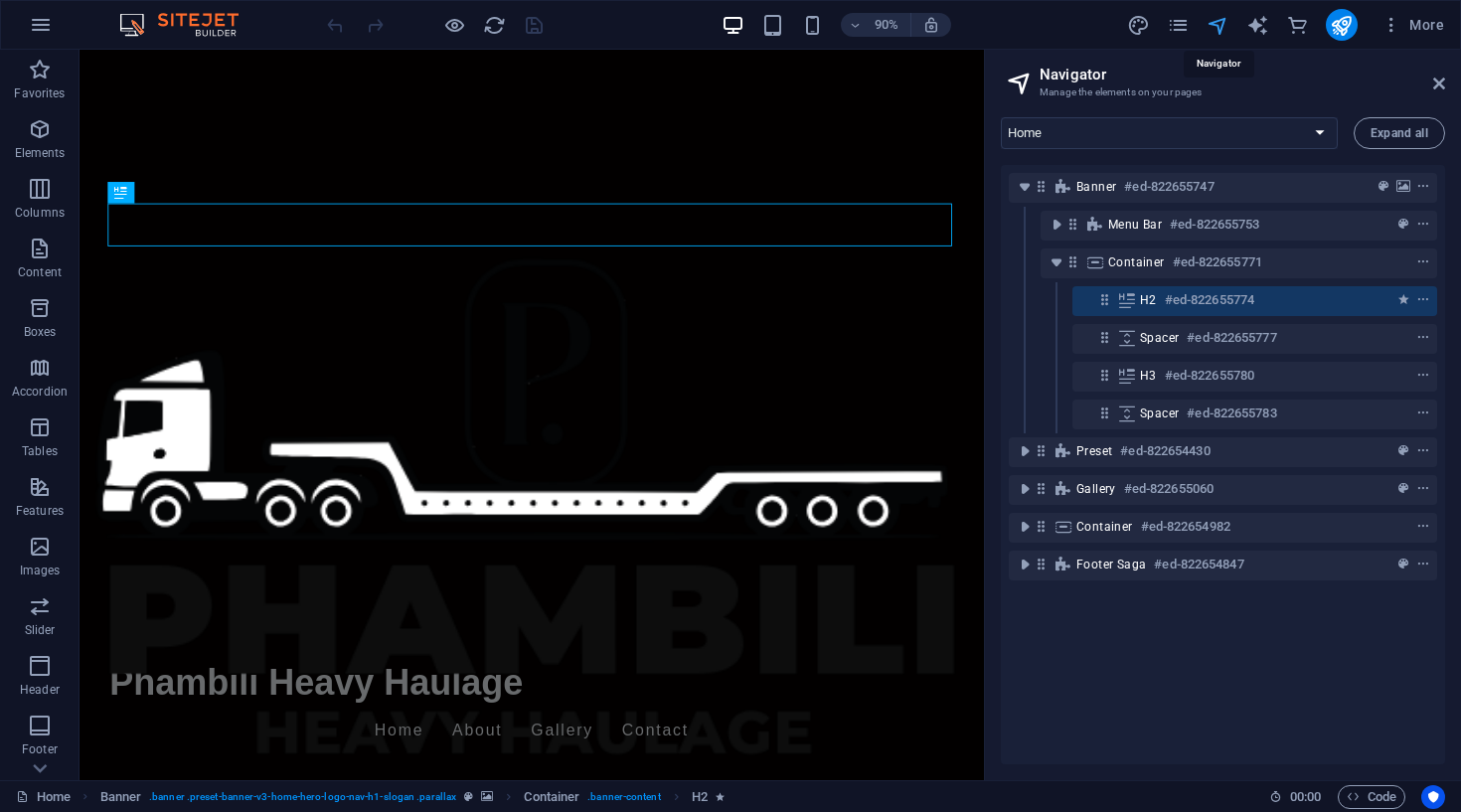 click at bounding box center (1218, 25) 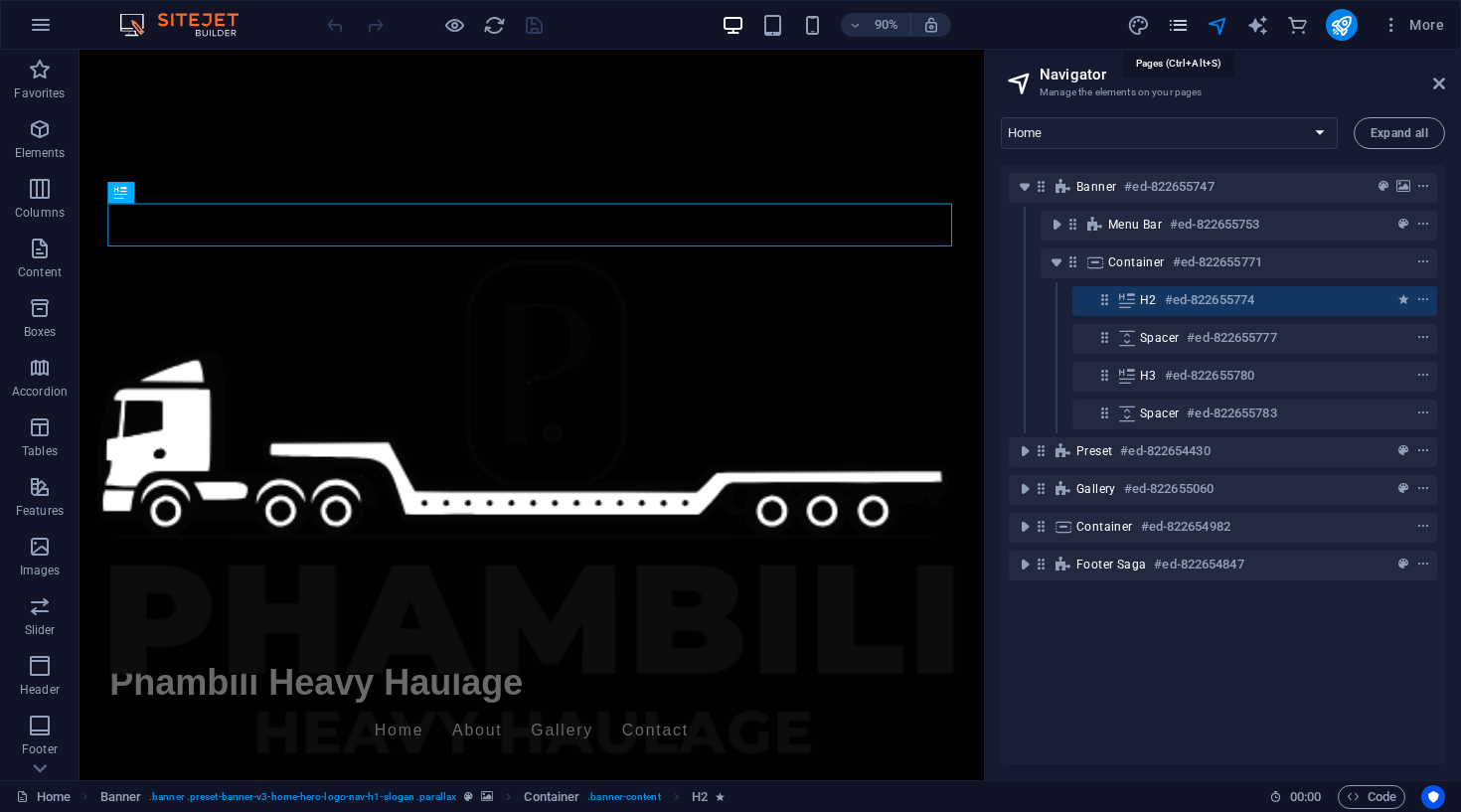 click at bounding box center [1178, 25] 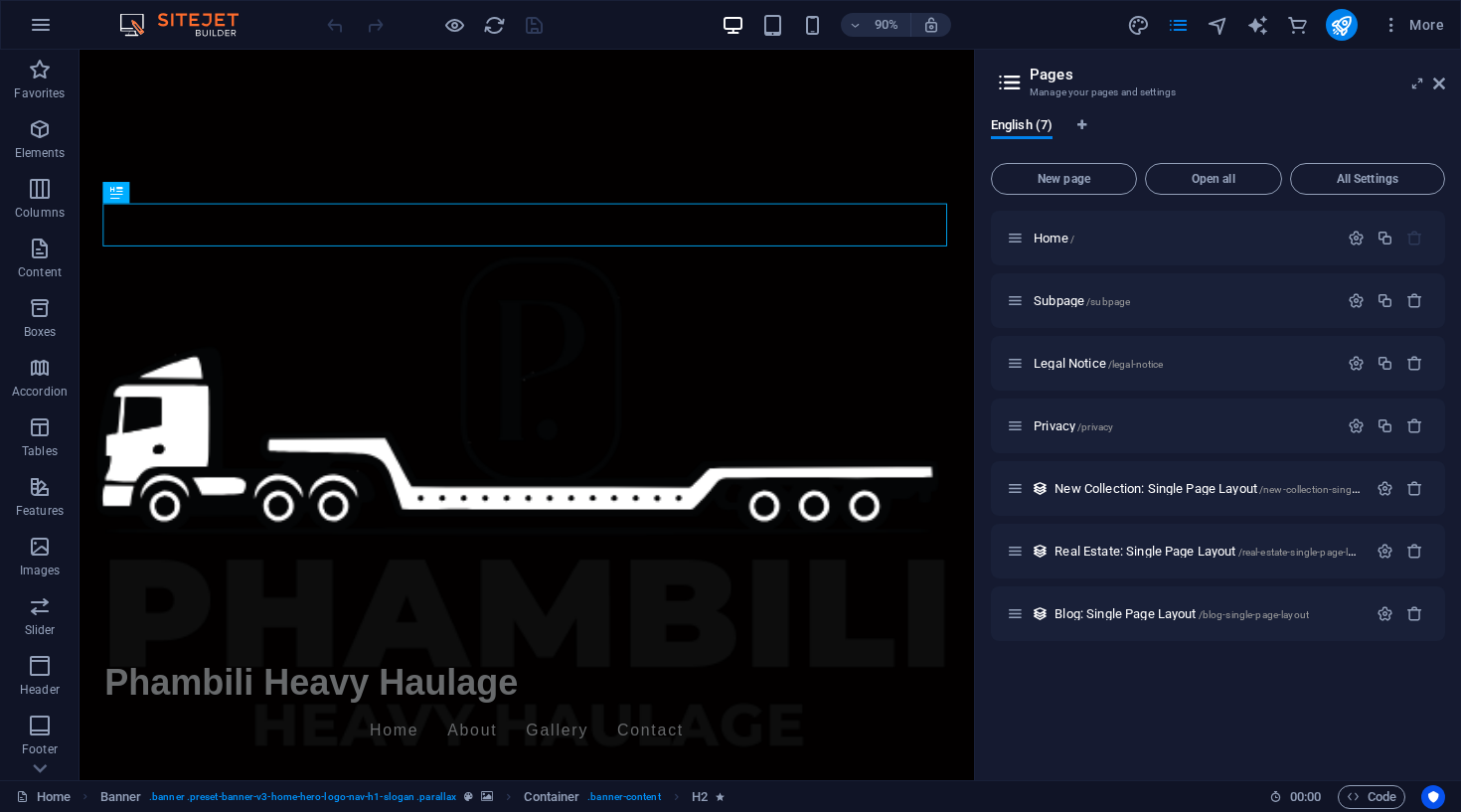 click on "New page Open all All Settings Home / Subpage /subpage Legal Notice /legal-notice Privacy /privacy New Collection: Single Page Layout /new-collection-single-page-layout Real Estate: Single Page Layout /real-estate-single-page-layout Blog: Single Page Layout /blog-single-page-layout" at bounding box center (1218, 459) 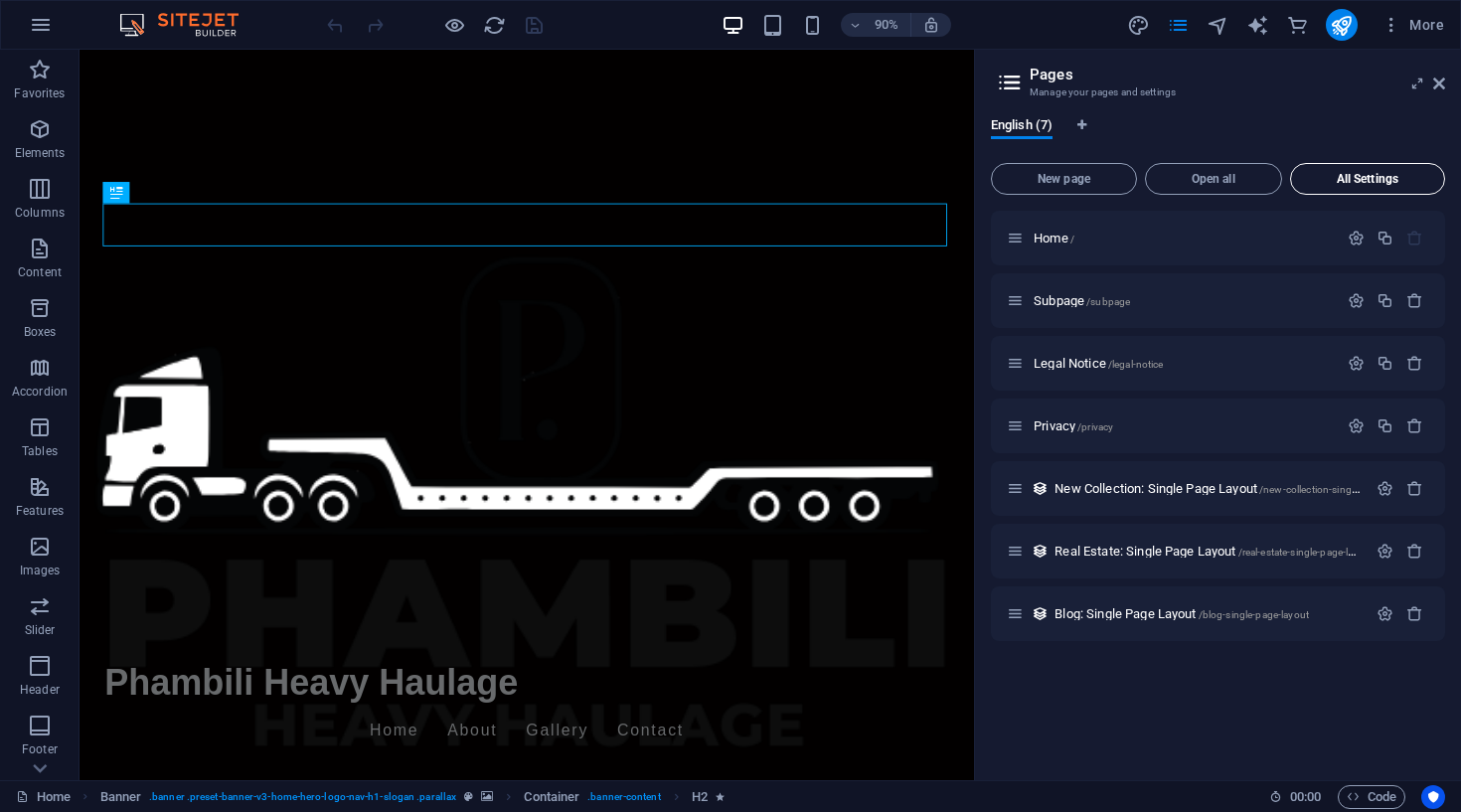 click on "All Settings" at bounding box center (1368, 179) 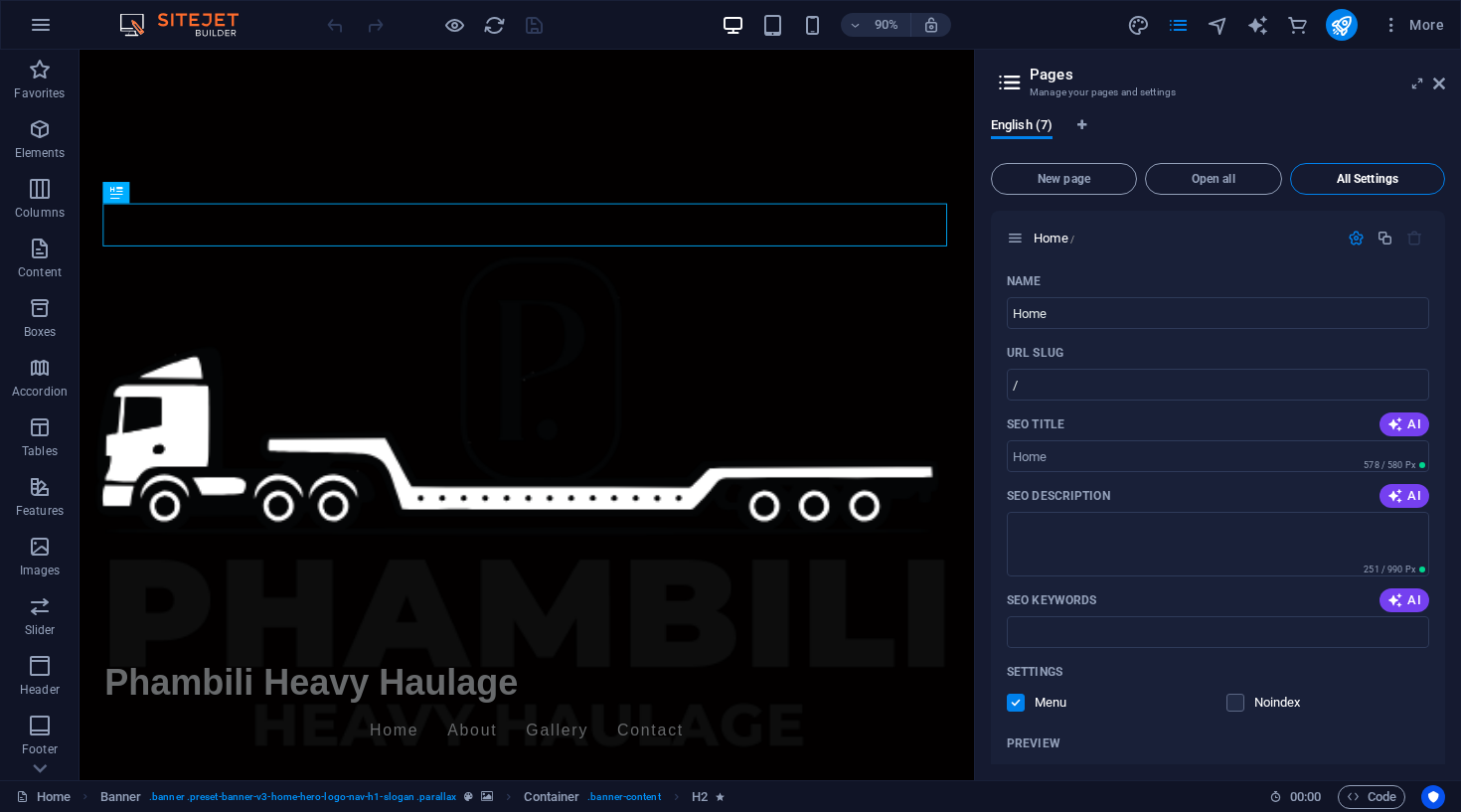 scroll, scrollTop: 3477, scrollLeft: 0, axis: vertical 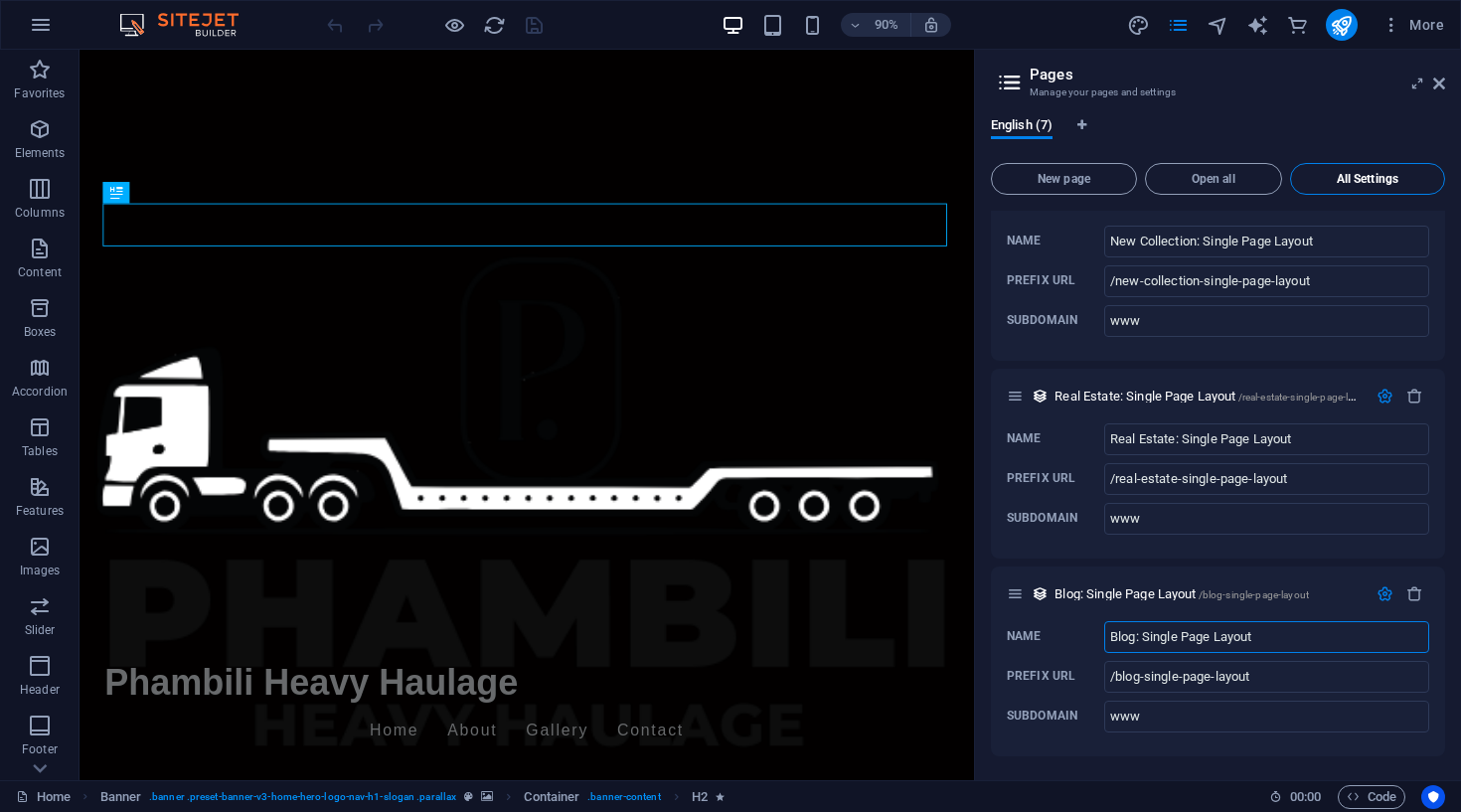 click on "All Settings" at bounding box center (1368, 179) 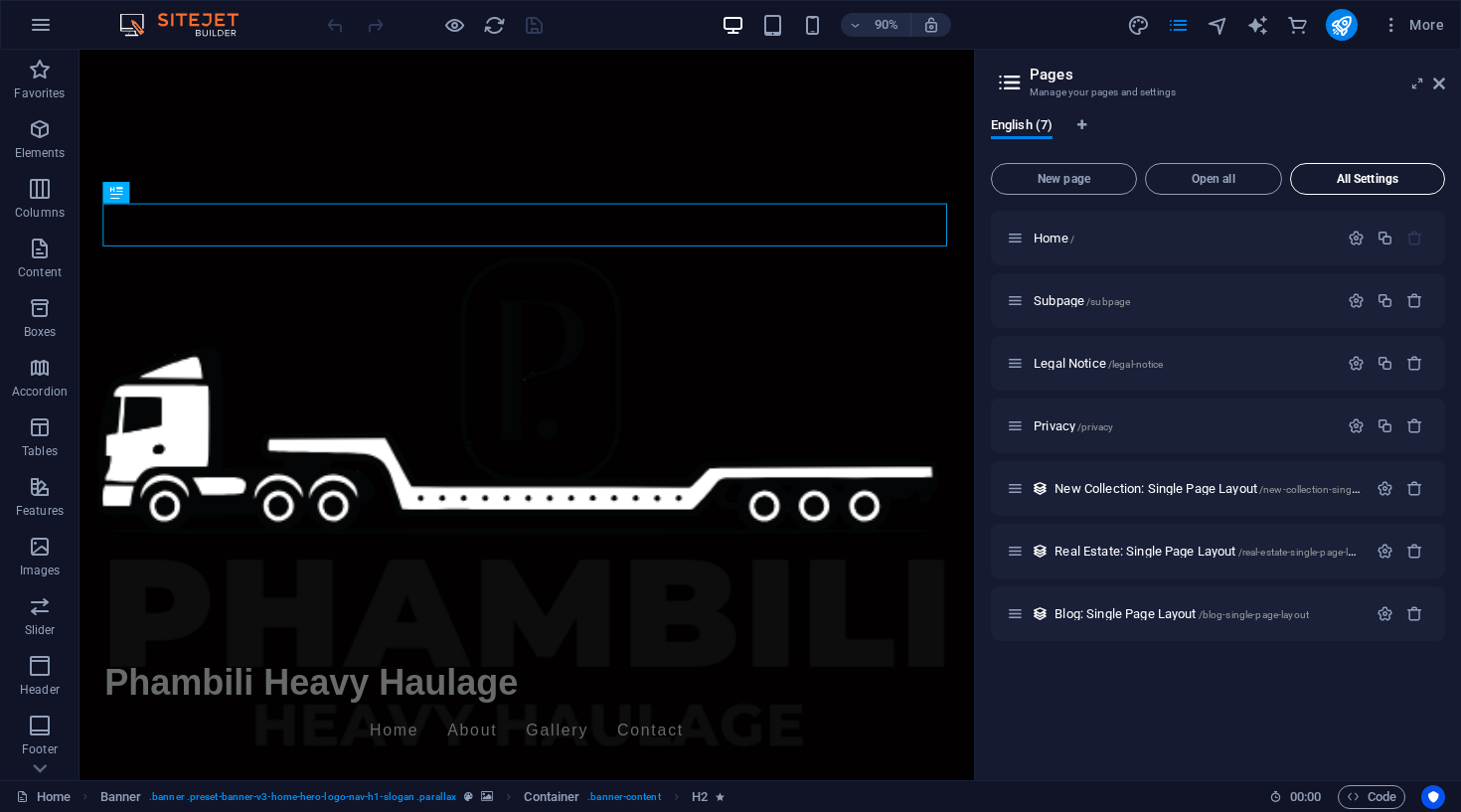 scroll, scrollTop: 0, scrollLeft: 0, axis: both 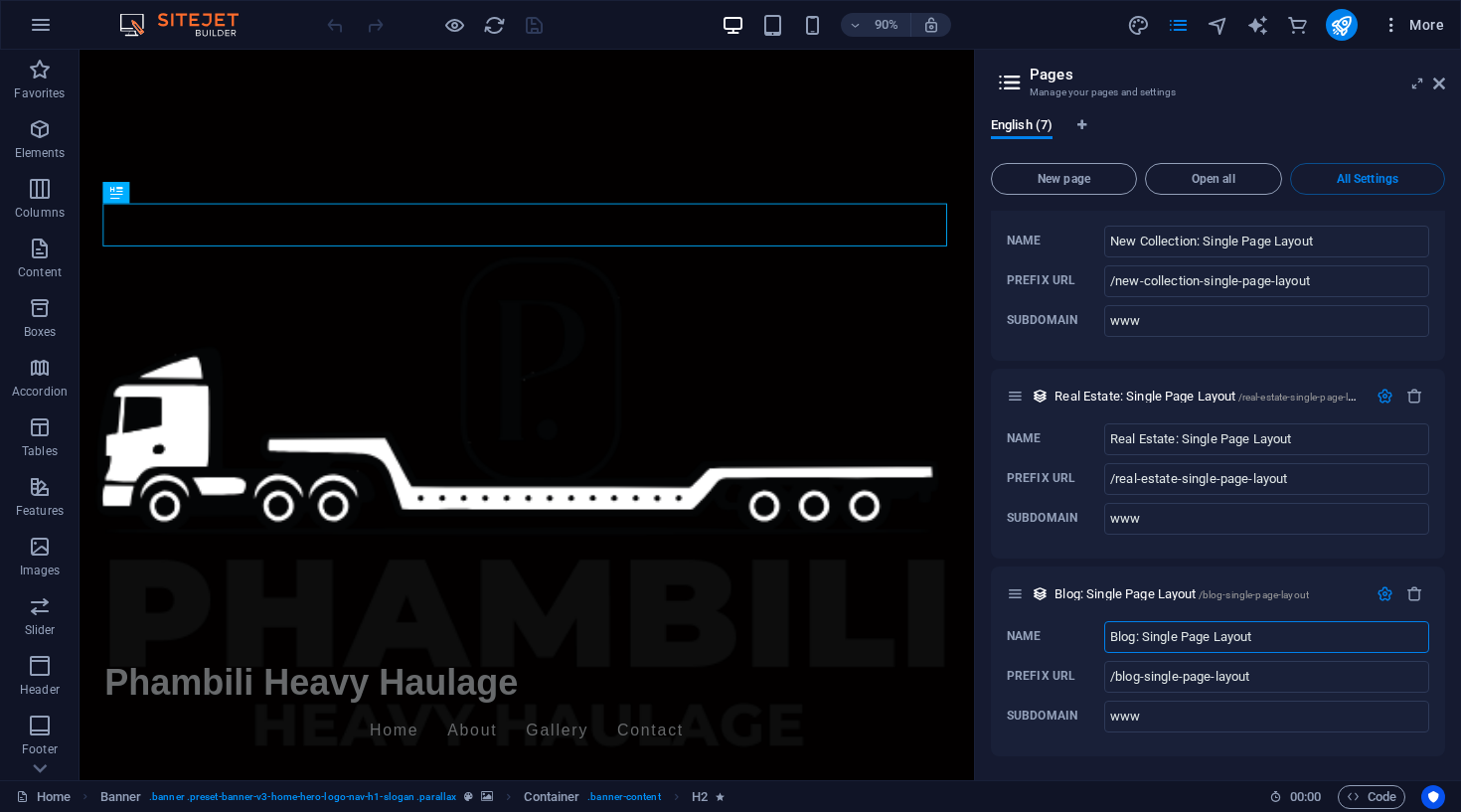click on "More" at bounding box center (1412, 25) 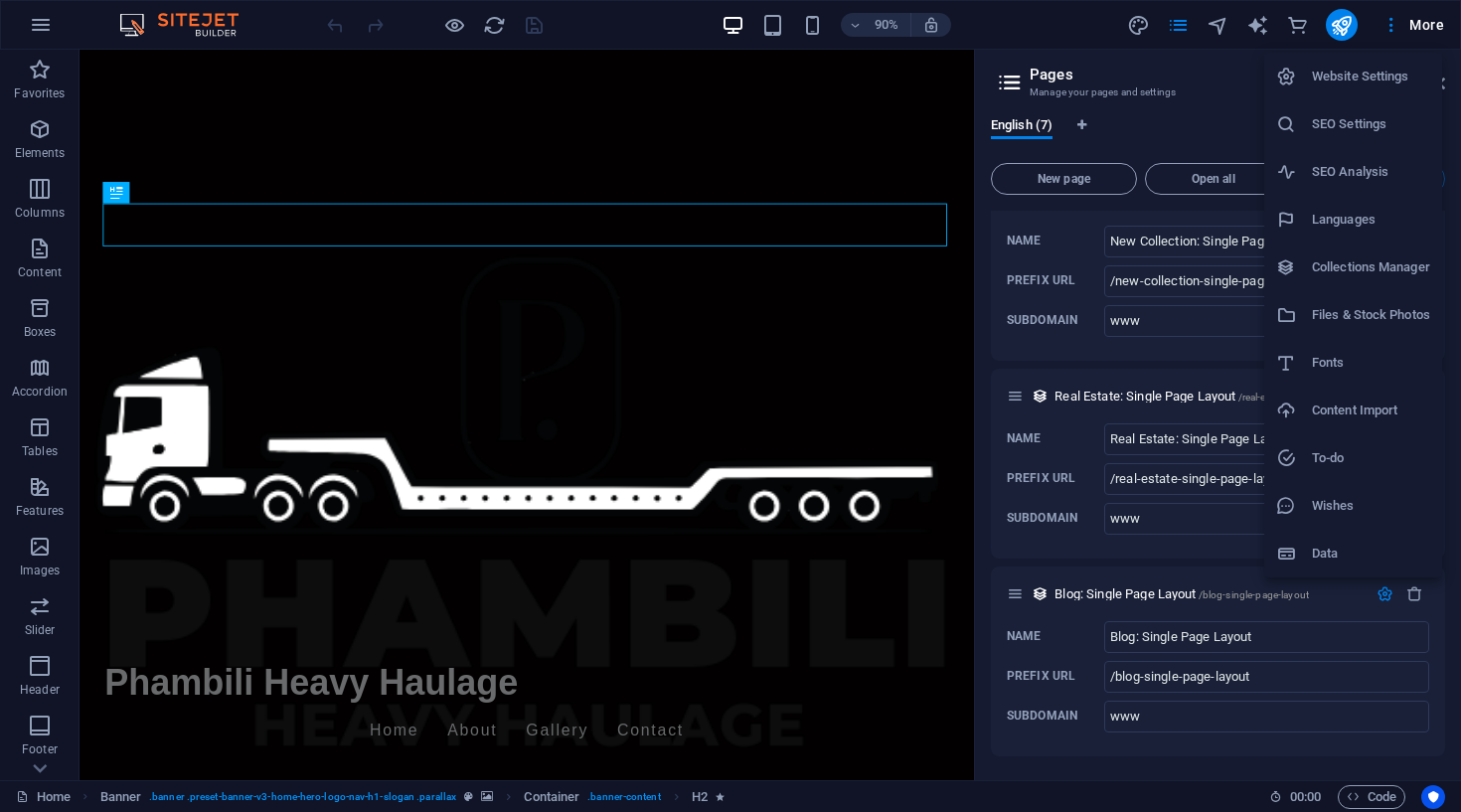 click on "Website Settings" at bounding box center [1353, 77] 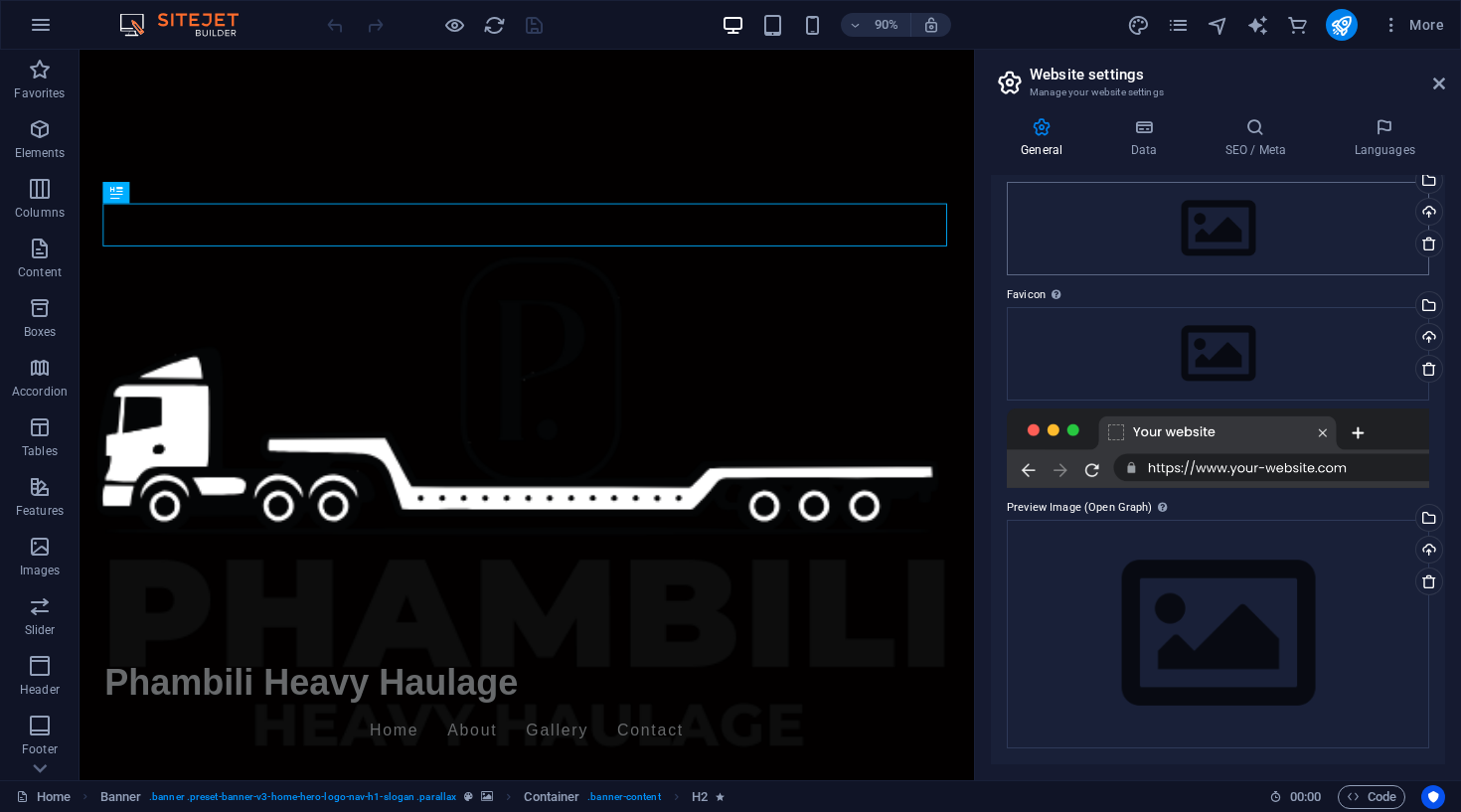 scroll, scrollTop: 87, scrollLeft: 0, axis: vertical 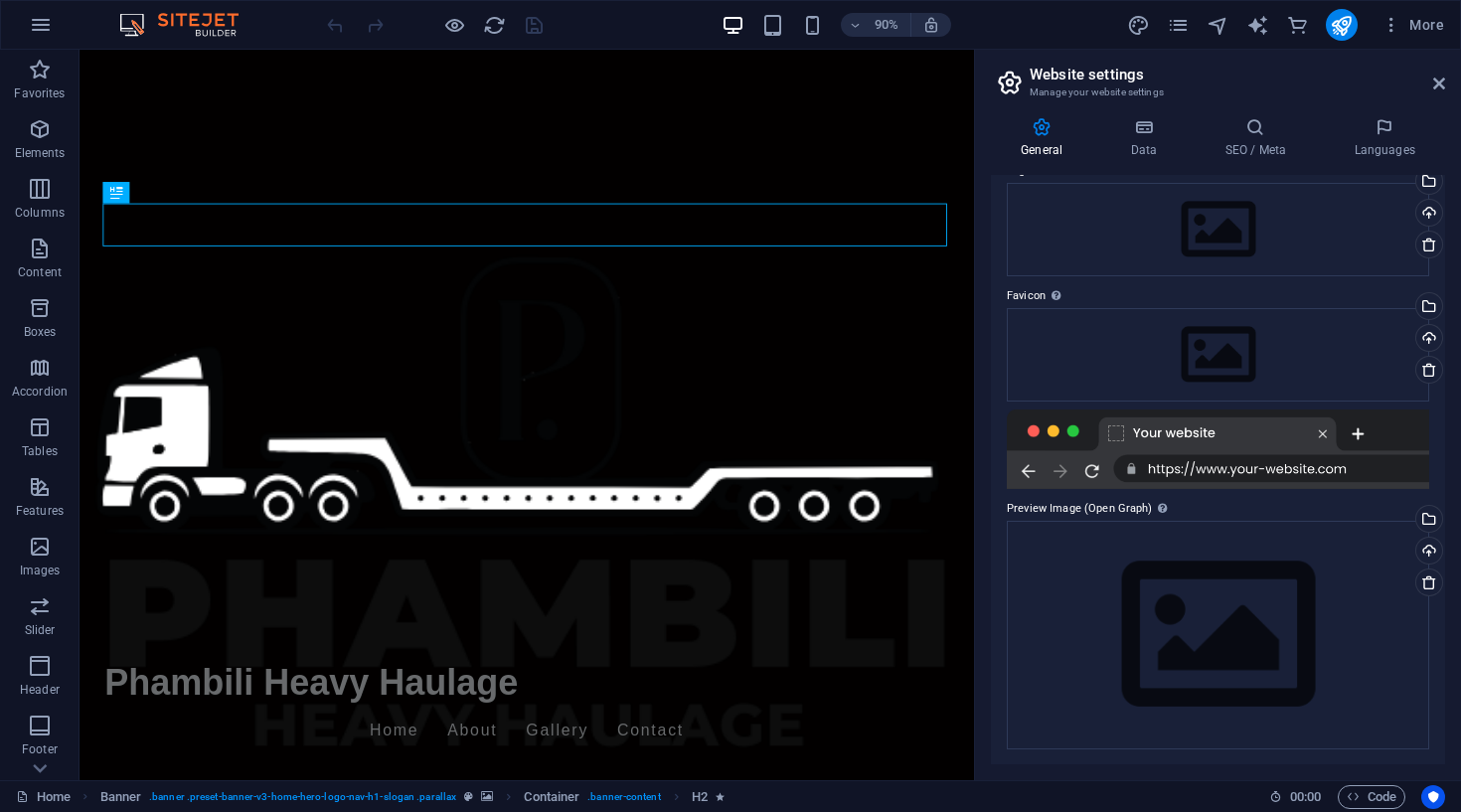 click at bounding box center [1218, 449] 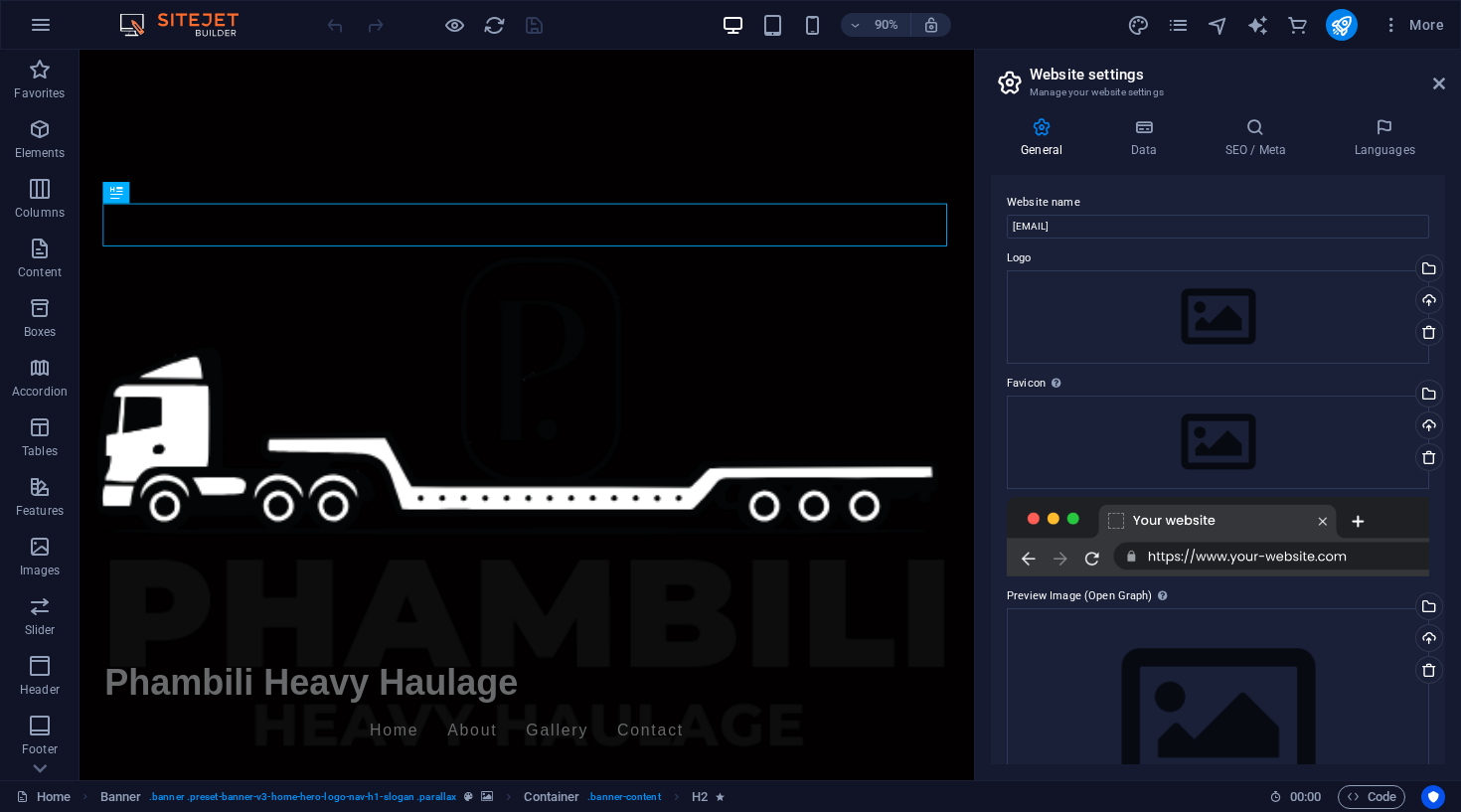 scroll, scrollTop: 3, scrollLeft: 0, axis: vertical 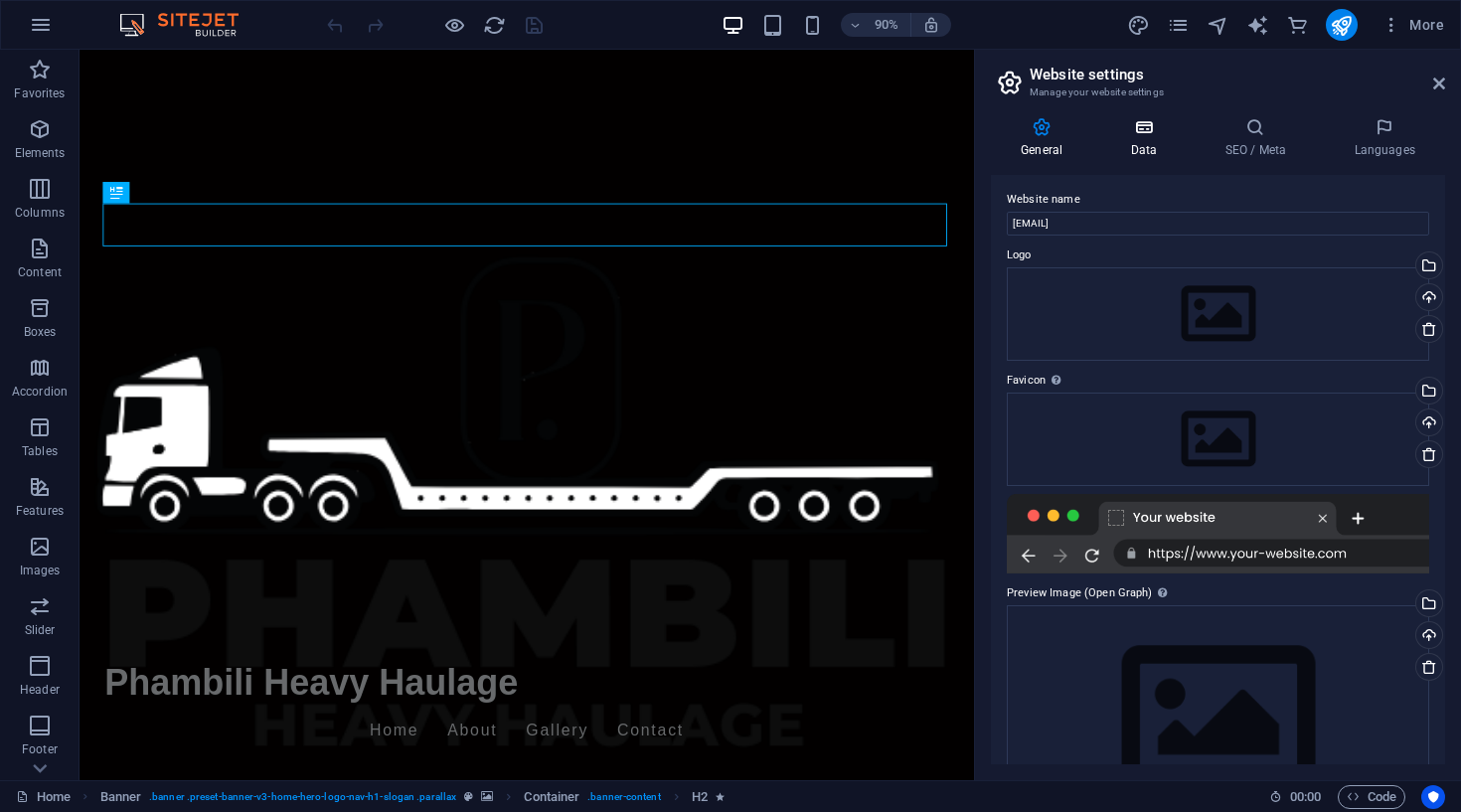 click on "Data" at bounding box center [1147, 138] 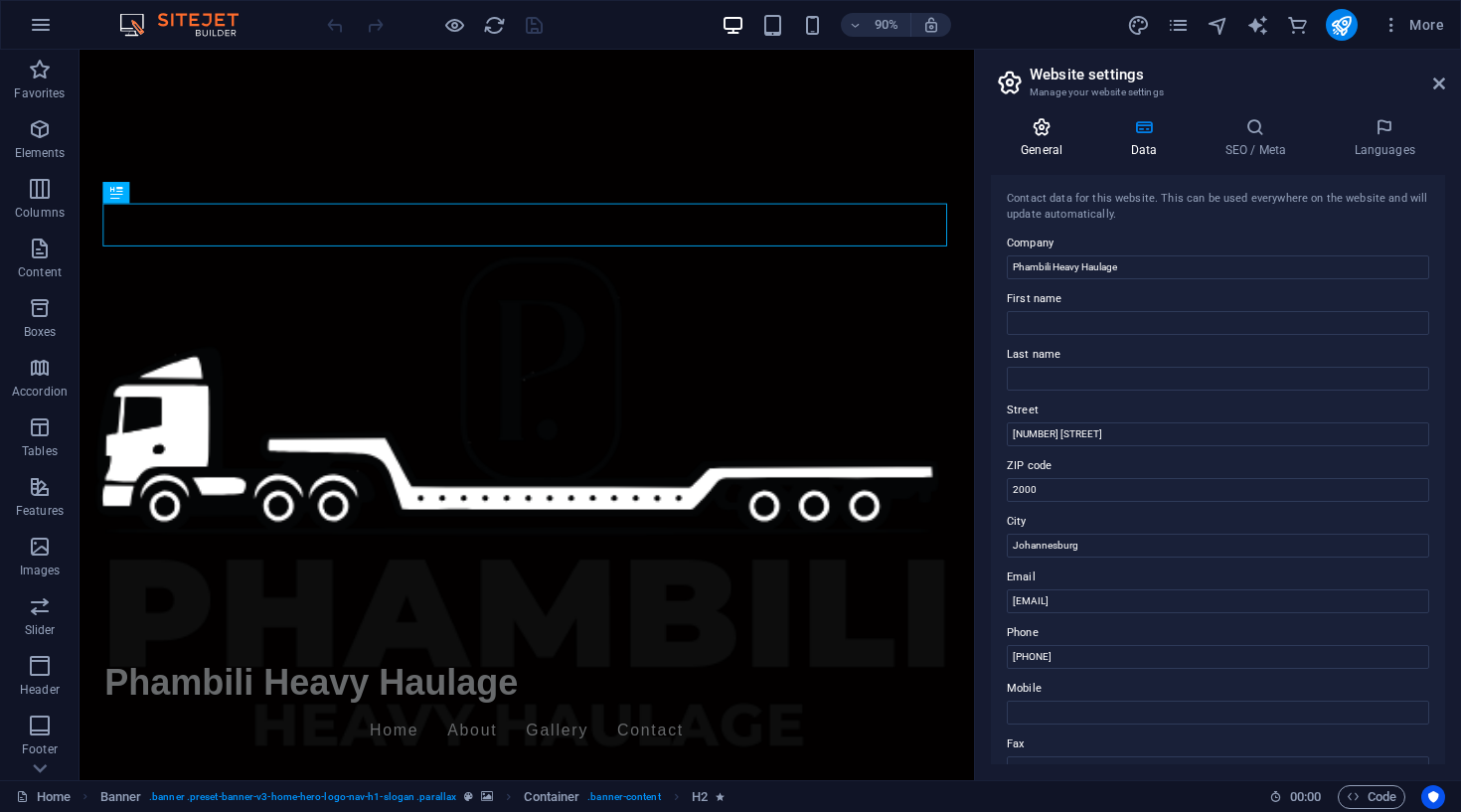 click at bounding box center [1042, 127] 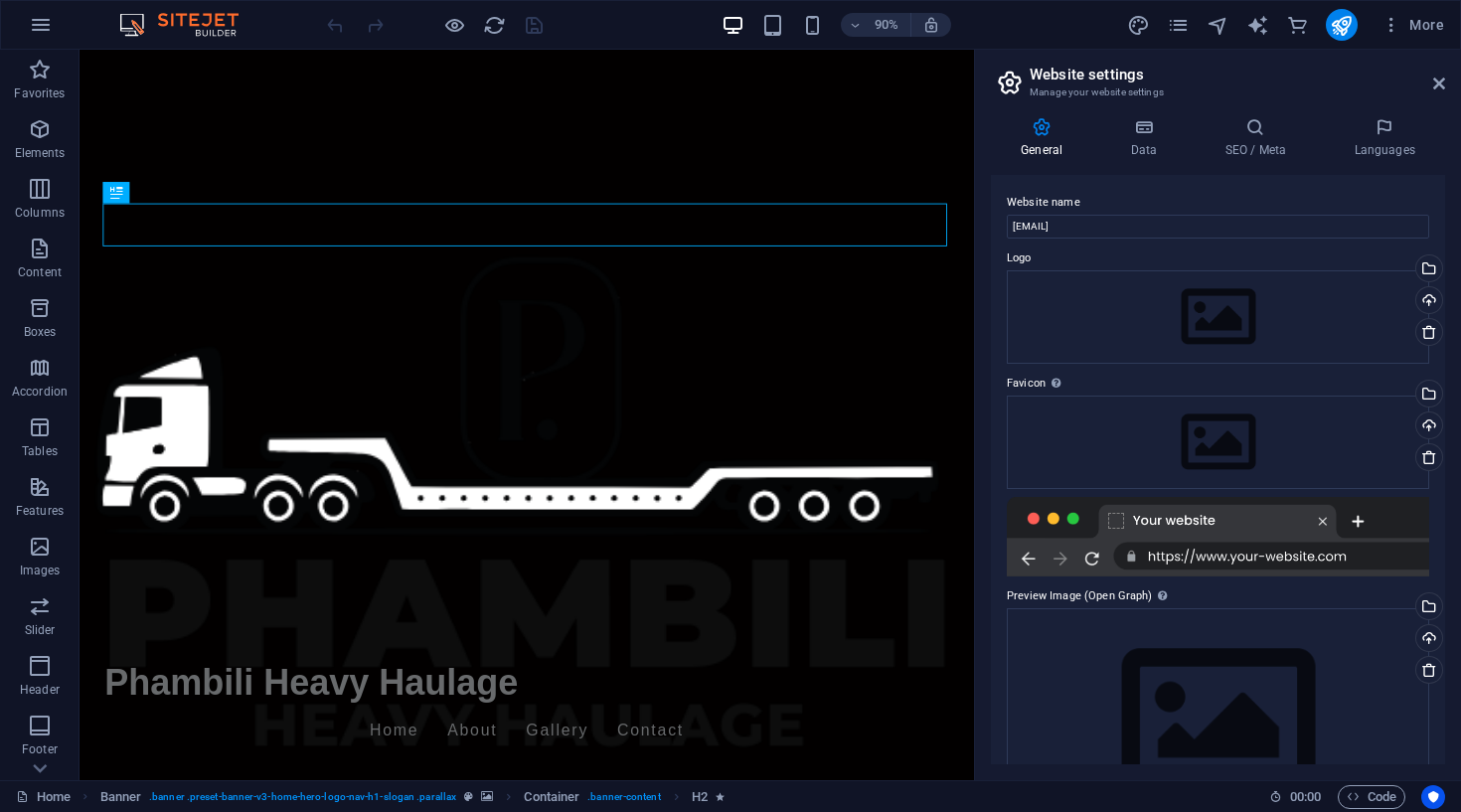 scroll, scrollTop: 0, scrollLeft: 0, axis: both 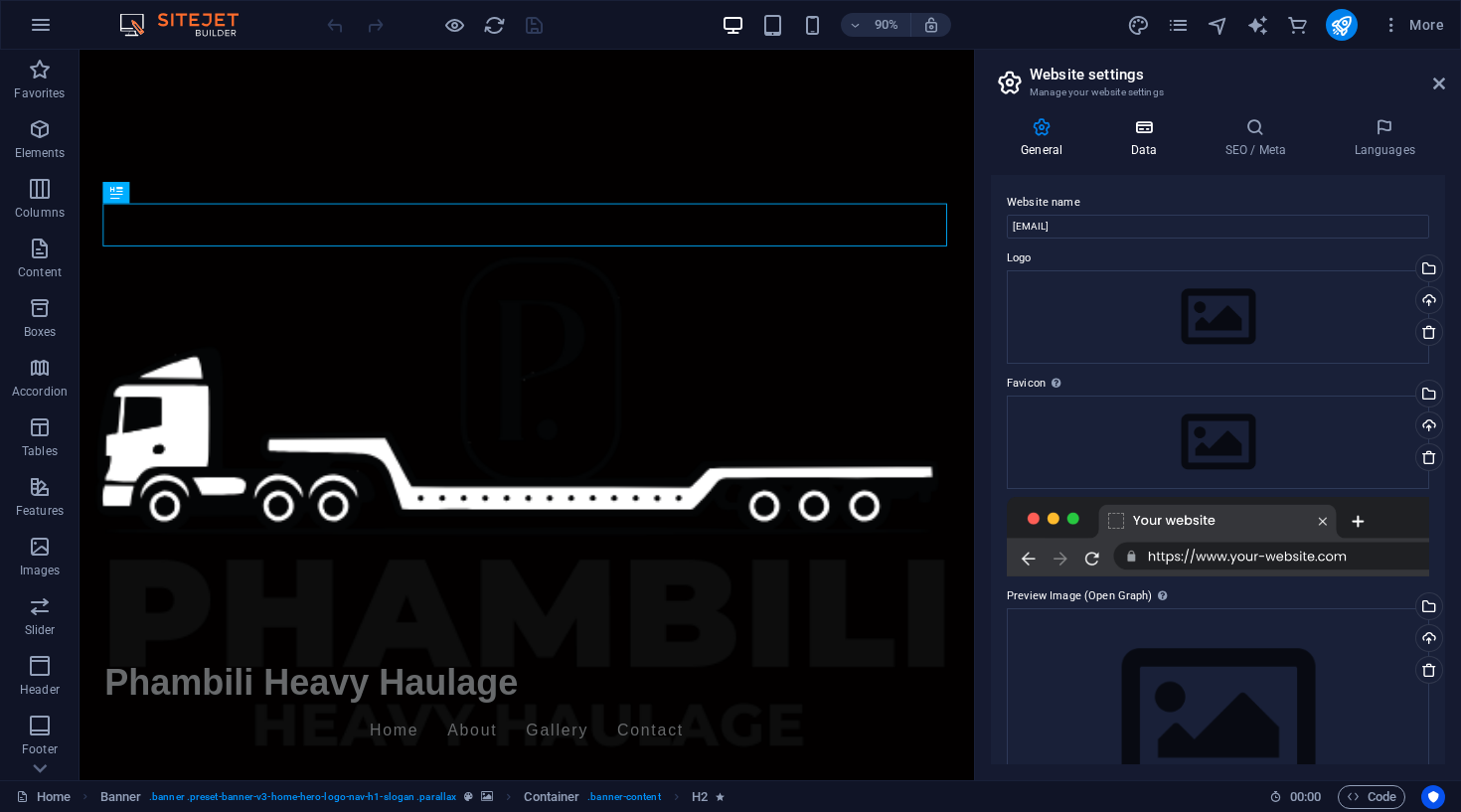 click at bounding box center (1143, 127) 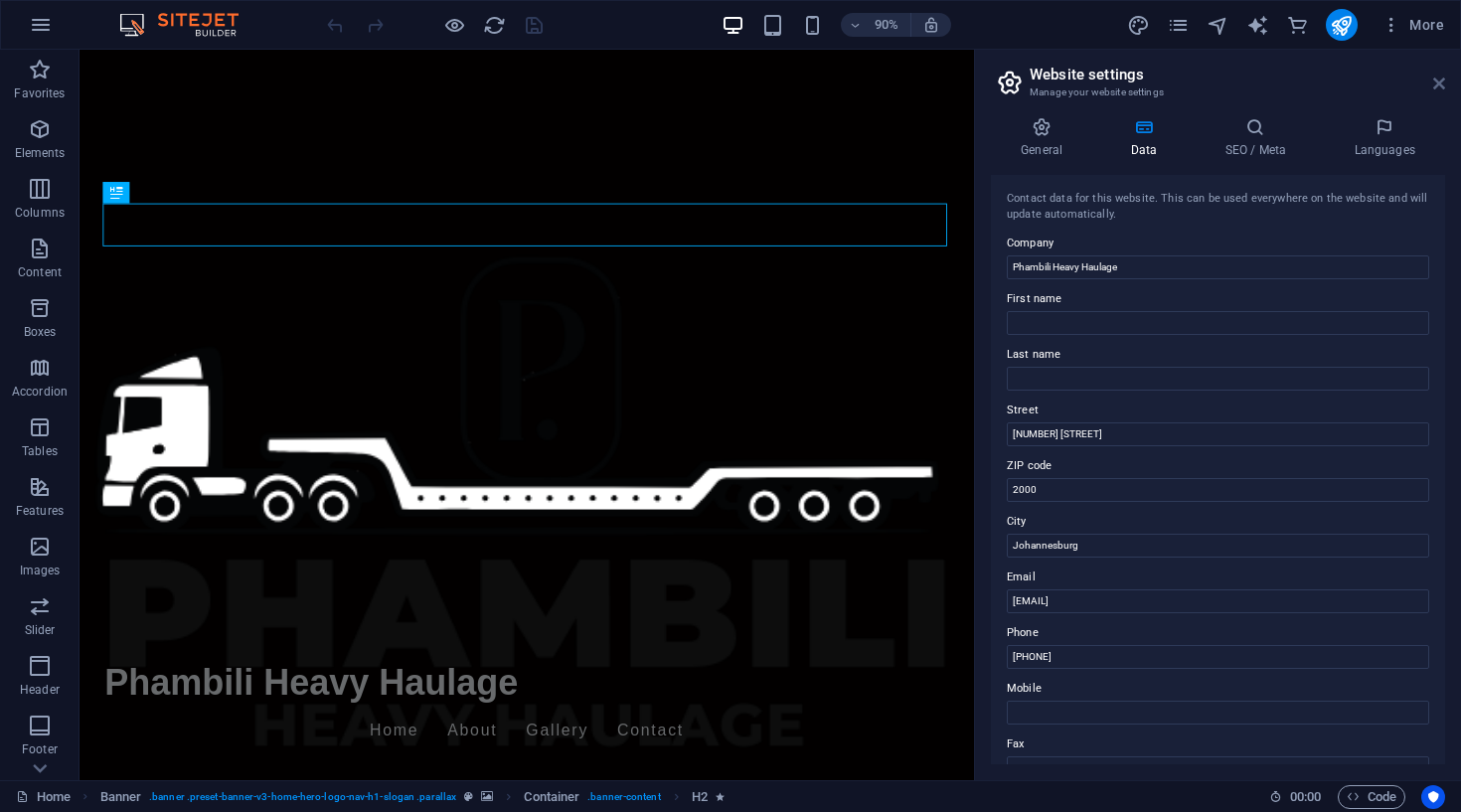 click at bounding box center (1439, 83) 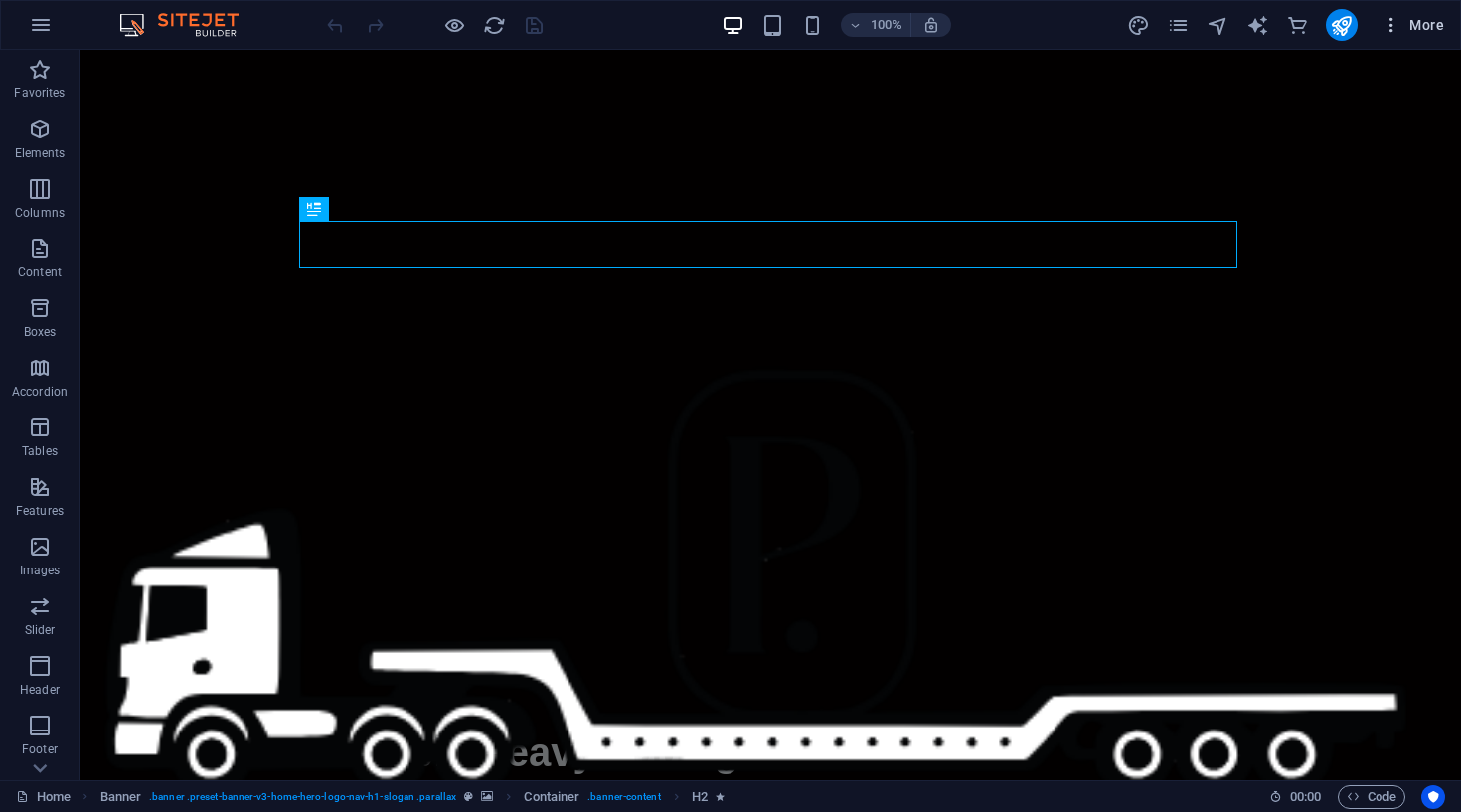 click on "More" at bounding box center [1412, 25] 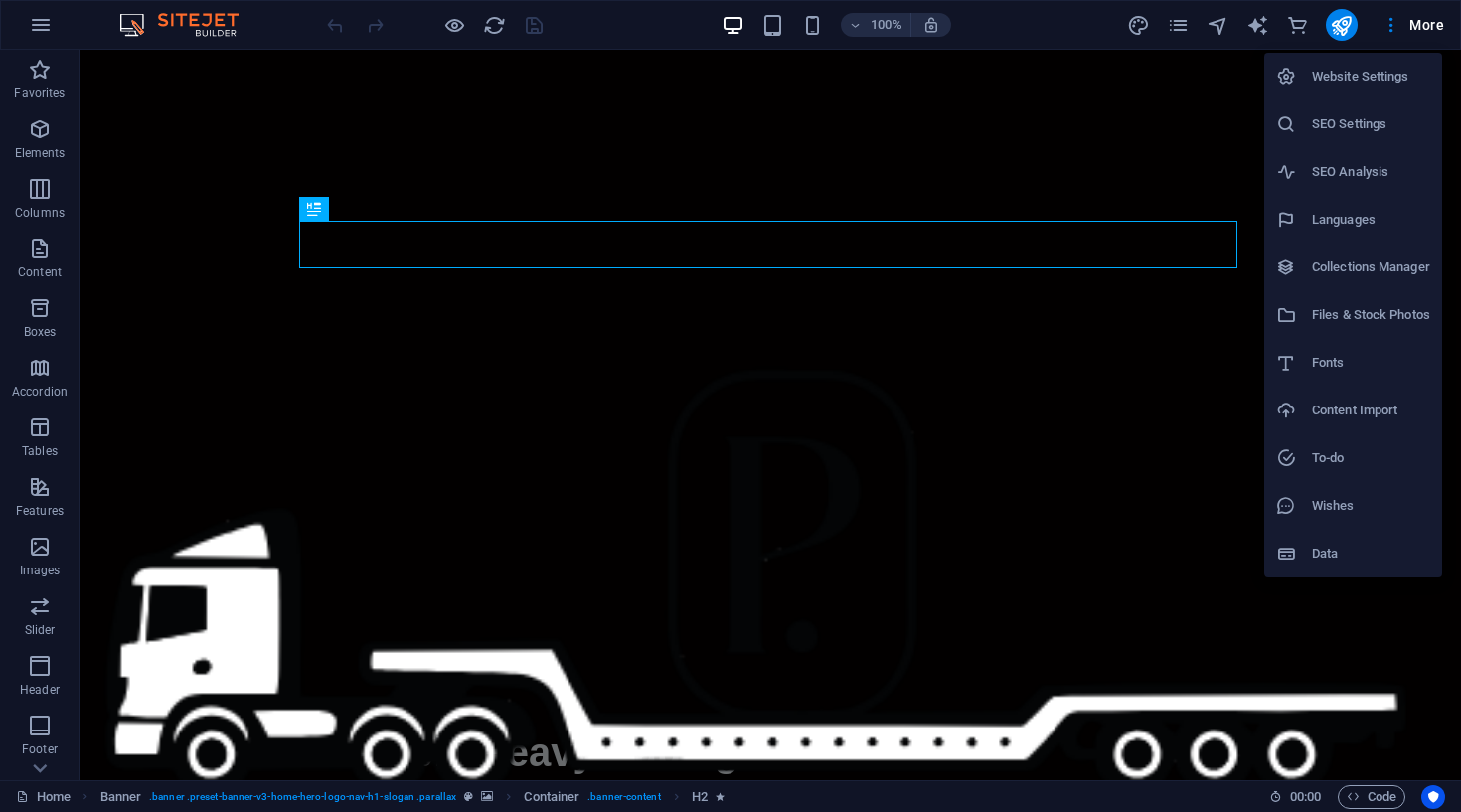 click at bounding box center (730, 406) 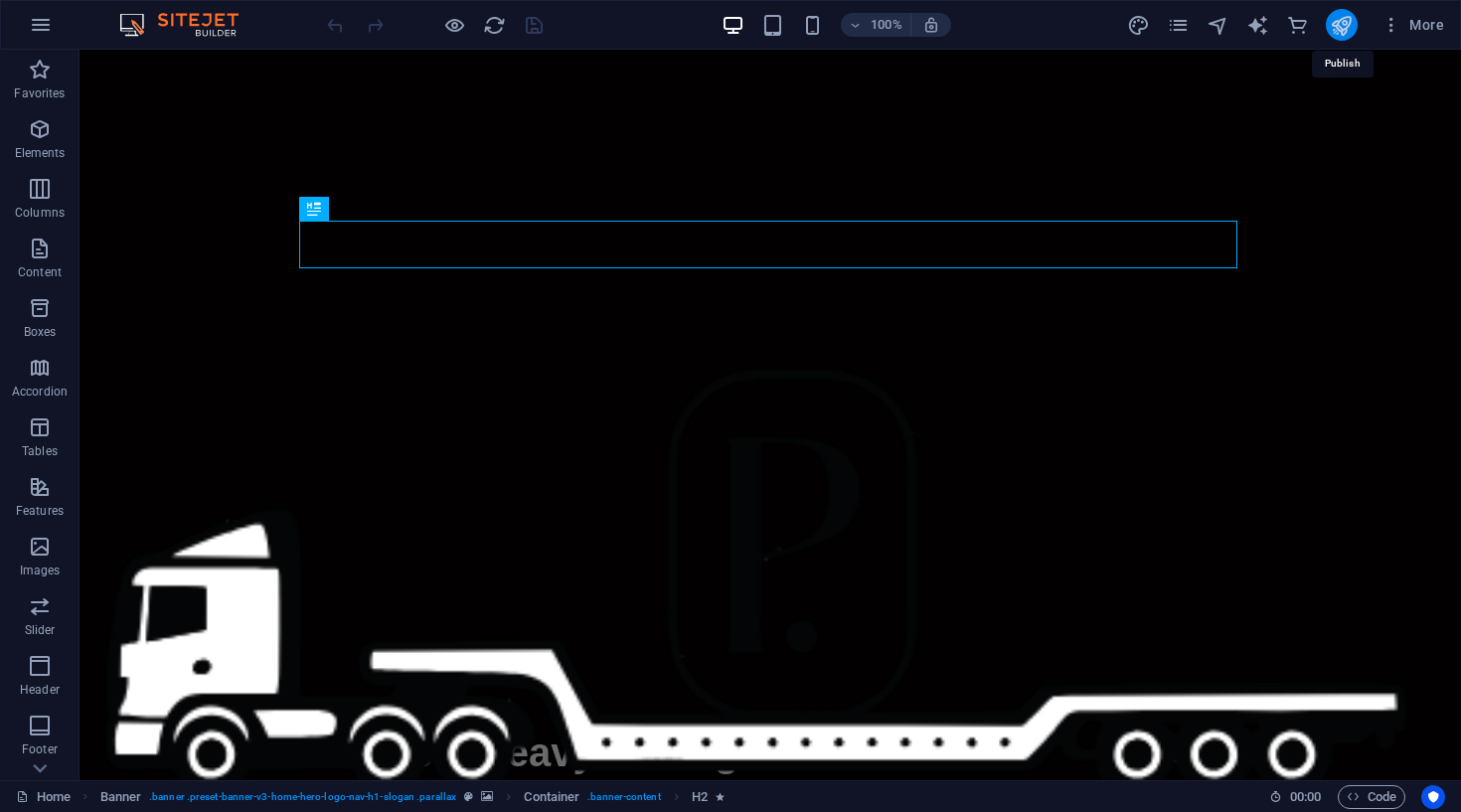 click at bounding box center [1341, 25] 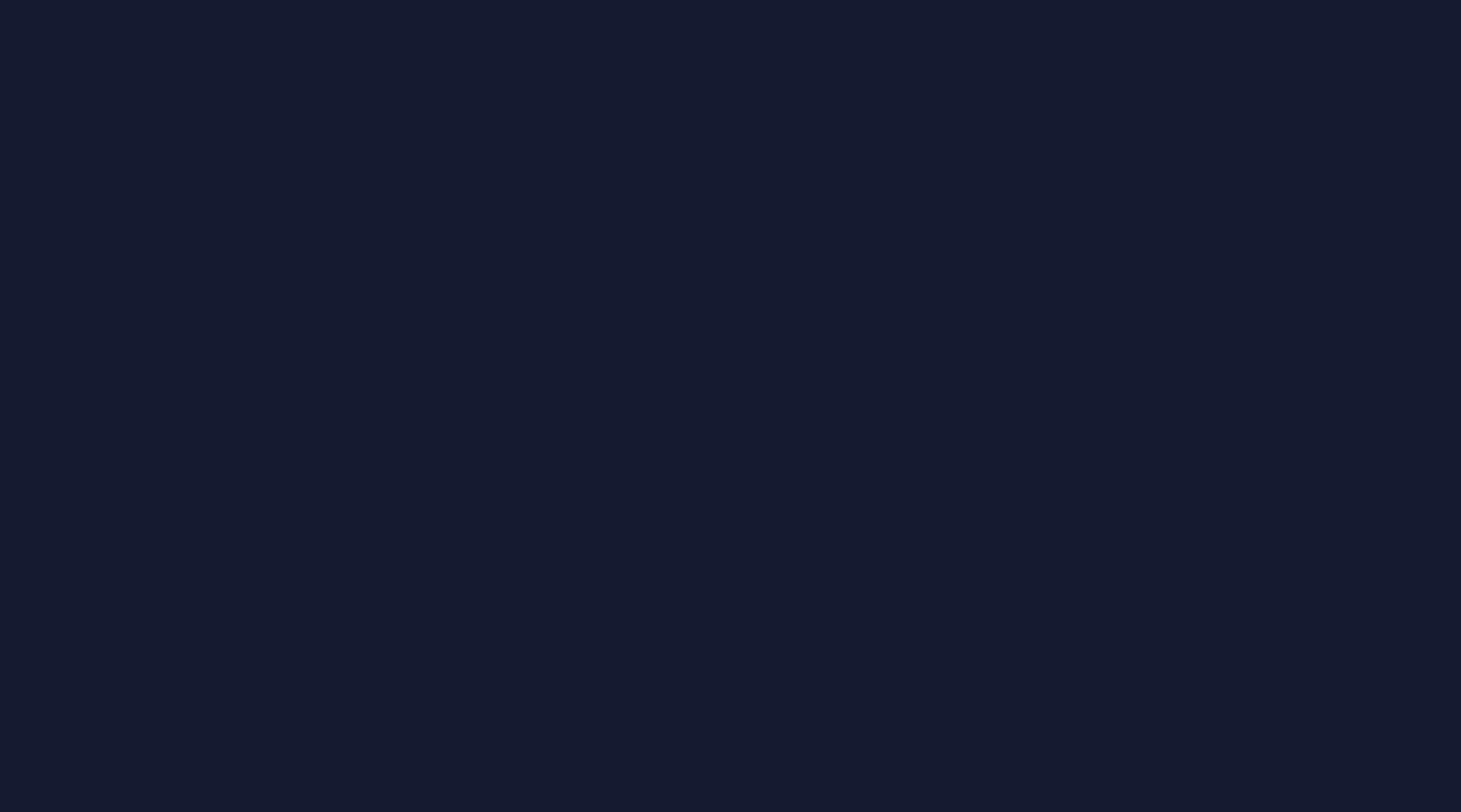 scroll, scrollTop: 0, scrollLeft: 0, axis: both 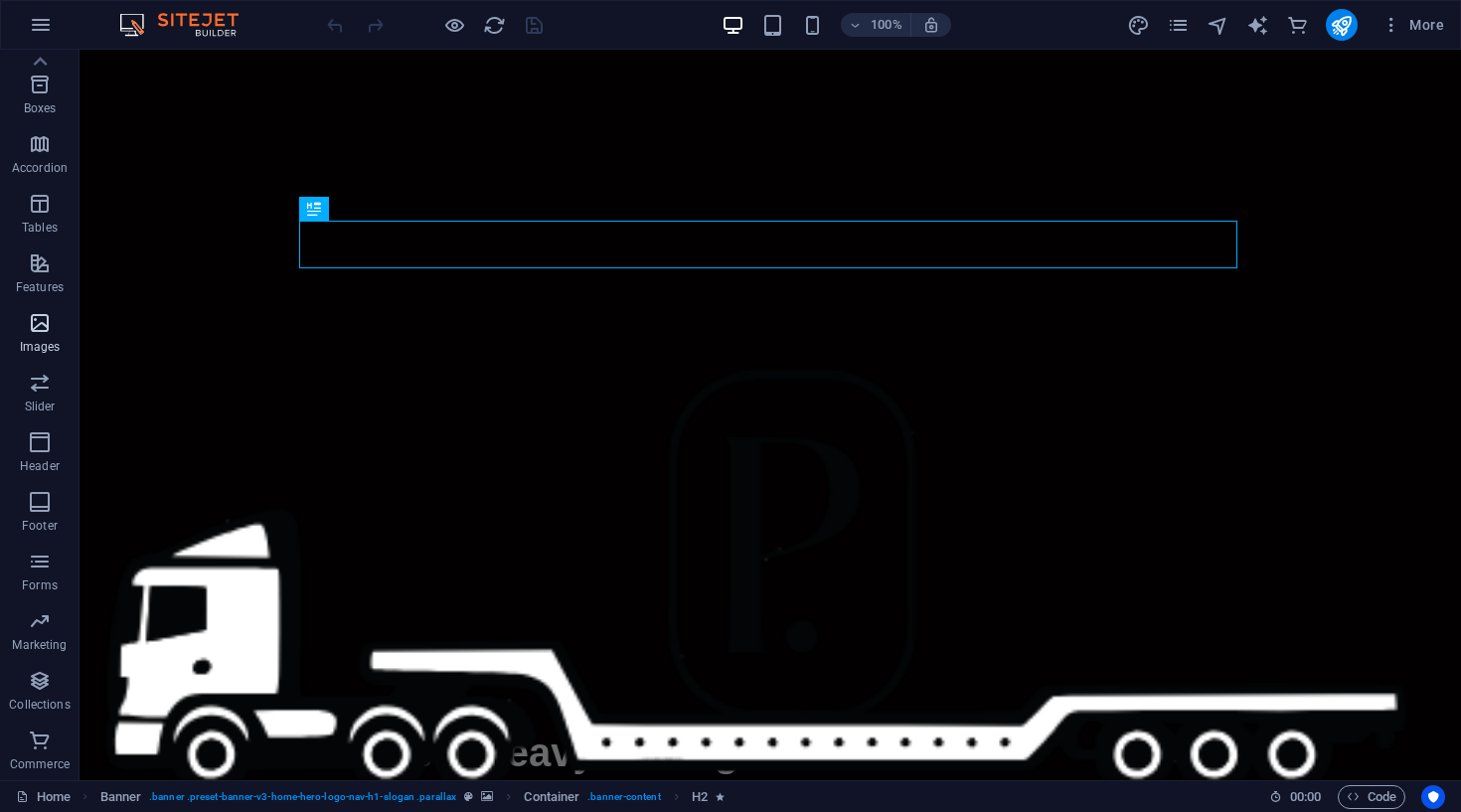 click at bounding box center [40, 323] 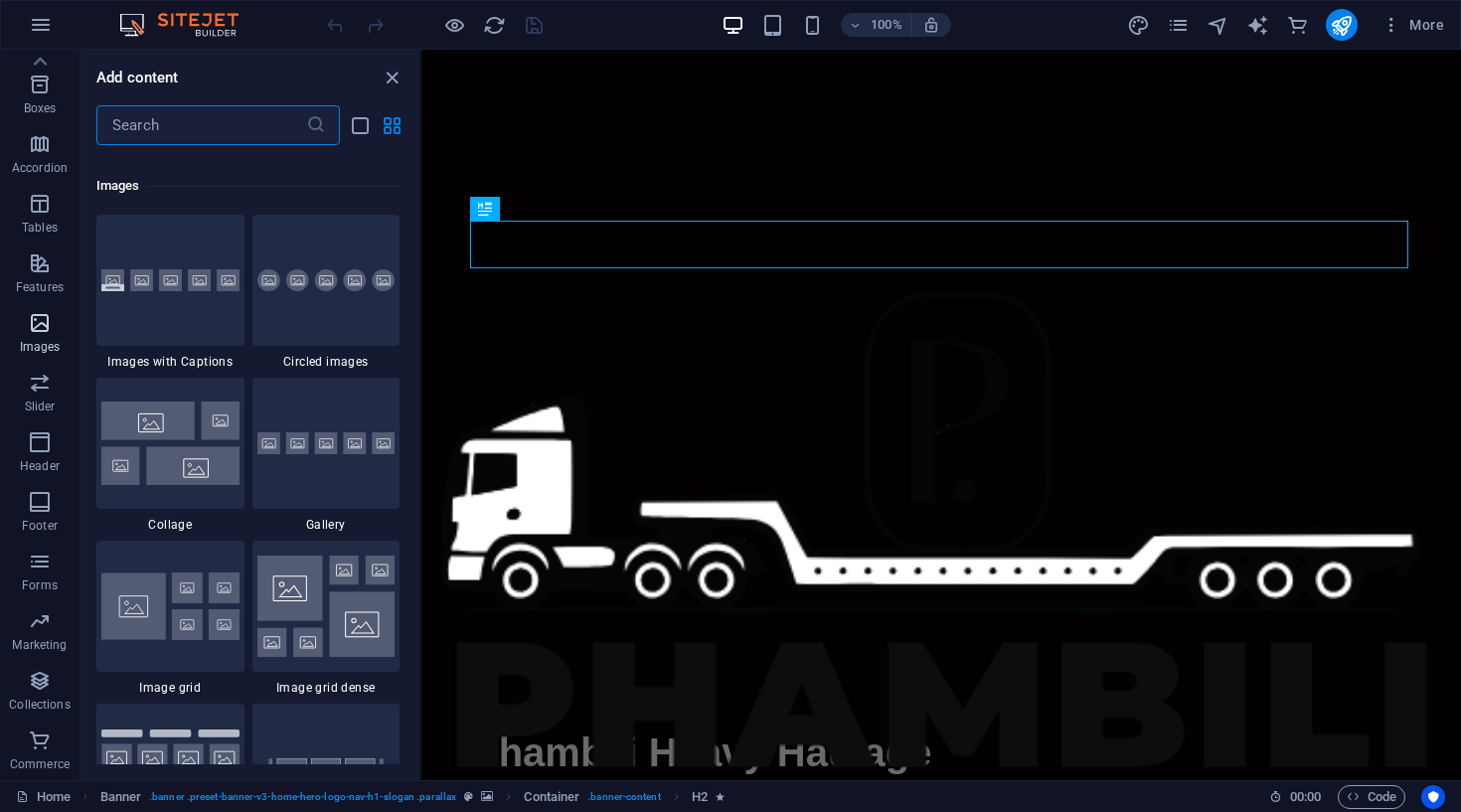 scroll, scrollTop: 10078, scrollLeft: 0, axis: vertical 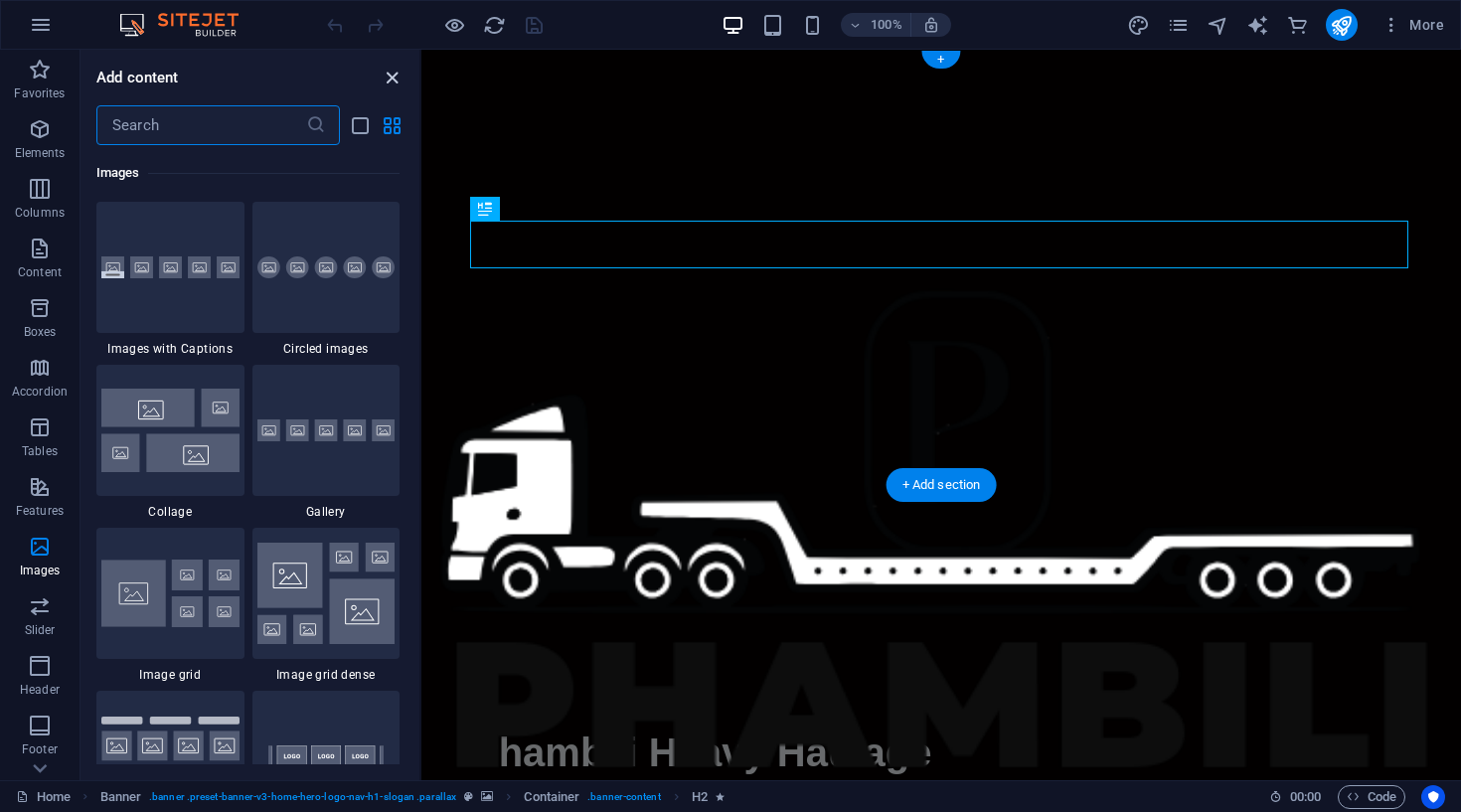 click at bounding box center (392, 78) 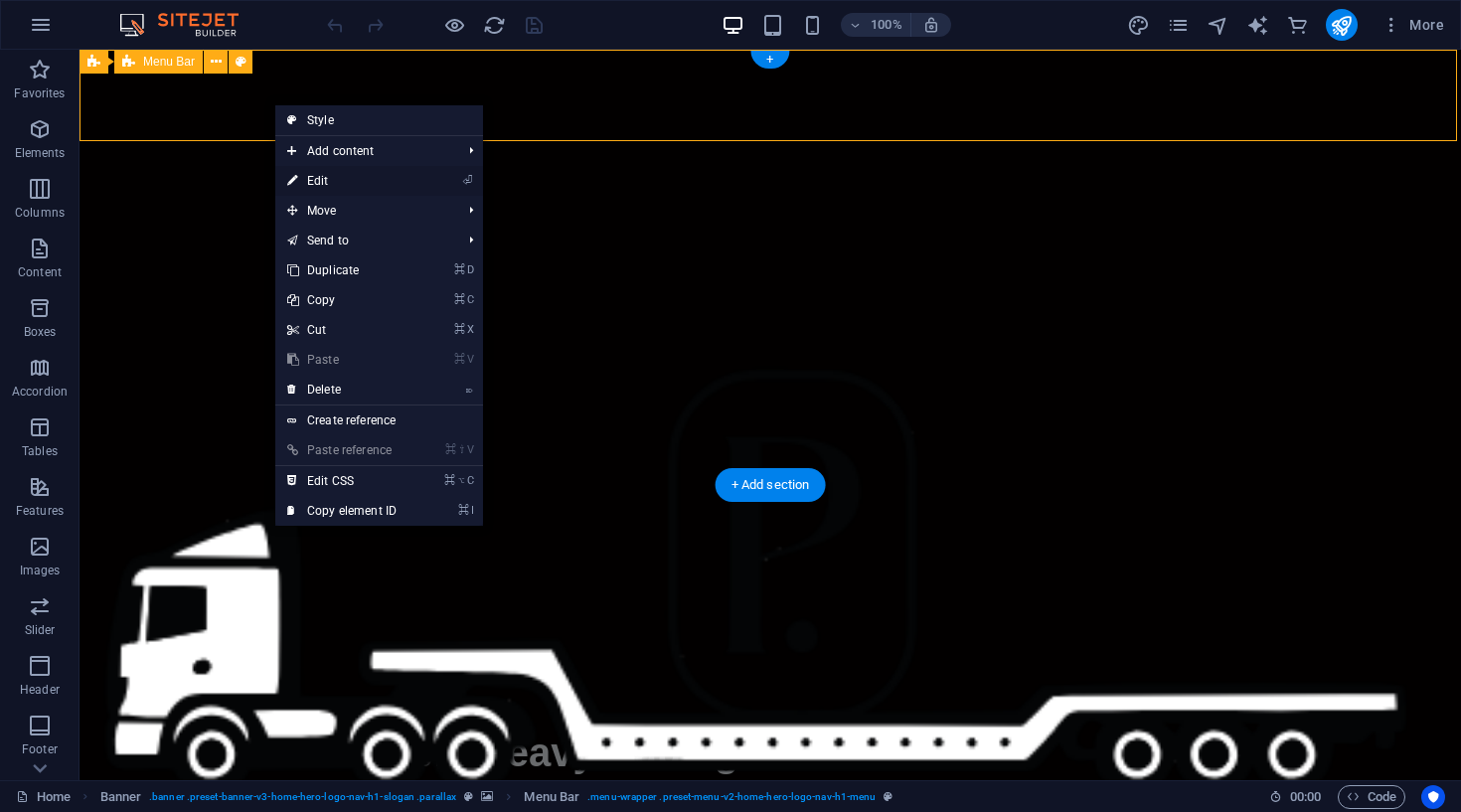 click on "⏎  Edit" at bounding box center (342, 181) 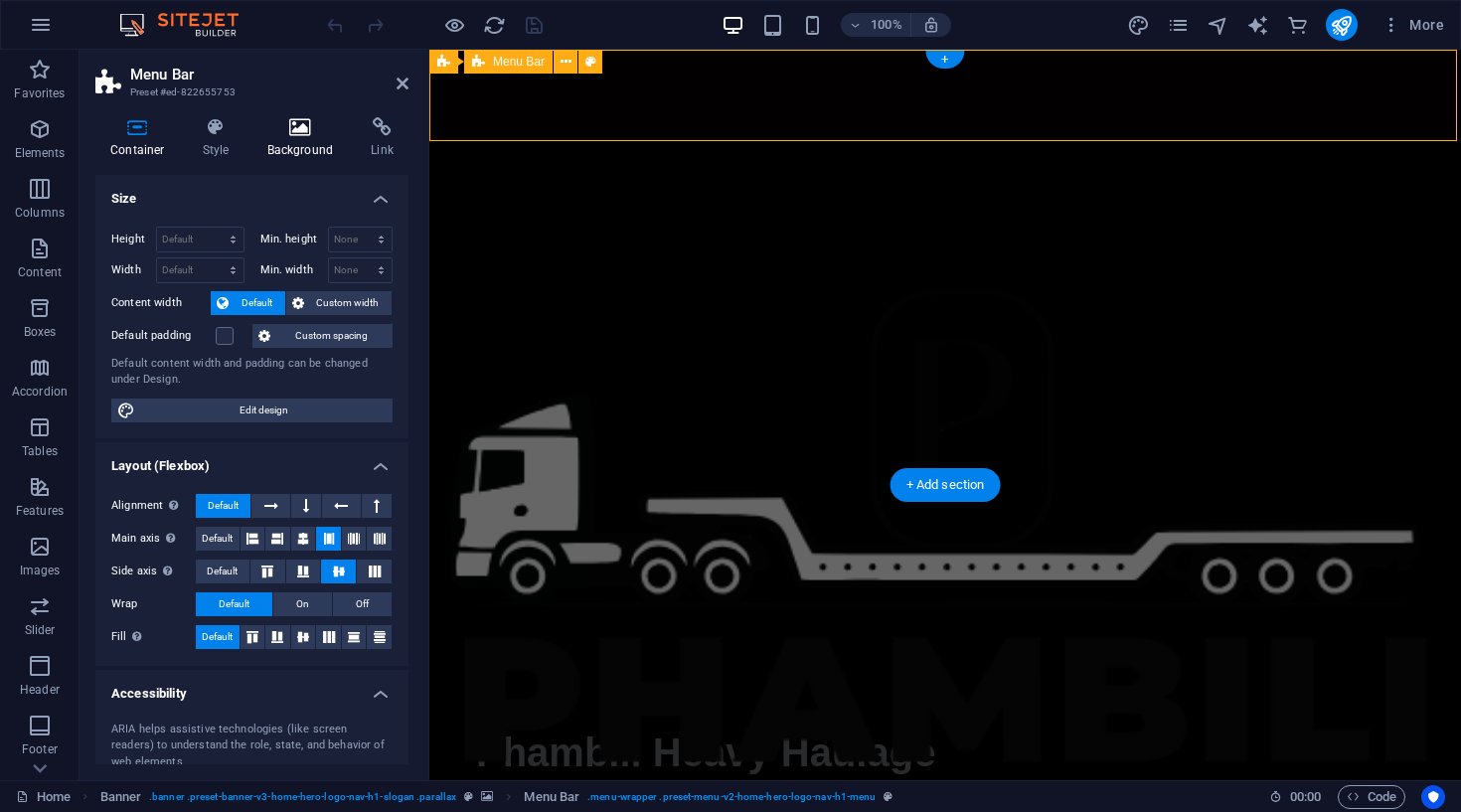 click on "Background" at bounding box center [304, 138] 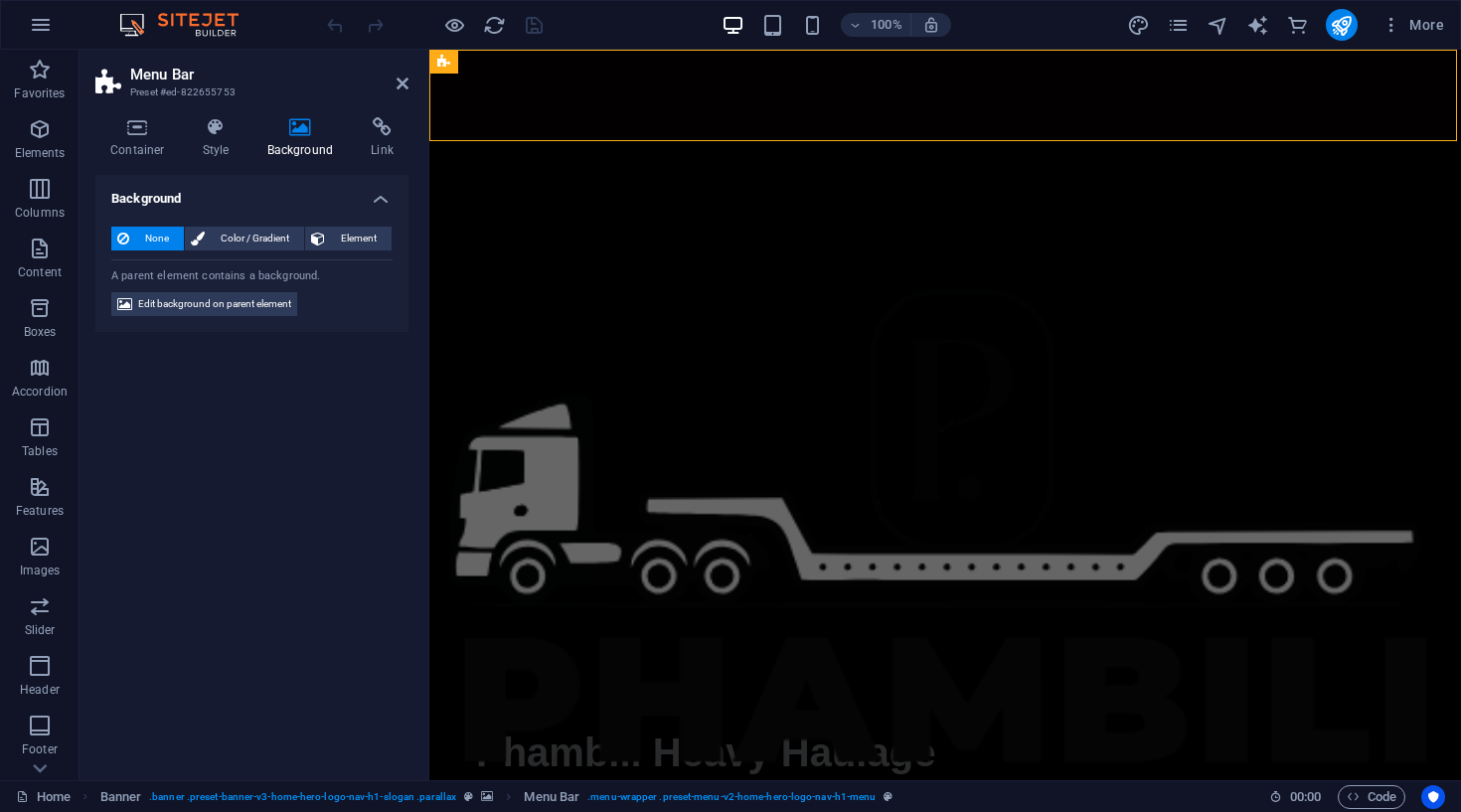 click at bounding box center [945, 414] 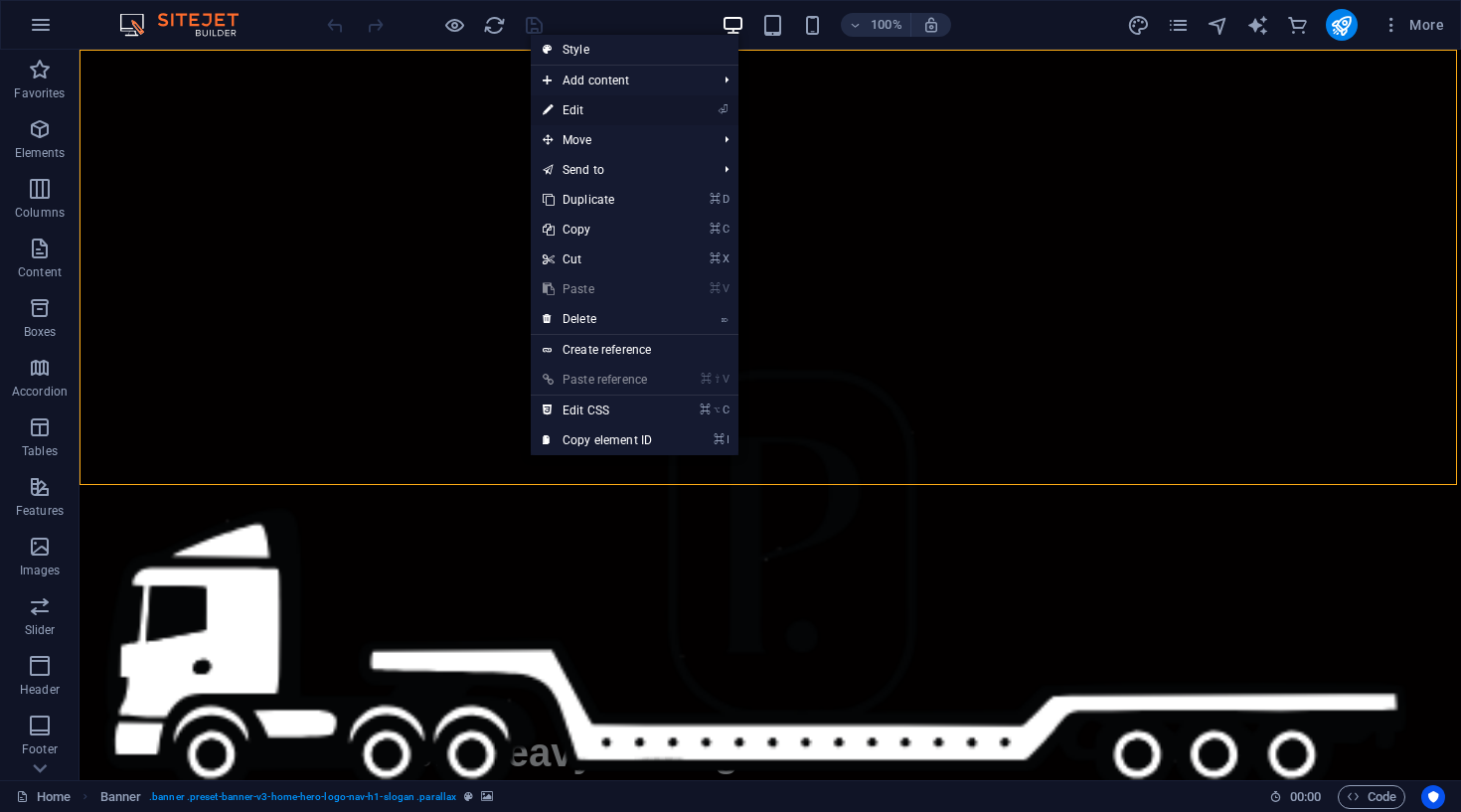click on "⏎  Edit" at bounding box center (597, 110) 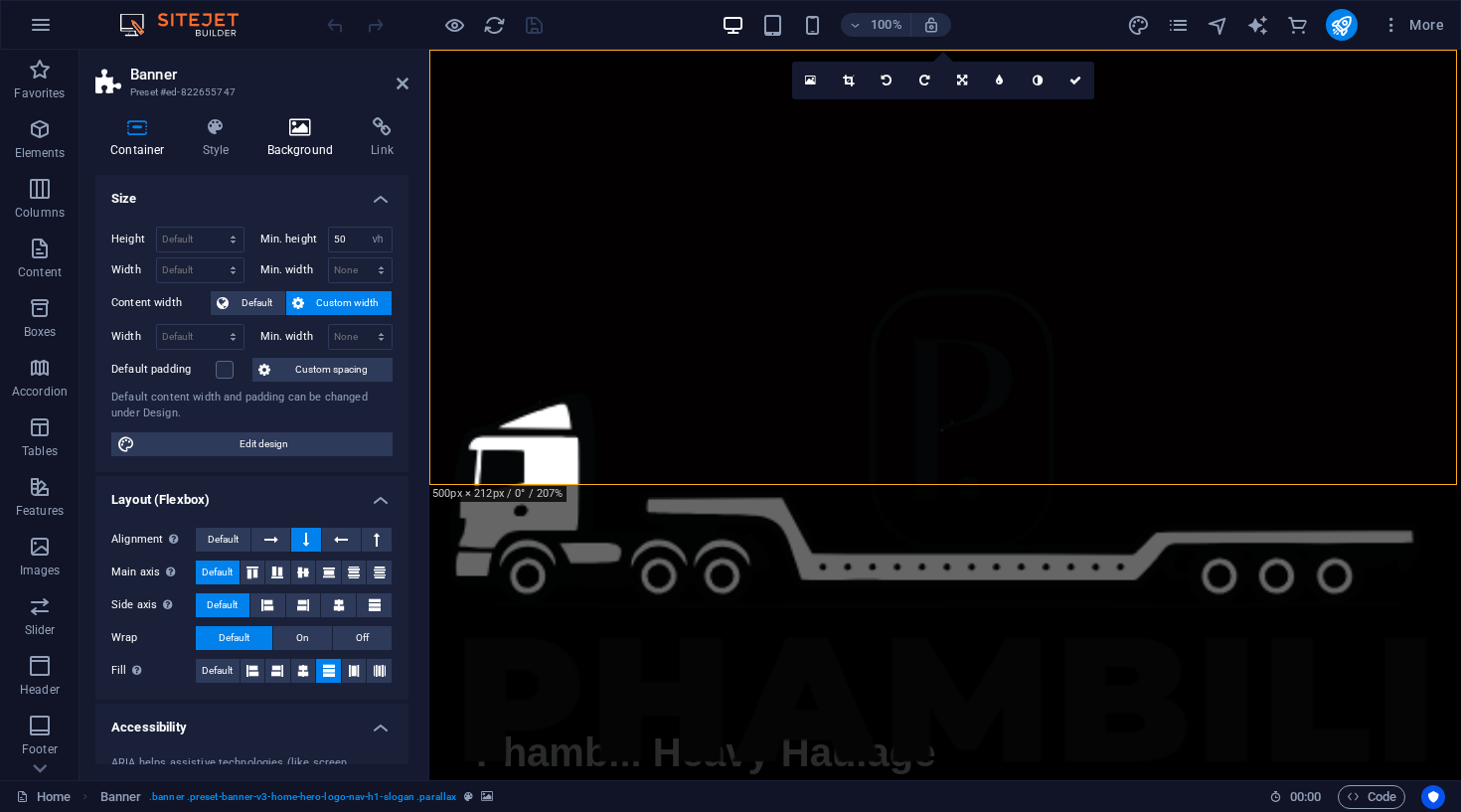 click at bounding box center [300, 127] 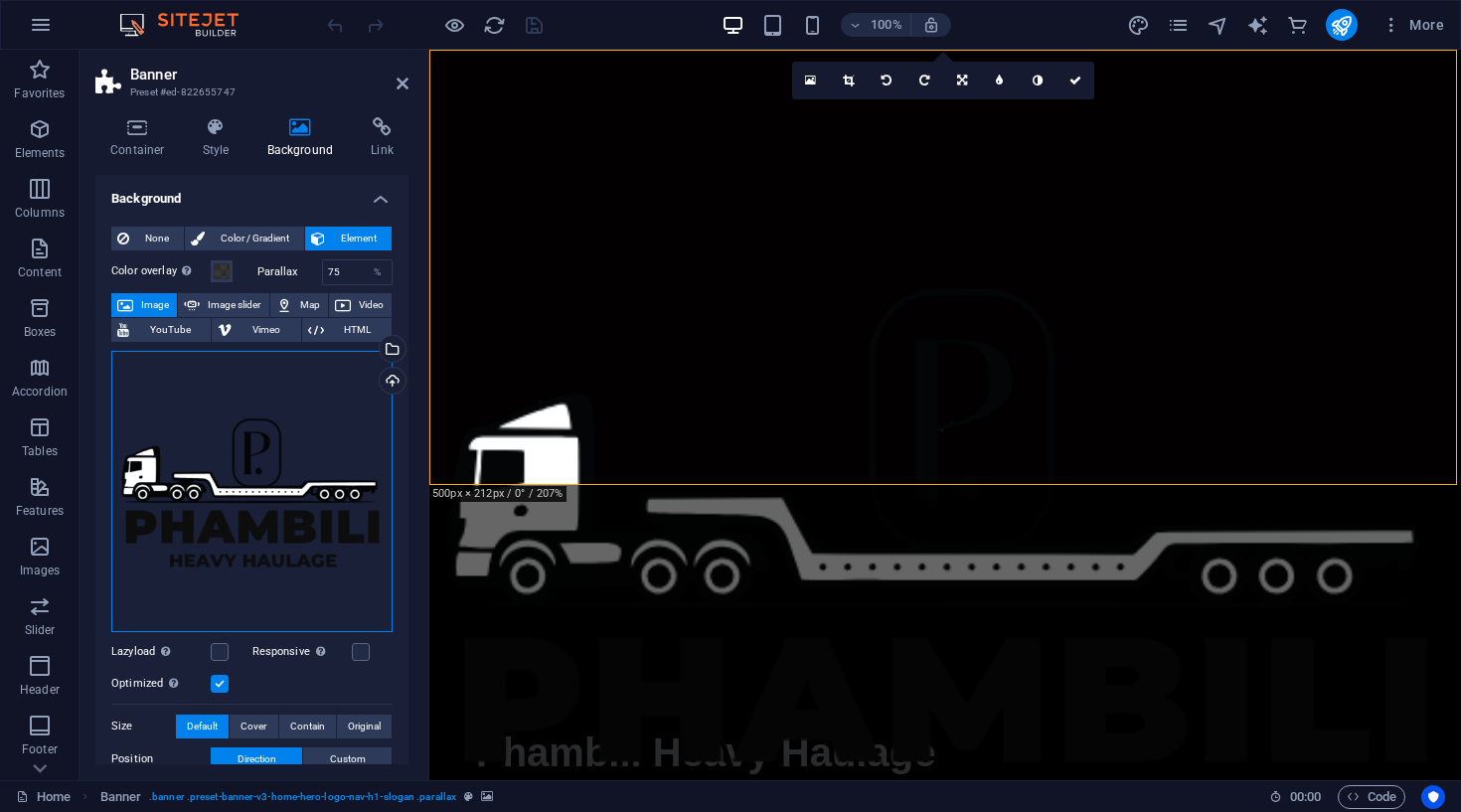 click on "Drag files here, click to choose files or select files from Files or our free stock photos & videos" at bounding box center [251, 491] 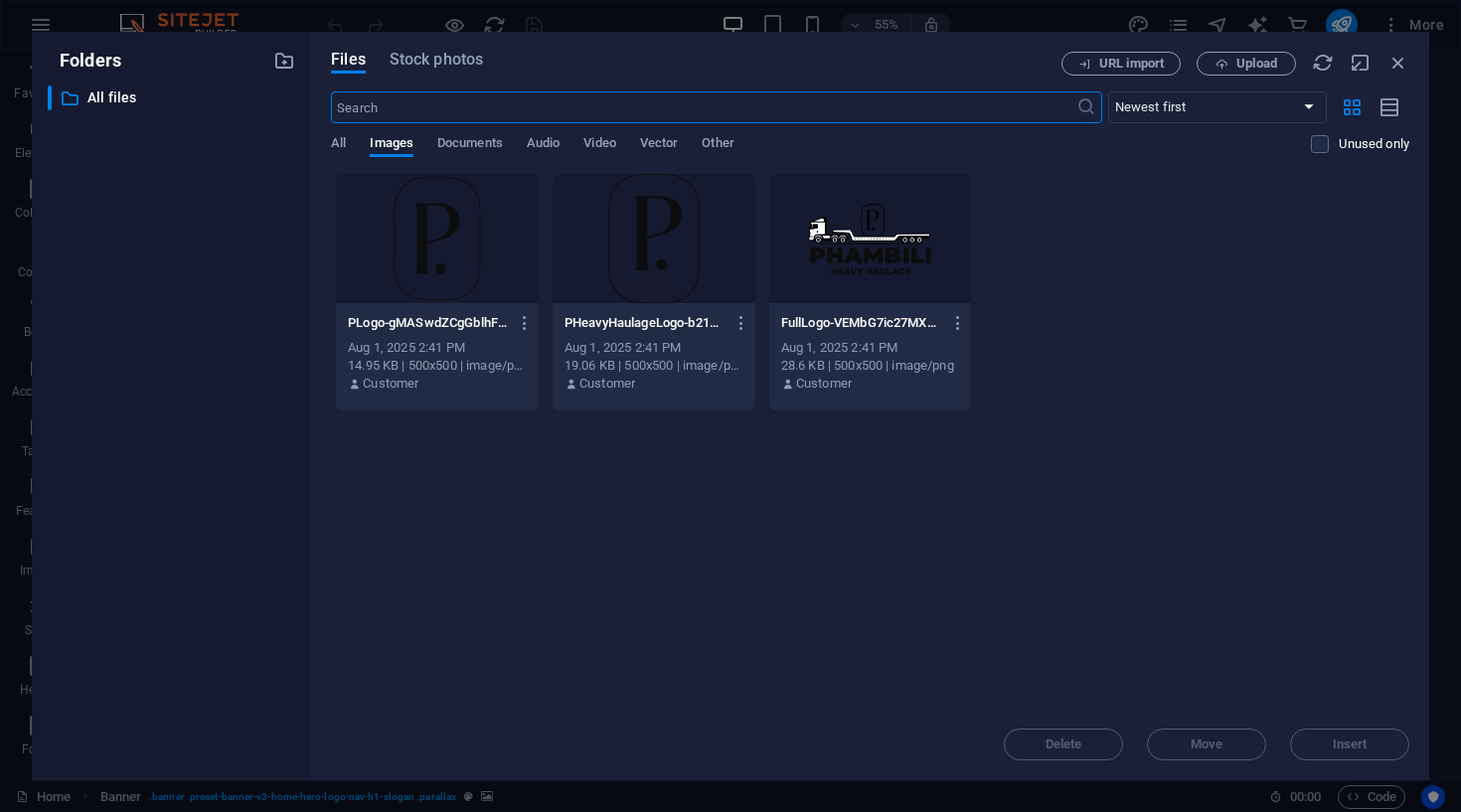 click on "​ All files All files" at bounding box center [171, 424] 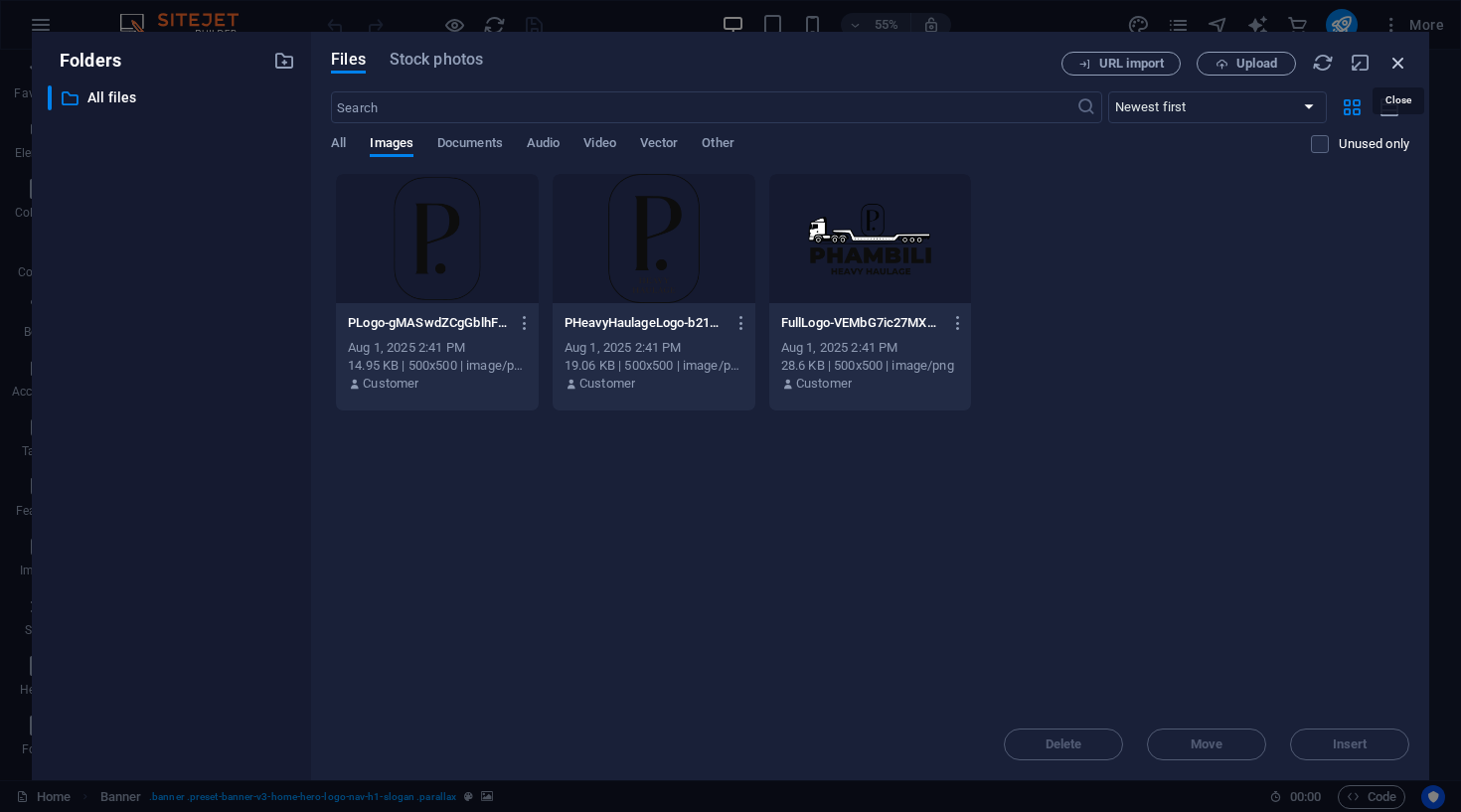 click at bounding box center (1398, 63) 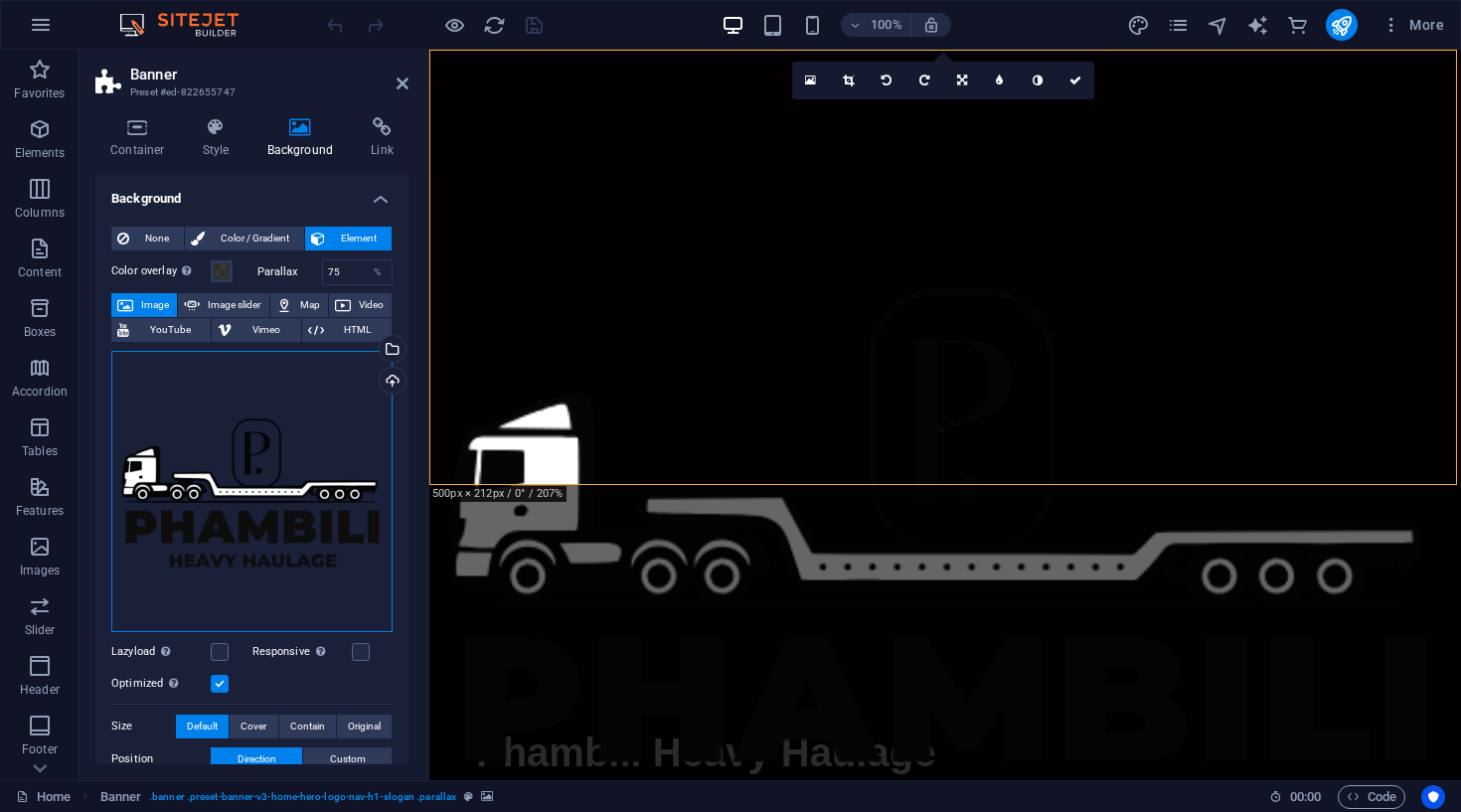 scroll, scrollTop: 0, scrollLeft: 0, axis: both 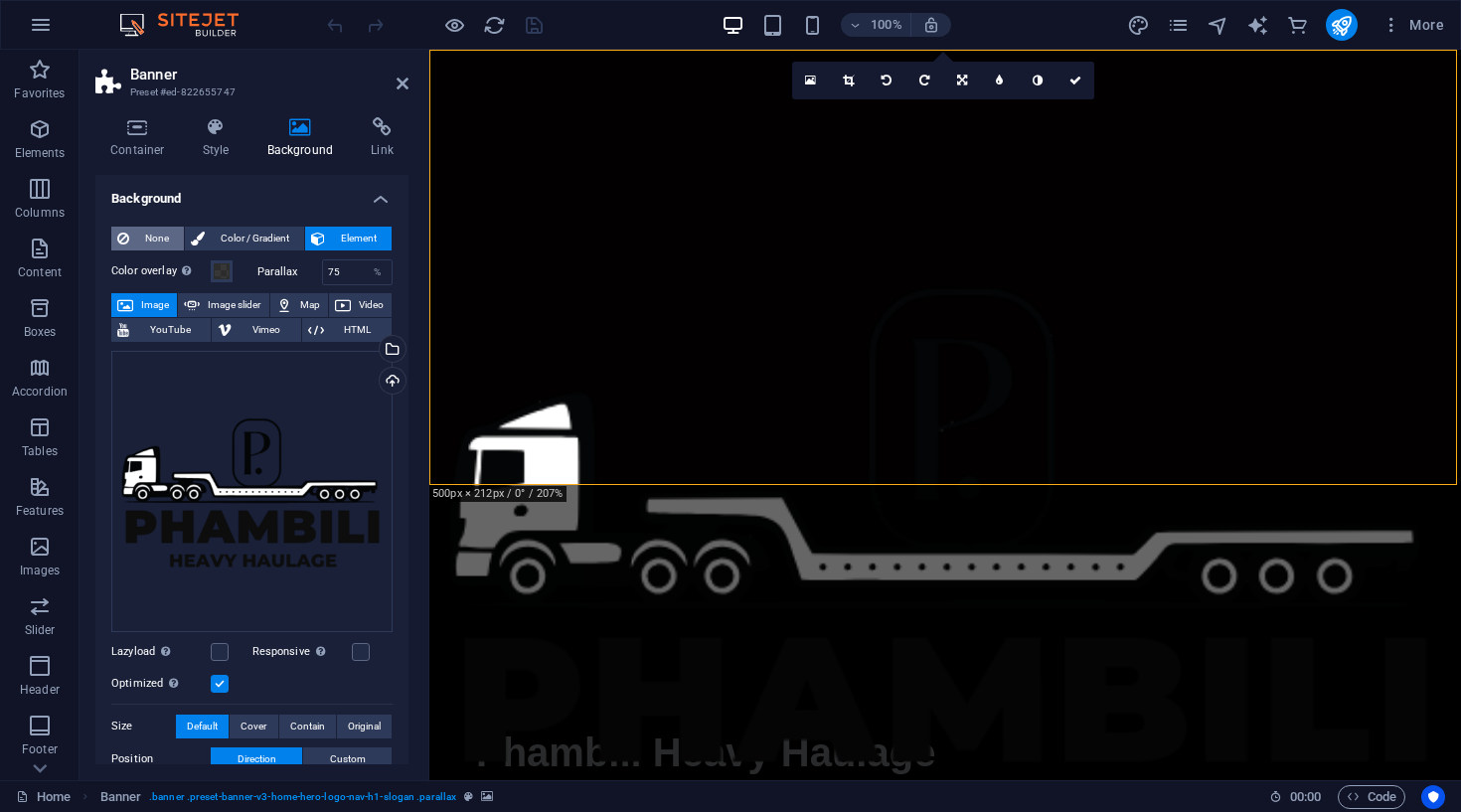 click on "None" at bounding box center (156, 239) 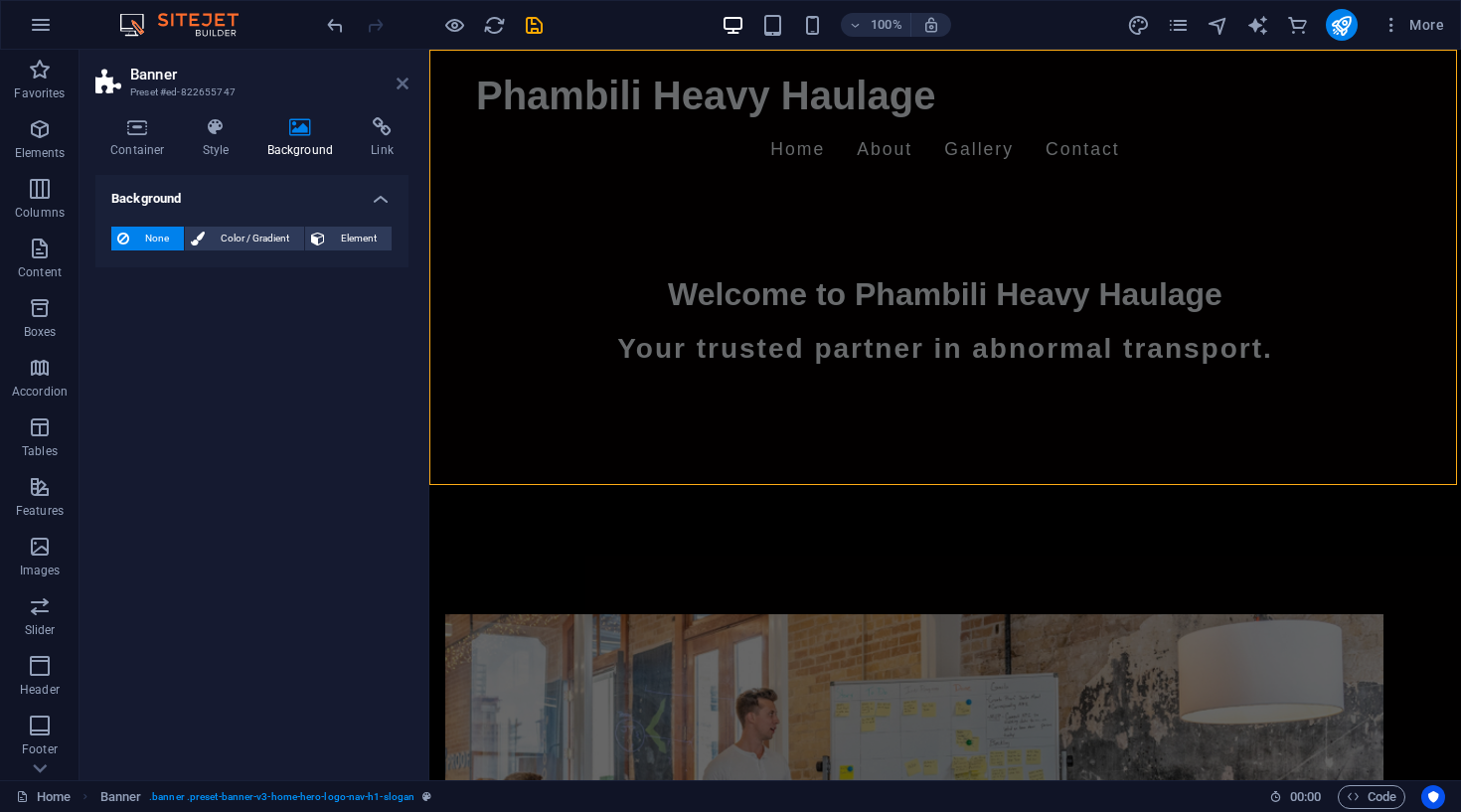 click at bounding box center (403, 83) 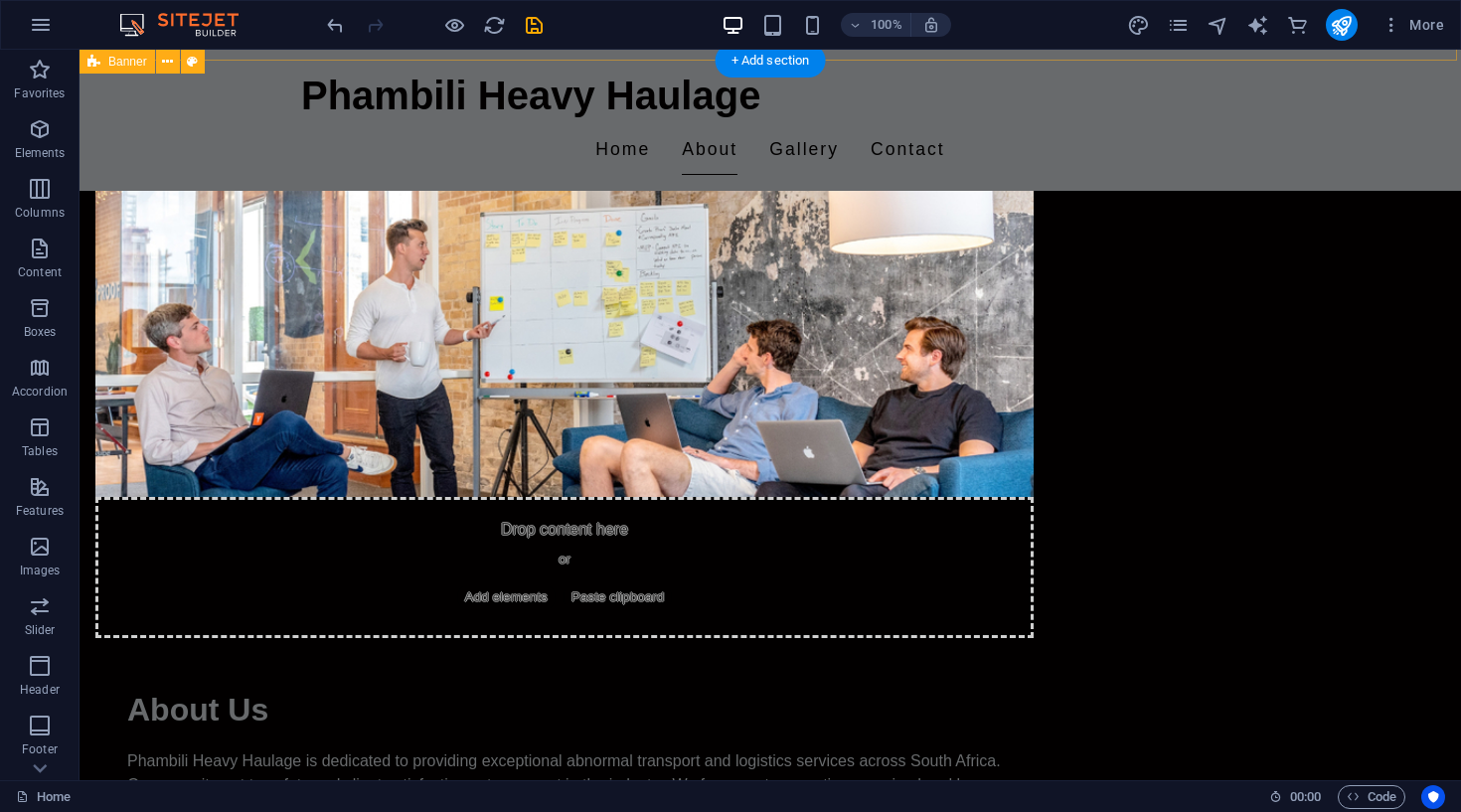 scroll, scrollTop: 438, scrollLeft: 0, axis: vertical 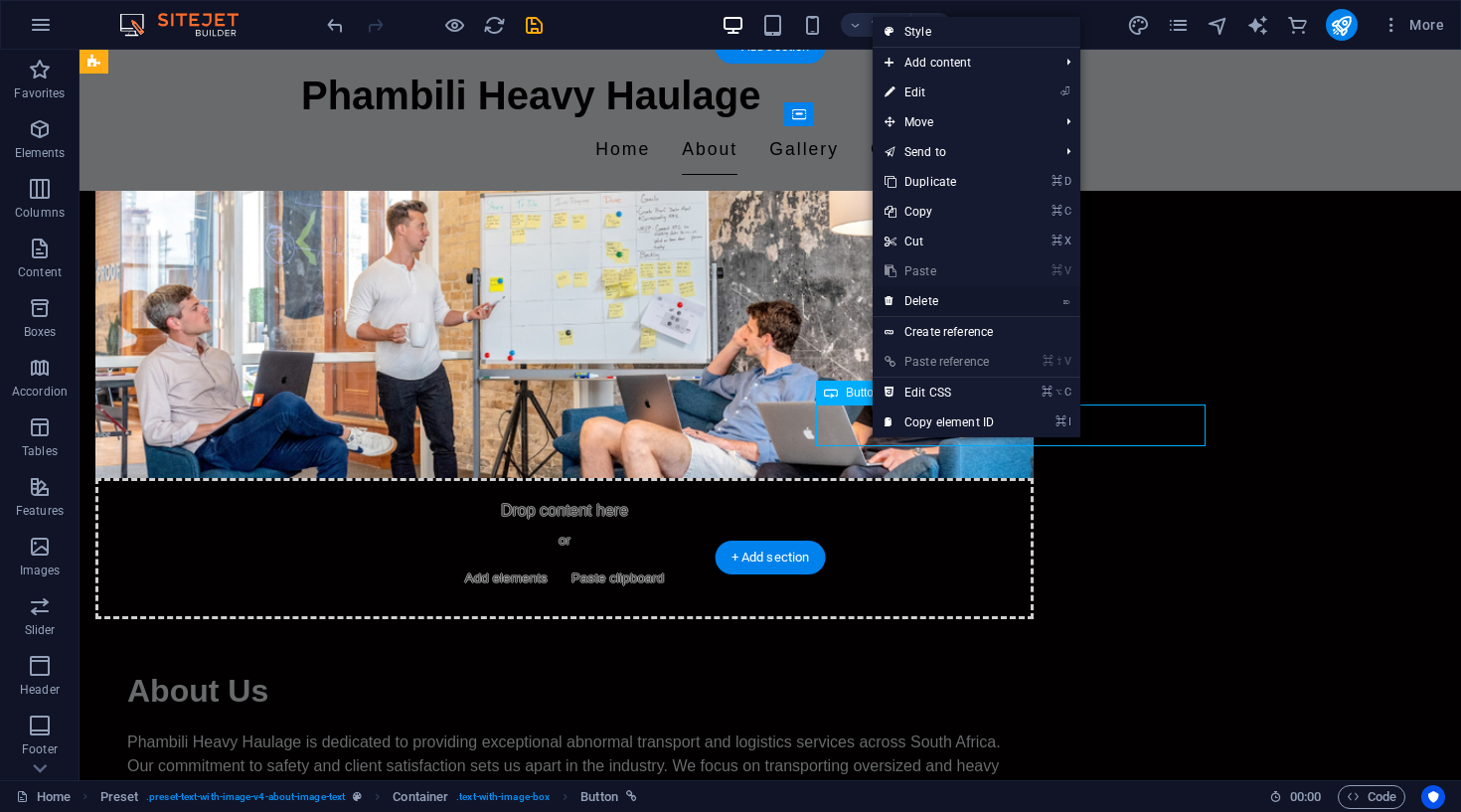 click on "⌦  Delete" at bounding box center (939, 301) 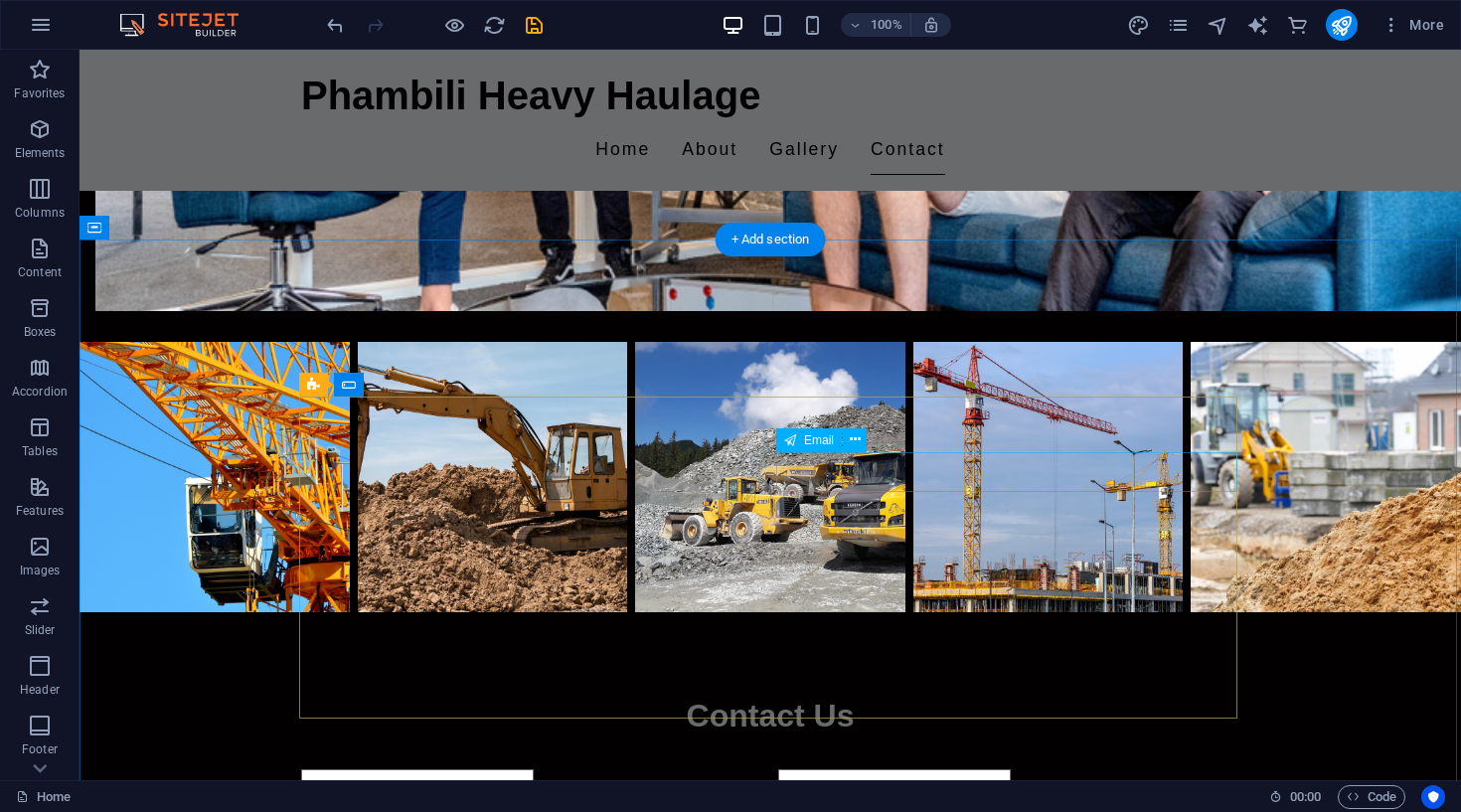 scroll, scrollTop: 983, scrollLeft: 0, axis: vertical 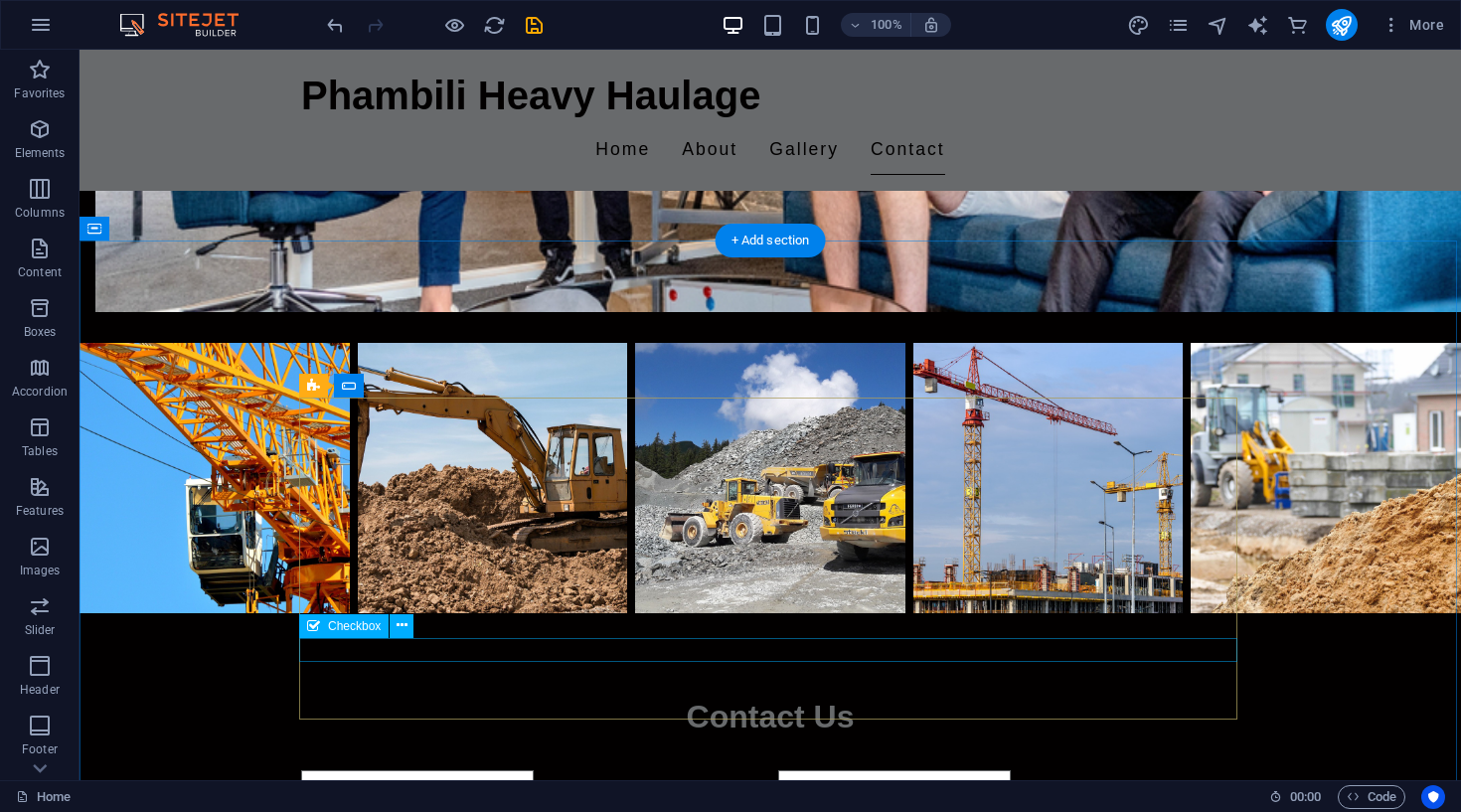 click on "I have read and understand the privacy policy." at bounding box center [770, 1034] 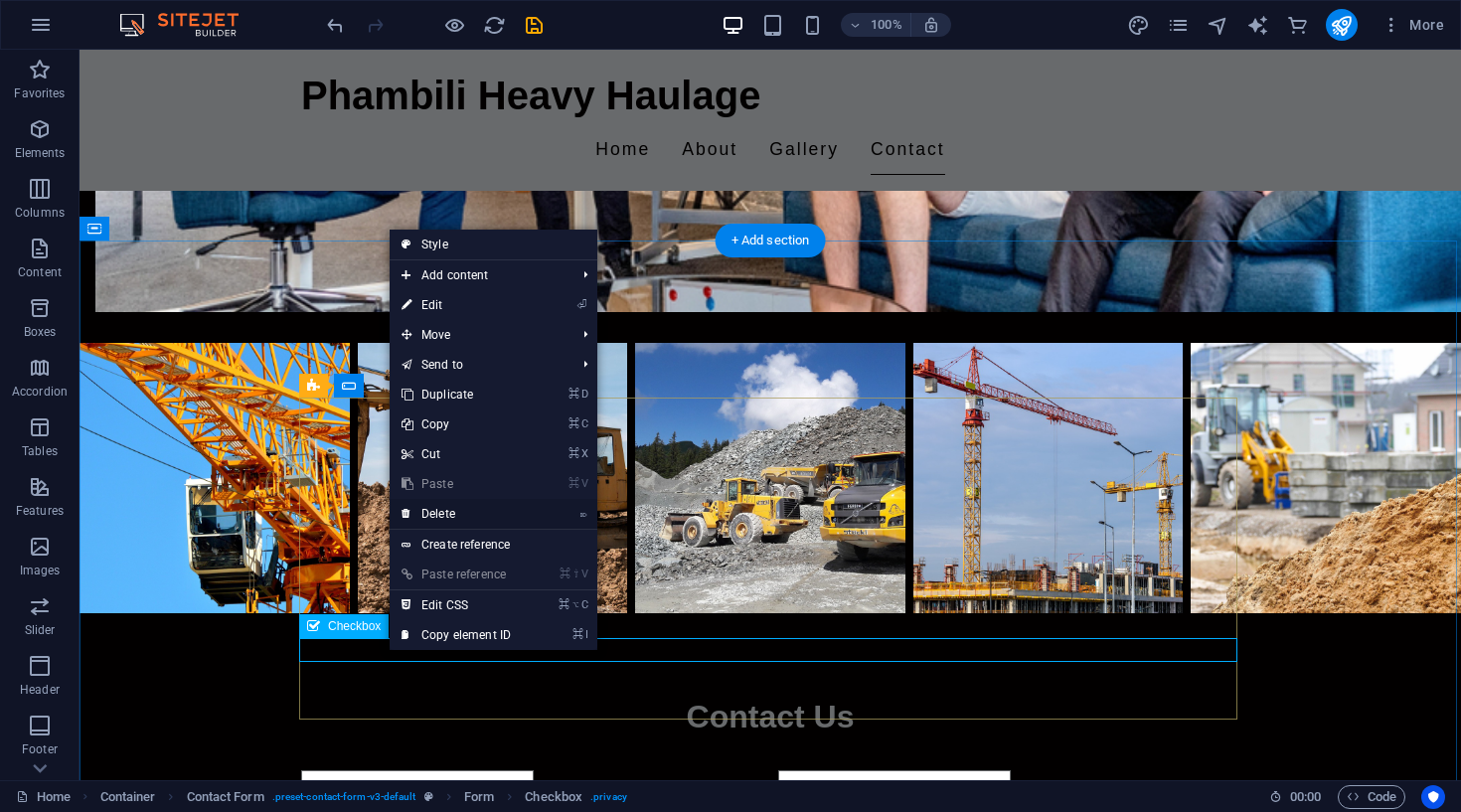 click on "⌦  Delete" at bounding box center (456, 514) 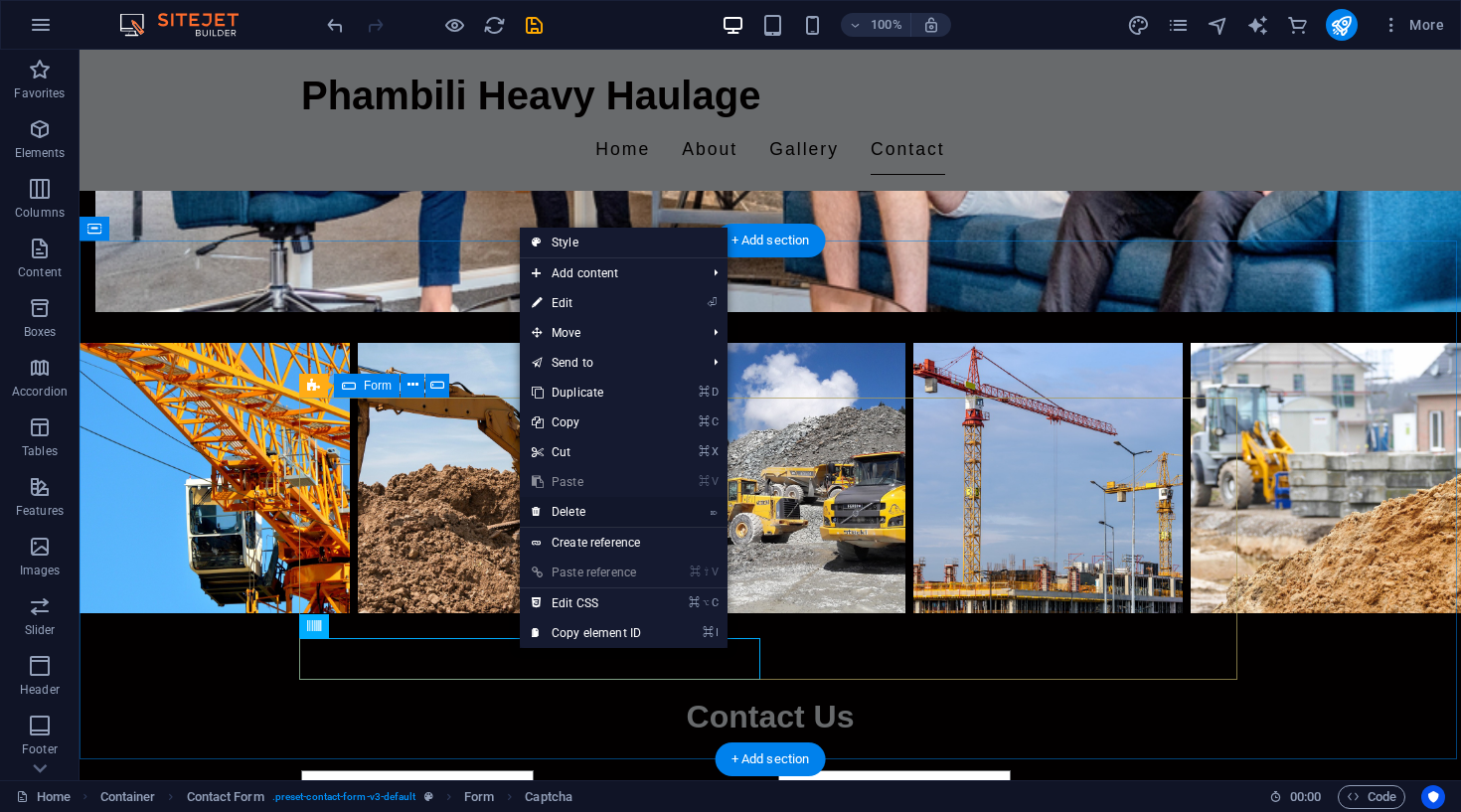 click on "⌦  Delete" at bounding box center (586, 512) 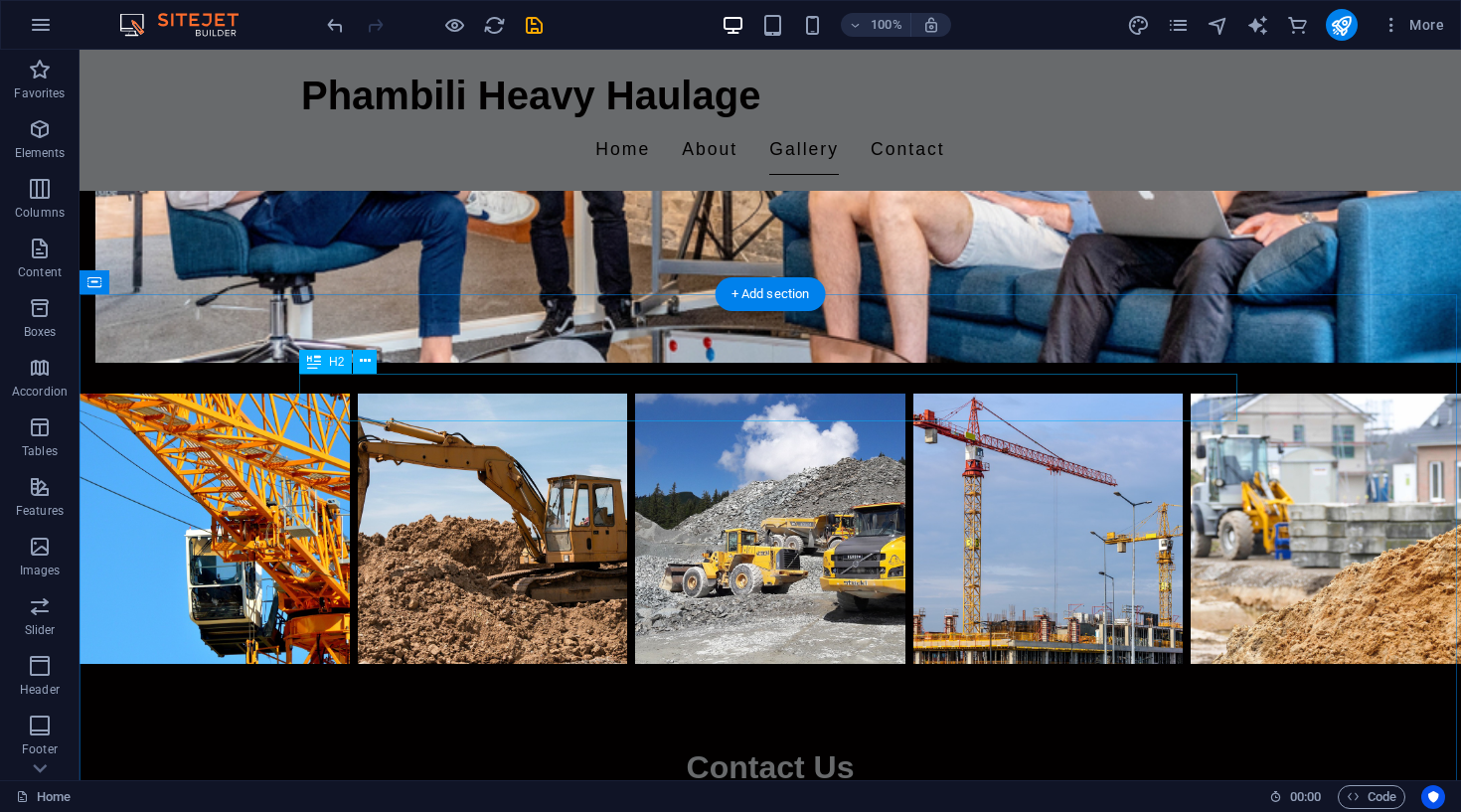 scroll, scrollTop: 903, scrollLeft: 0, axis: vertical 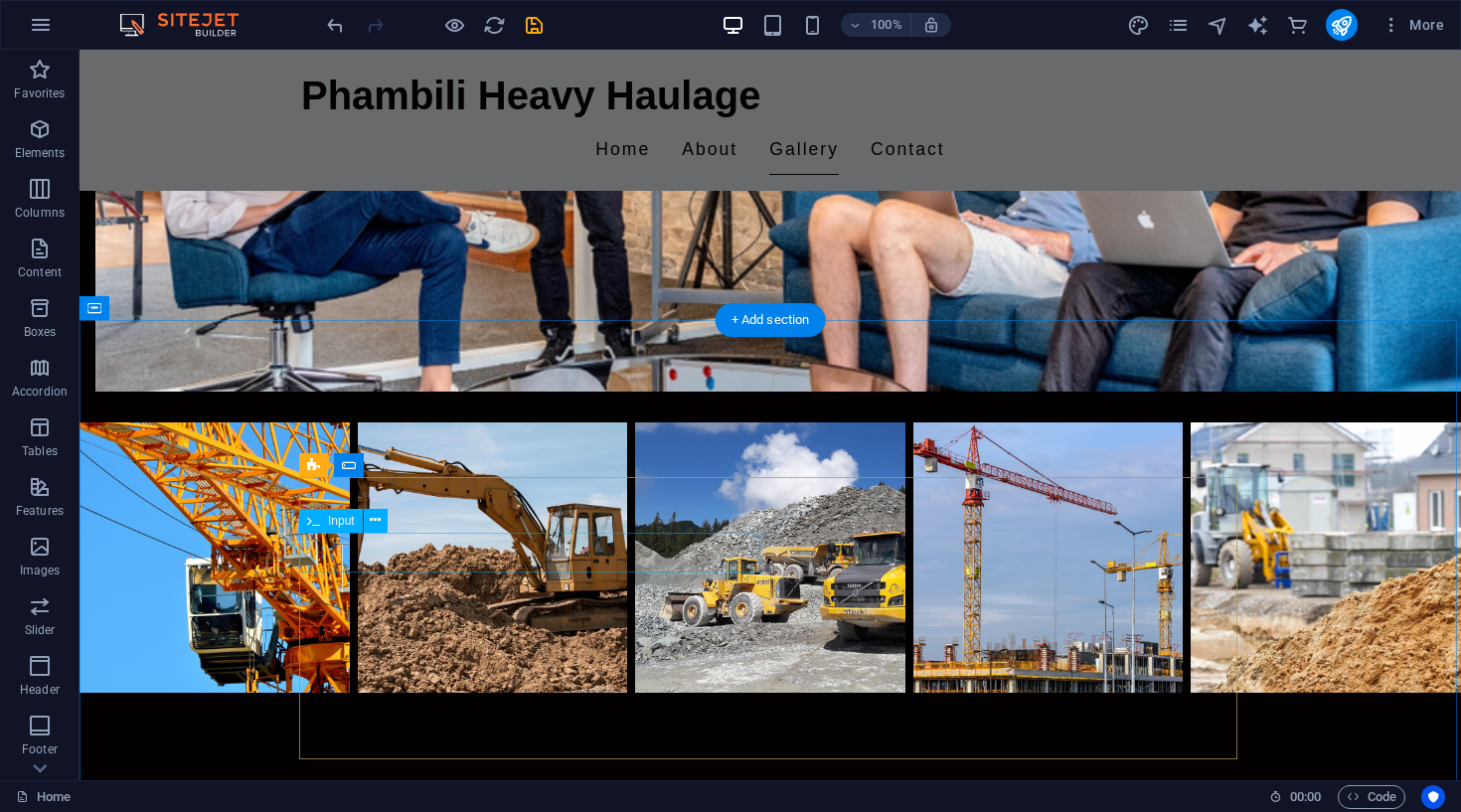 click at bounding box center [532, 928] 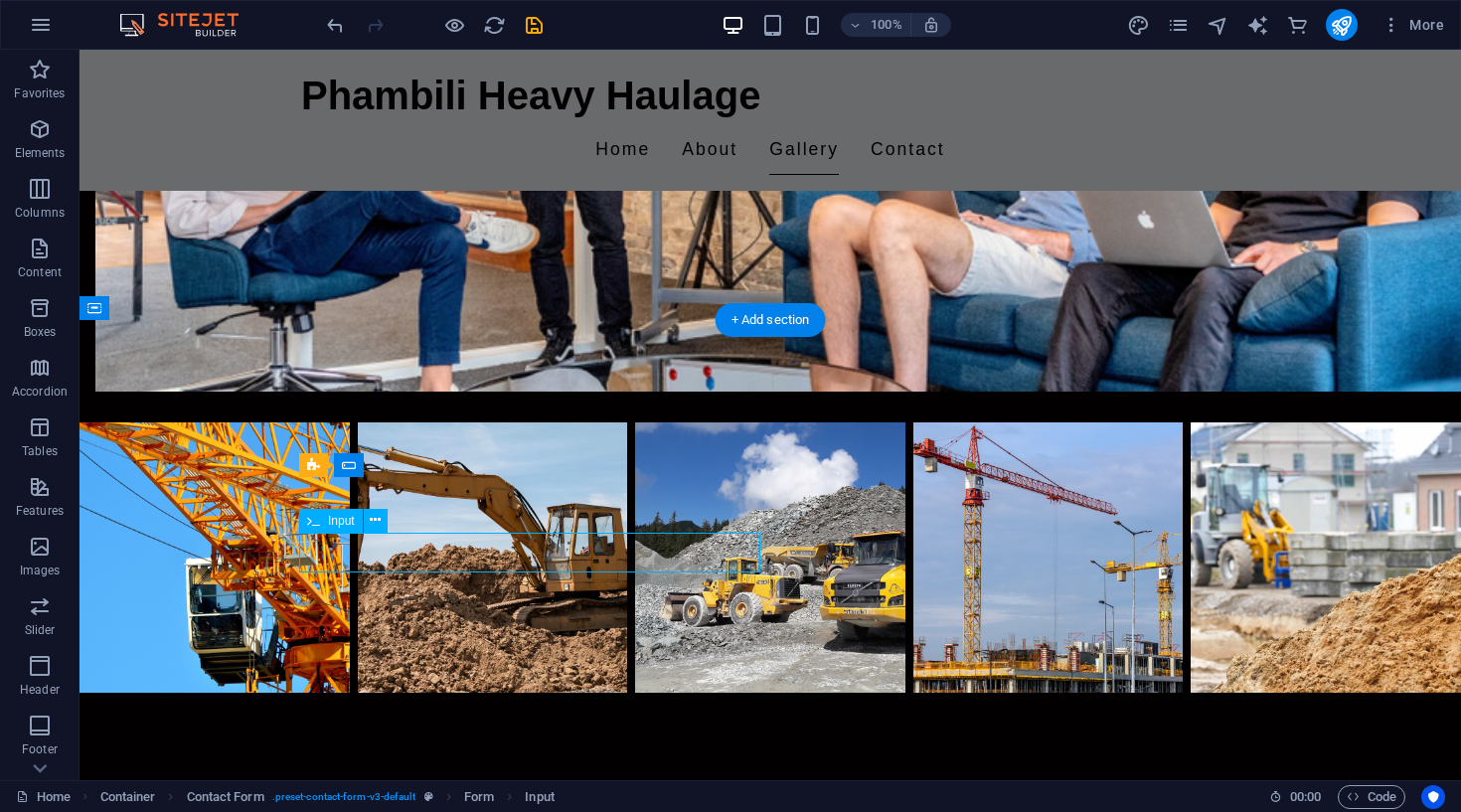 click at bounding box center (532, 928) 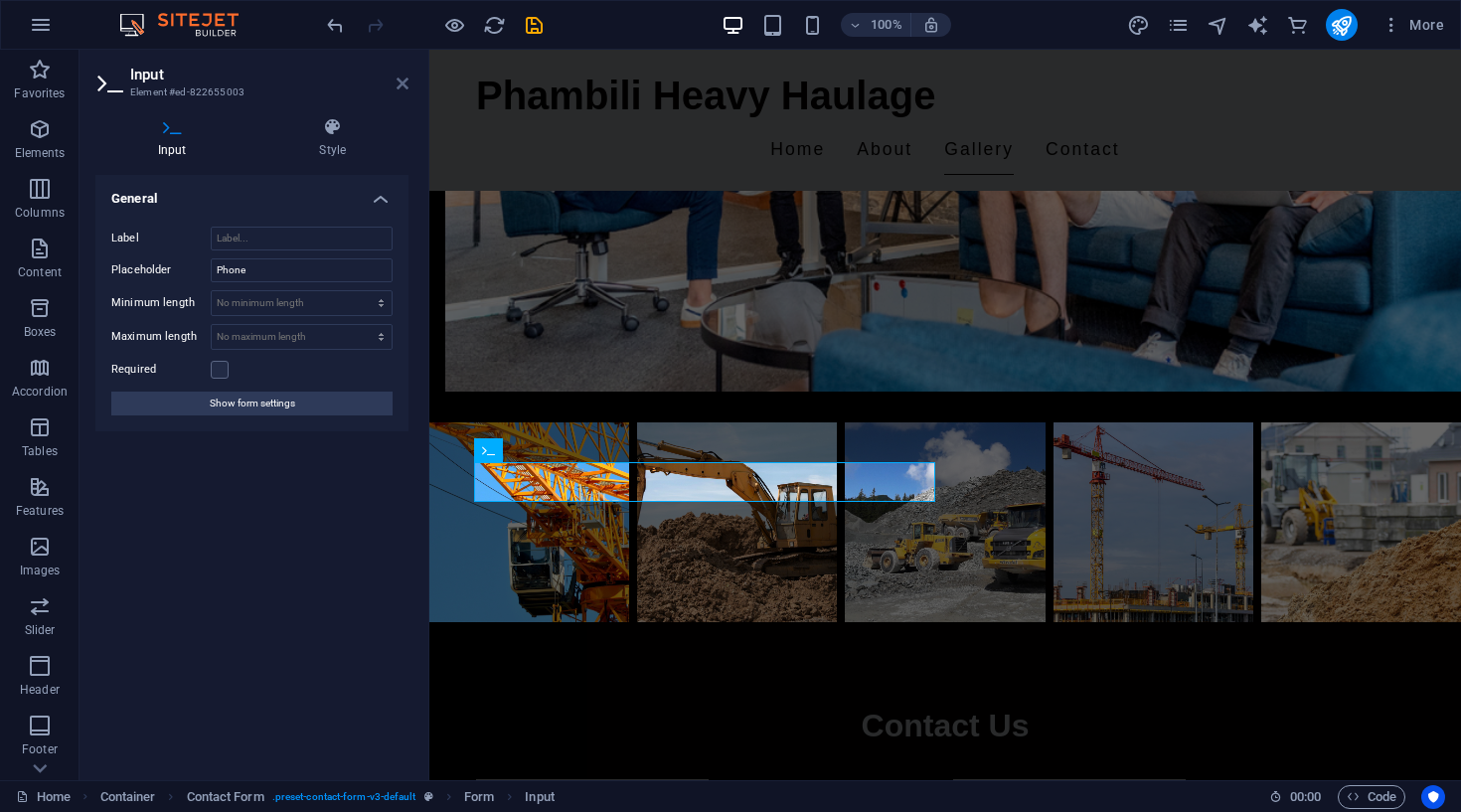 click at bounding box center [403, 83] 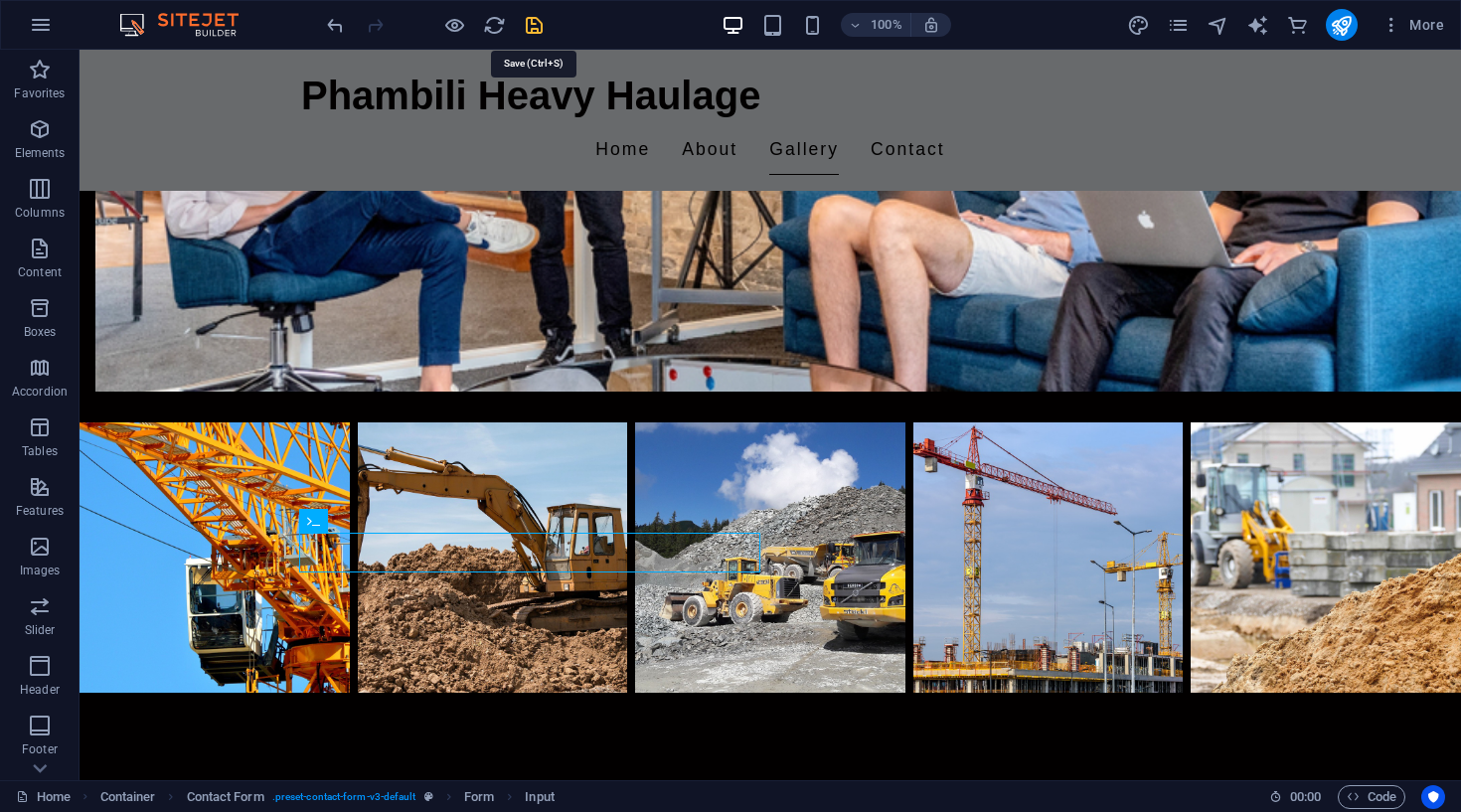 click at bounding box center (534, 25) 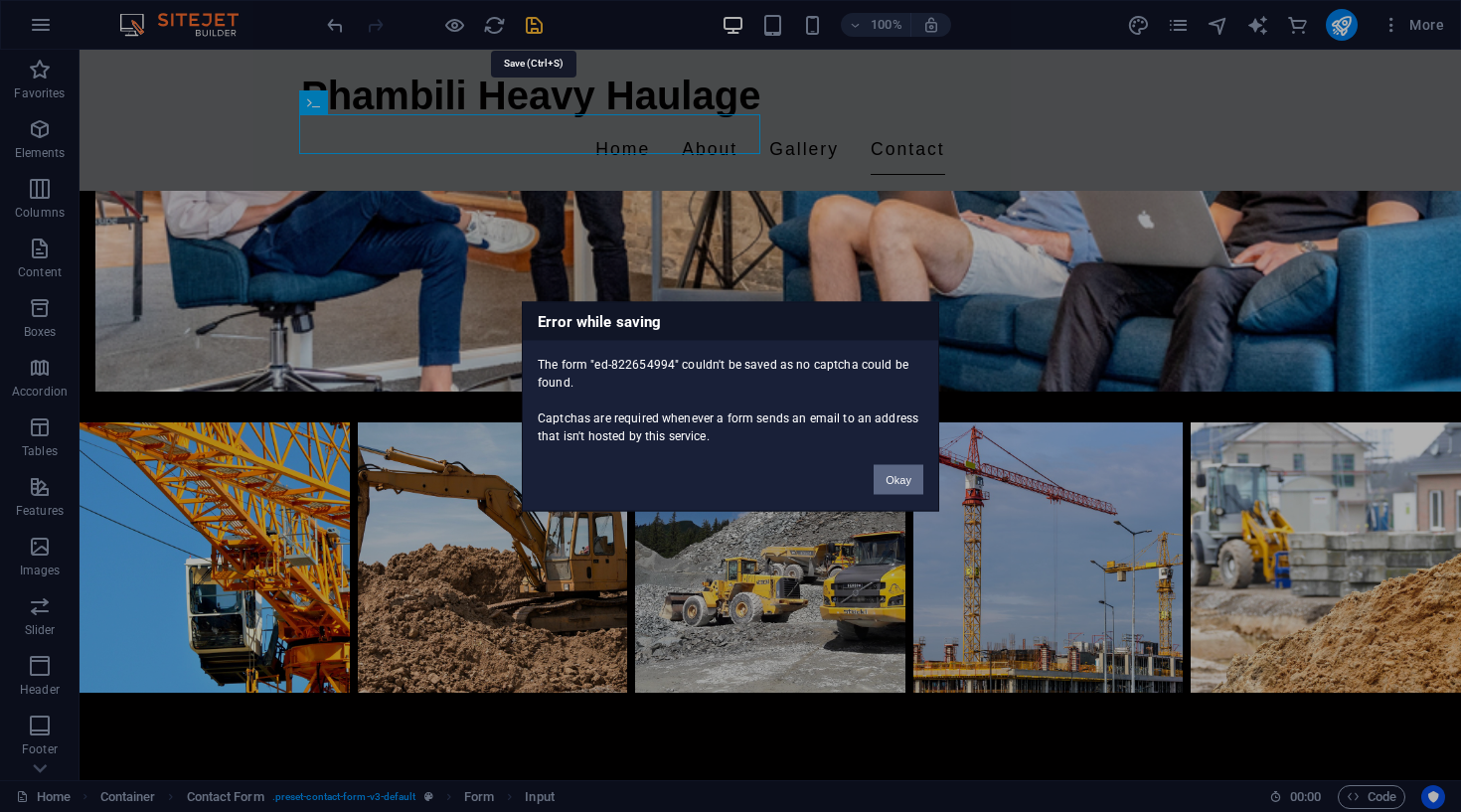 scroll, scrollTop: 1322, scrollLeft: 0, axis: vertical 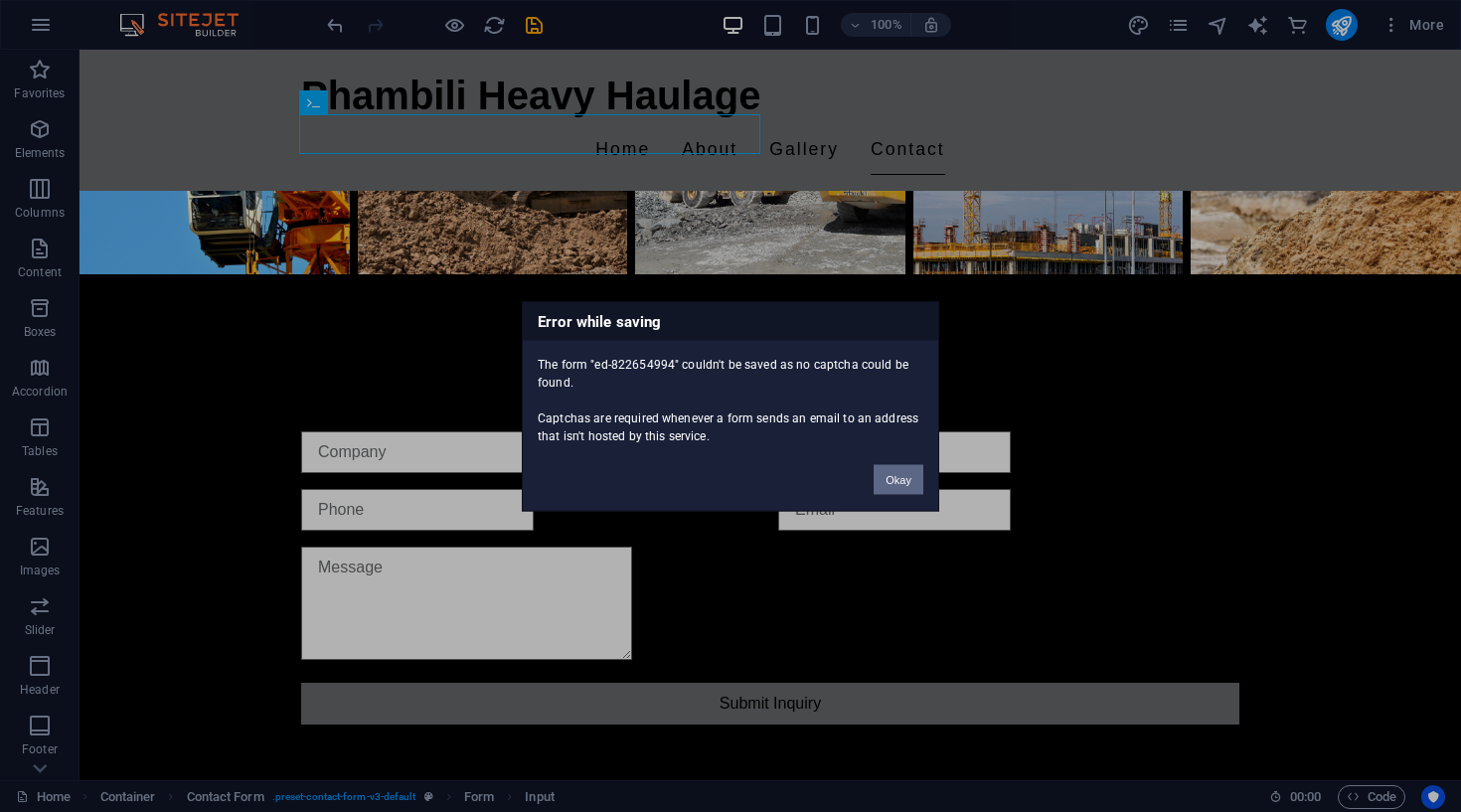 click on "Okay" at bounding box center (898, 479) 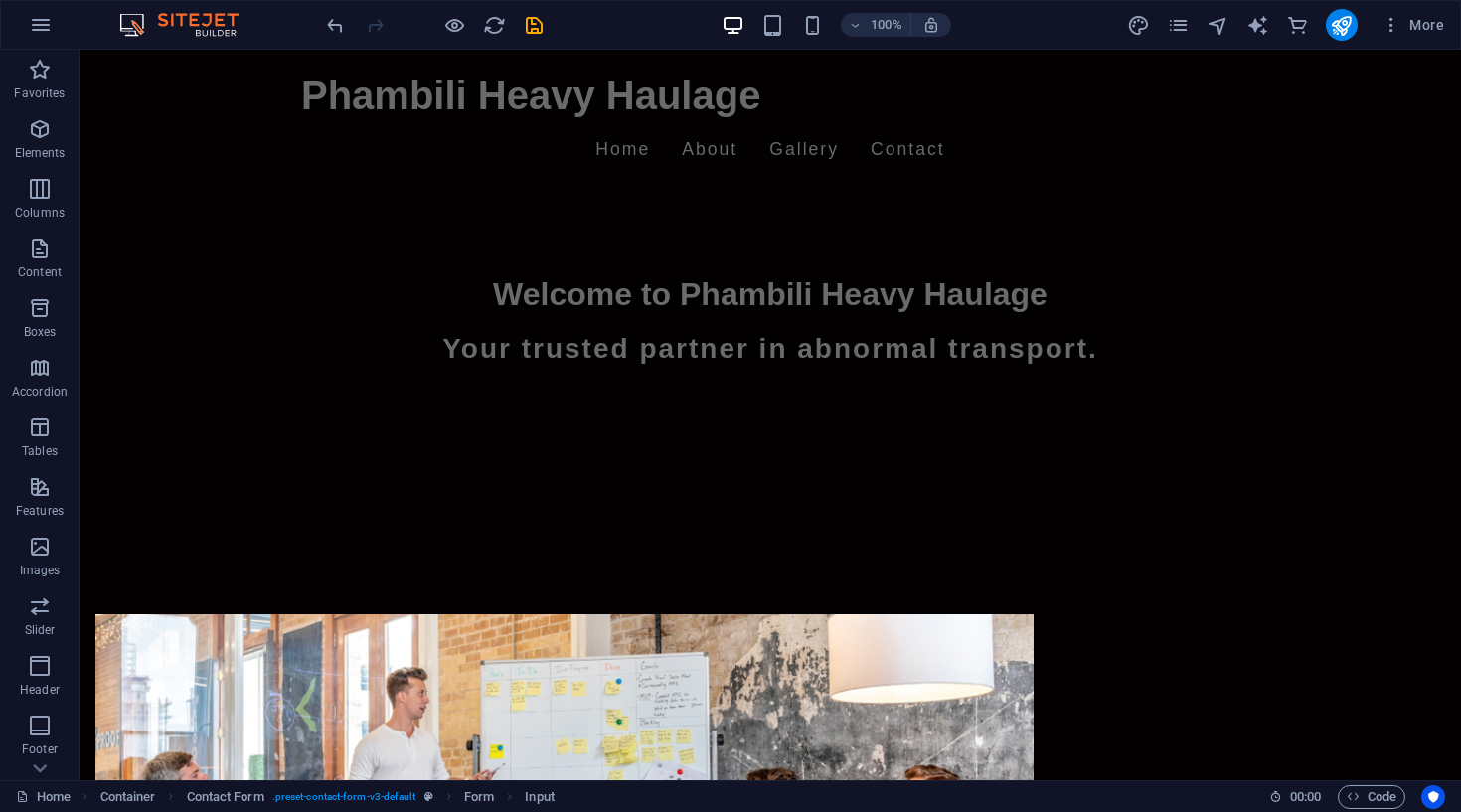 scroll, scrollTop: 0, scrollLeft: 0, axis: both 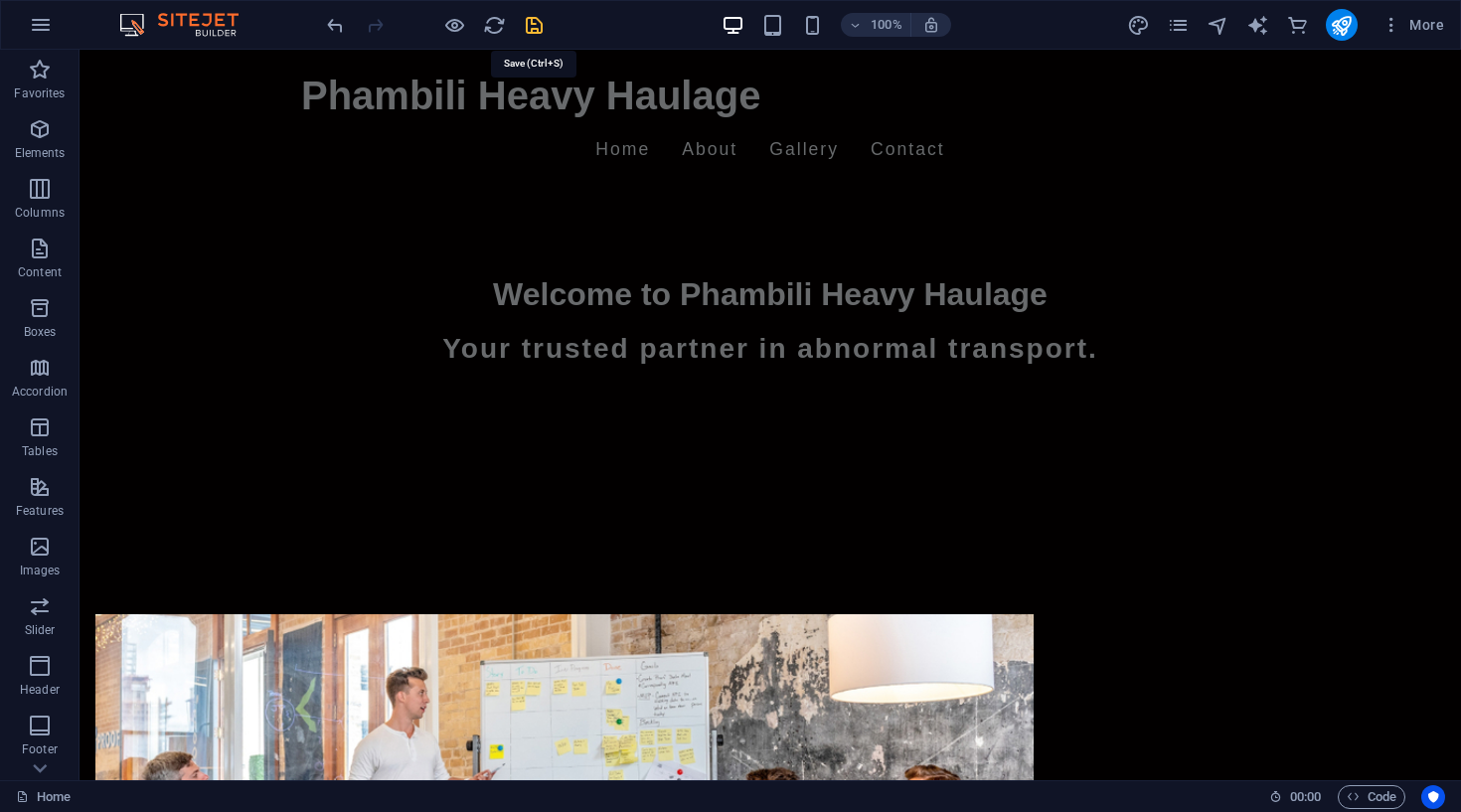 click at bounding box center (534, 25) 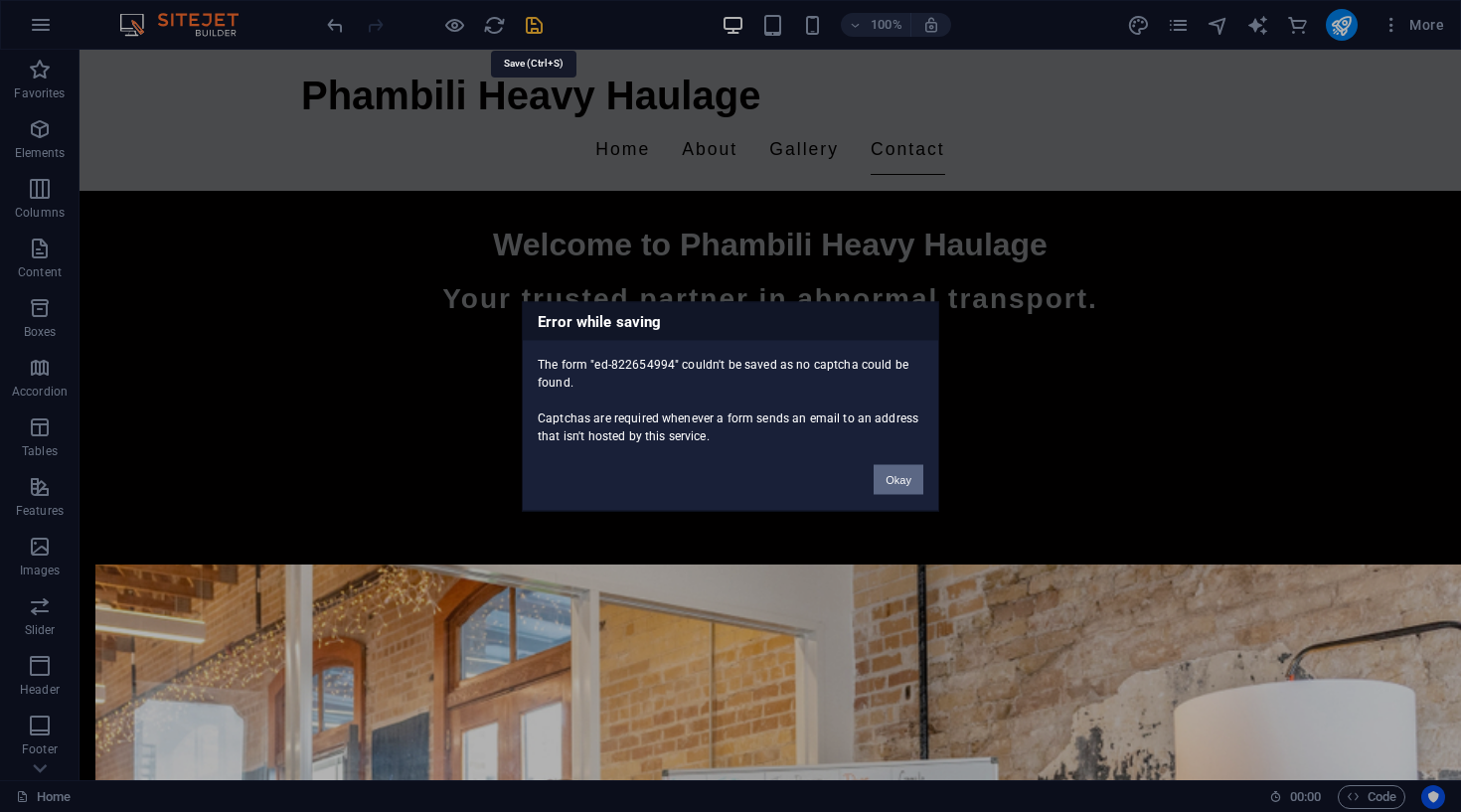 scroll, scrollTop: 1322, scrollLeft: 0, axis: vertical 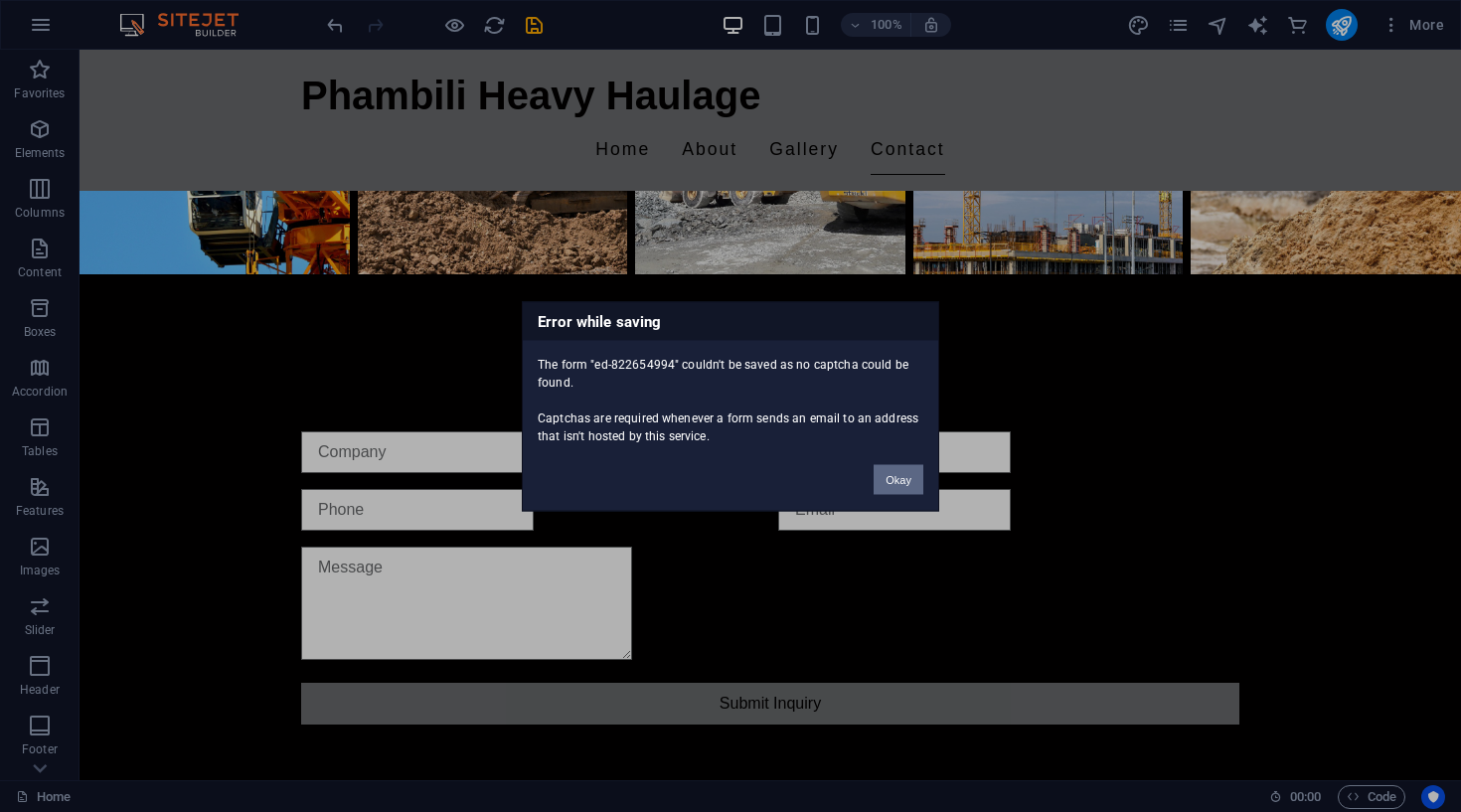 click on "Okay" at bounding box center (898, 479) 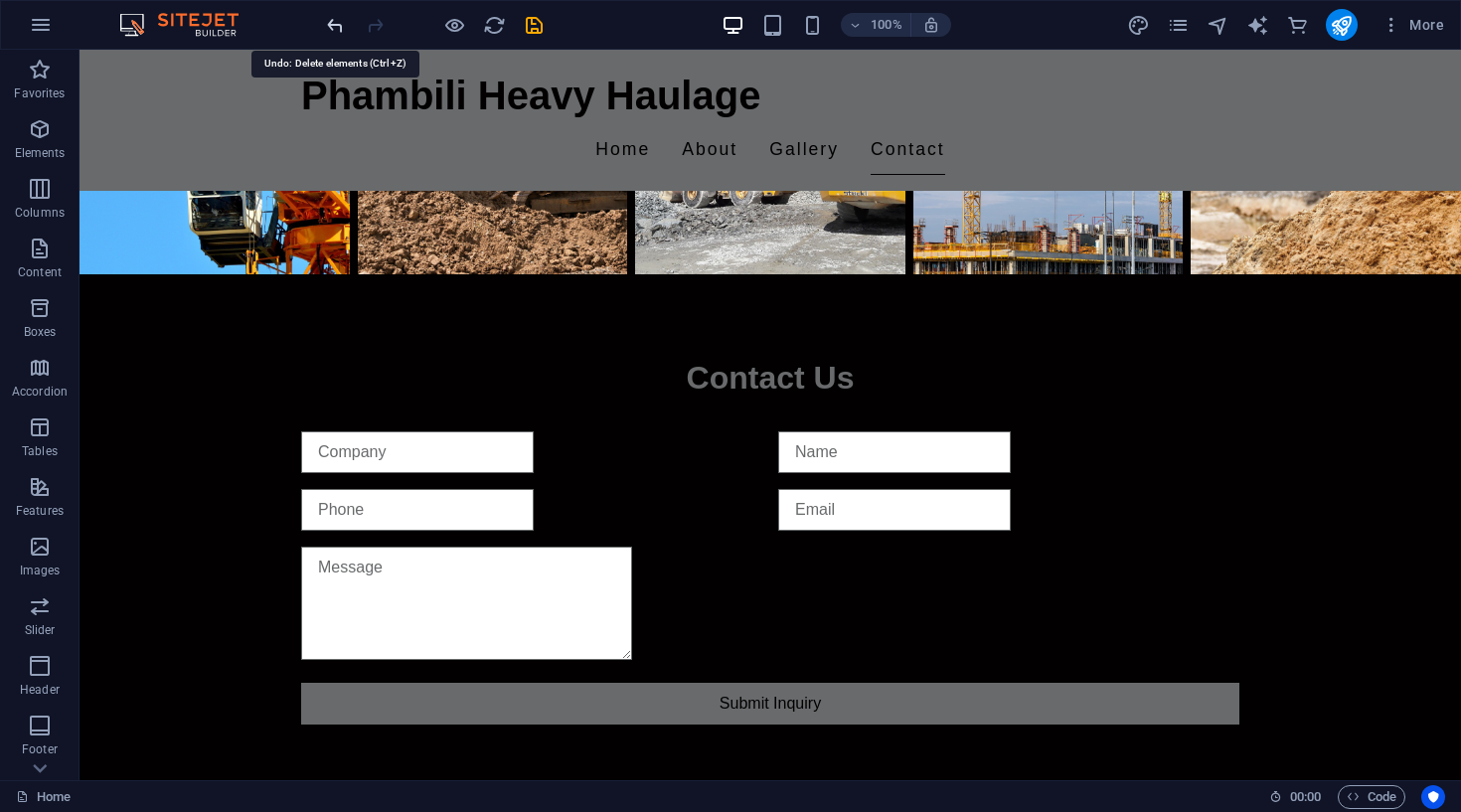 click at bounding box center (335, 25) 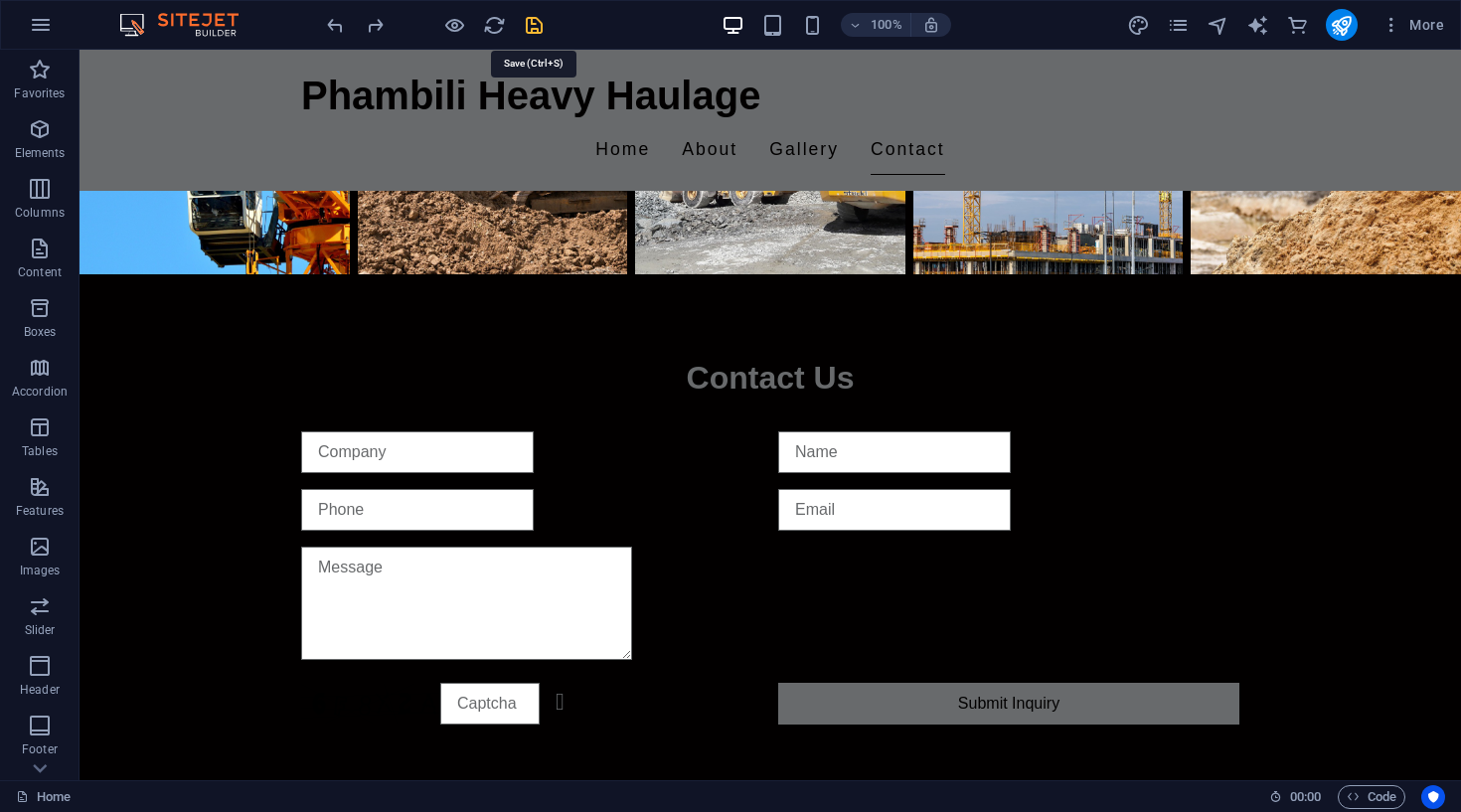 click at bounding box center [534, 25] 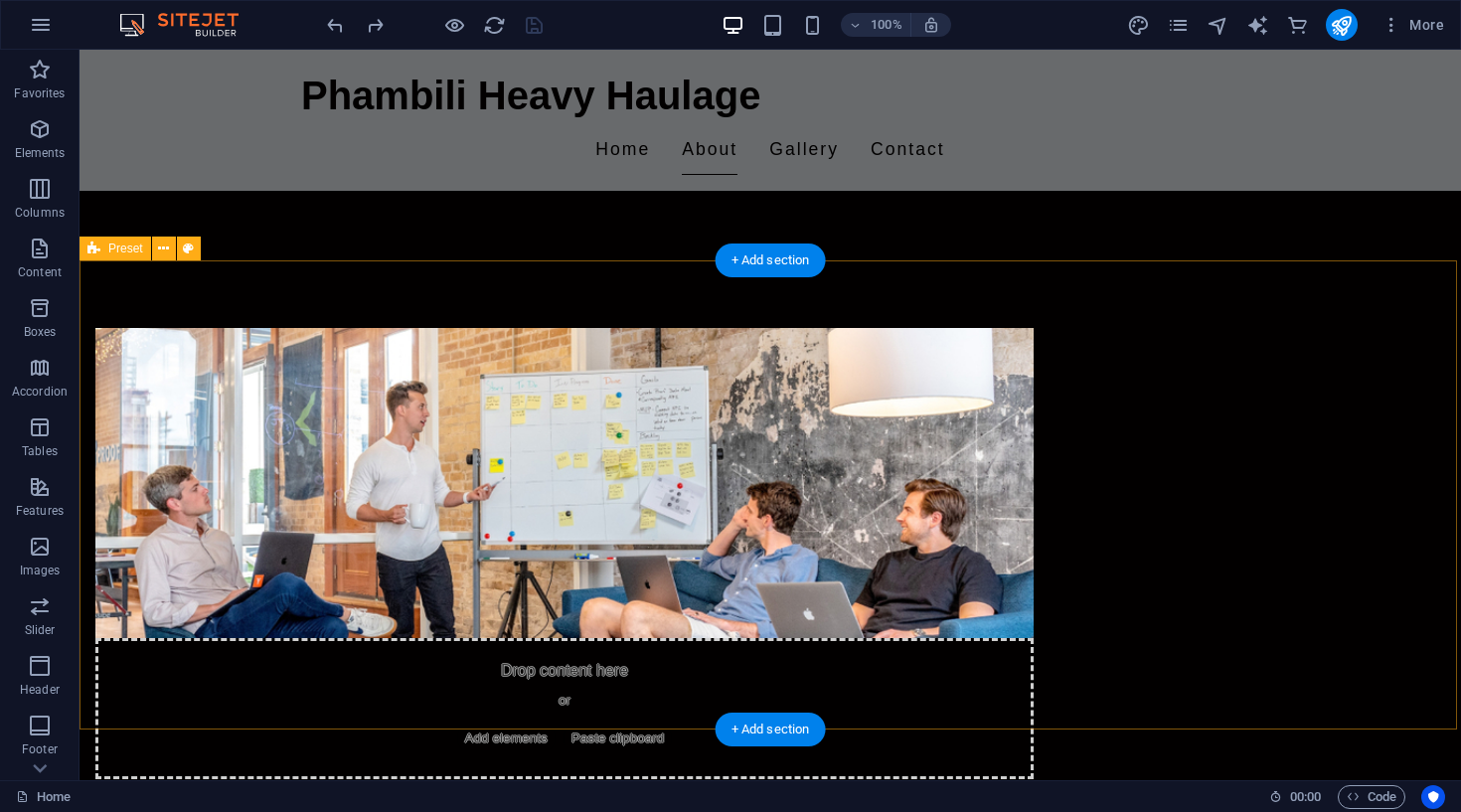 scroll, scrollTop: 239, scrollLeft: 0, axis: vertical 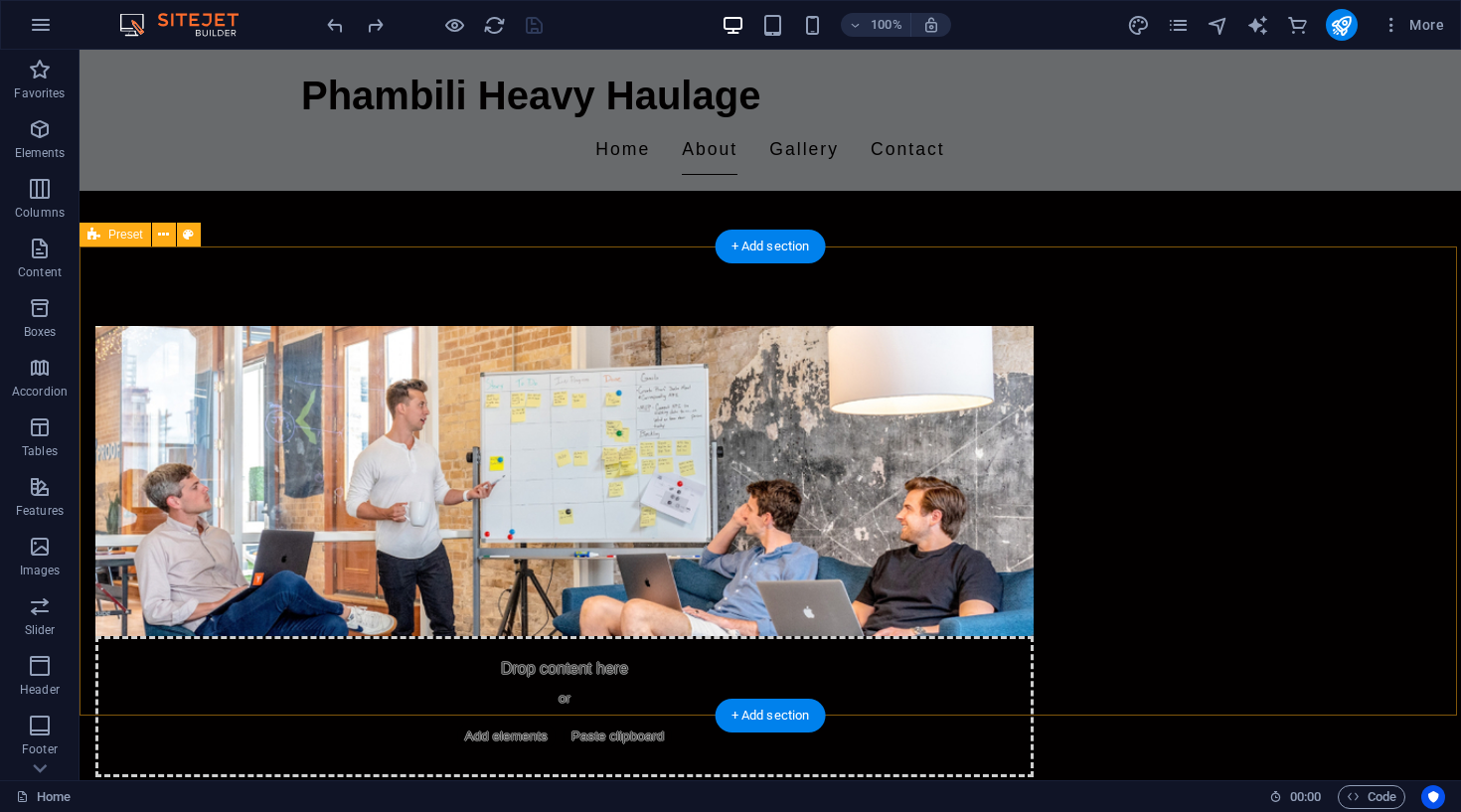 click at bounding box center [565, 481] 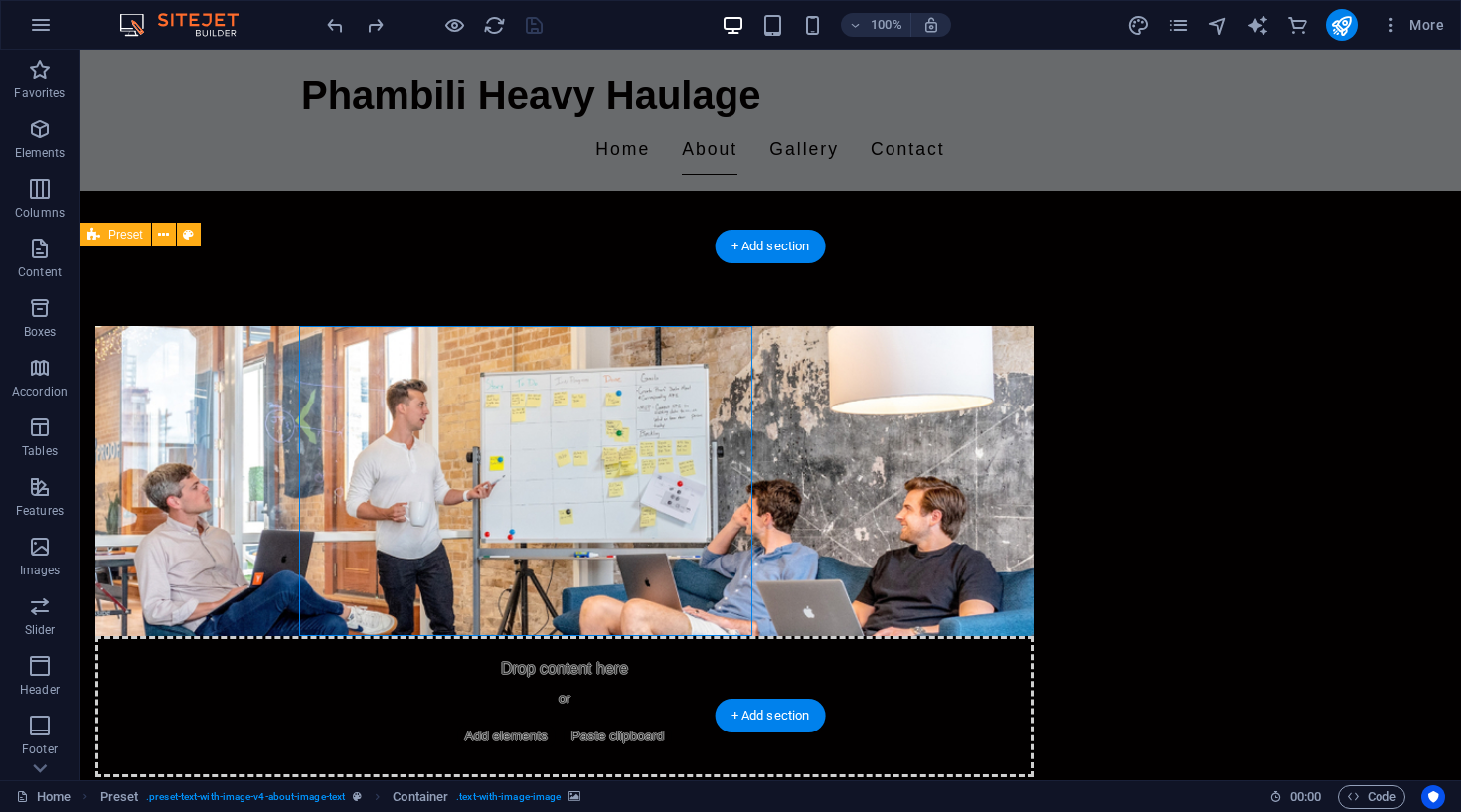 click at bounding box center [565, 481] 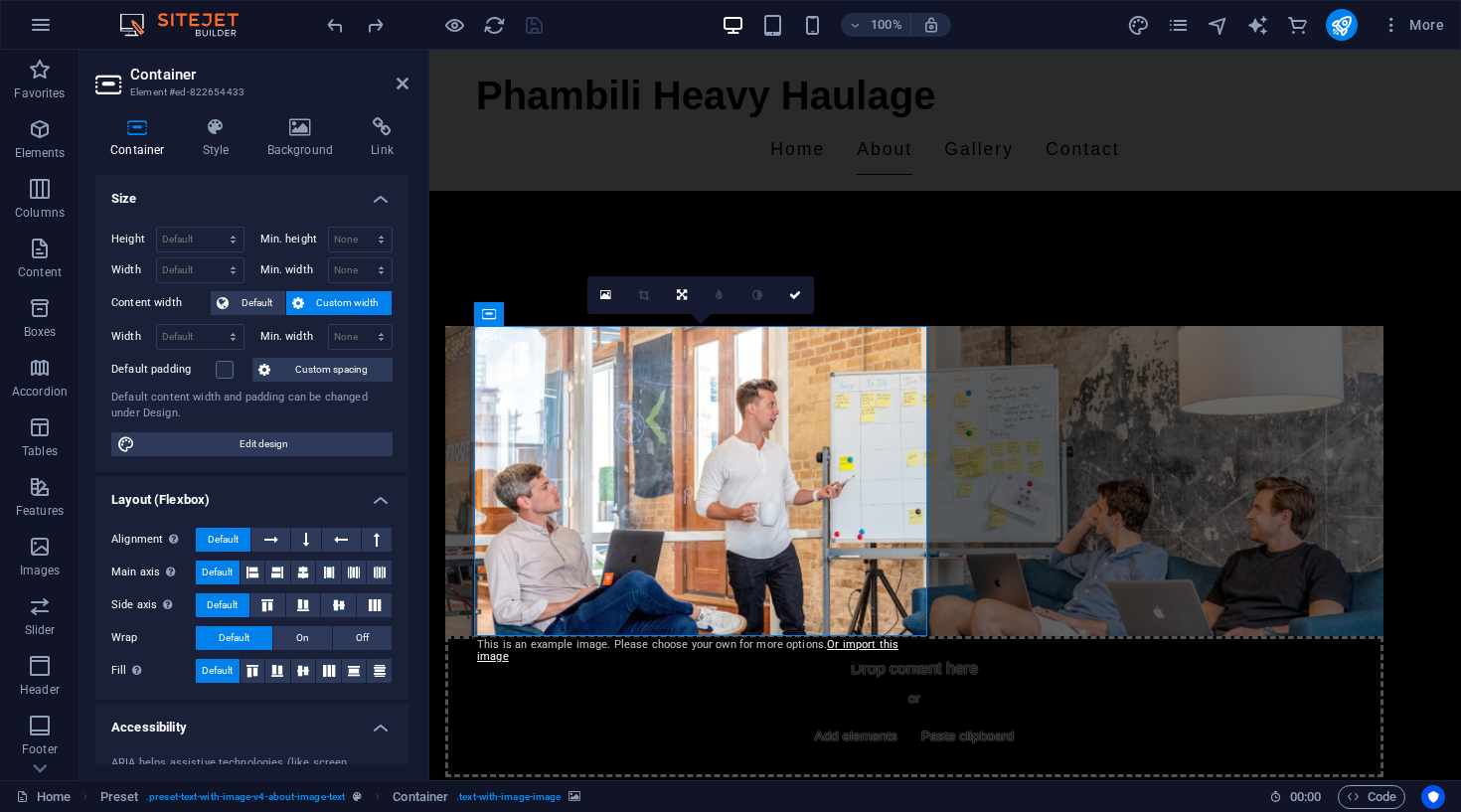 scroll, scrollTop: 0, scrollLeft: 0, axis: both 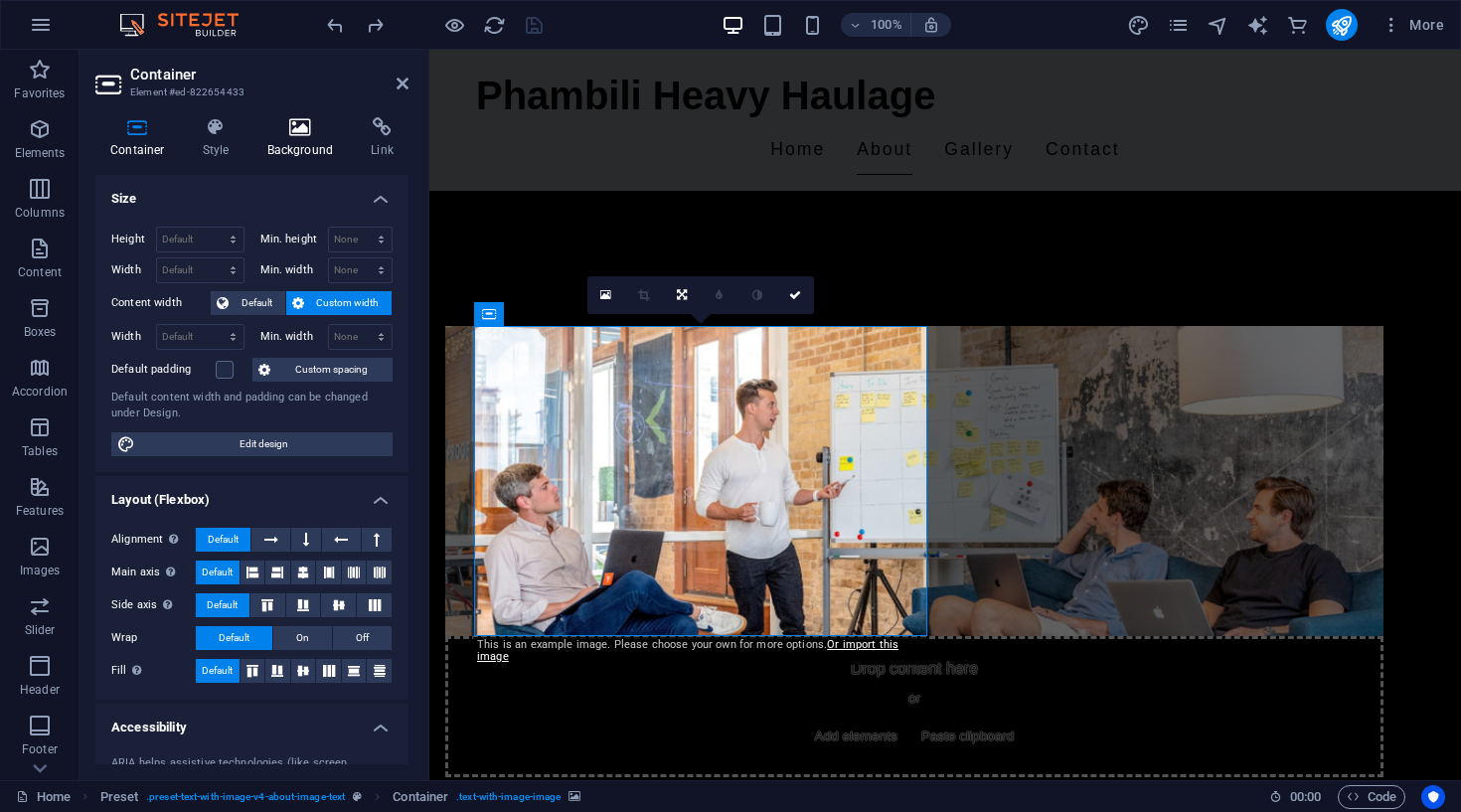 click at bounding box center [300, 127] 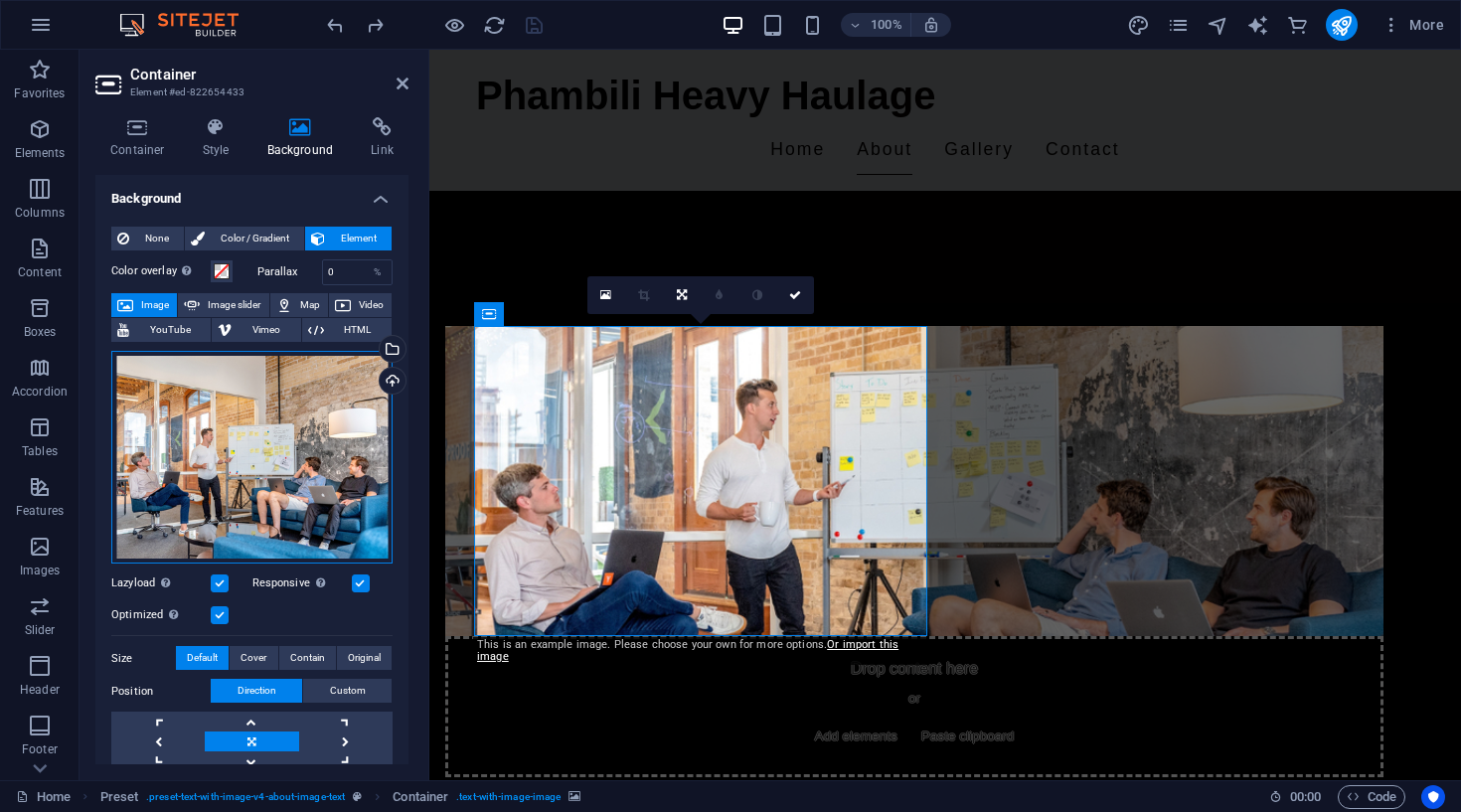 click on "Drag files here, click to choose files or select files from Files or our free stock photos & videos" at bounding box center (251, 457) 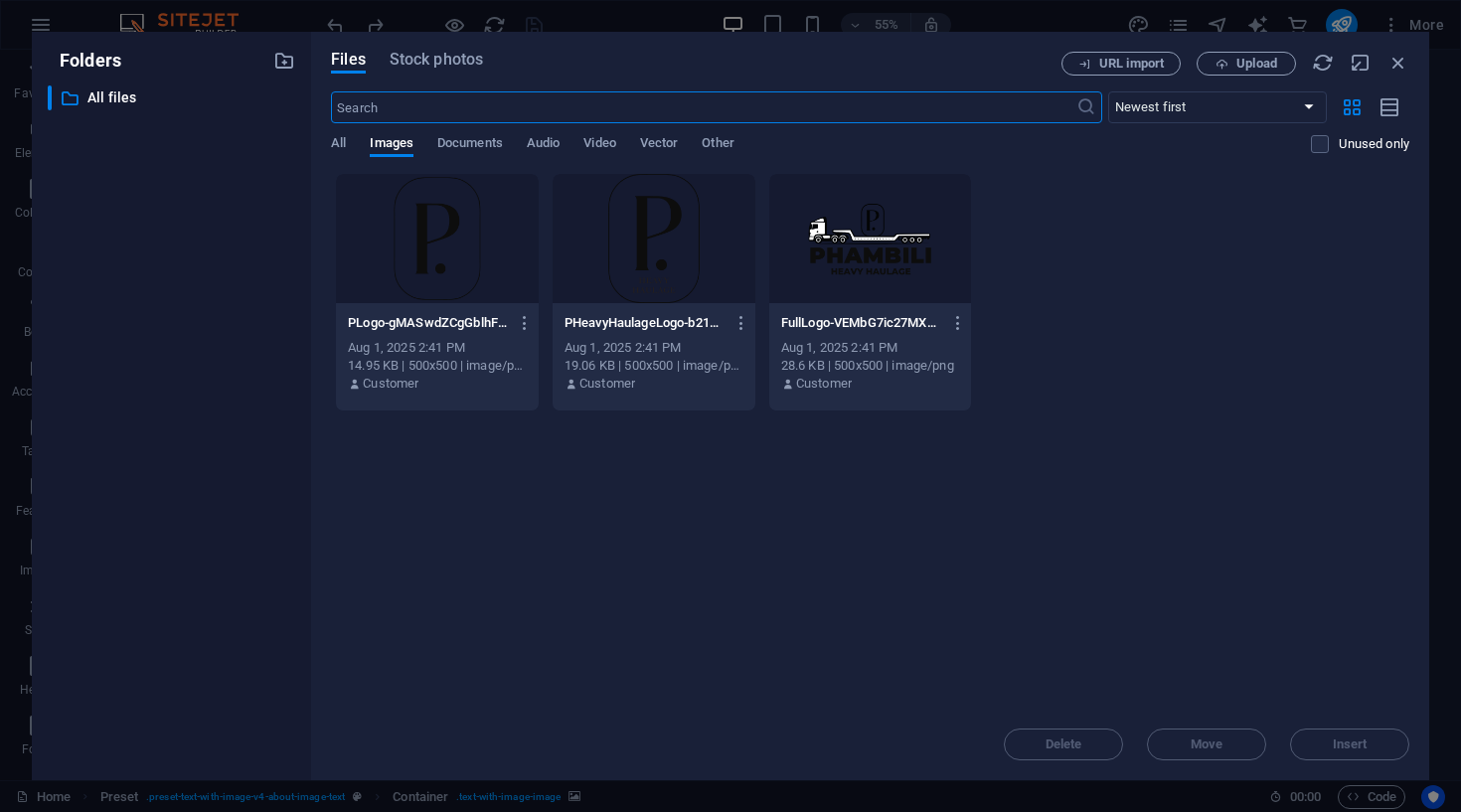 click at bounding box center (871, 239) 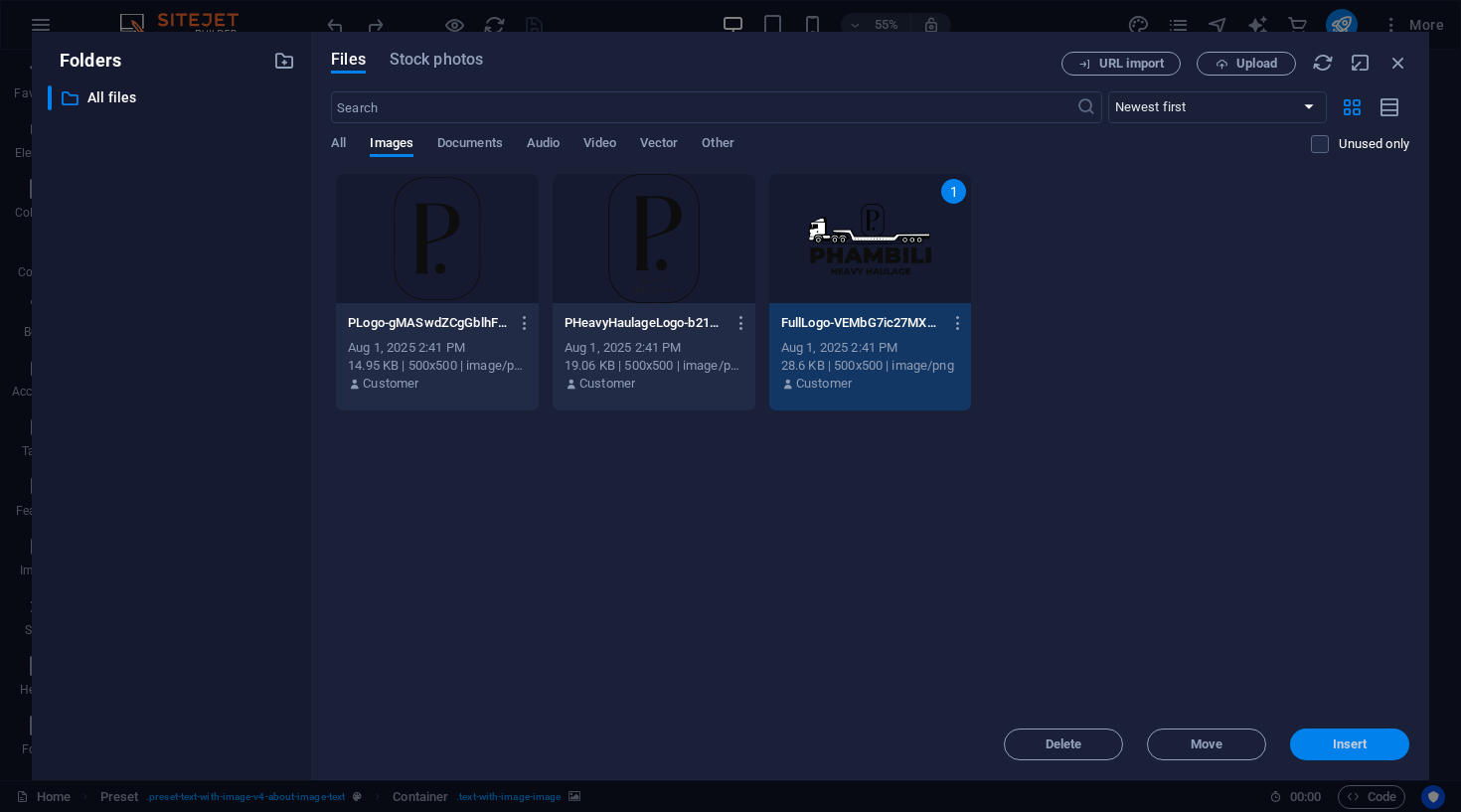 click on "Insert" at bounding box center (1350, 744) 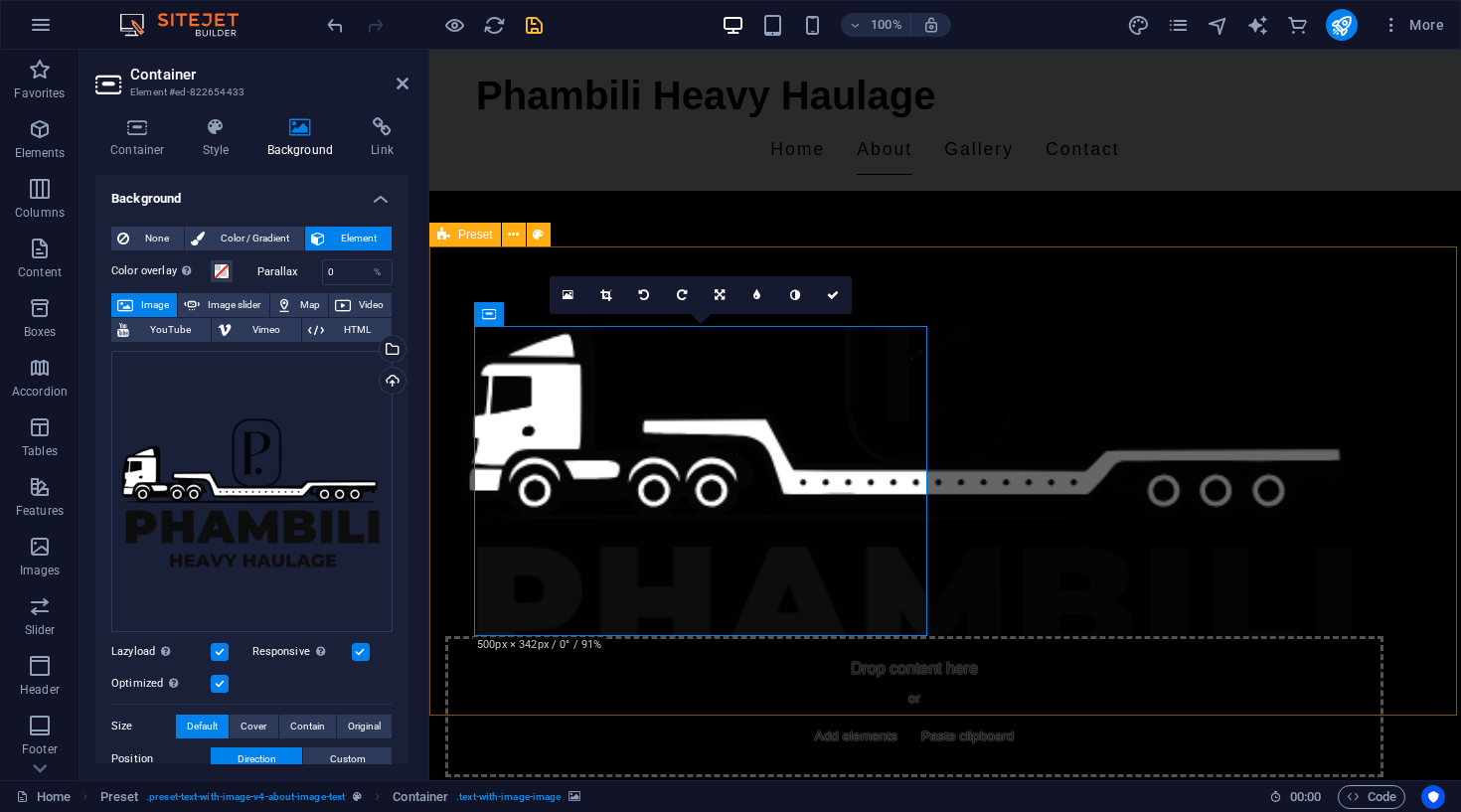click on "Drop content here or  Add elements  Paste clipboard About Us Phambili Heavy Haulage is dedicated to providing exceptional abnormal transport and logistics services across South Africa. Our commitment to safety and client satisfaction sets us apart in the industry. We focus on transporting oversized and heavy loads while ensuring that your logistics needs are met with utmost precision and care." at bounding box center (945, 667) 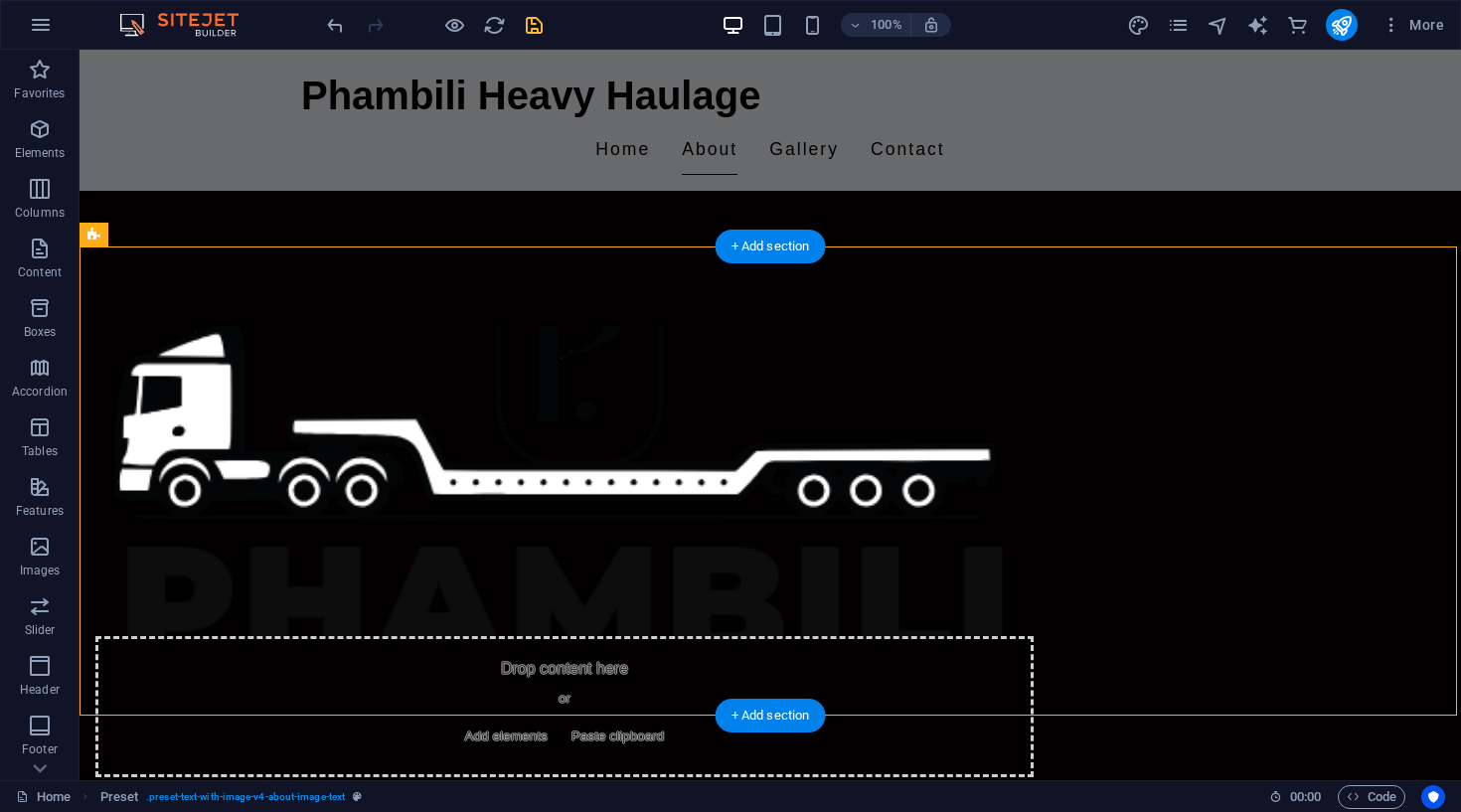 click at bounding box center (565, 481) 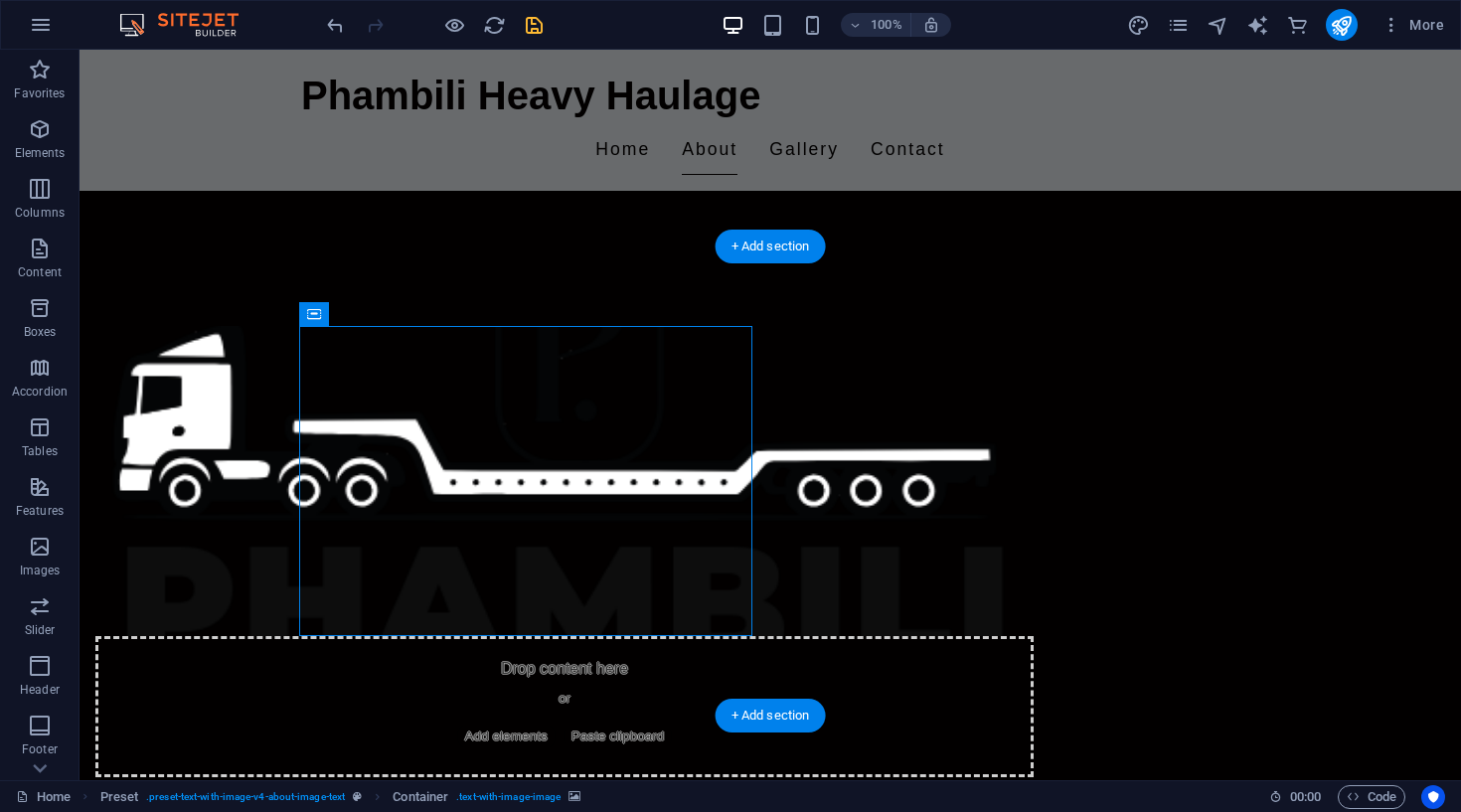 click at bounding box center (565, 481) 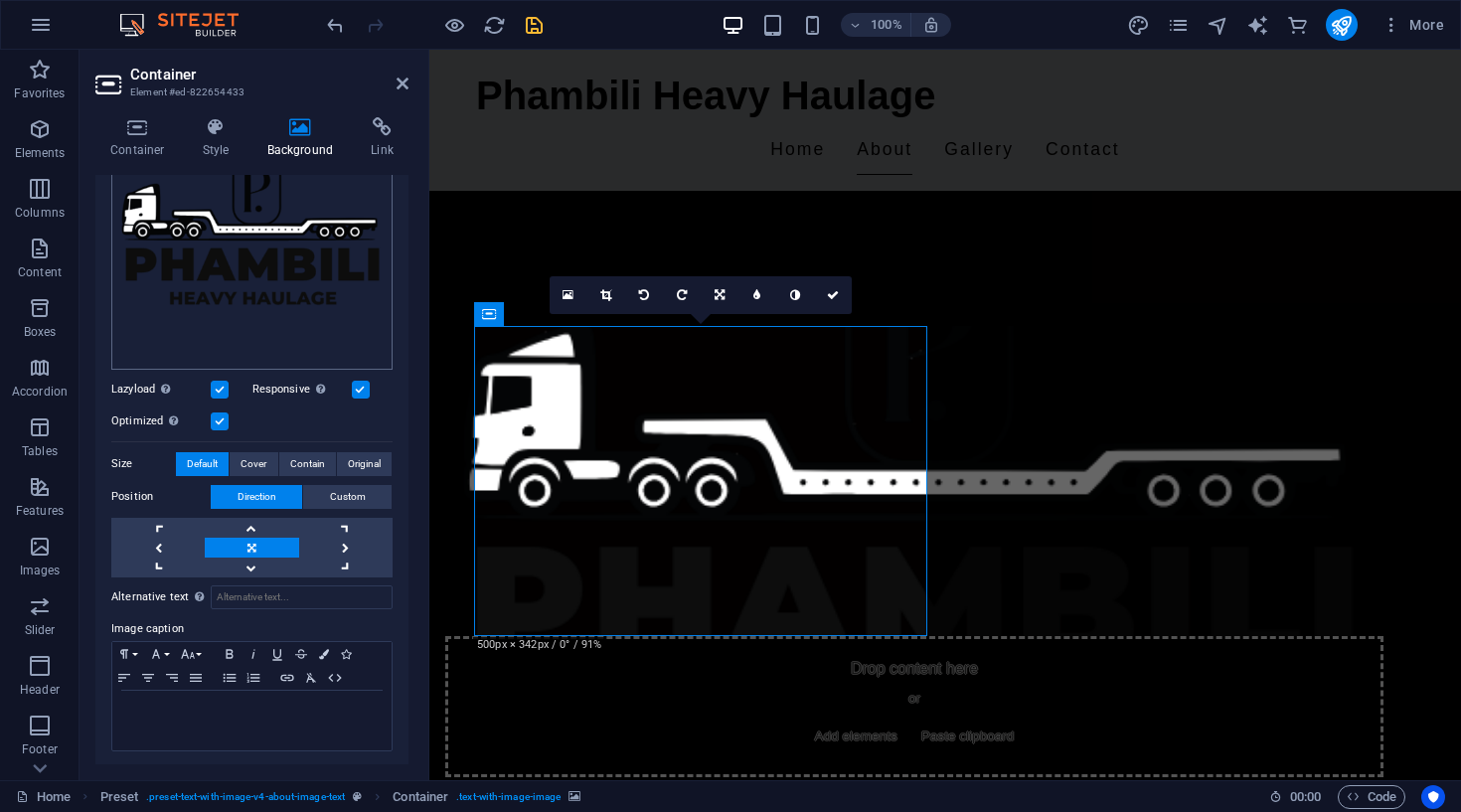 scroll, scrollTop: 261, scrollLeft: 0, axis: vertical 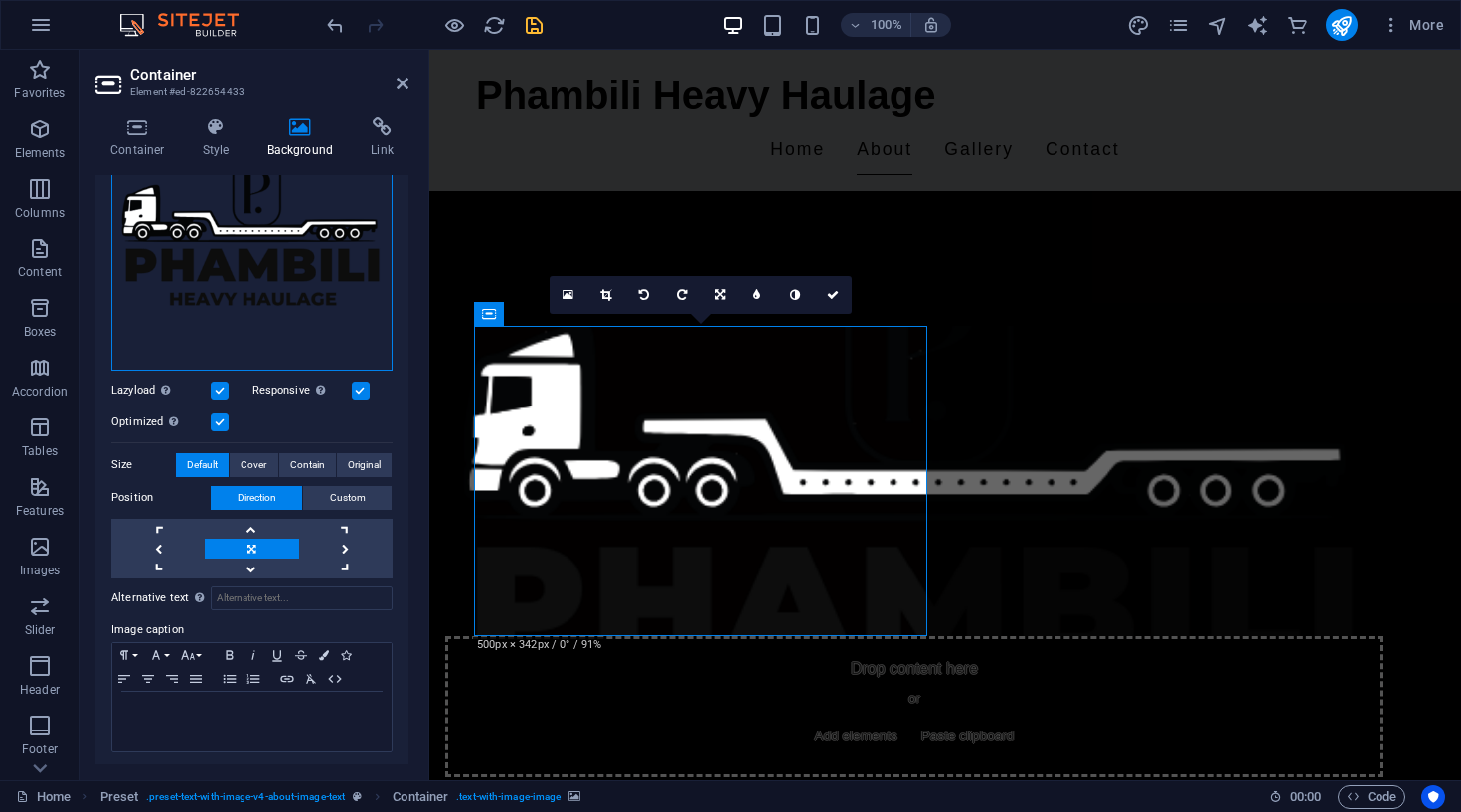click on "Drag files here, click to choose files or select files from Files or our free stock photos & videos" at bounding box center (251, 230) 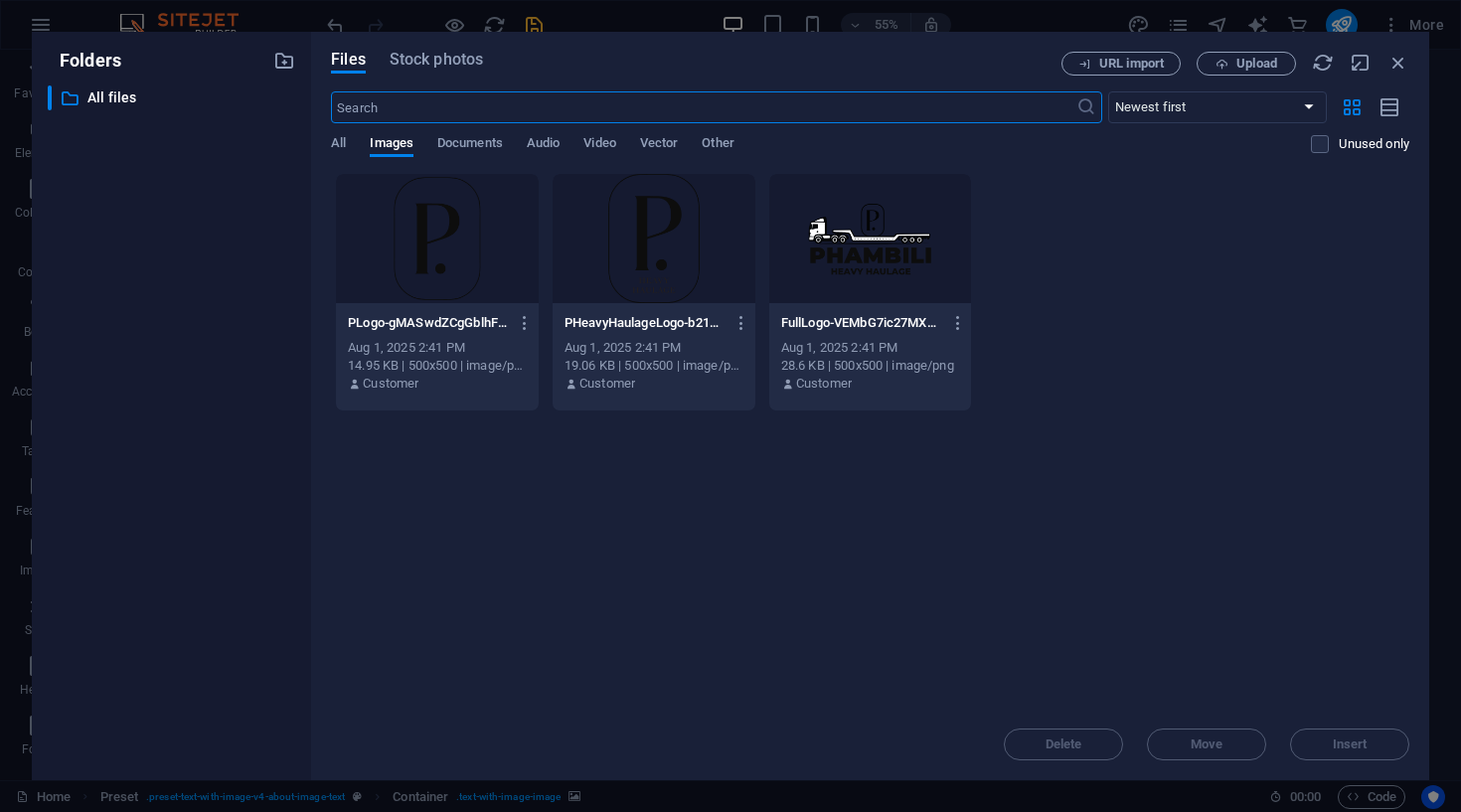 click at bounding box center (654, 239) 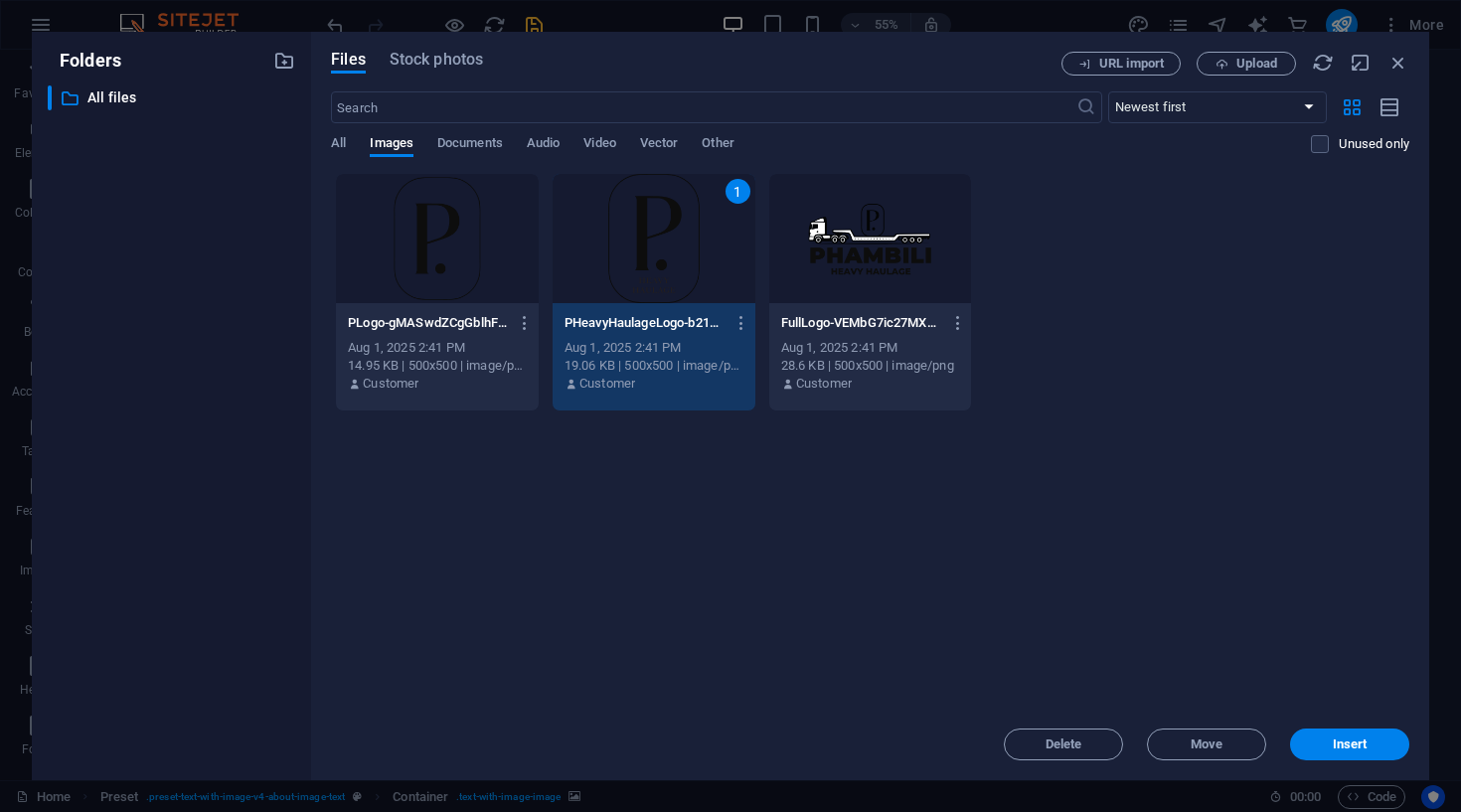 click on "1" at bounding box center (654, 239) 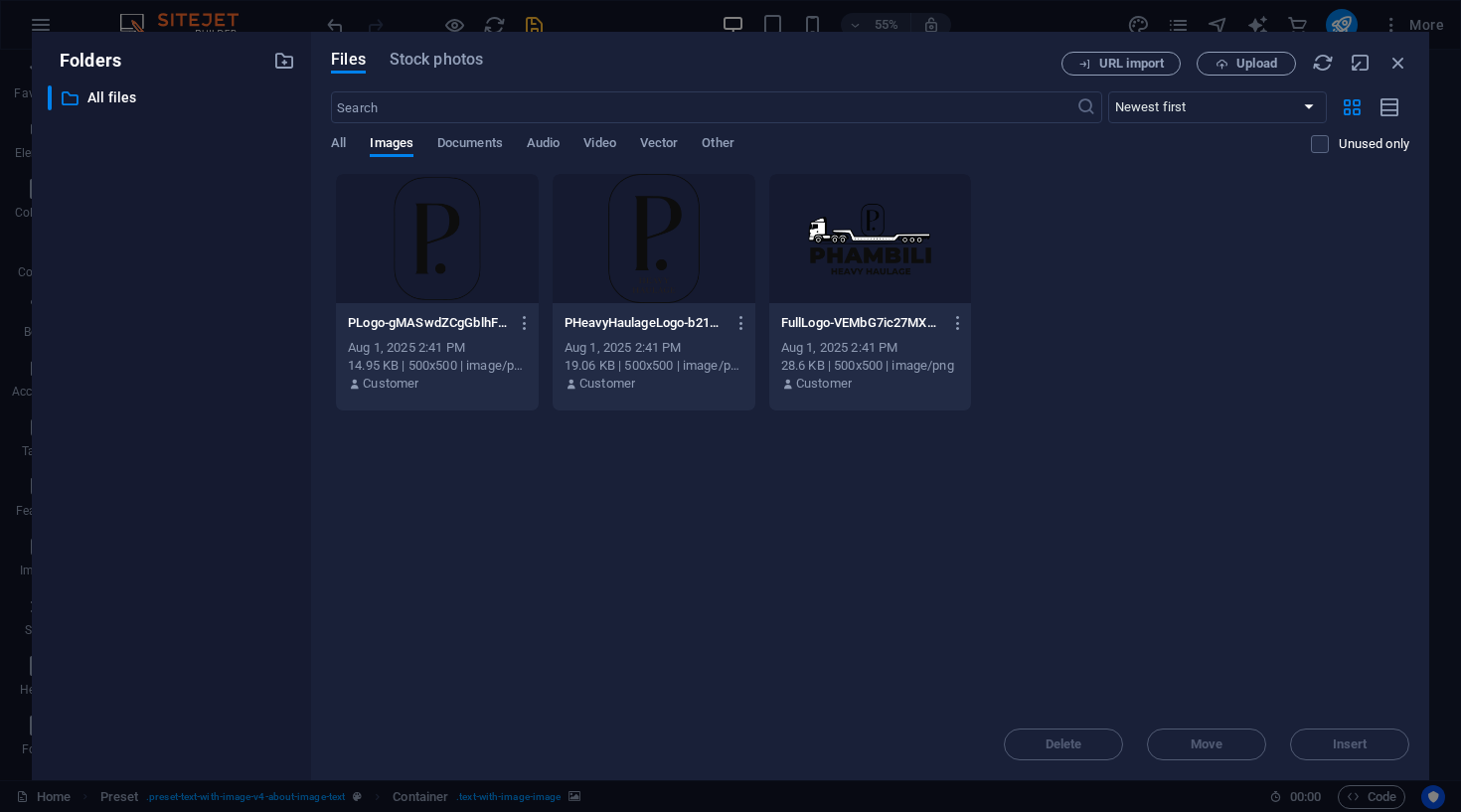 click at bounding box center (654, 239) 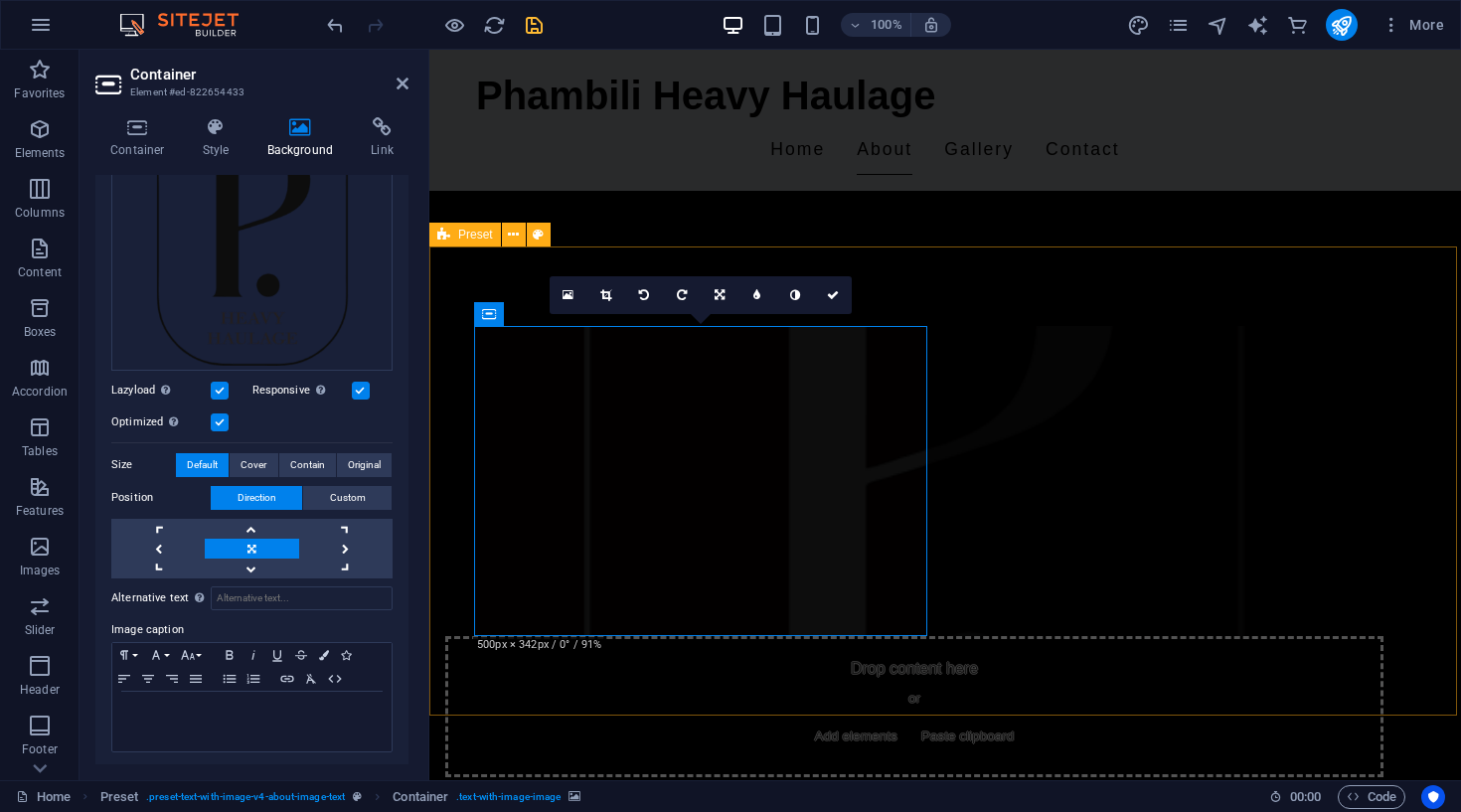 click on "Drop content here or  Add elements  Paste clipboard About Us Phambili Heavy Haulage is dedicated to providing exceptional abnormal transport and logistics services across South Africa. Our commitment to safety and client satisfaction sets us apart in the industry. We focus on transporting oversized and heavy loads while ensuring that your logistics needs are met with utmost precision and care." at bounding box center (945, 667) 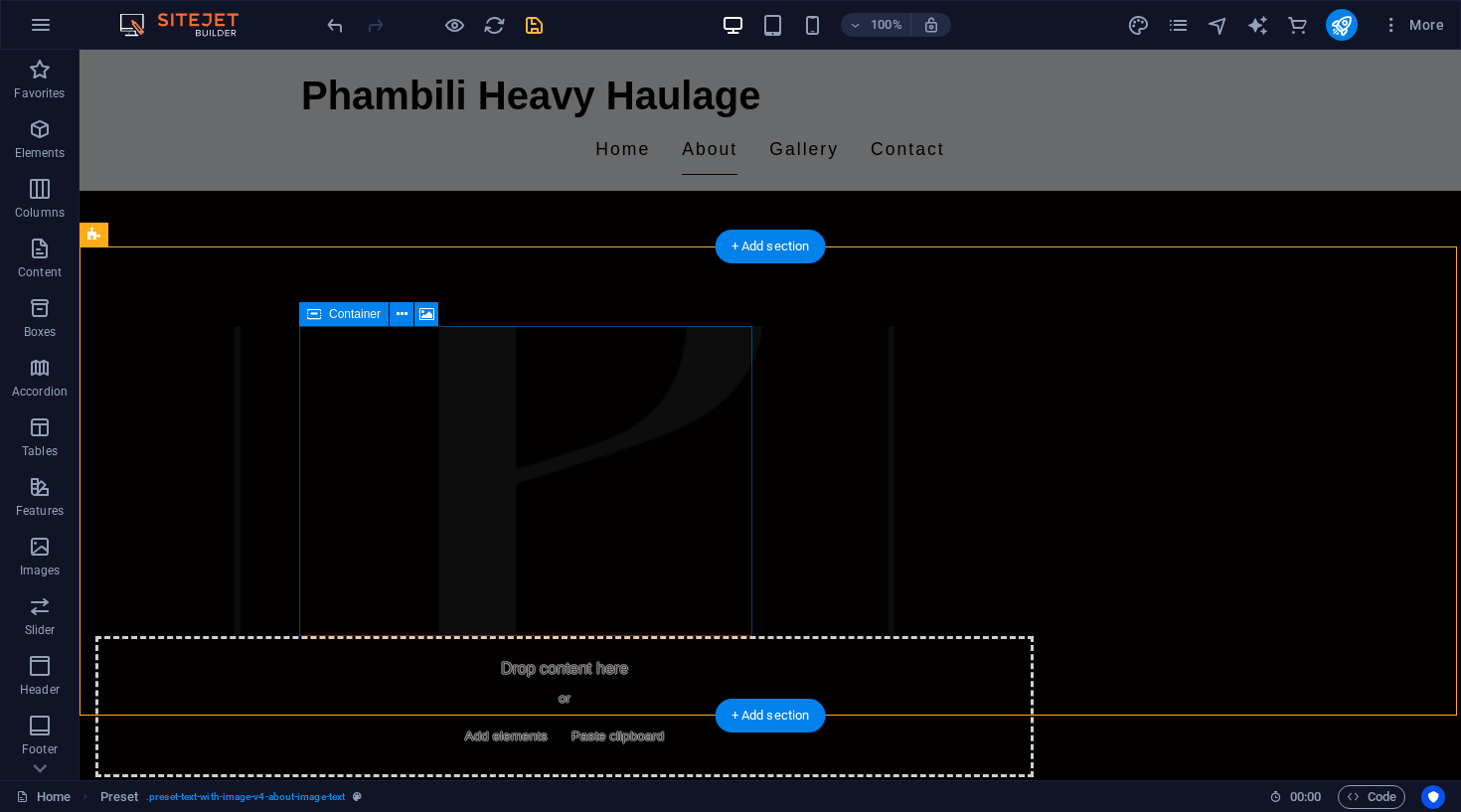 click on "Drop content here or  Add elements  Paste clipboard" at bounding box center [565, 707] 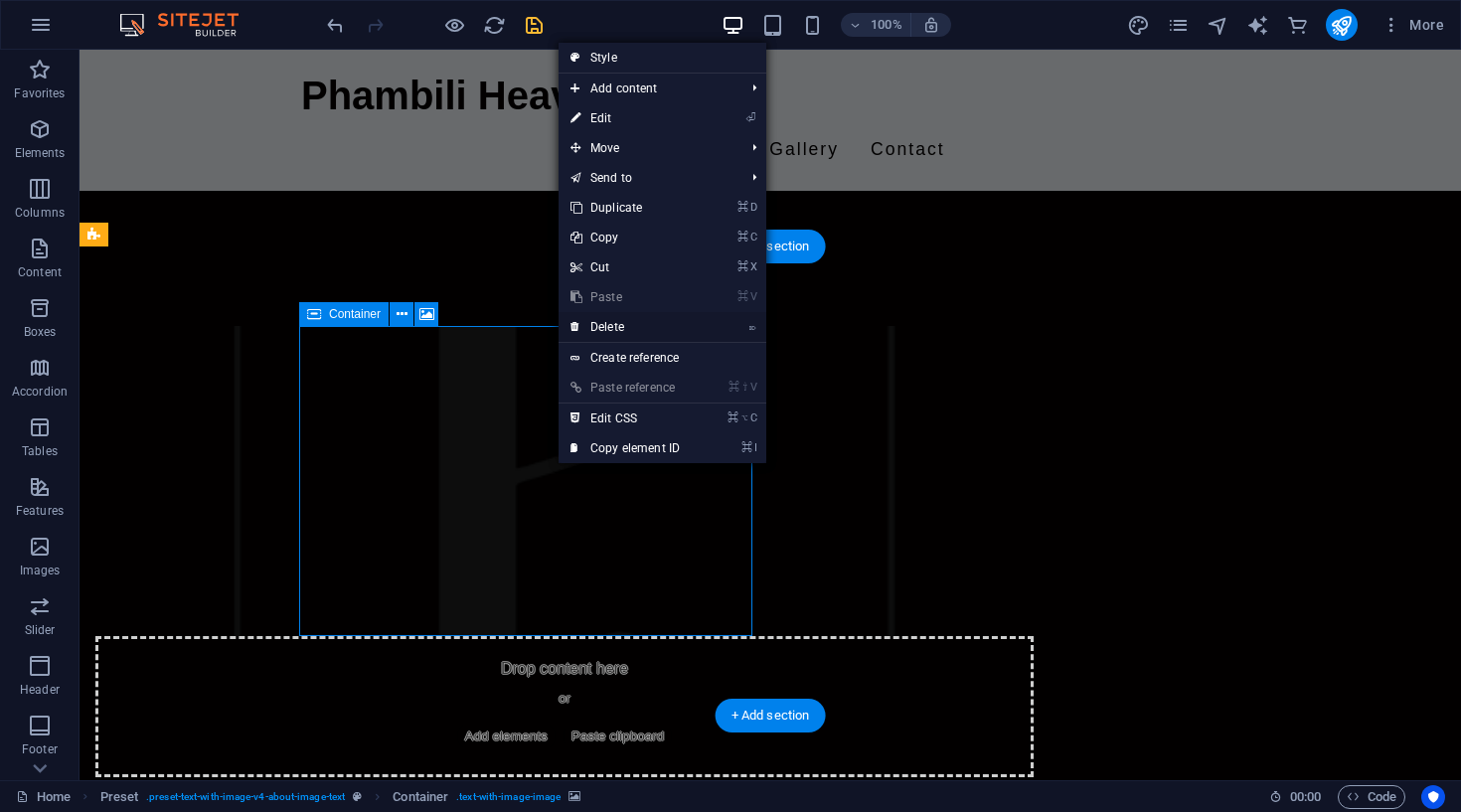 click on "⌦  Delete" at bounding box center (625, 327) 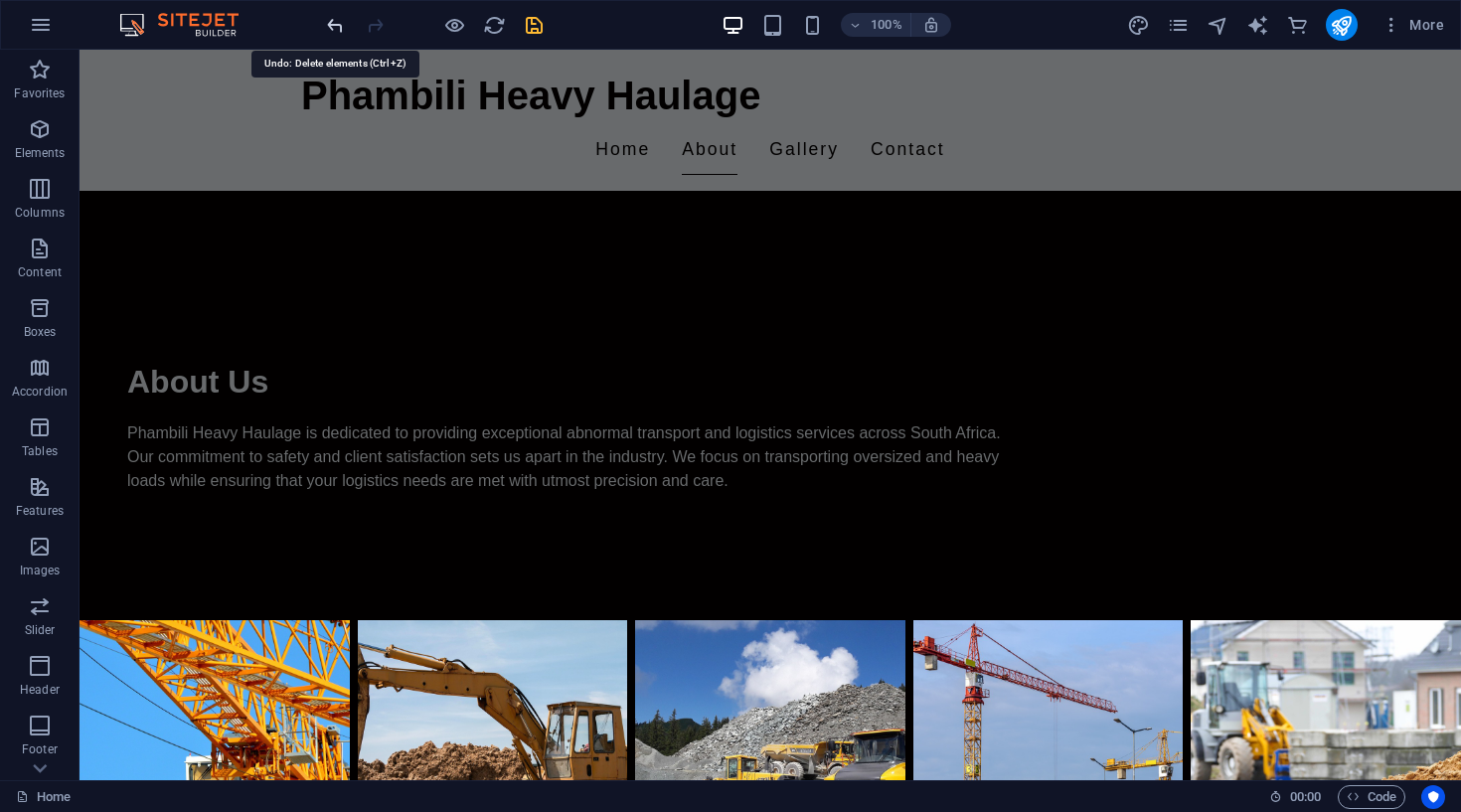 click at bounding box center (335, 25) 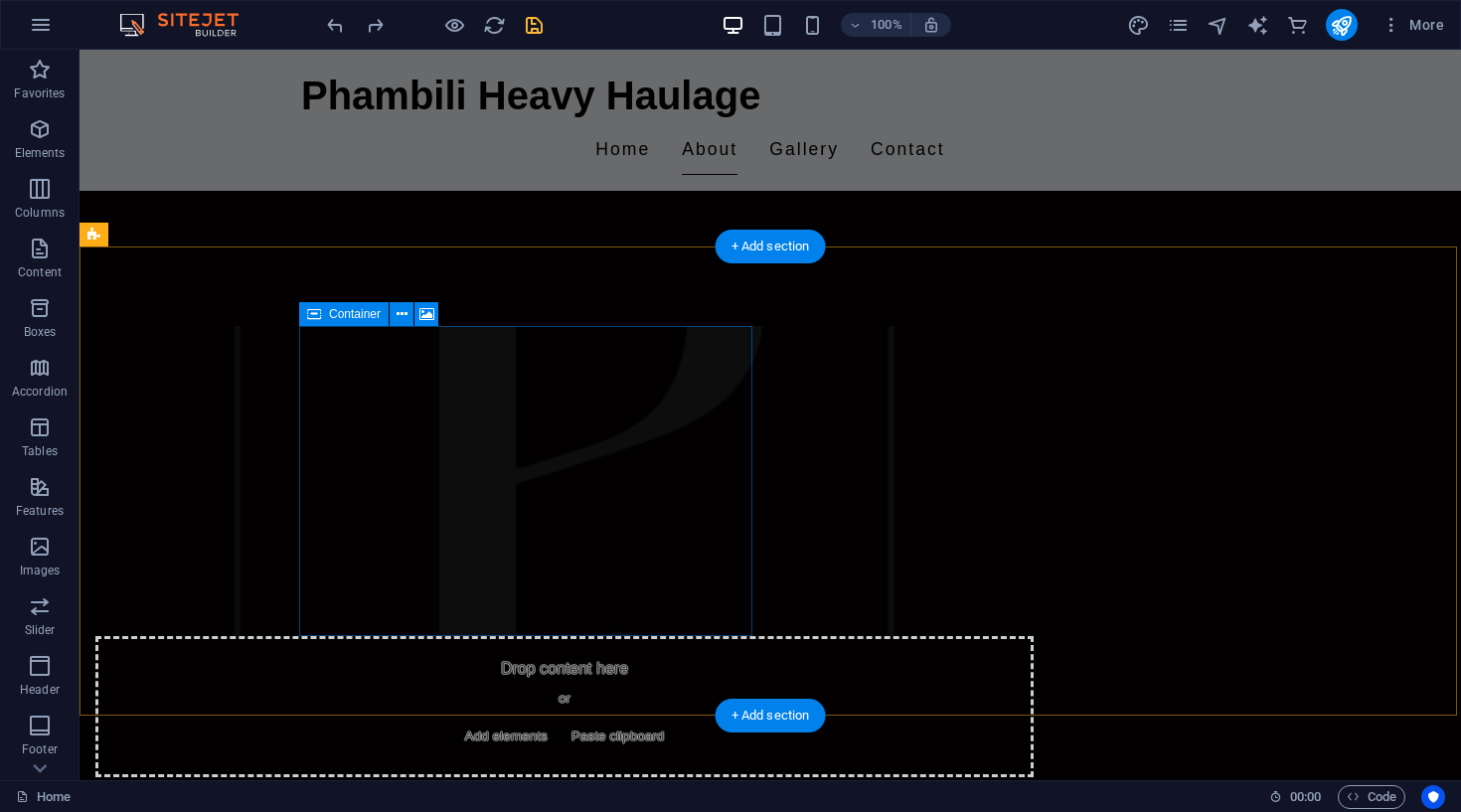 click on "Drop content here or  Add elements  Paste clipboard" at bounding box center (565, 707) 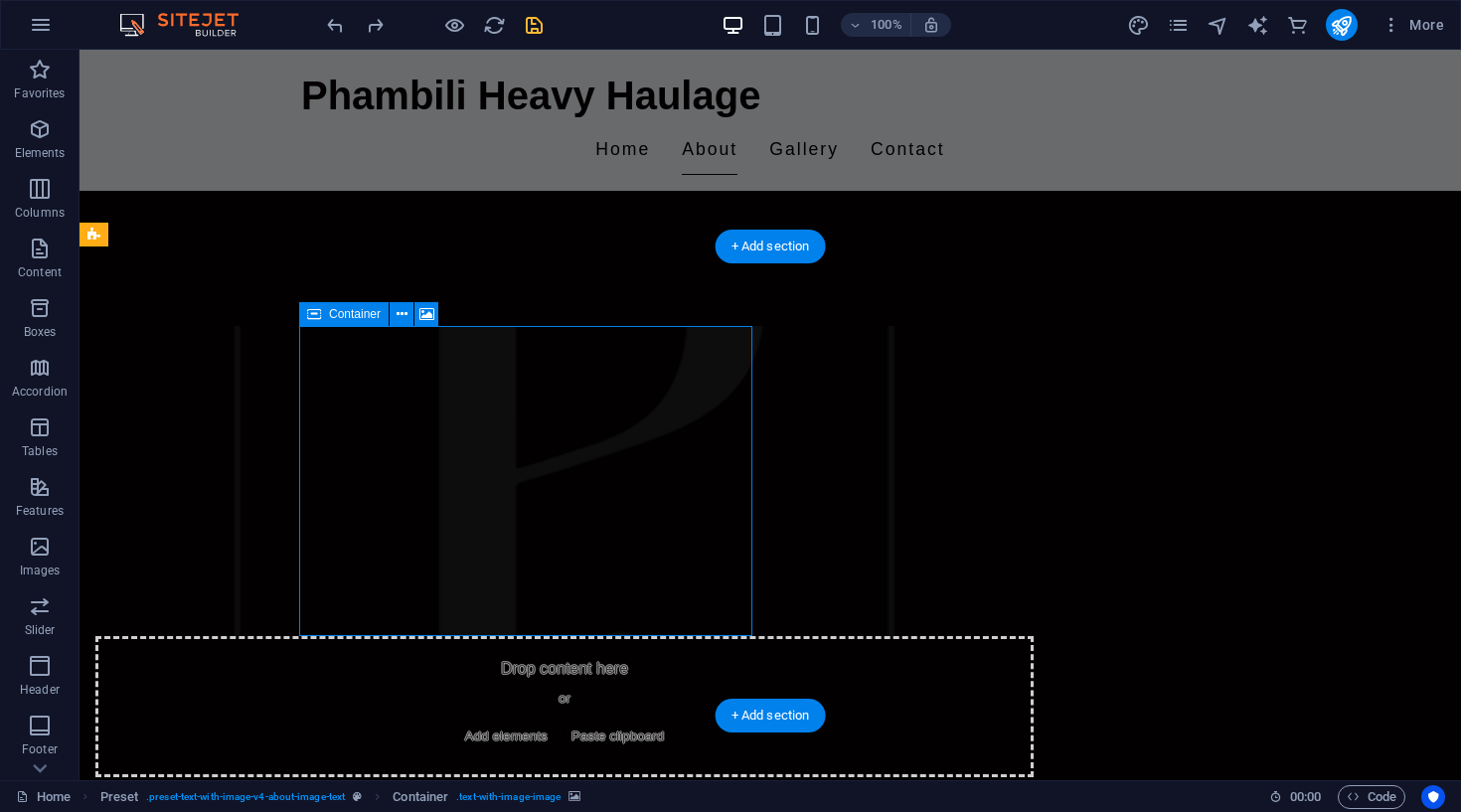 click on "Drop content here or  Add elements  Paste clipboard" at bounding box center (565, 707) 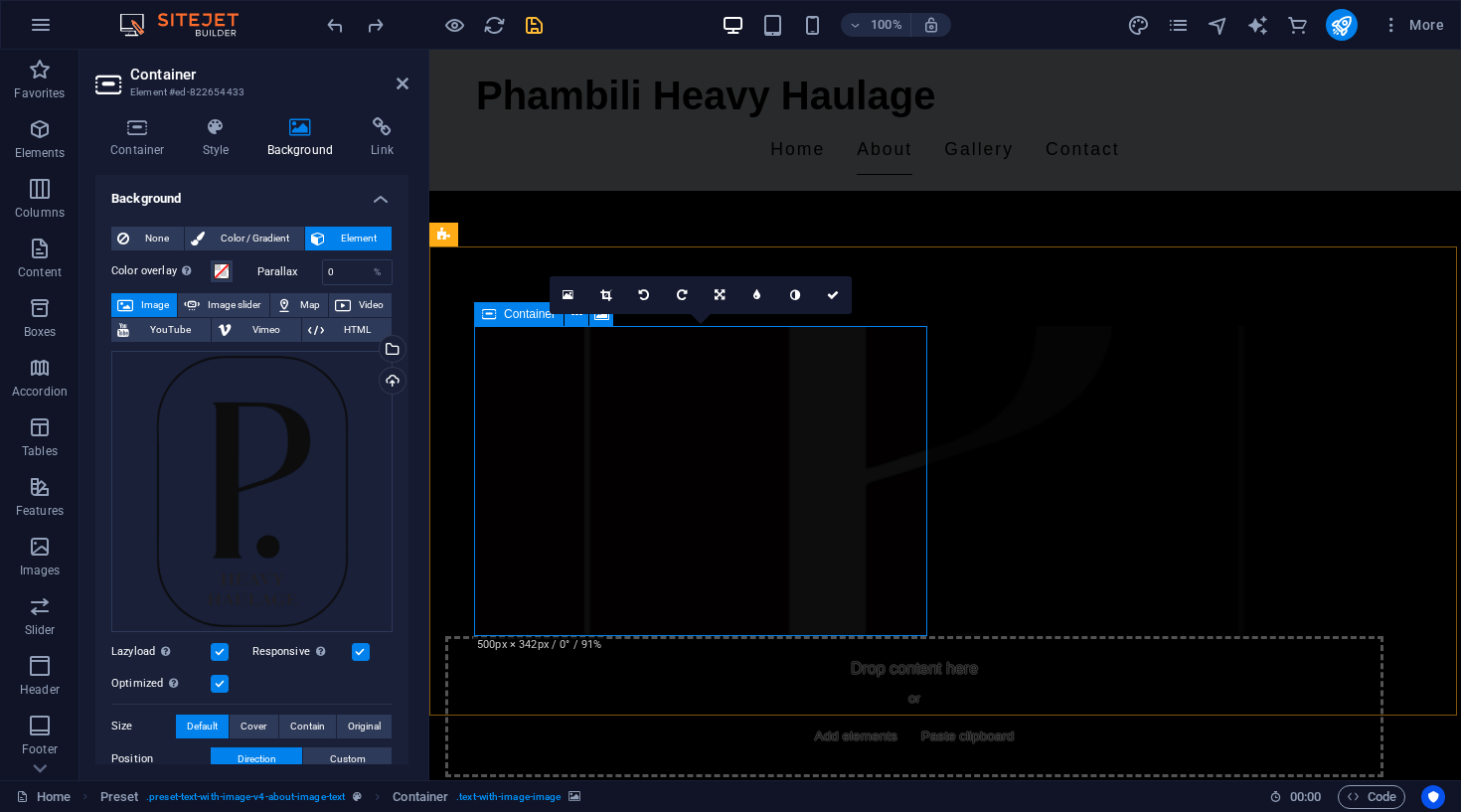 click at bounding box center [815, 736] 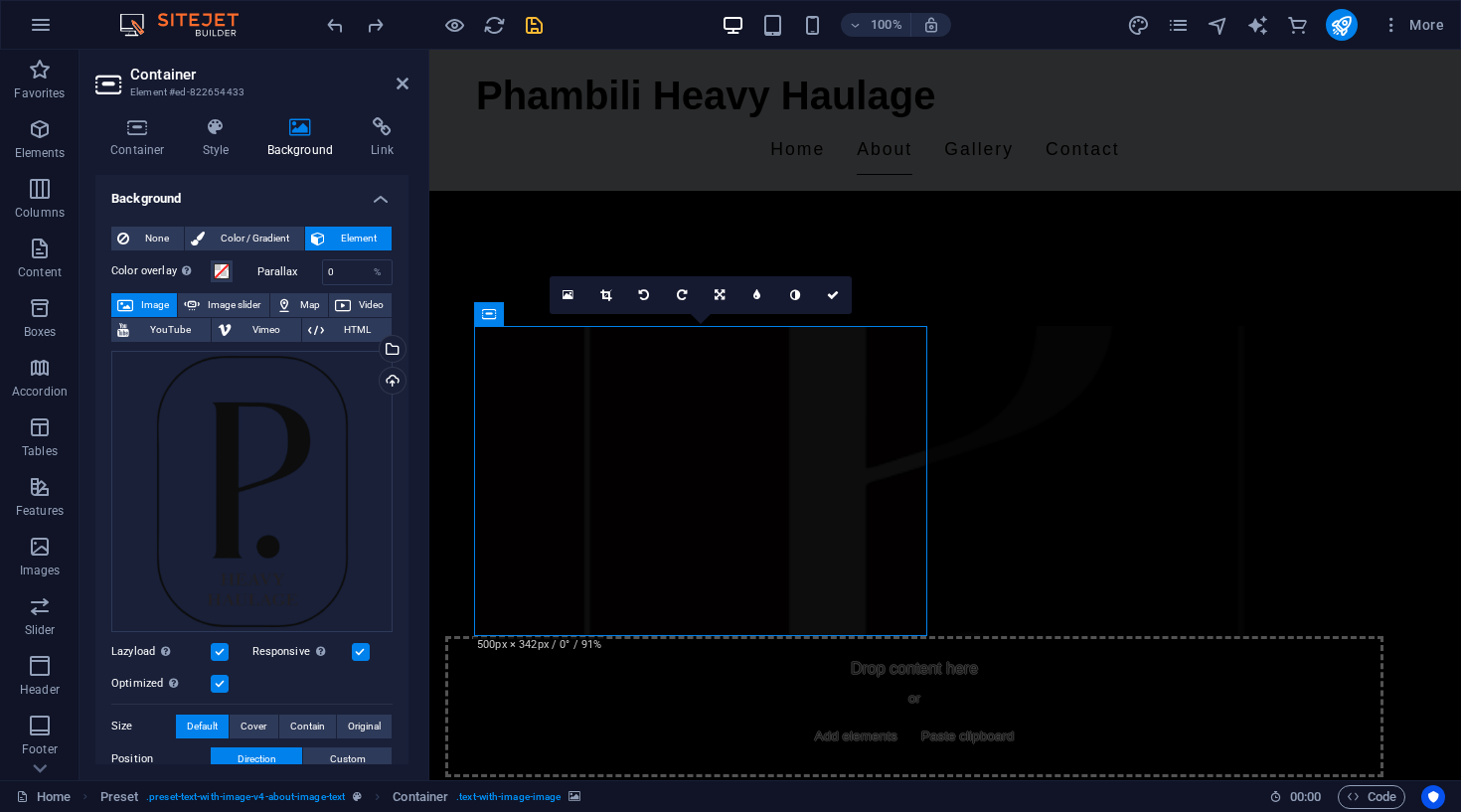 click at bounding box center [220, 684] 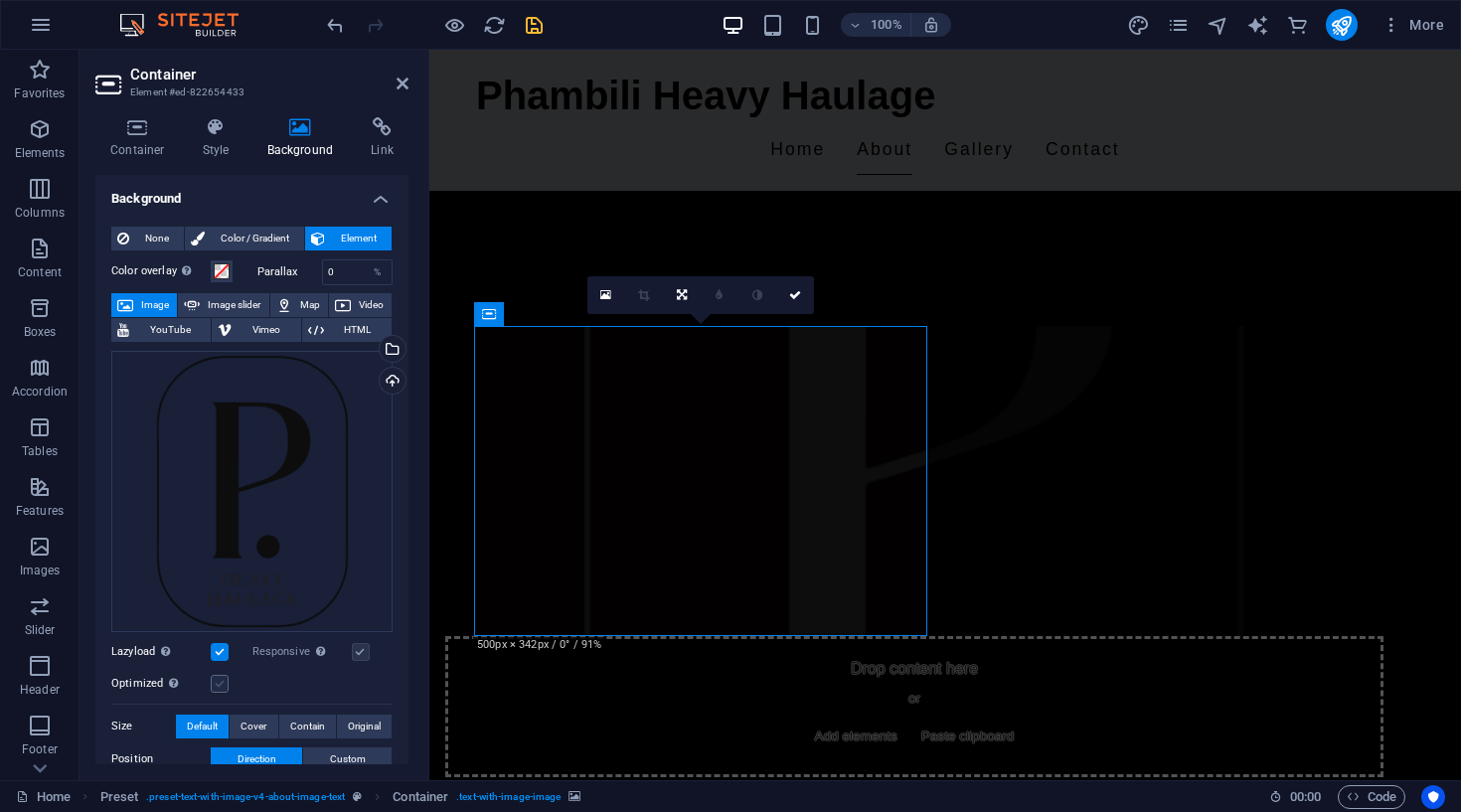 click at bounding box center [220, 684] 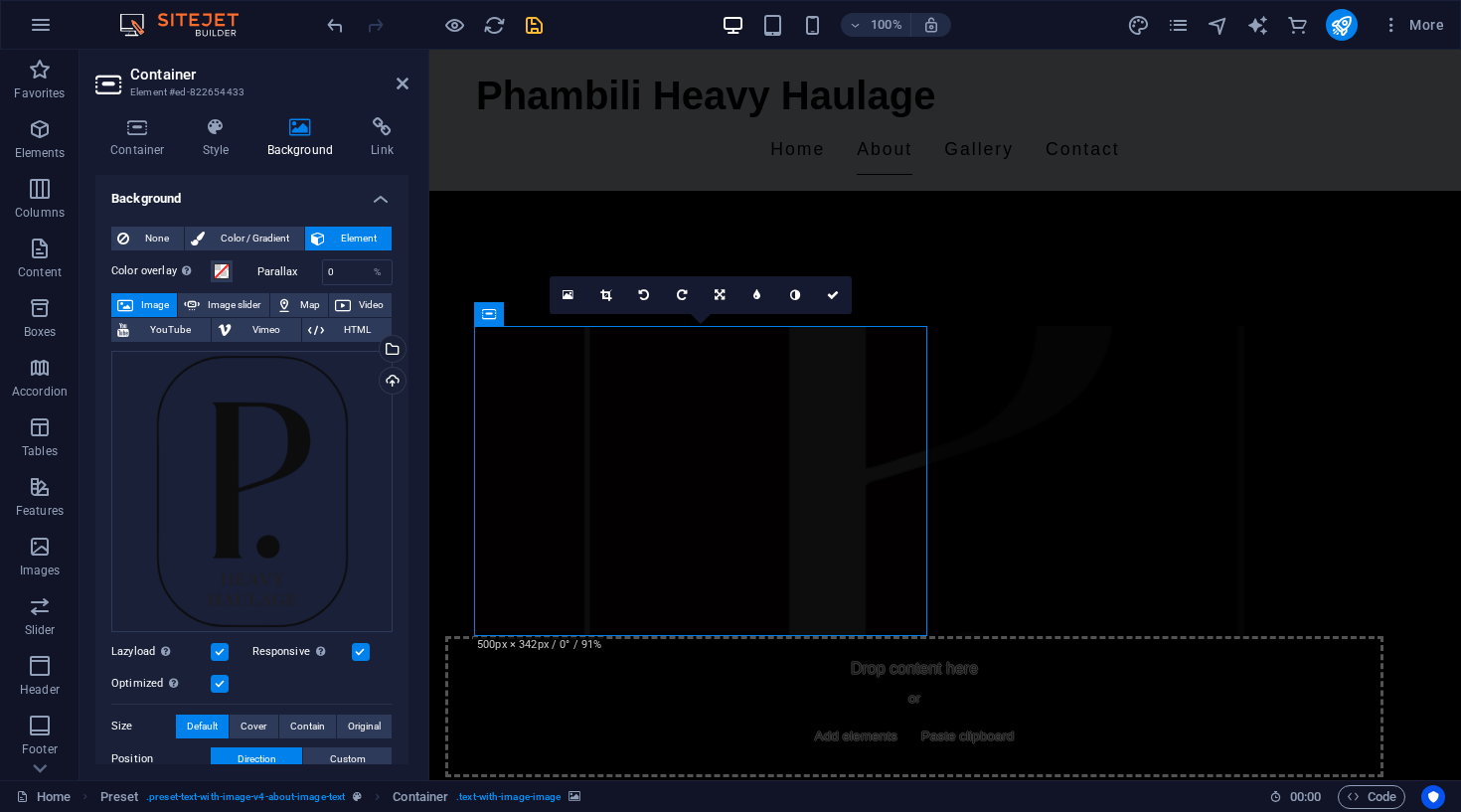 click at bounding box center (220, 684) 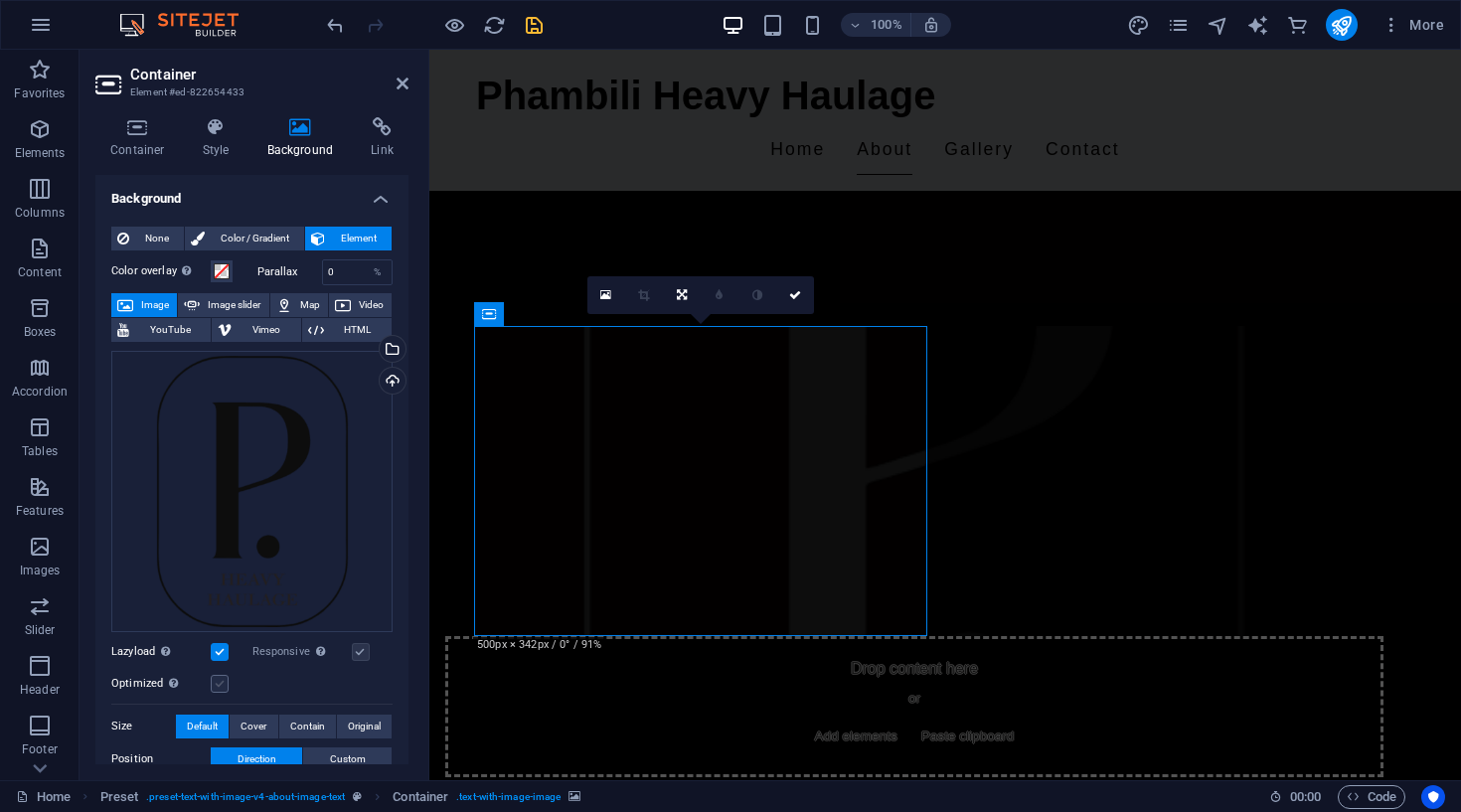 click at bounding box center [220, 684] 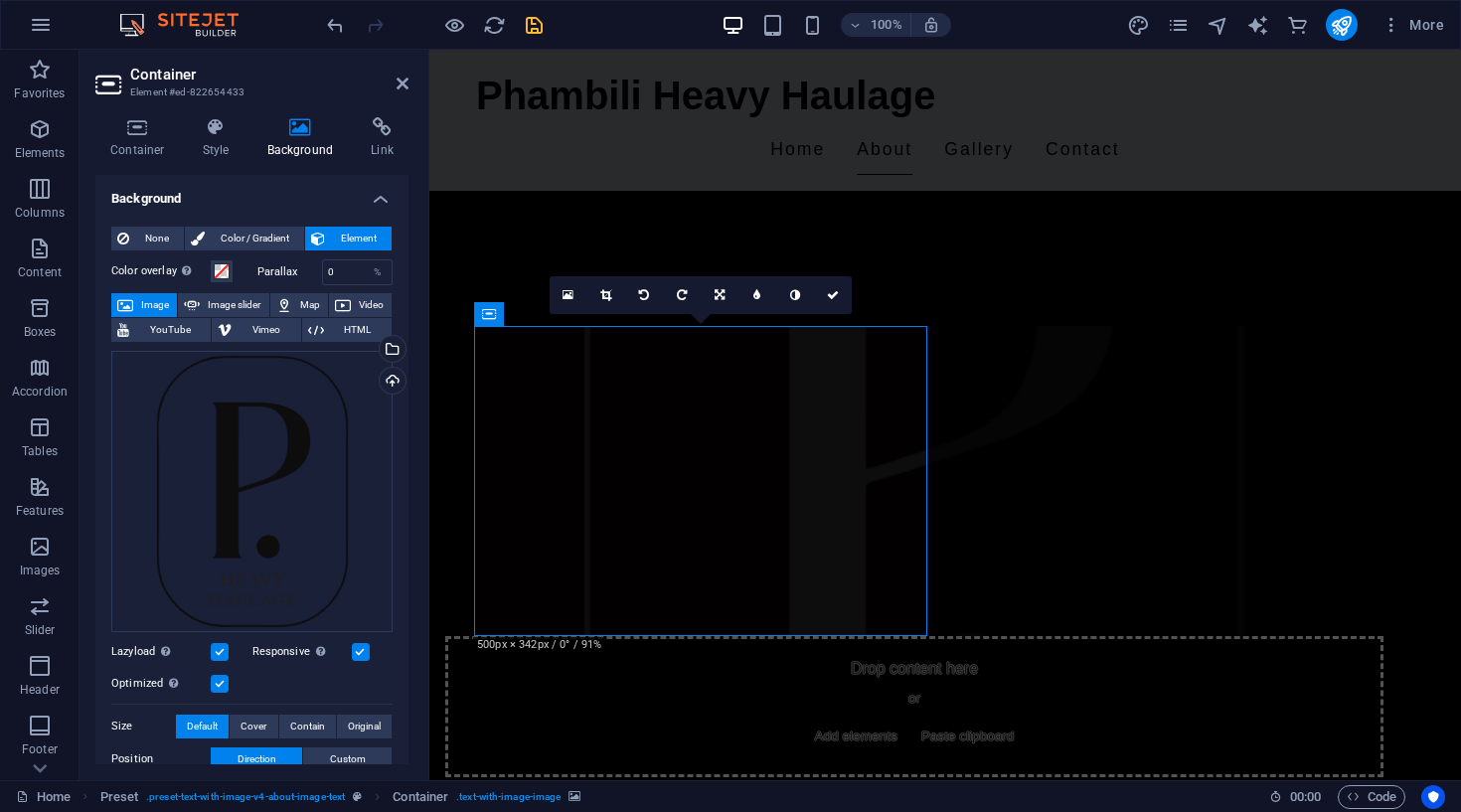 click at bounding box center [220, 684] 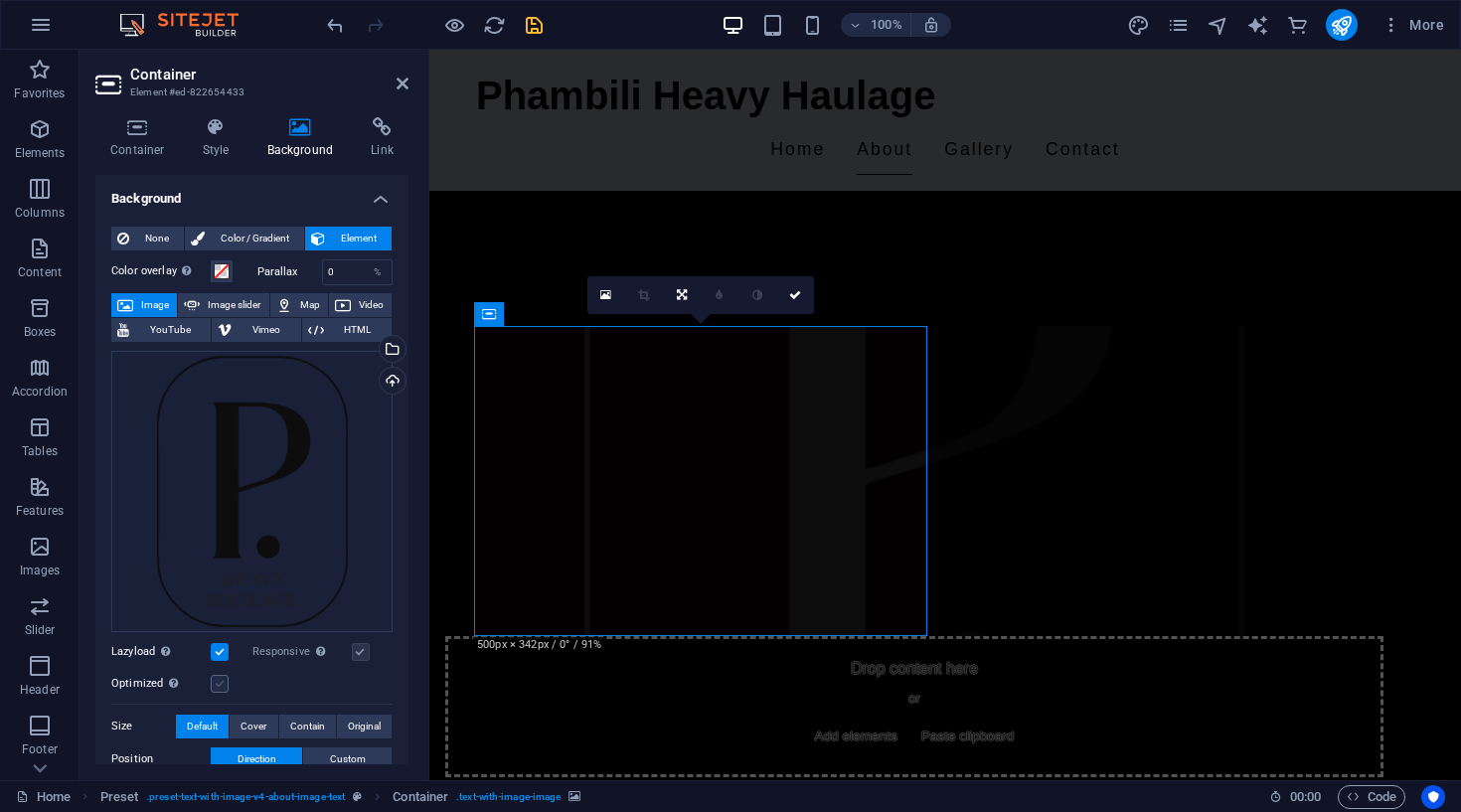 click at bounding box center (220, 684) 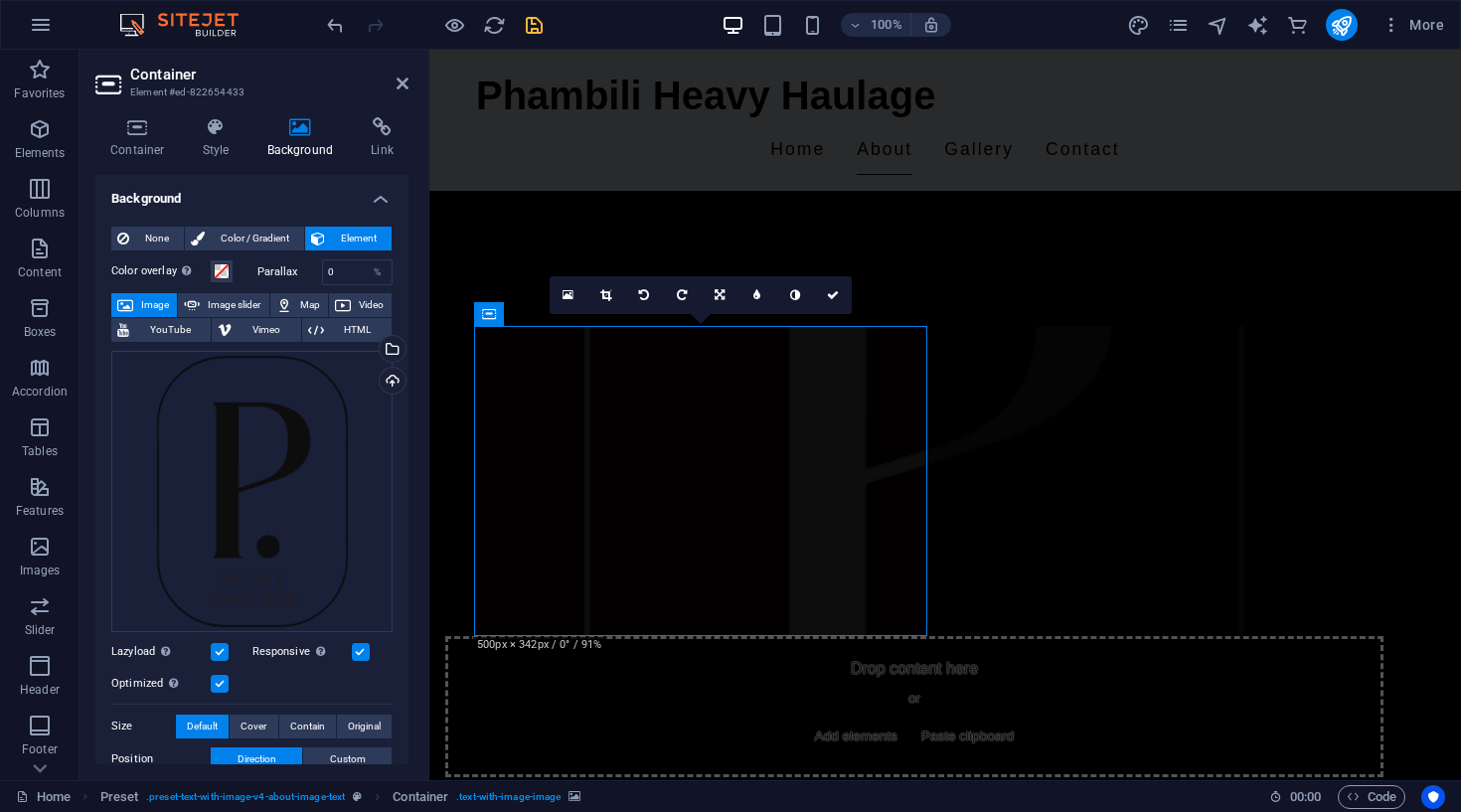 click at bounding box center (361, 652) 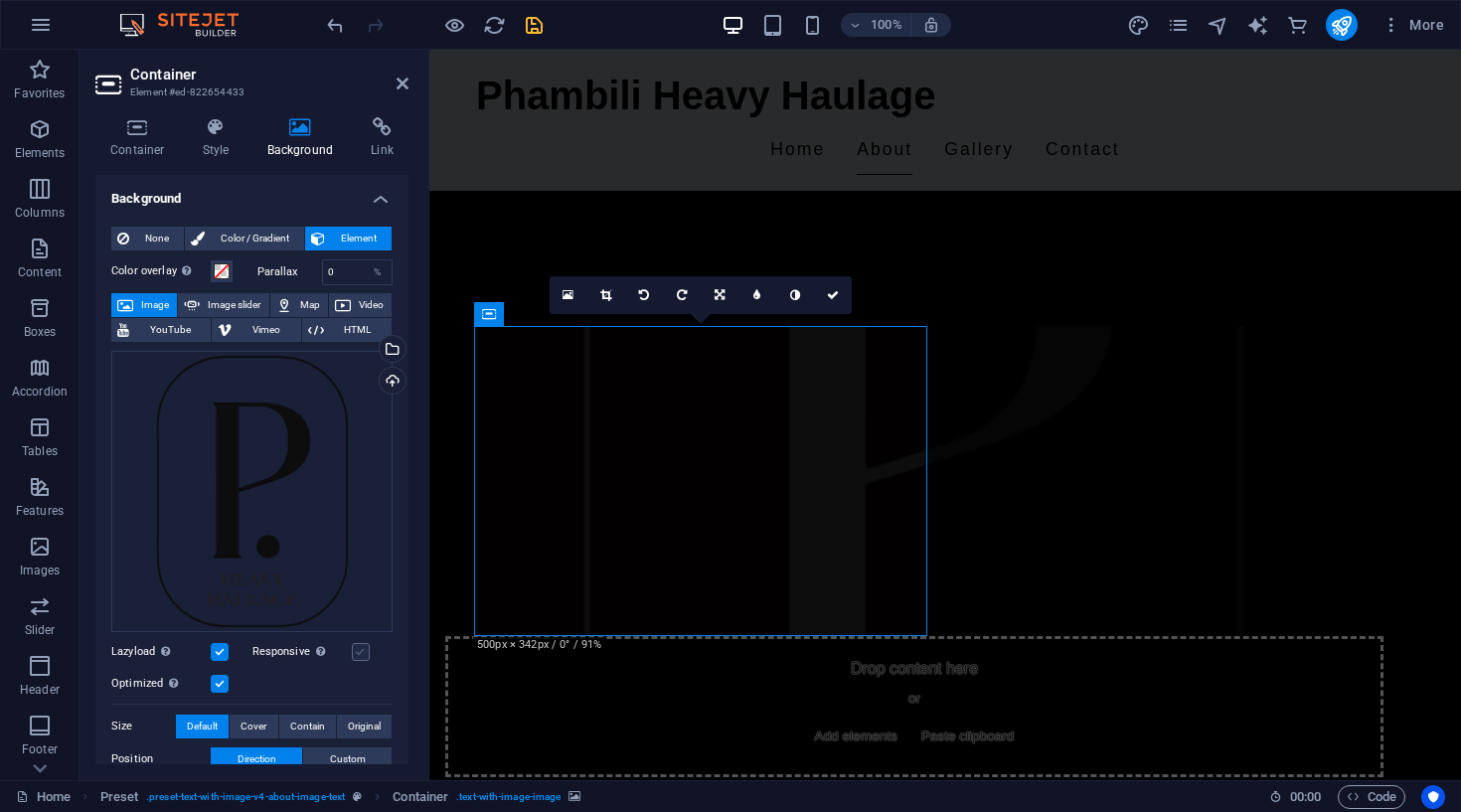 click at bounding box center [361, 652] 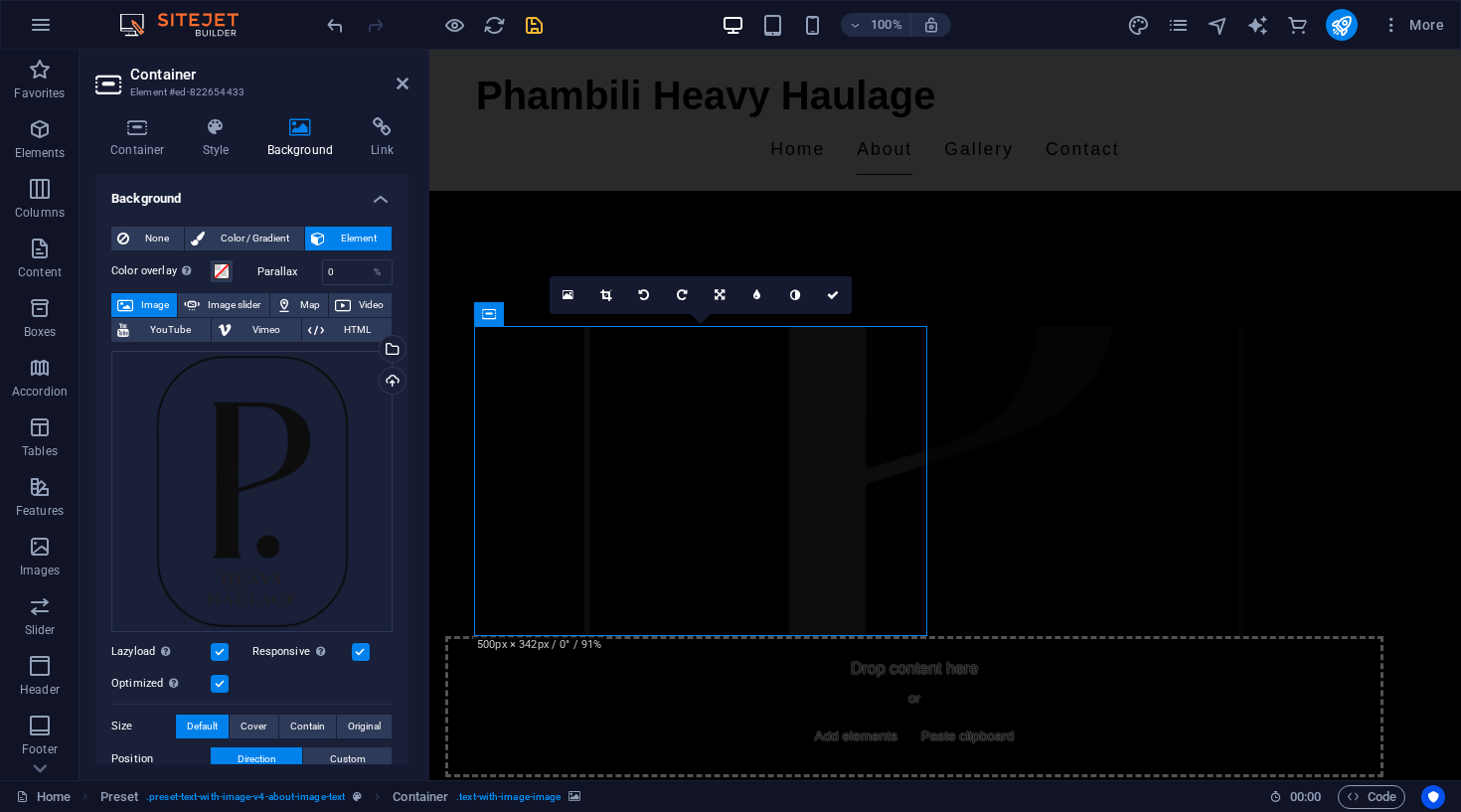 click at bounding box center [220, 652] 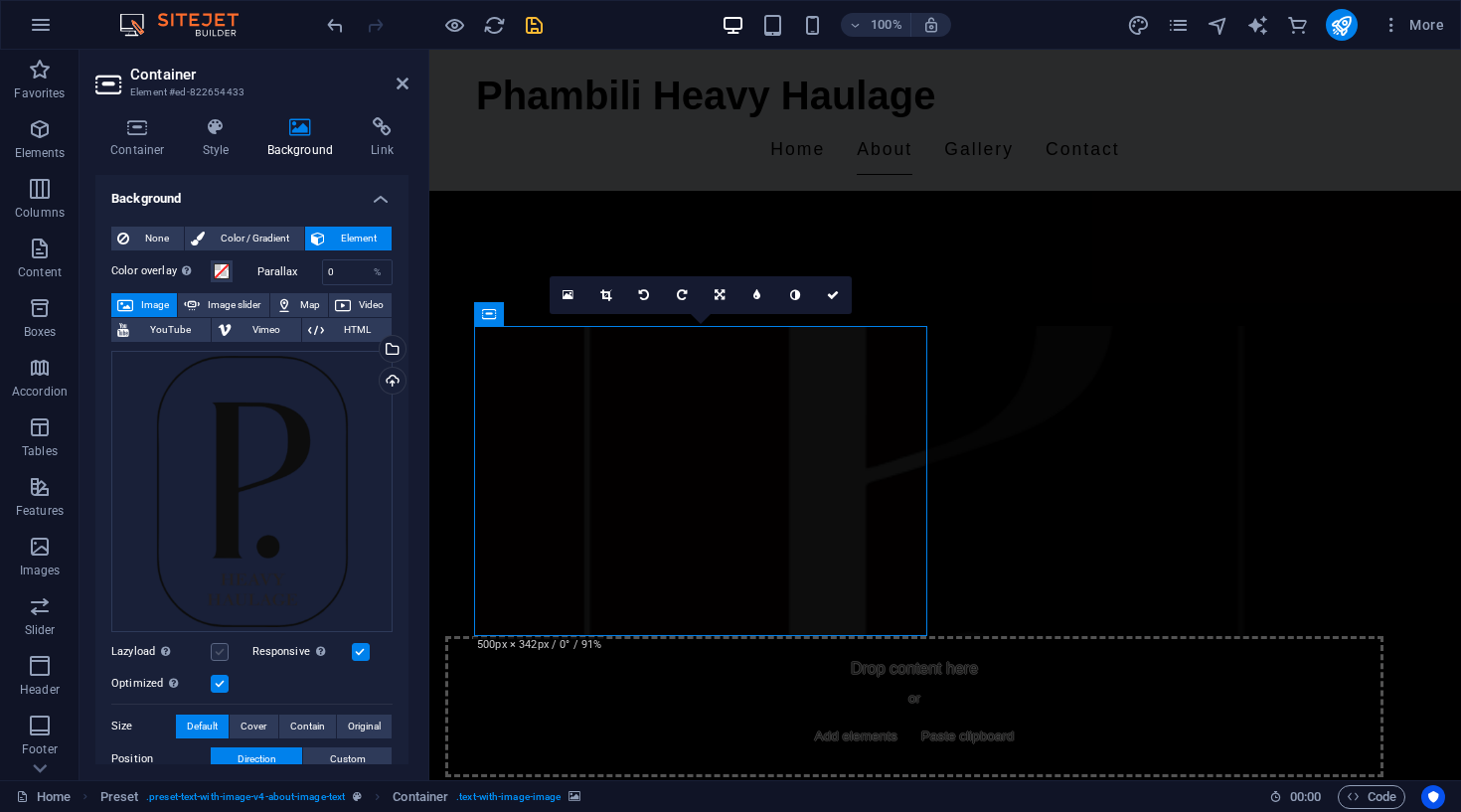 click at bounding box center (220, 652) 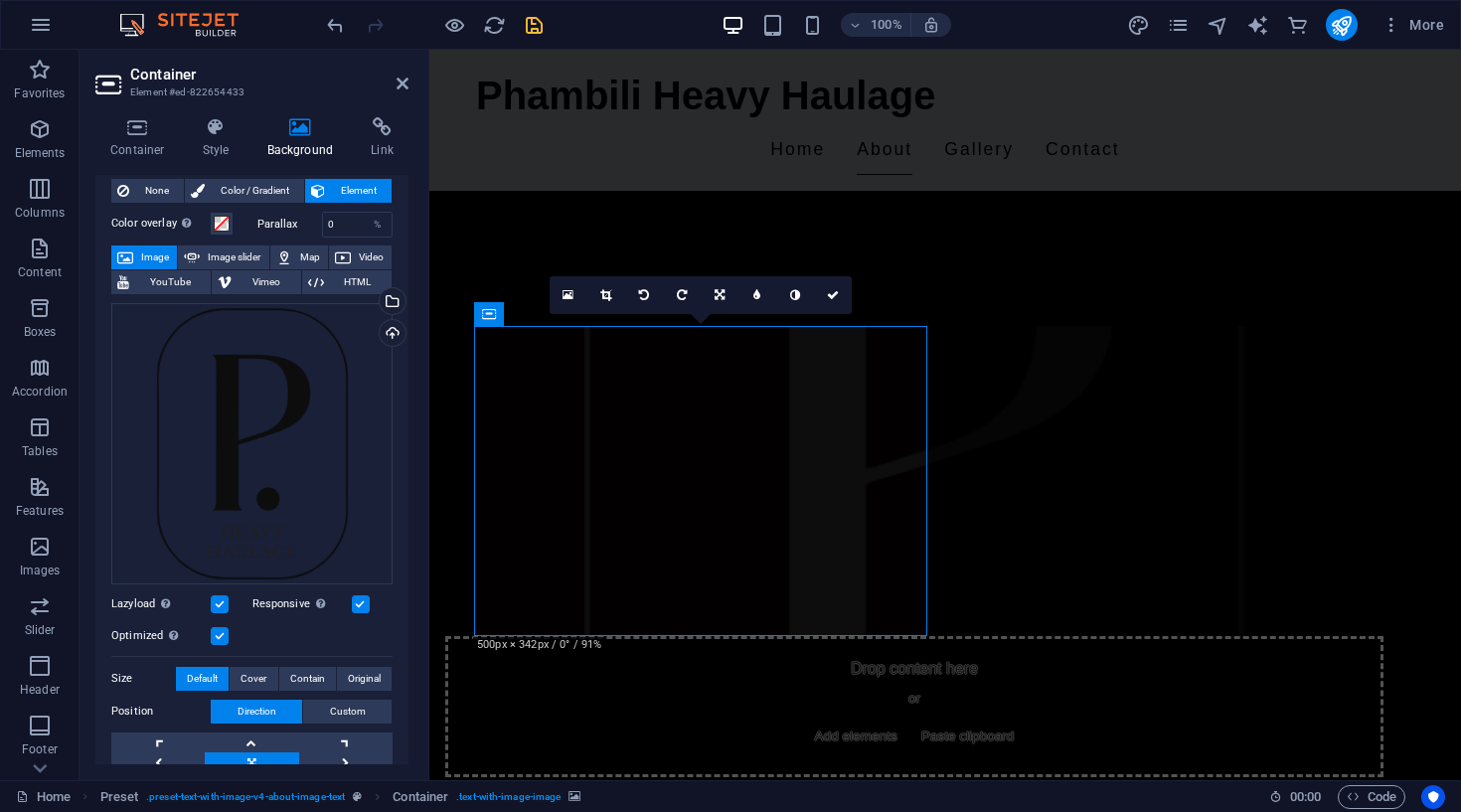scroll, scrollTop: 62, scrollLeft: 0, axis: vertical 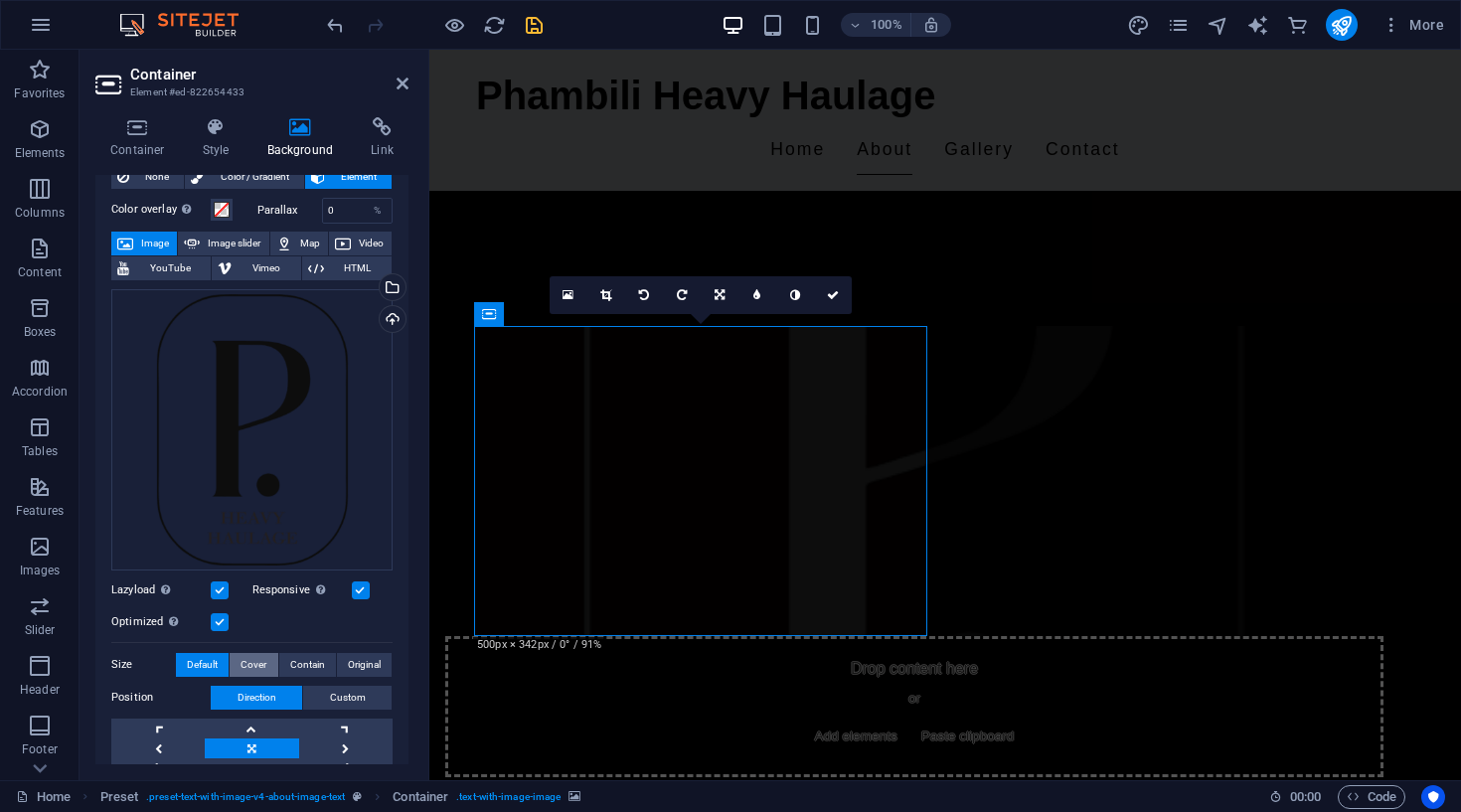 click on "Cover" at bounding box center [253, 665] 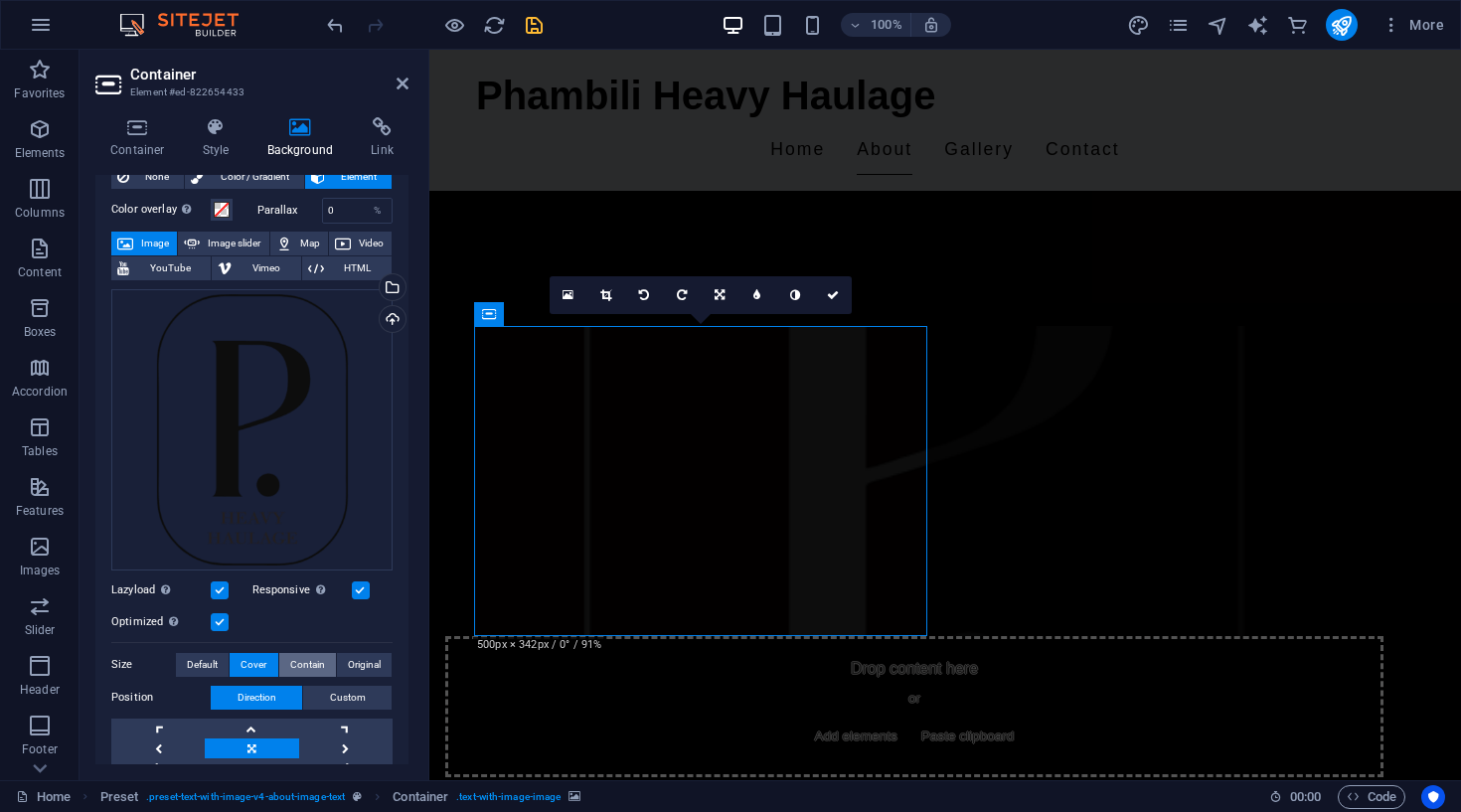 click on "Contain" at bounding box center (307, 665) 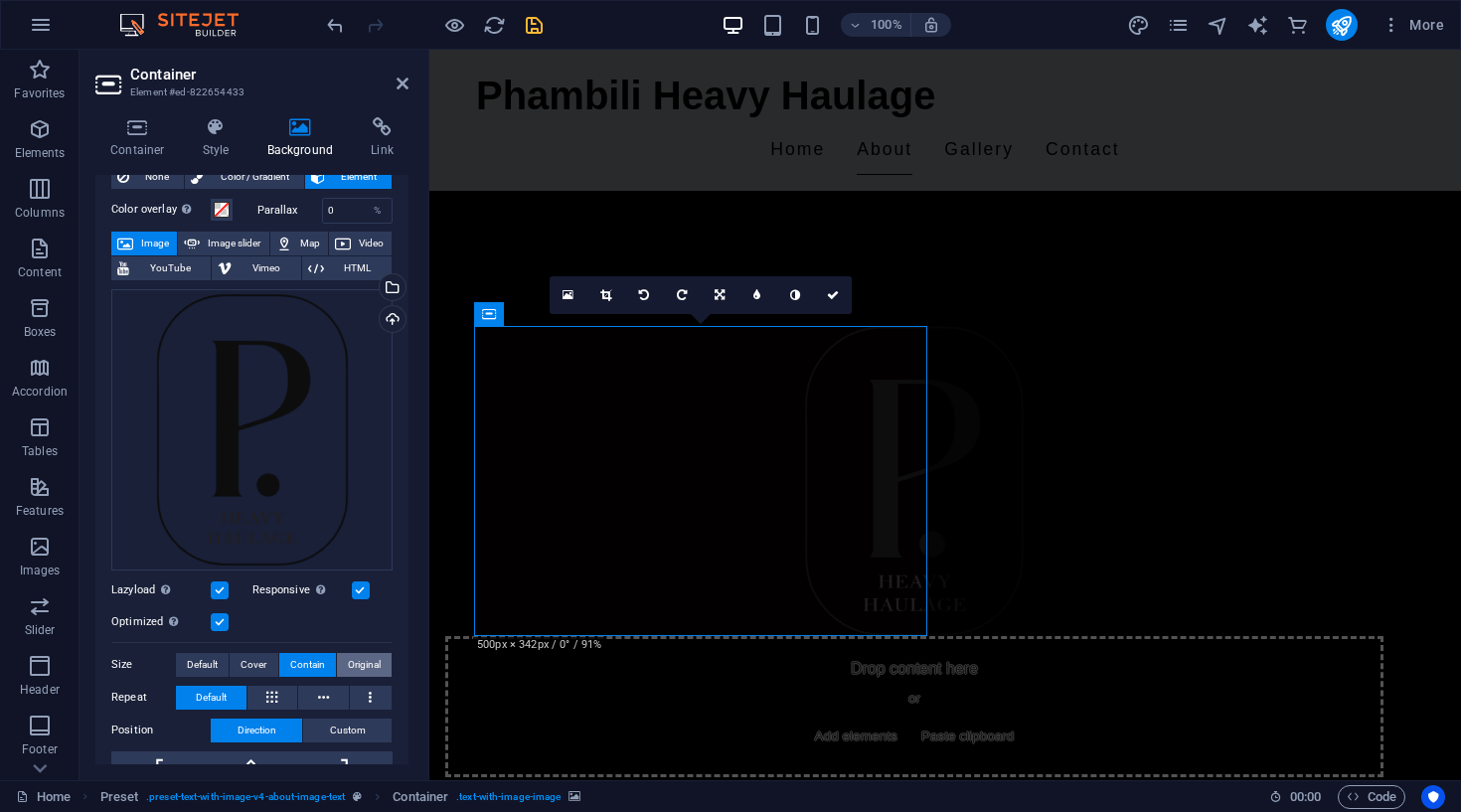 click on "Original" at bounding box center [364, 665] 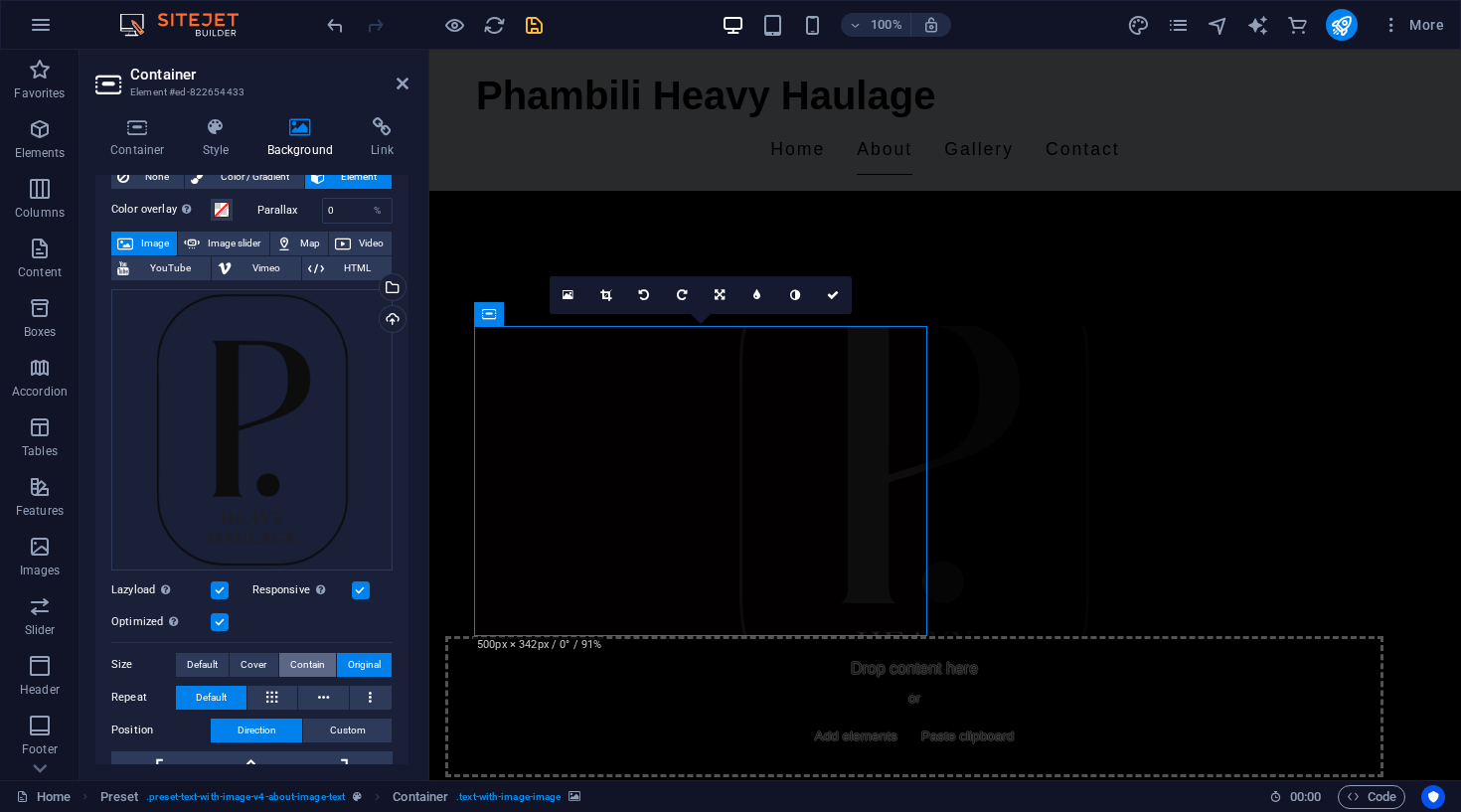 click on "Contain" at bounding box center [307, 665] 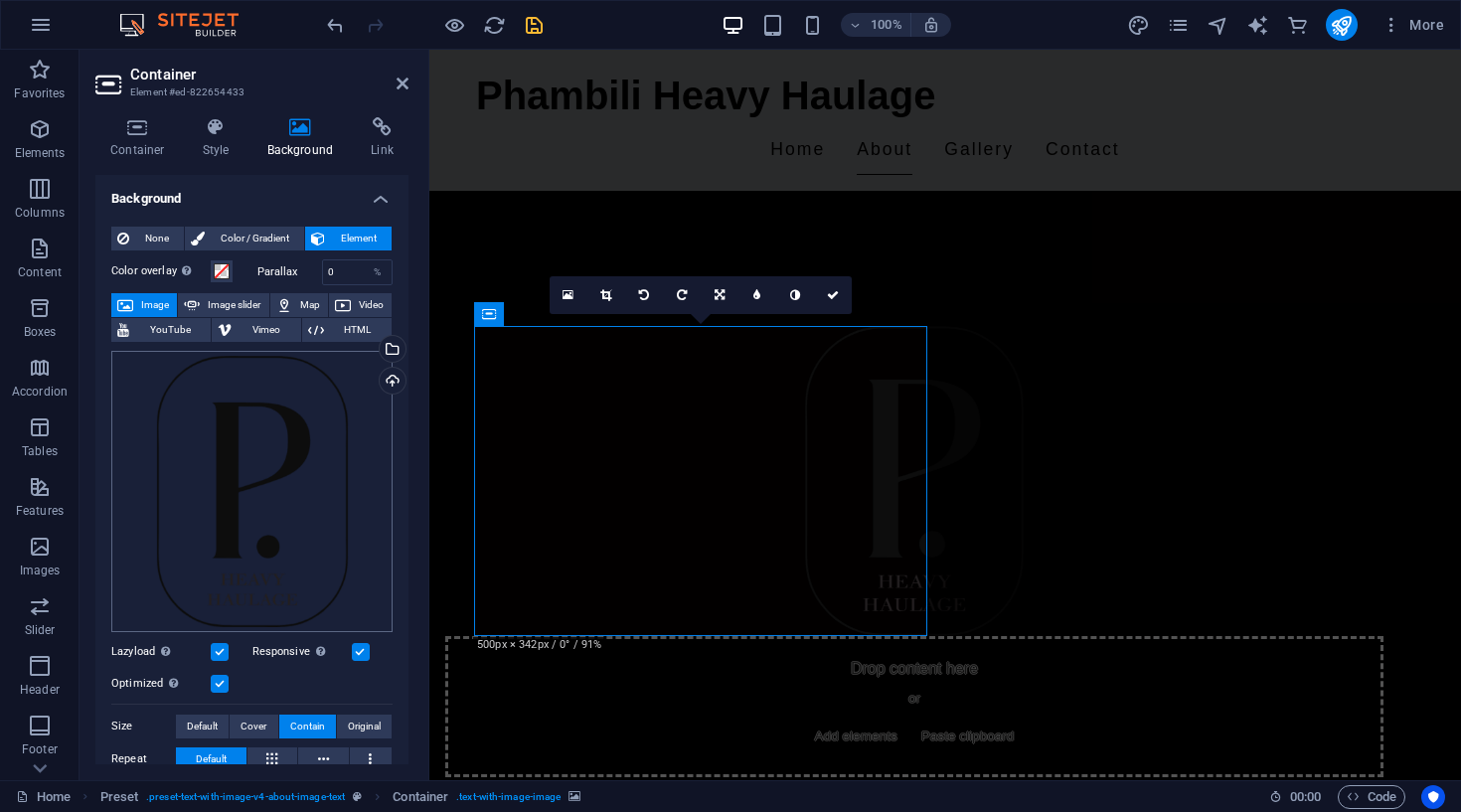 scroll, scrollTop: 0, scrollLeft: 0, axis: both 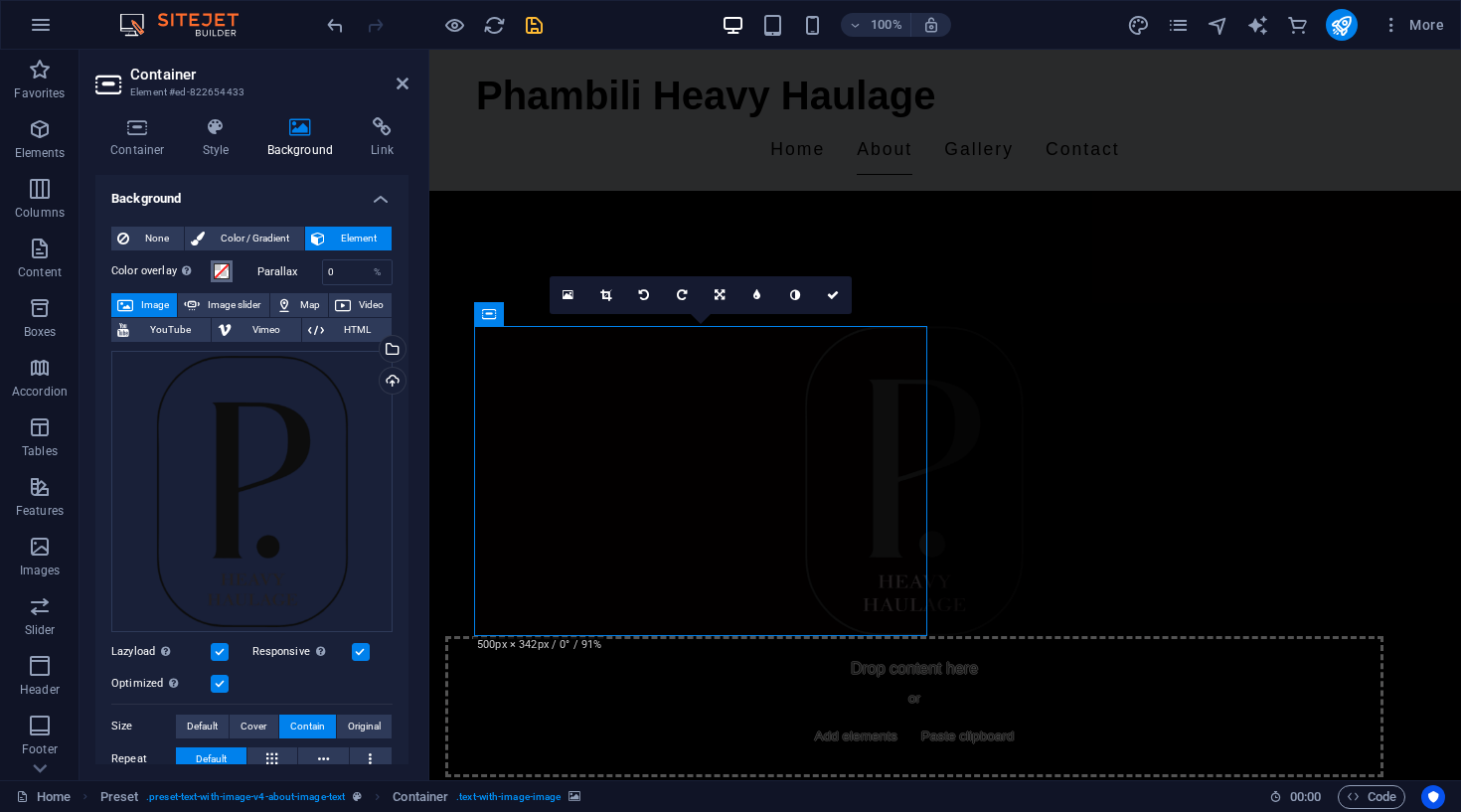 click at bounding box center (222, 271) 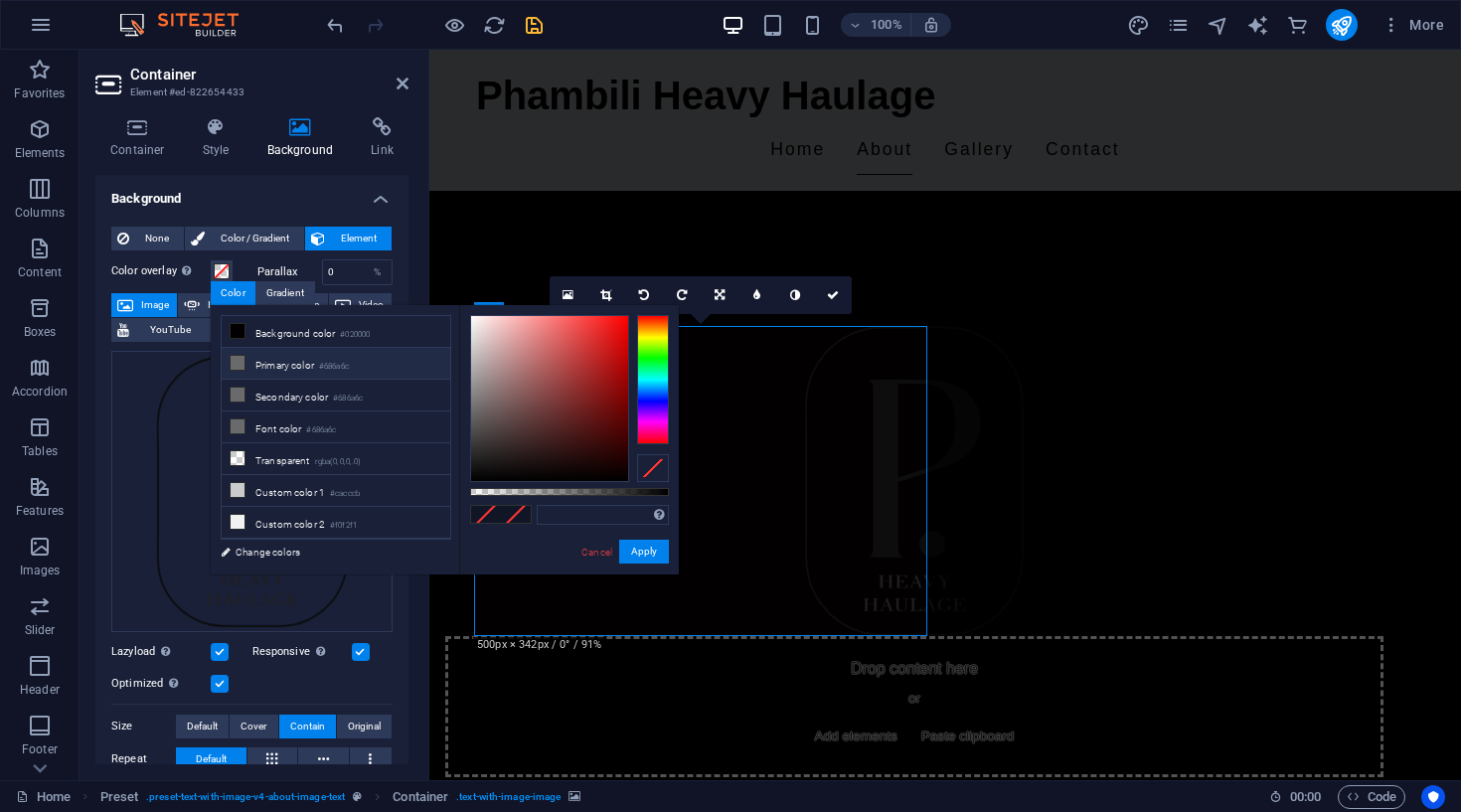 click at bounding box center (238, 363) 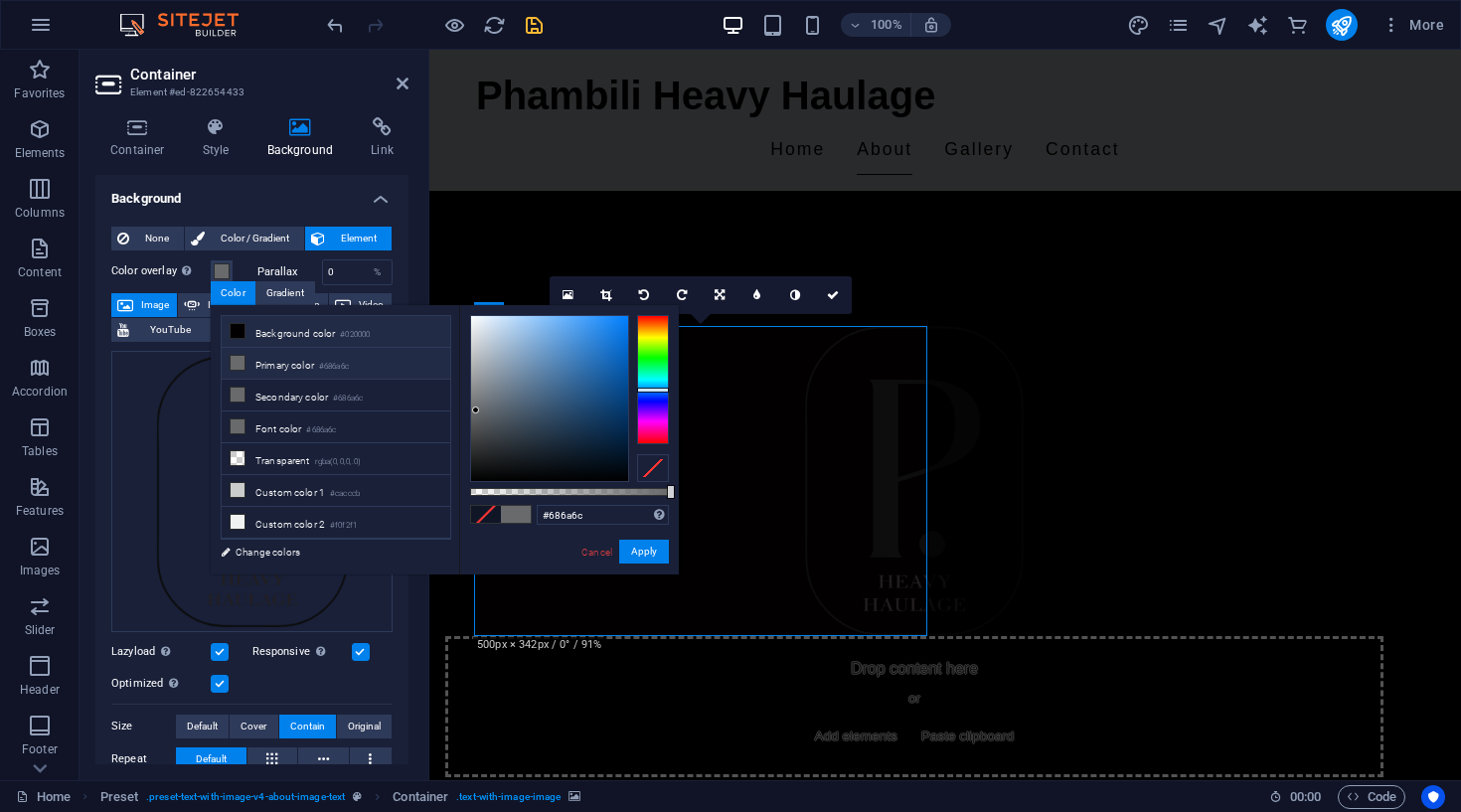click at bounding box center [238, 331] 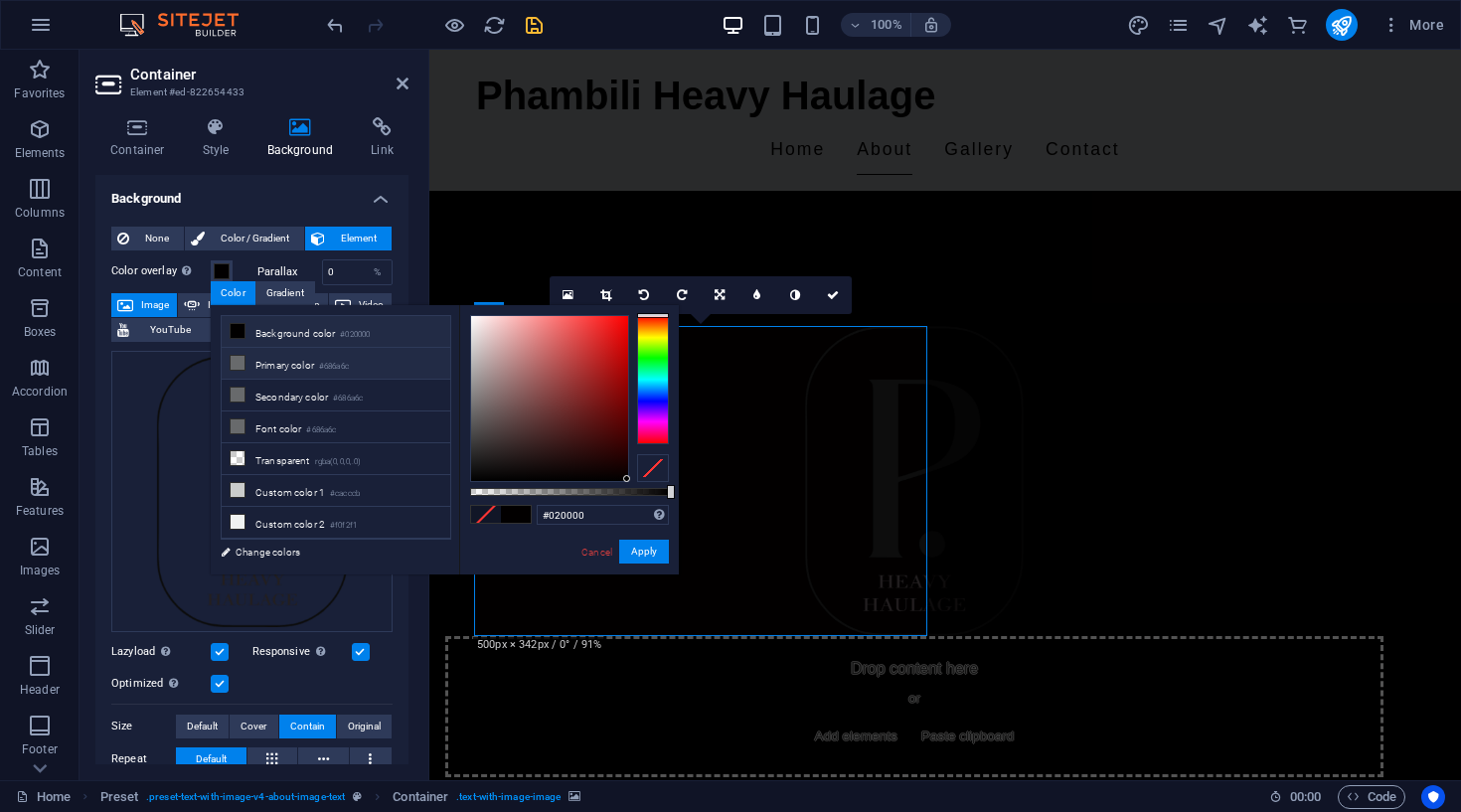 click on "Primary color
#686a6c" at bounding box center [336, 364] 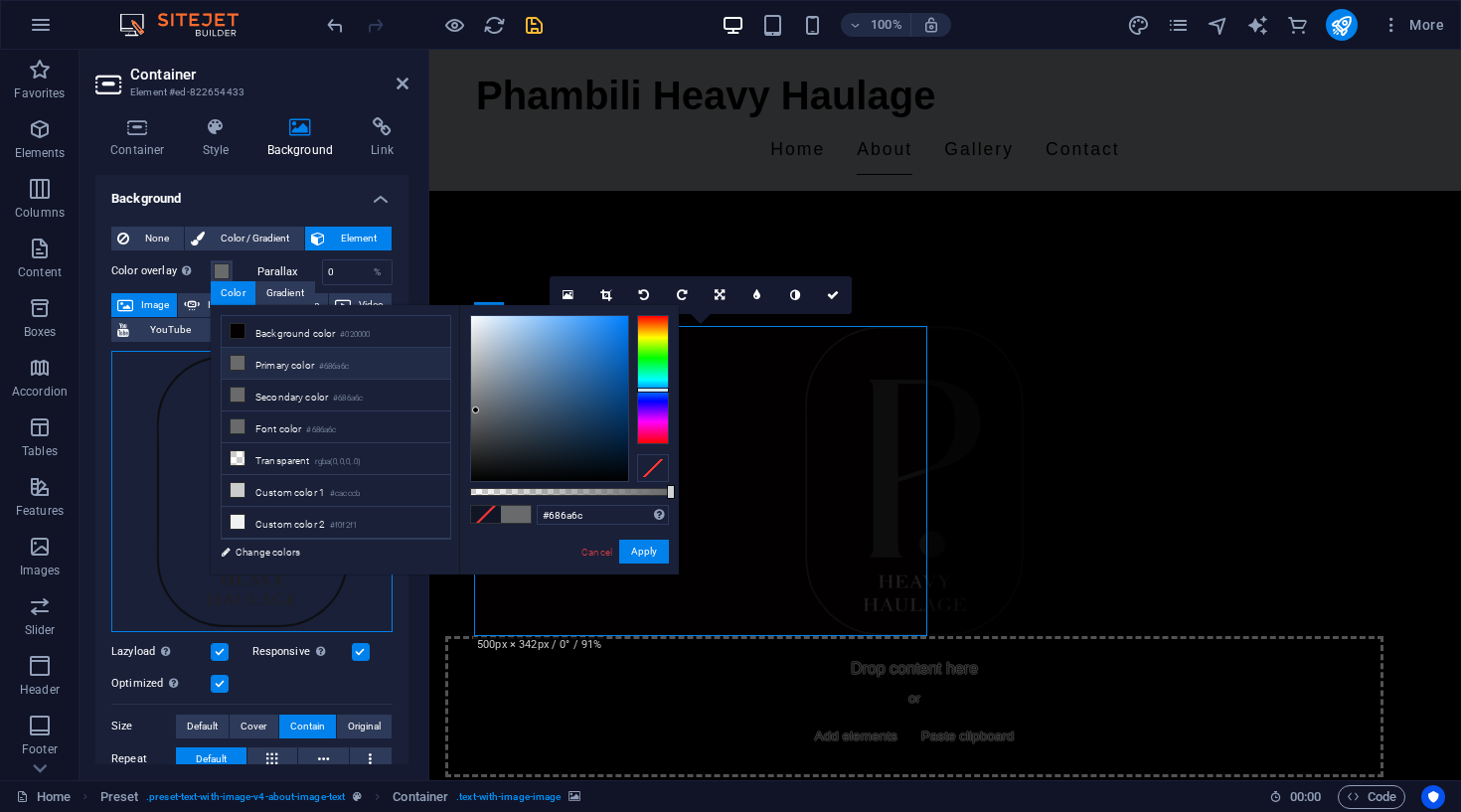 click on "Drag files here, click to choose files or select files from Files or our free stock photos & videos" at bounding box center (251, 491) 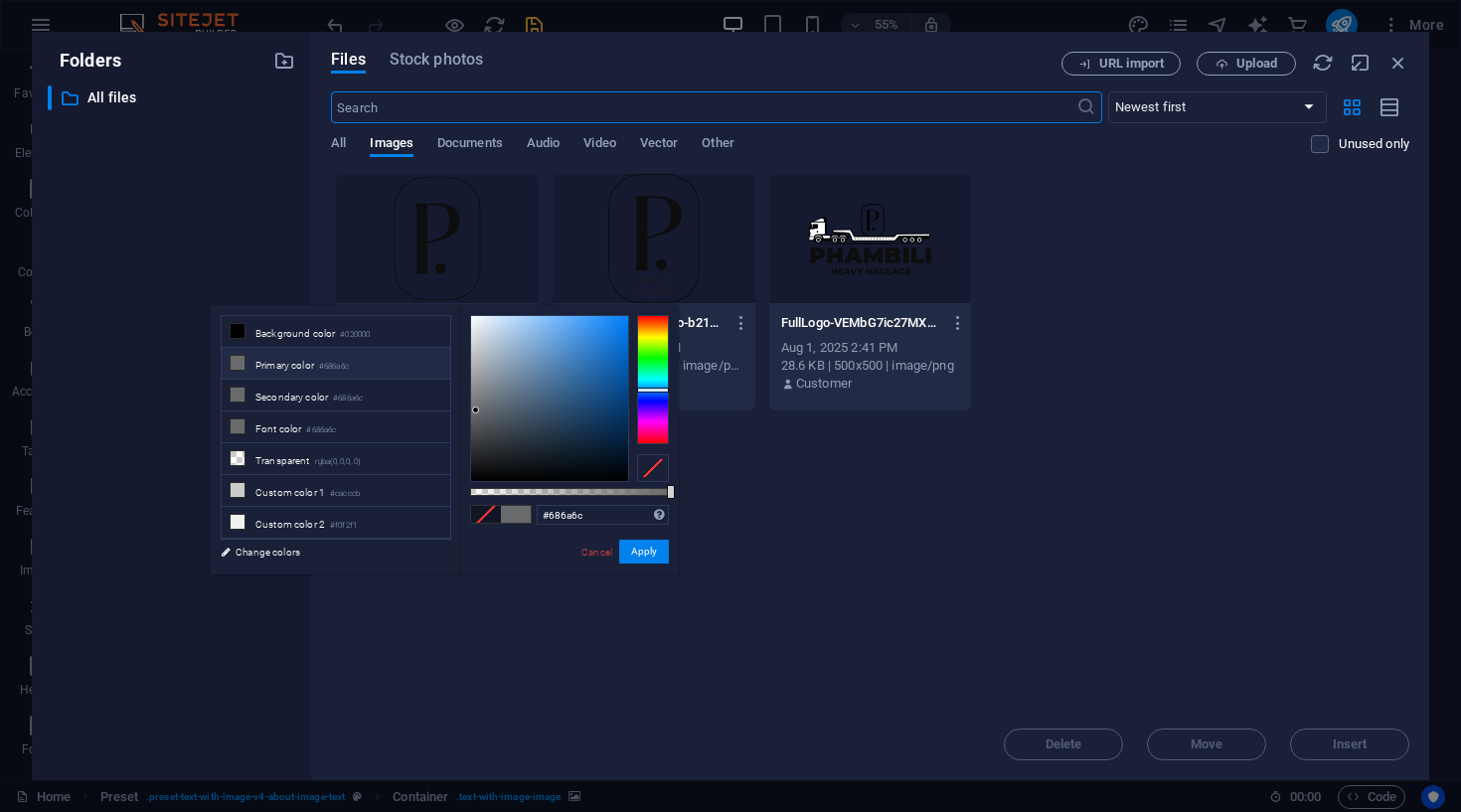 click at bounding box center [437, 239] 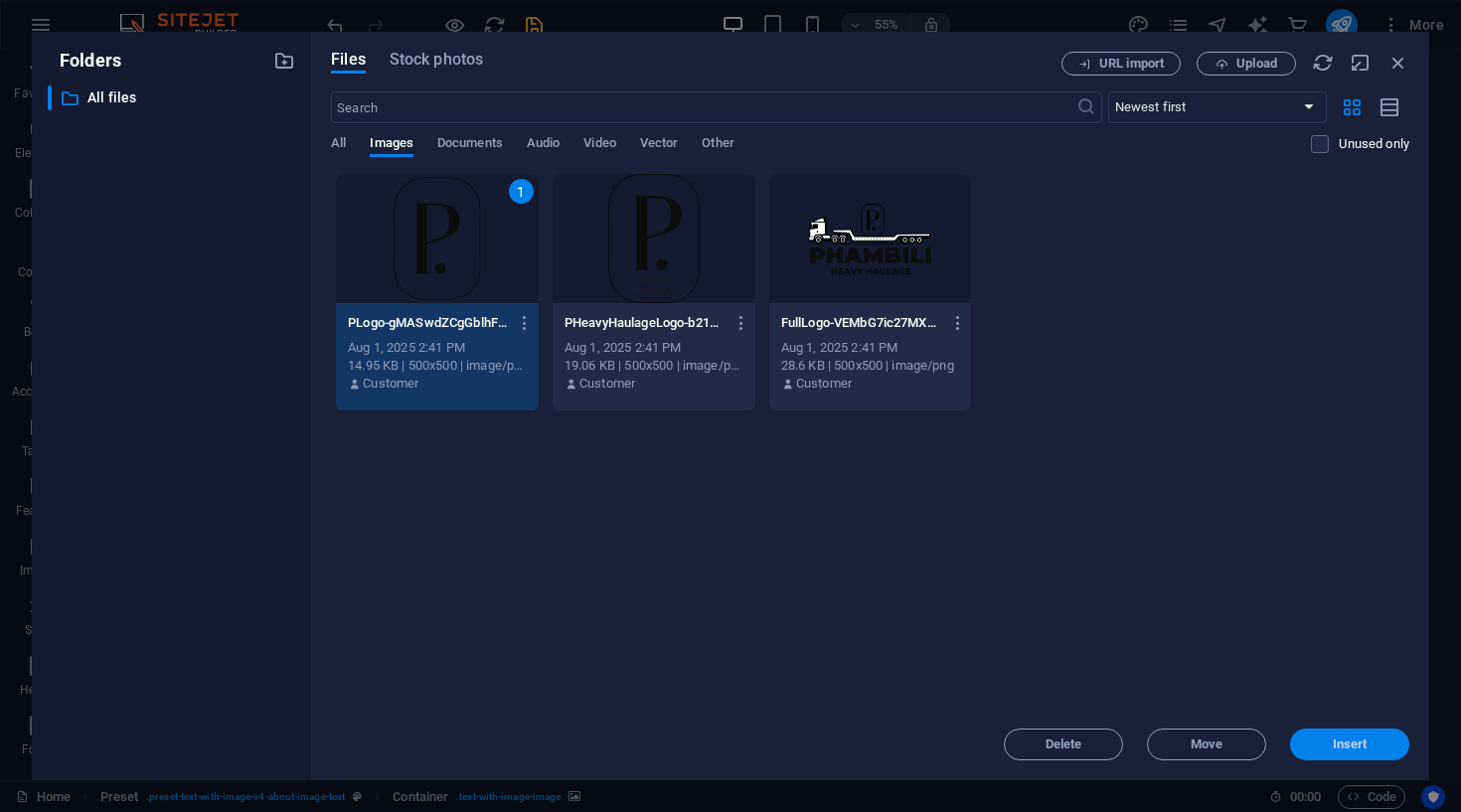 click on "Insert" at bounding box center (1350, 744) 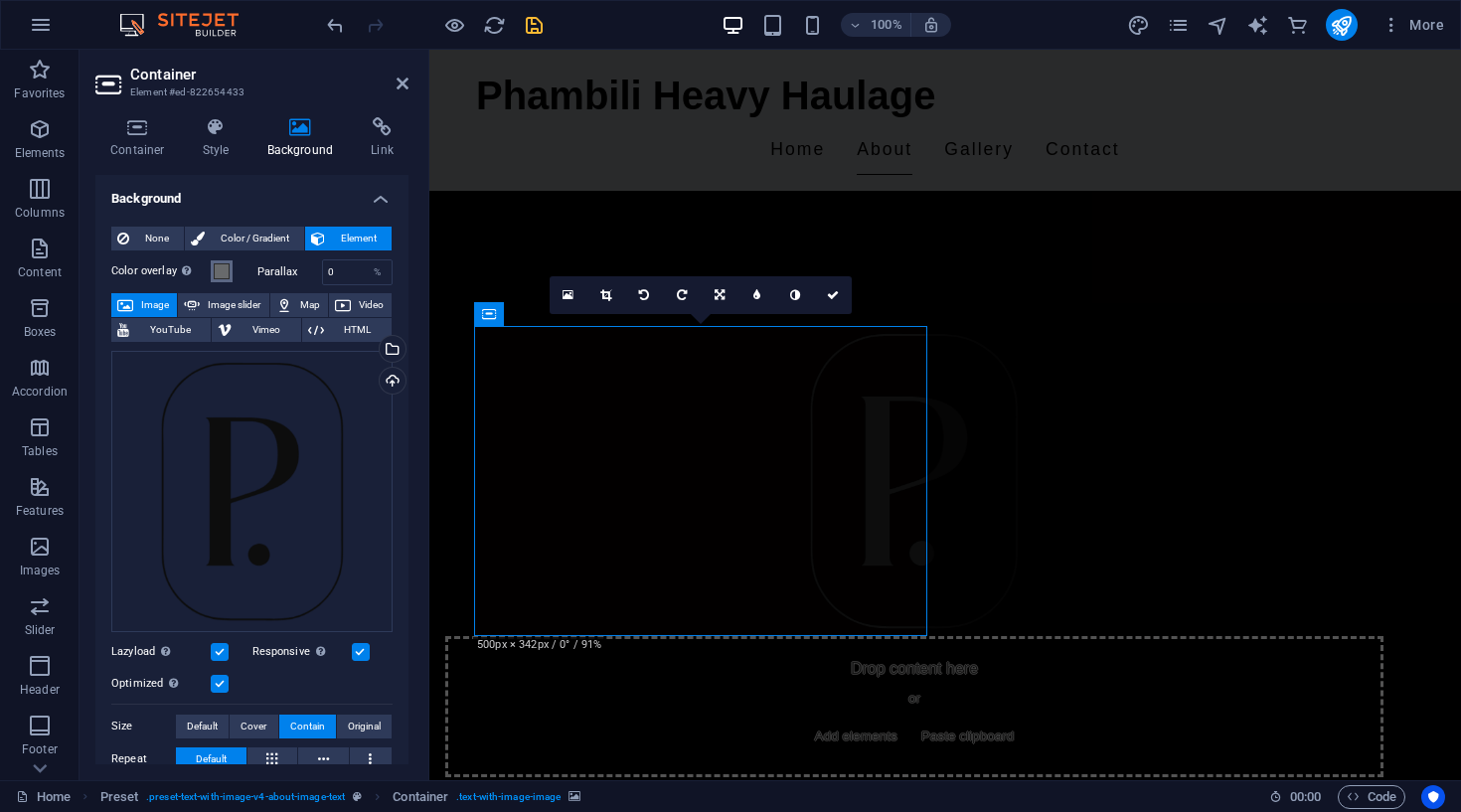 click at bounding box center (222, 271) 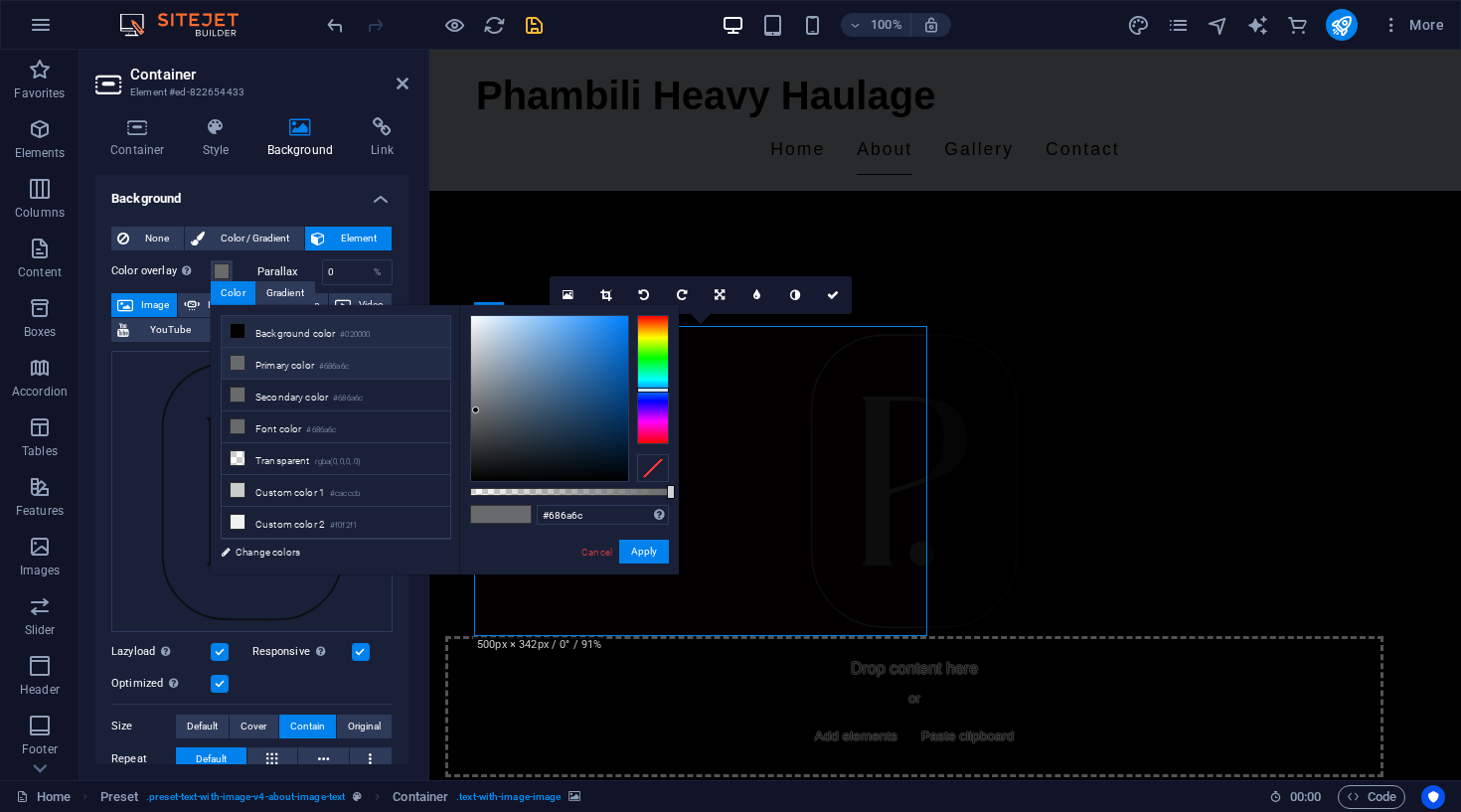click on "Background color
#020000" at bounding box center (336, 332) 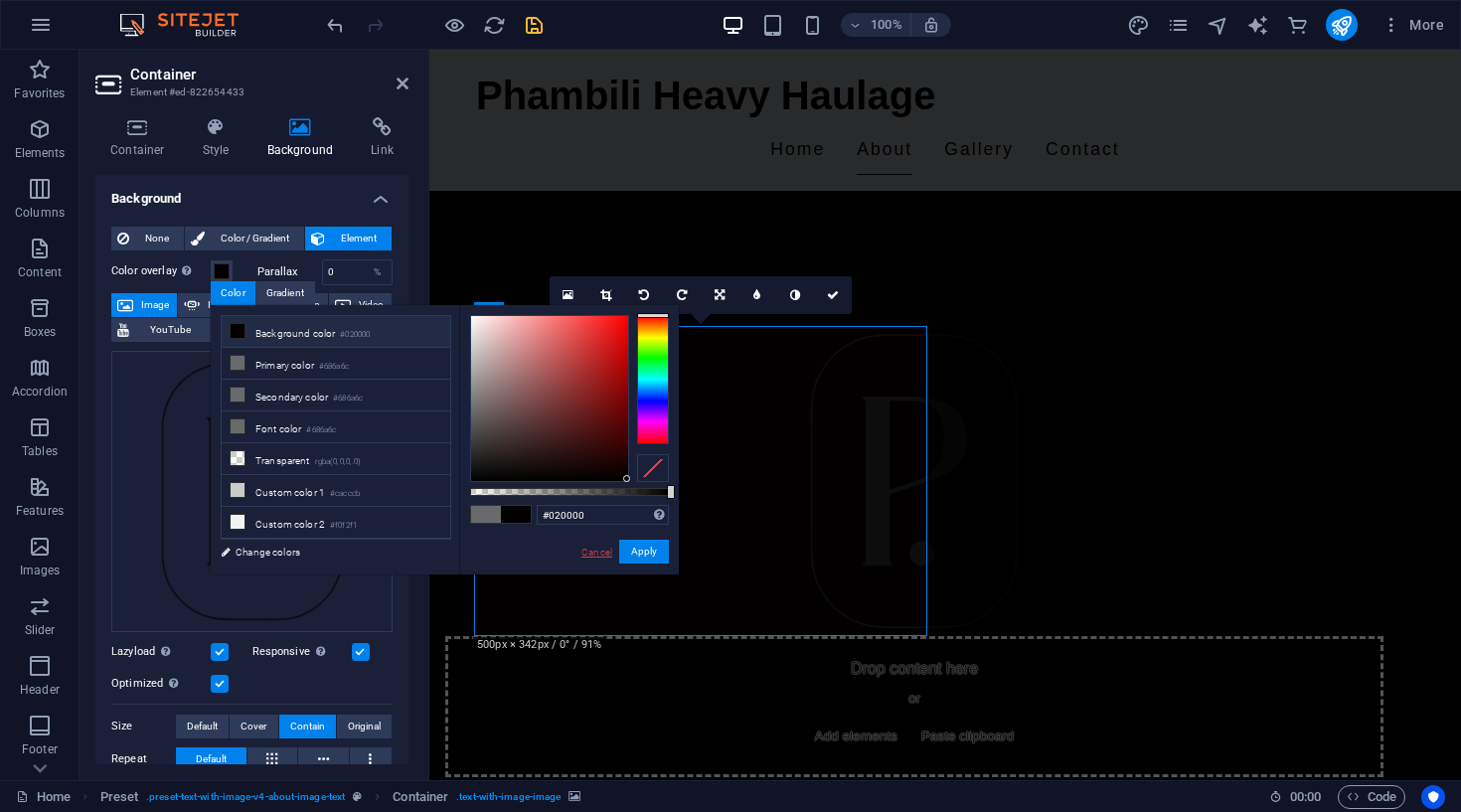click on "Cancel" at bounding box center [596, 552] 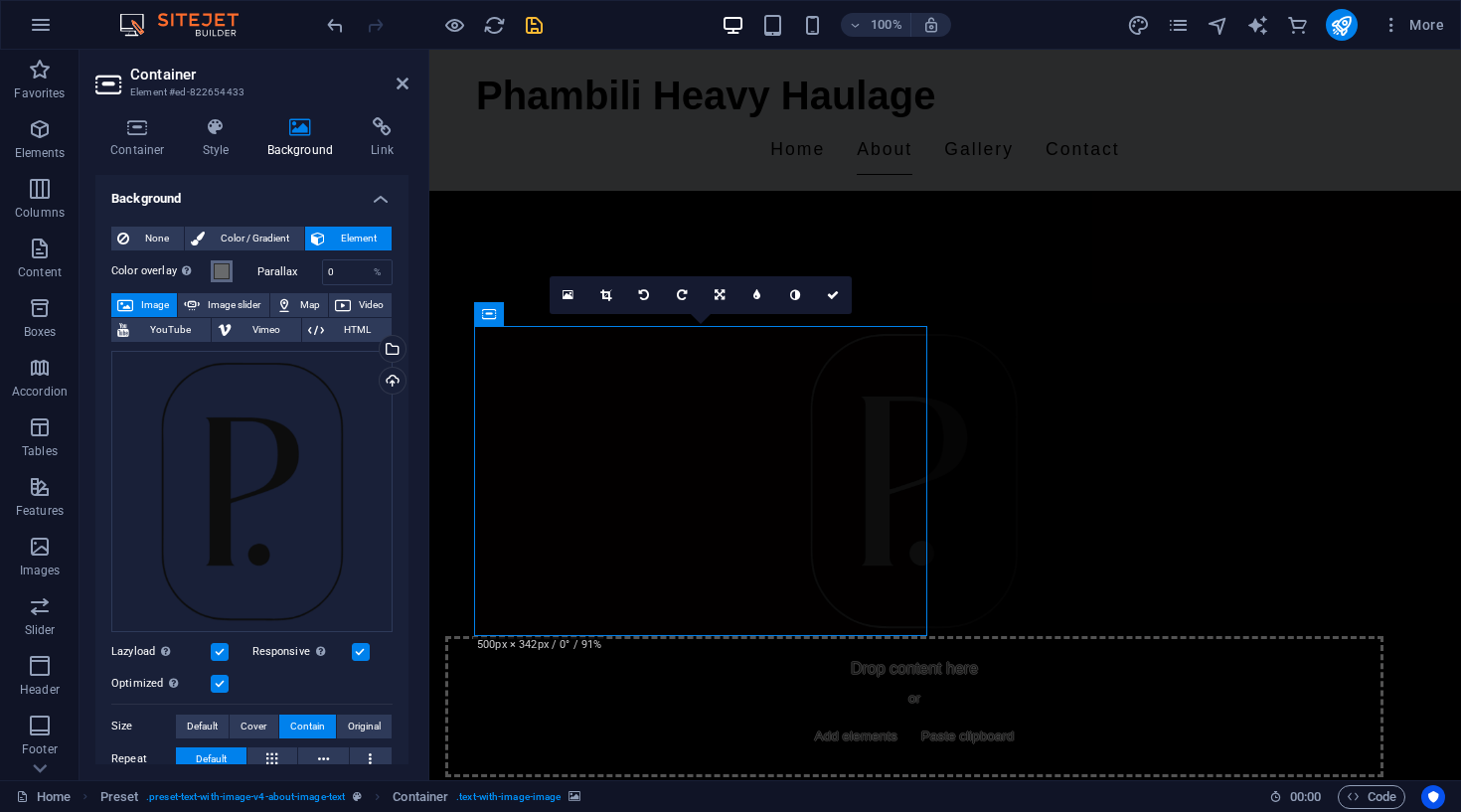 click at bounding box center [222, 271] 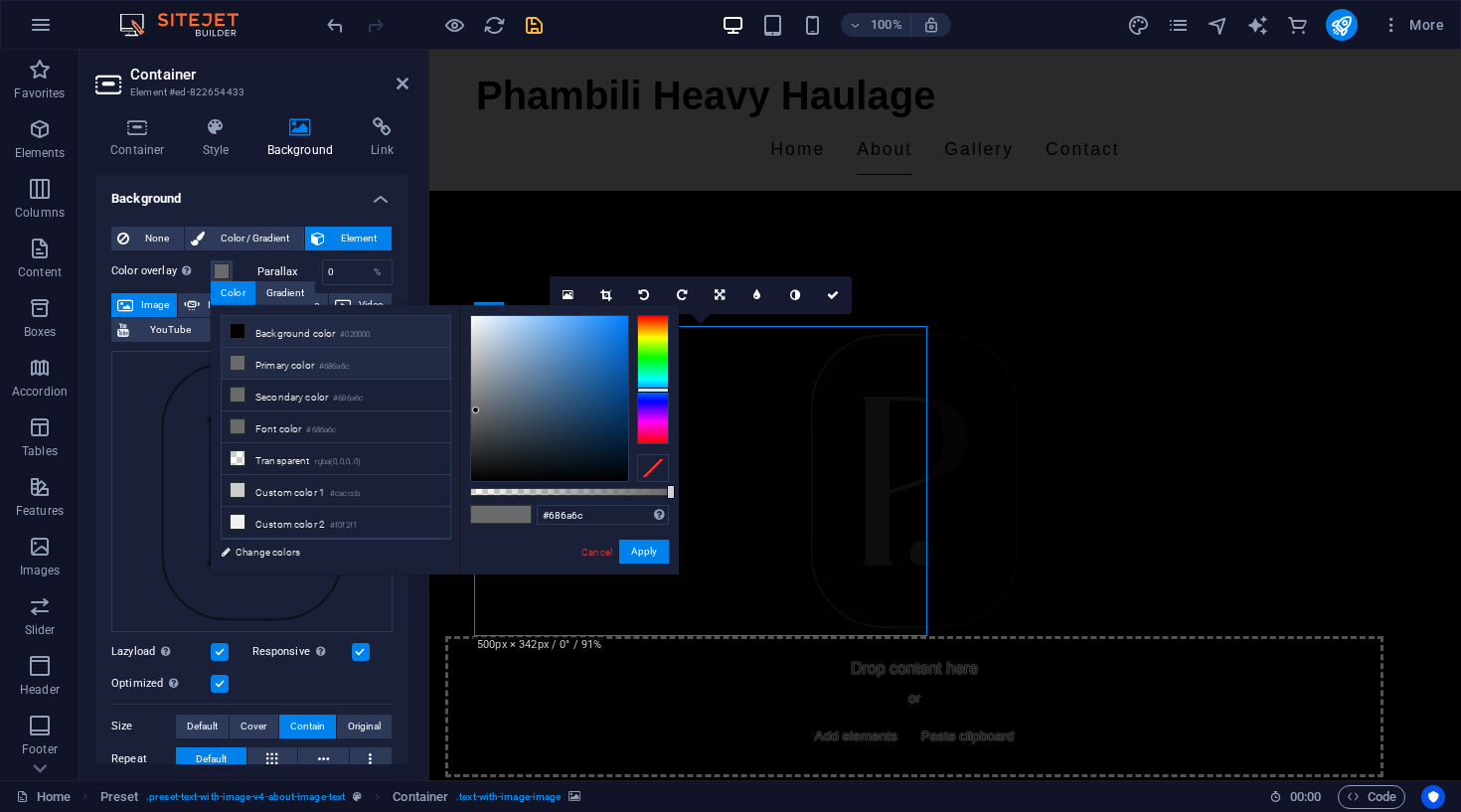 click on "Background color
#020000" at bounding box center [336, 332] 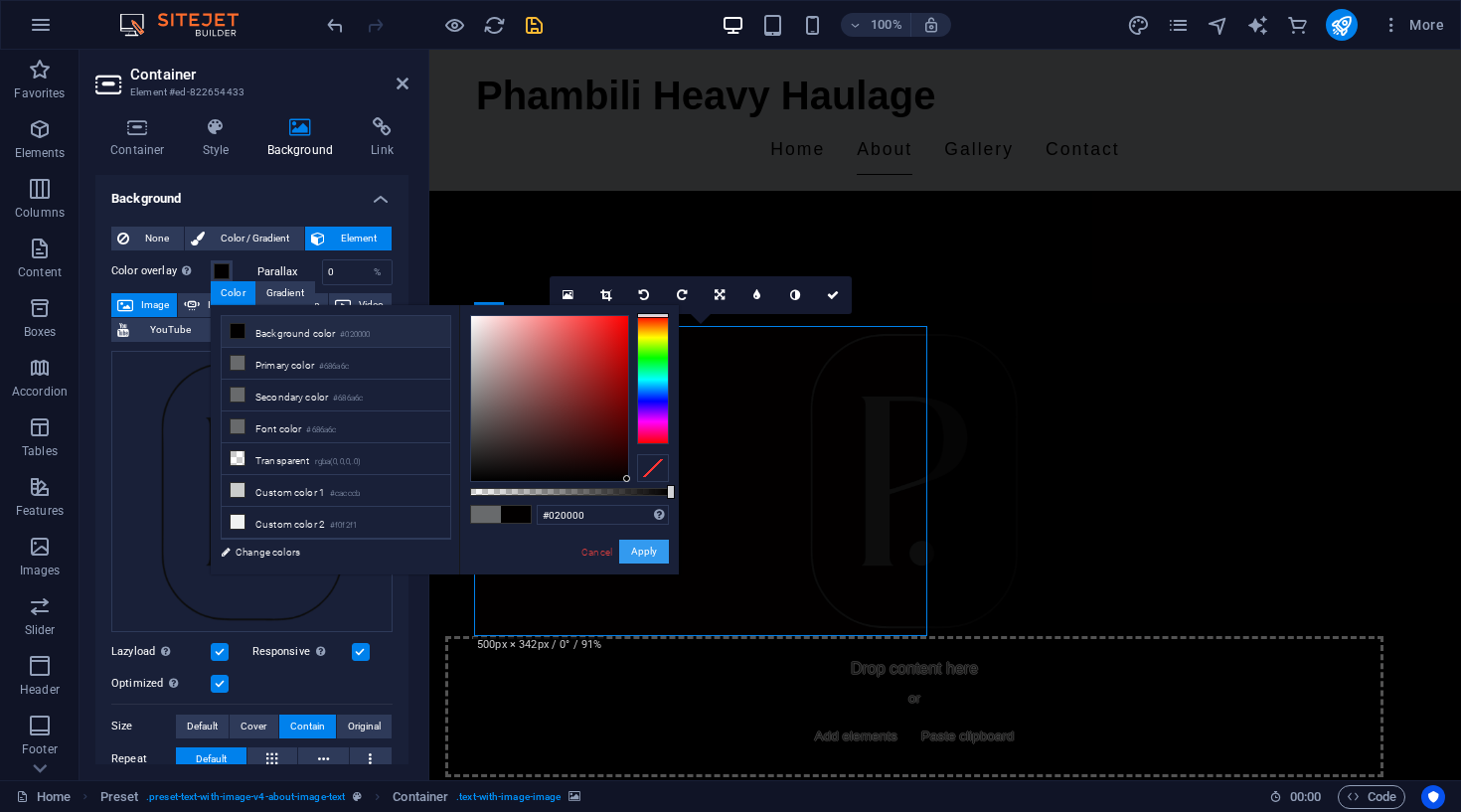click on "Apply" at bounding box center [644, 552] 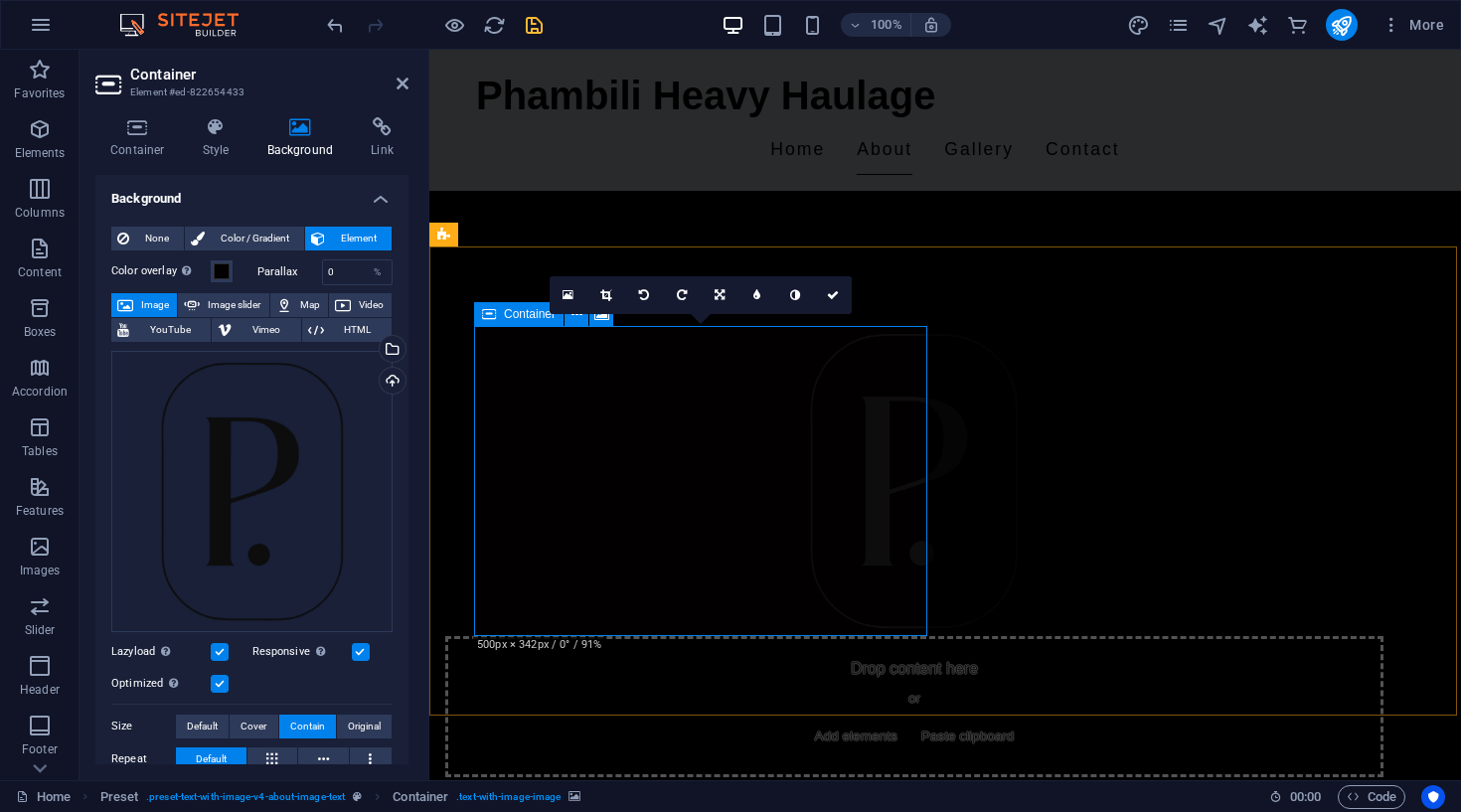 click on "Container" at bounding box center [519, 314] 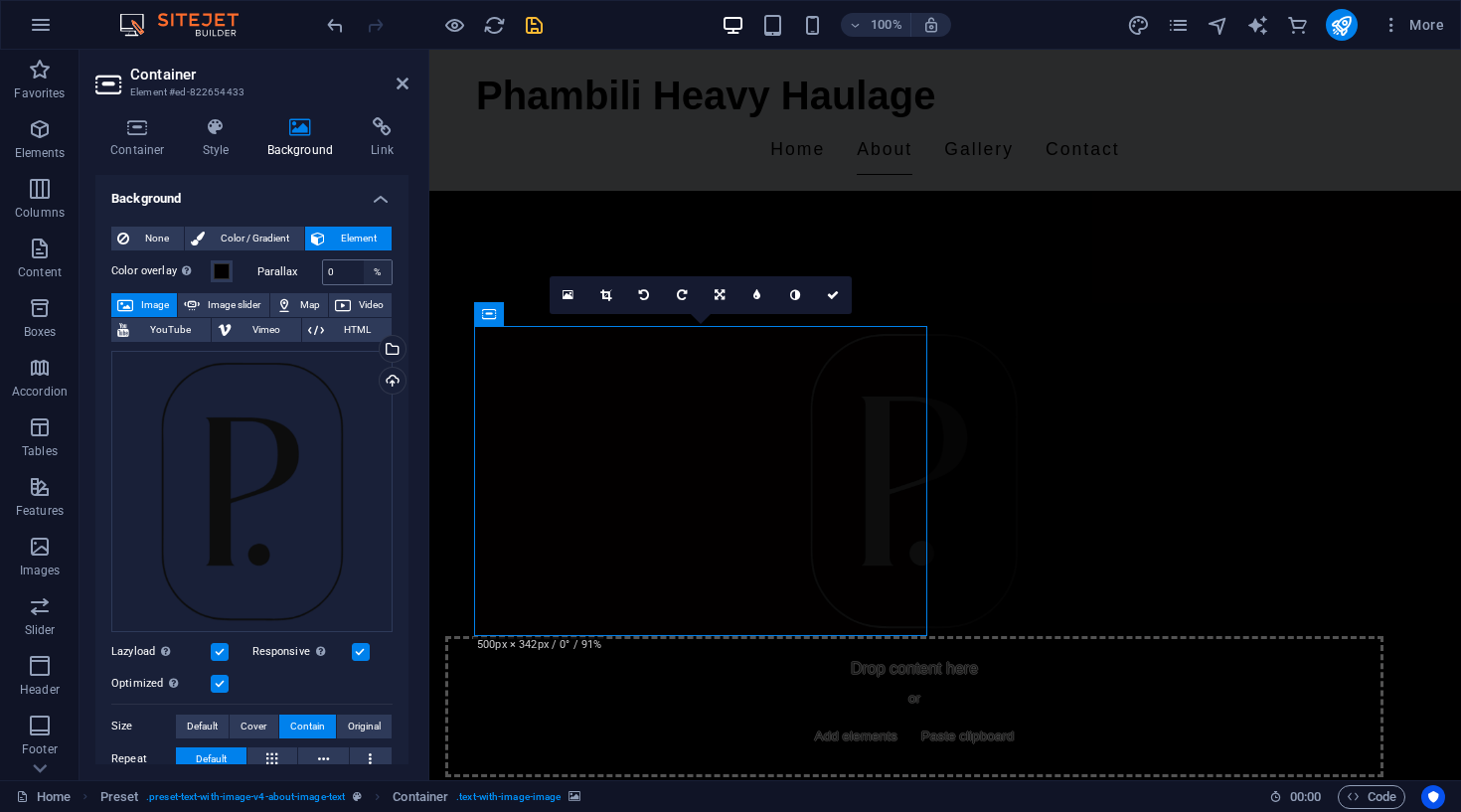 click on "%" at bounding box center [378, 272] 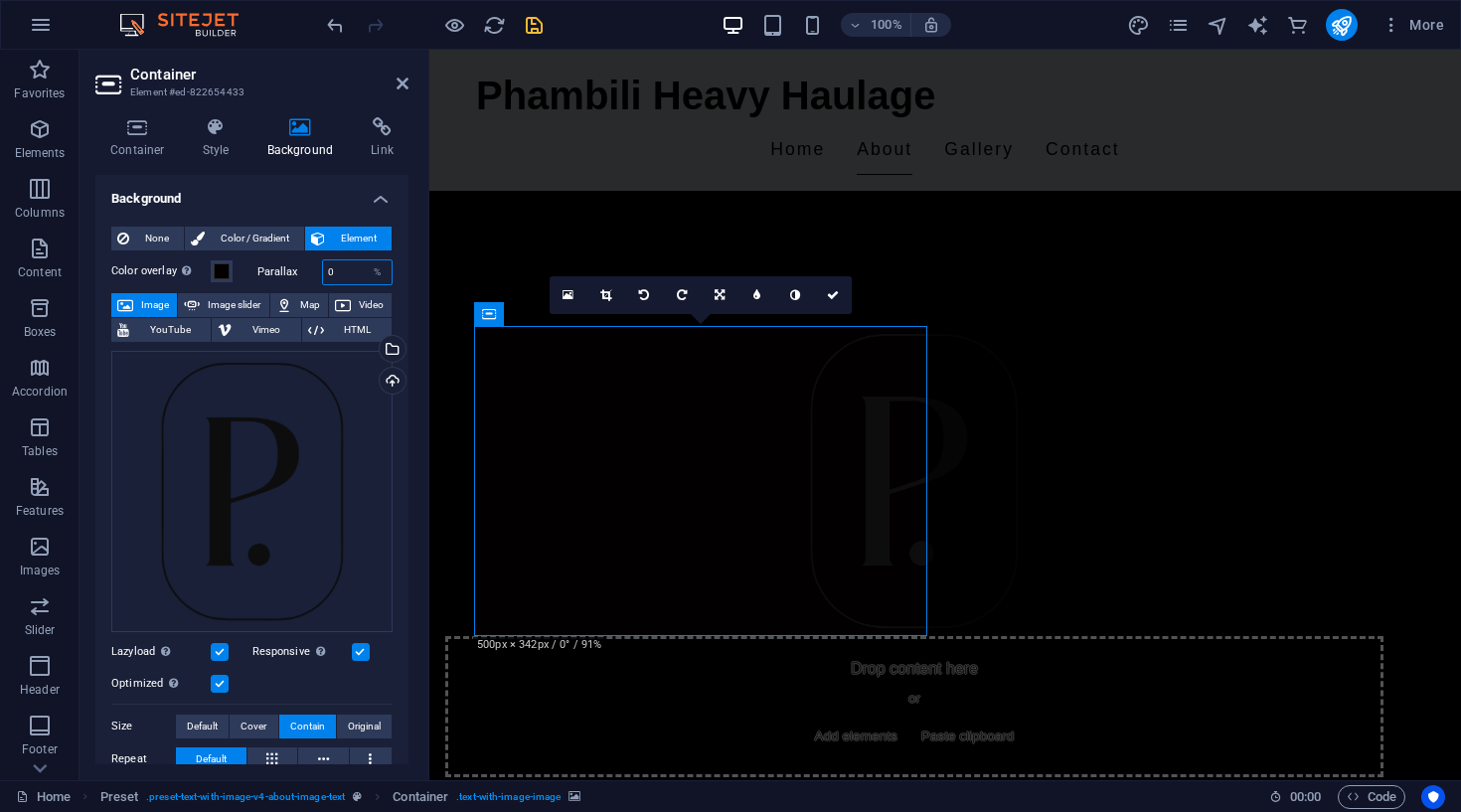 click on "0" at bounding box center (358, 272) 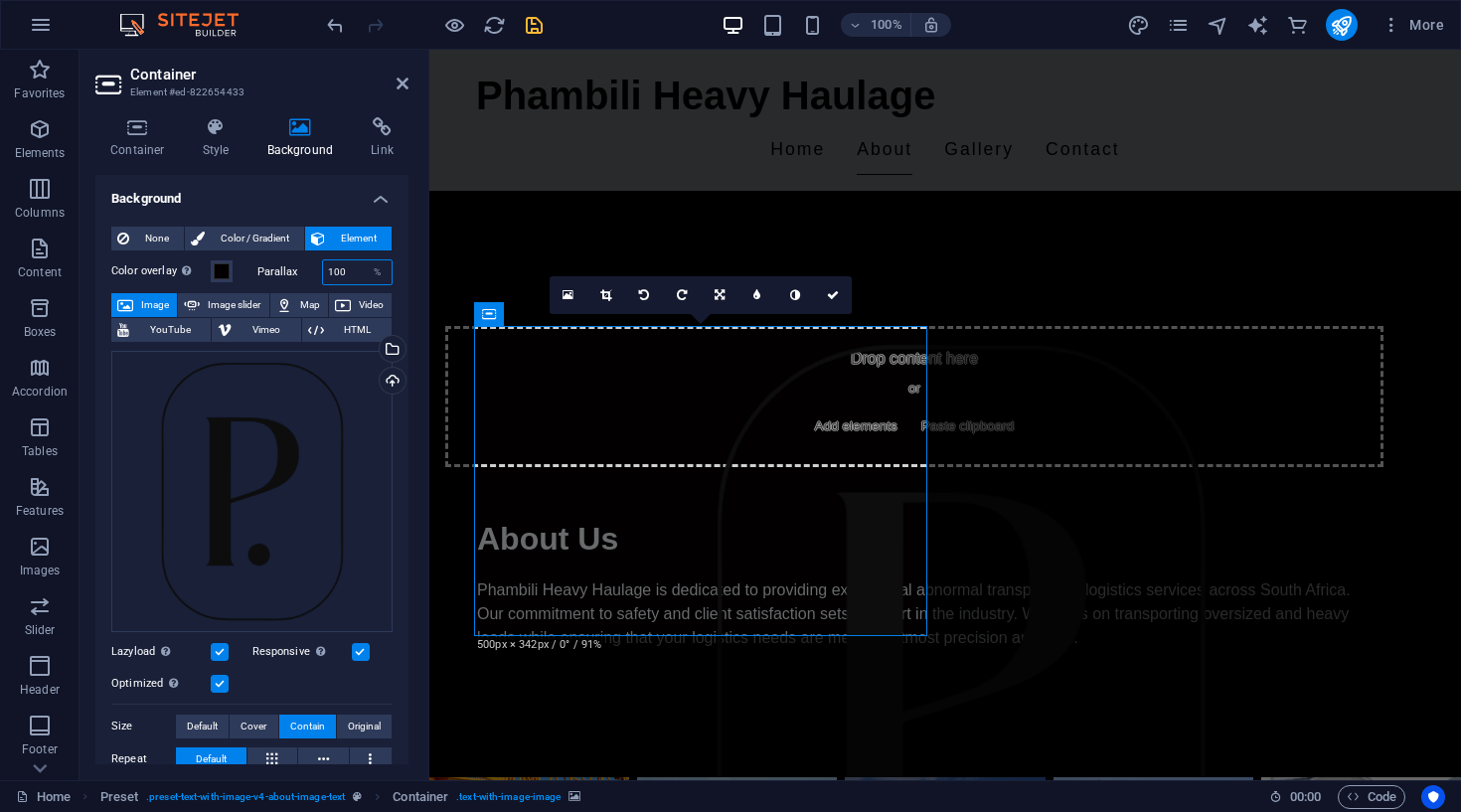 type on "100" 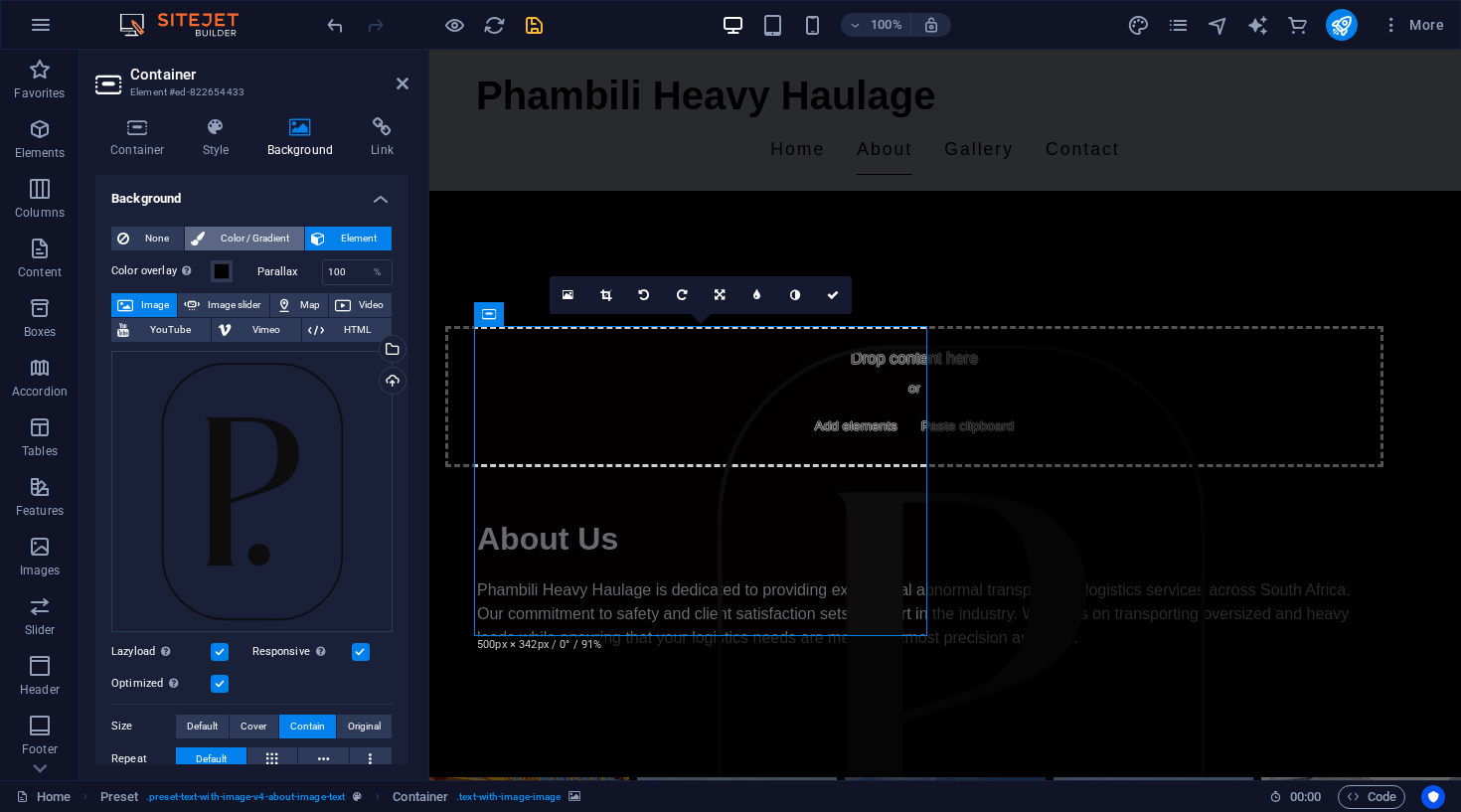 click on "Color / Gradient" at bounding box center [254, 239] 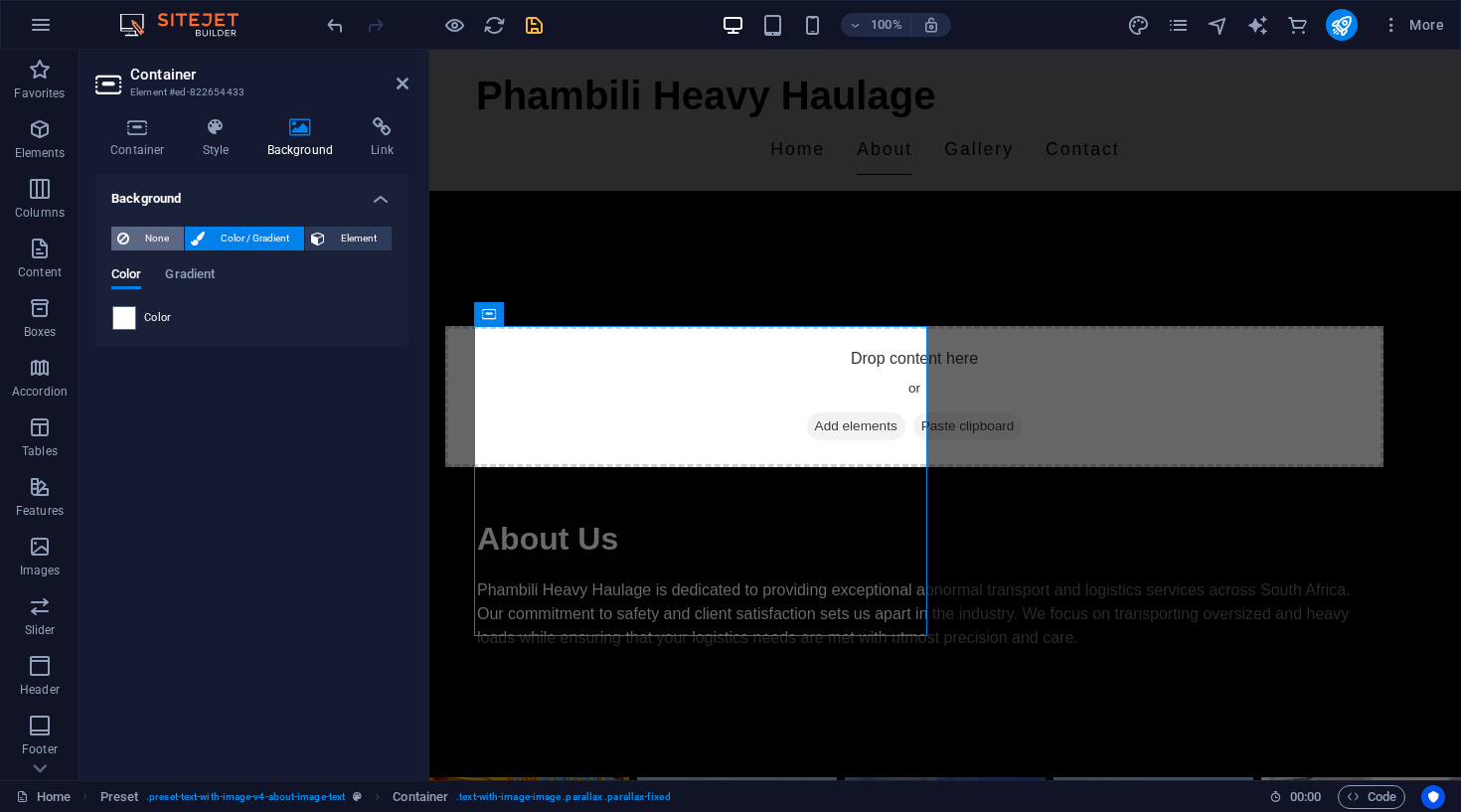 click on "None" at bounding box center (156, 239) 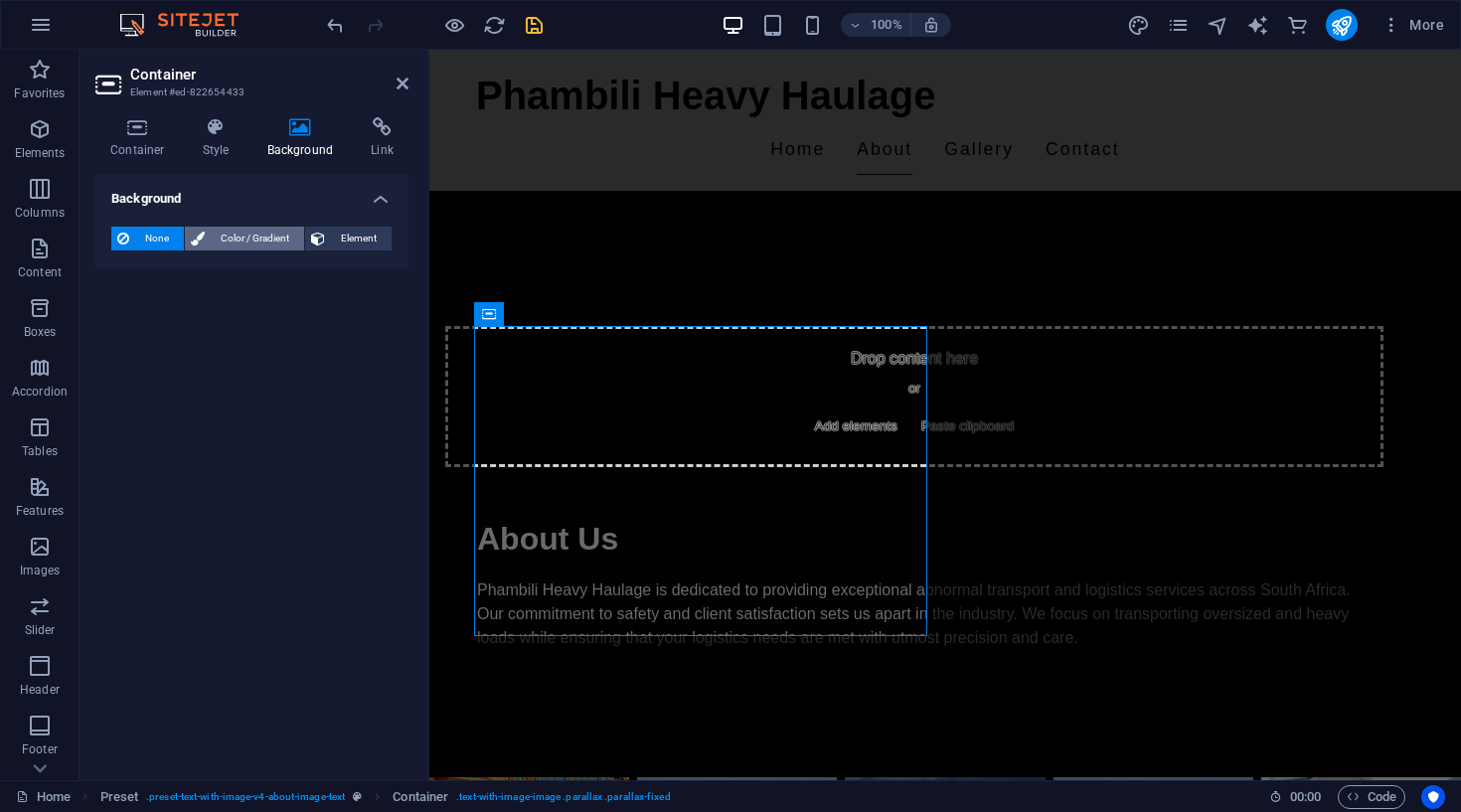 click on "Color / Gradient" at bounding box center (254, 239) 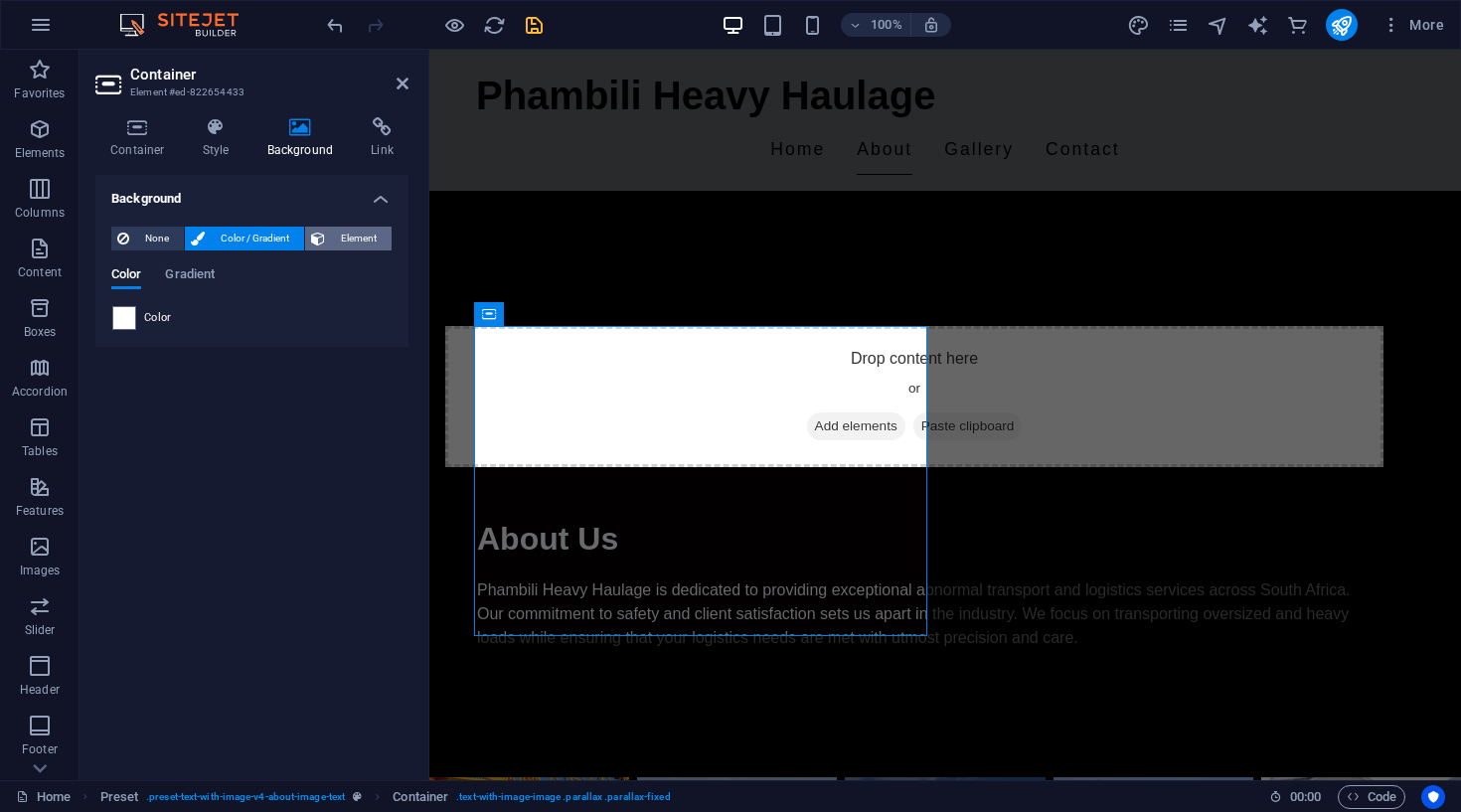 click on "Element" at bounding box center (358, 239) 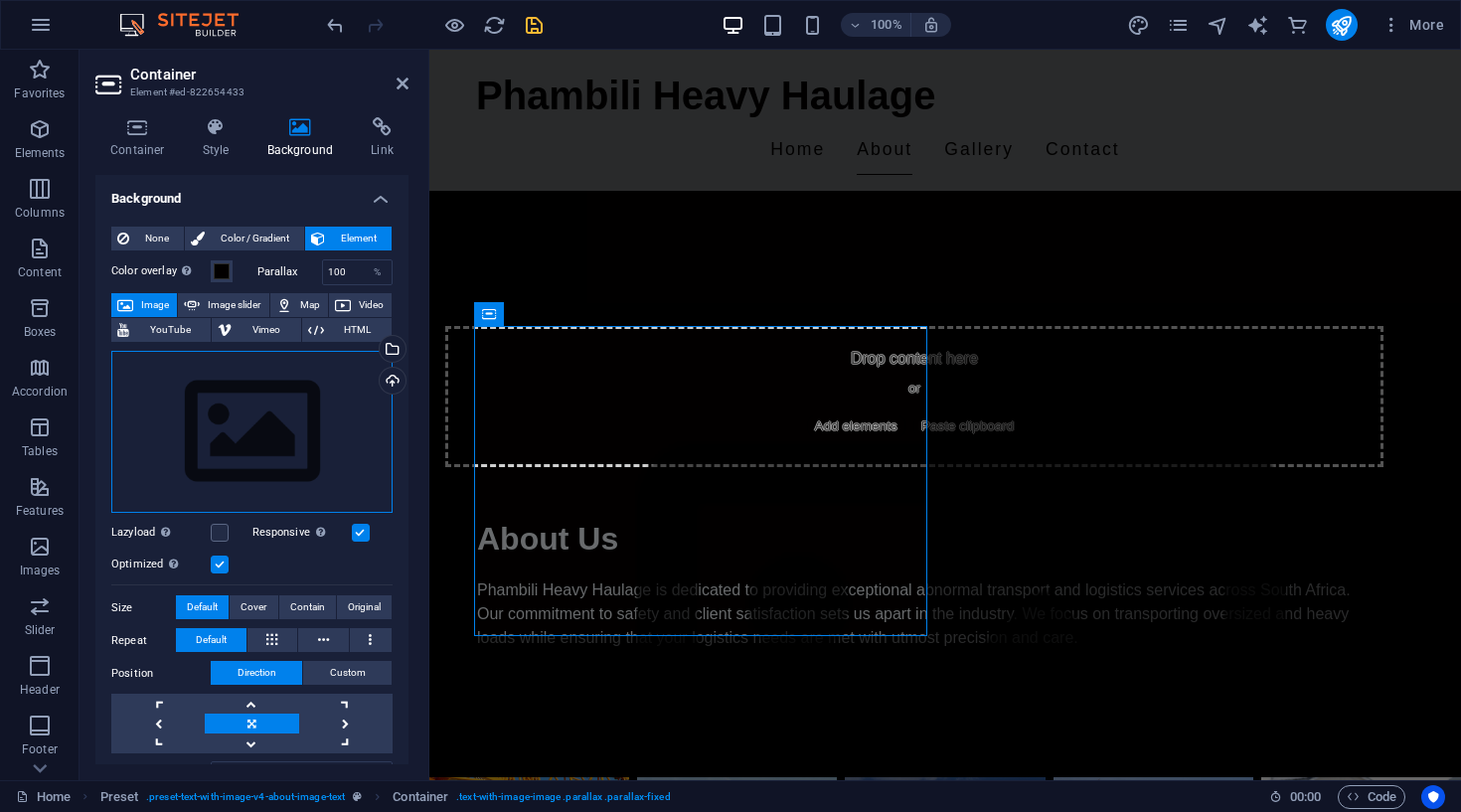 click on "Drag files here, click to choose files or select files from Files or our free stock photos & videos" at bounding box center [251, 432] 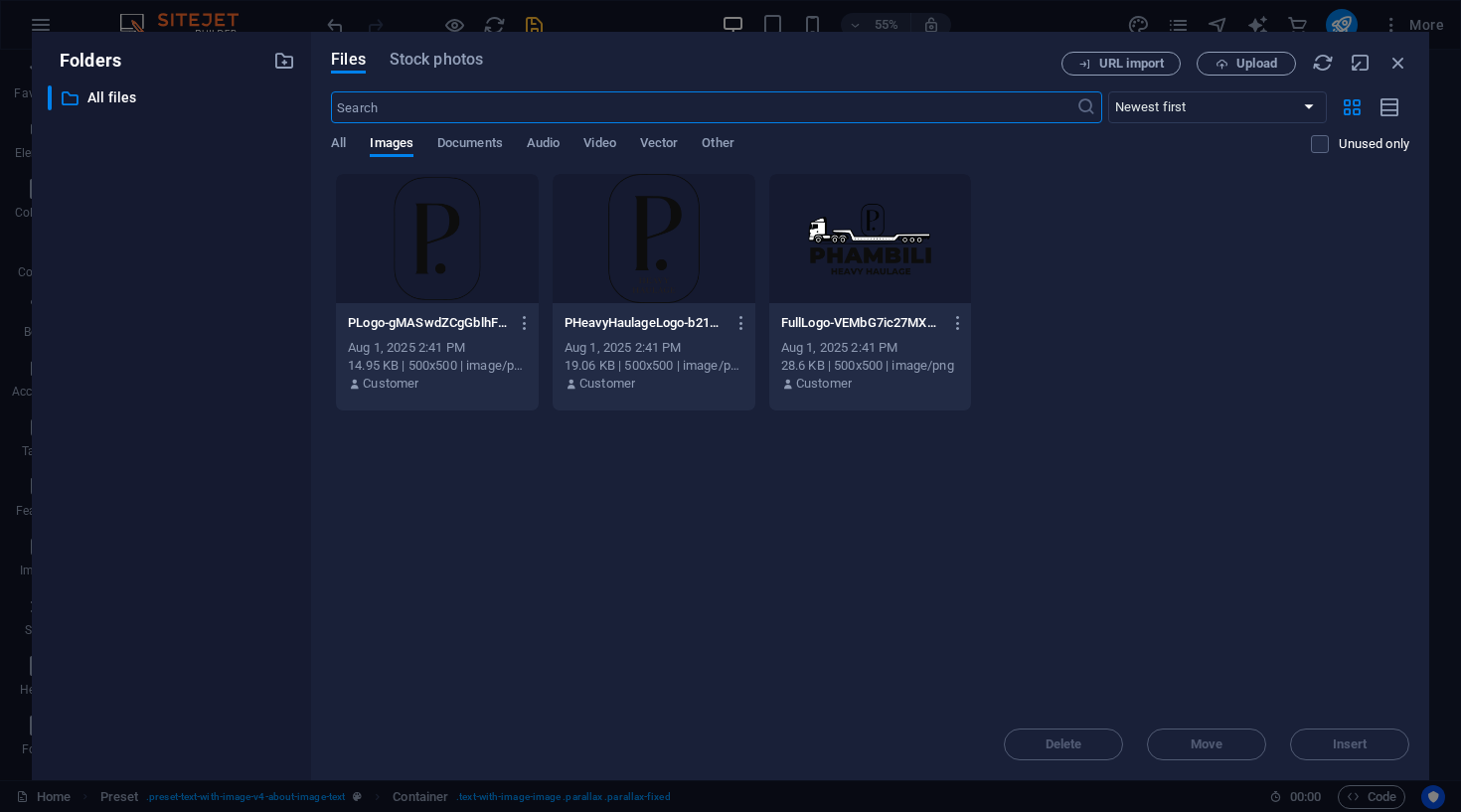 click at bounding box center [437, 239] 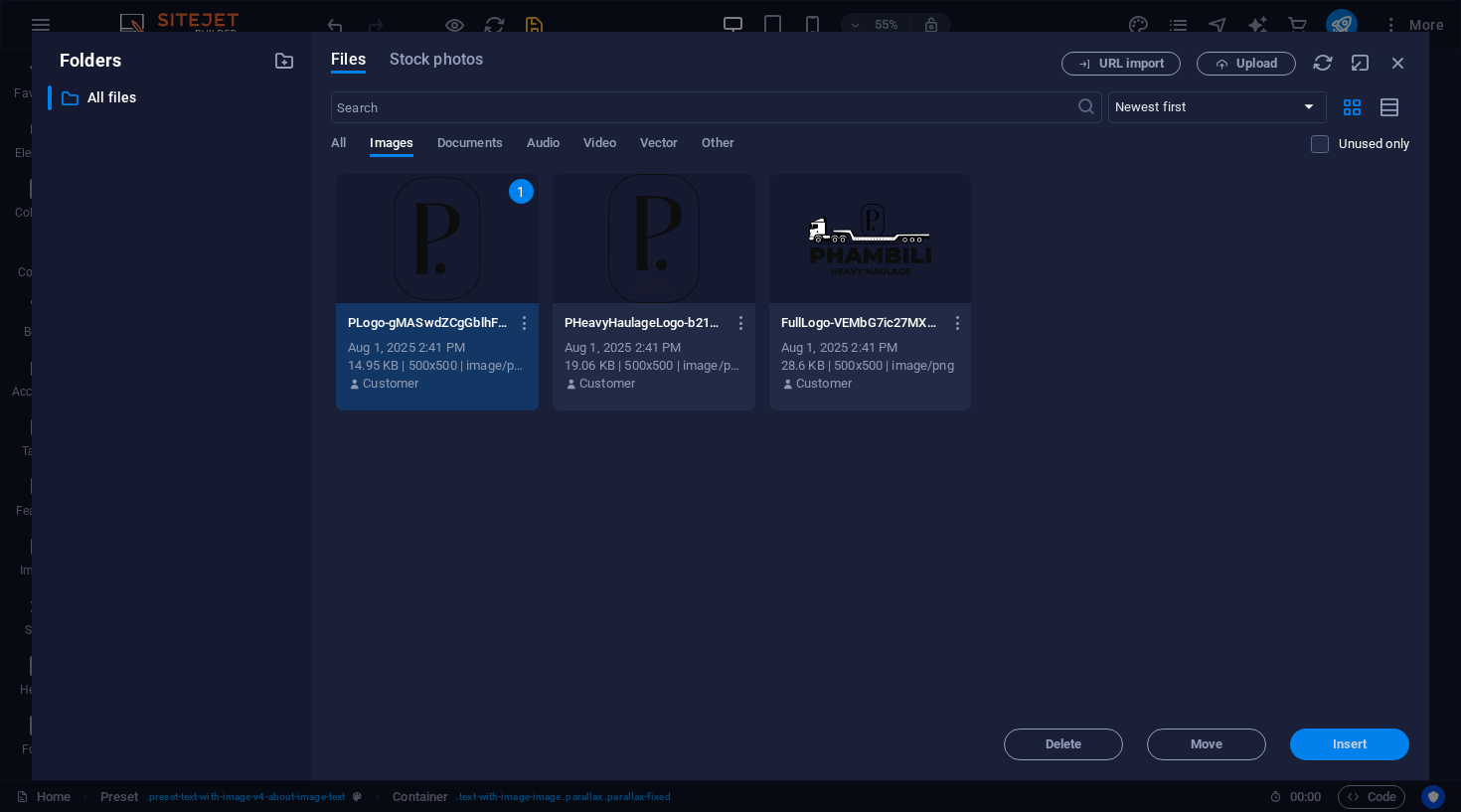 click on "Insert" at bounding box center (1350, 744) 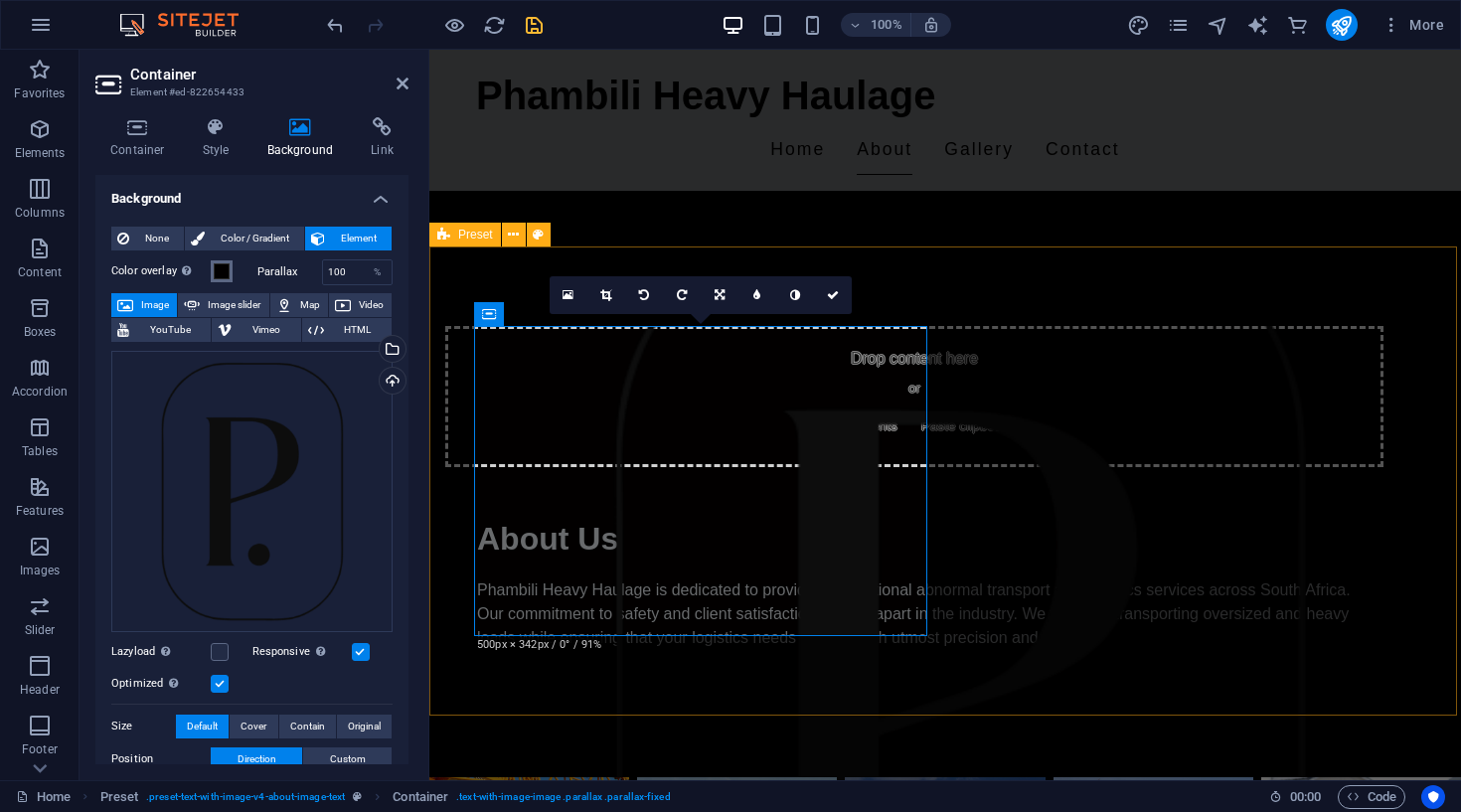 click at bounding box center [222, 271] 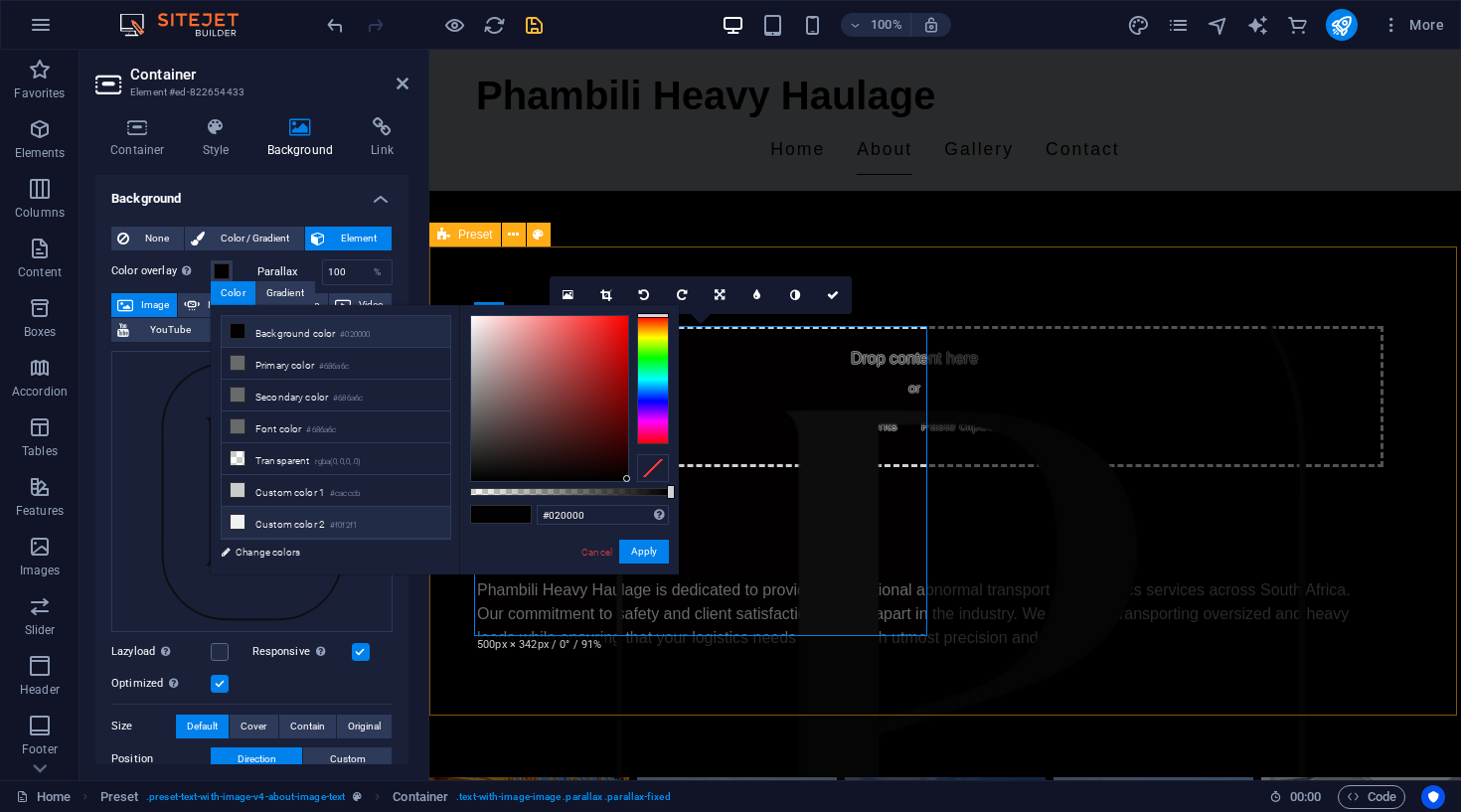 click on "Custom color 2
#f0f2f1" at bounding box center [336, 523] 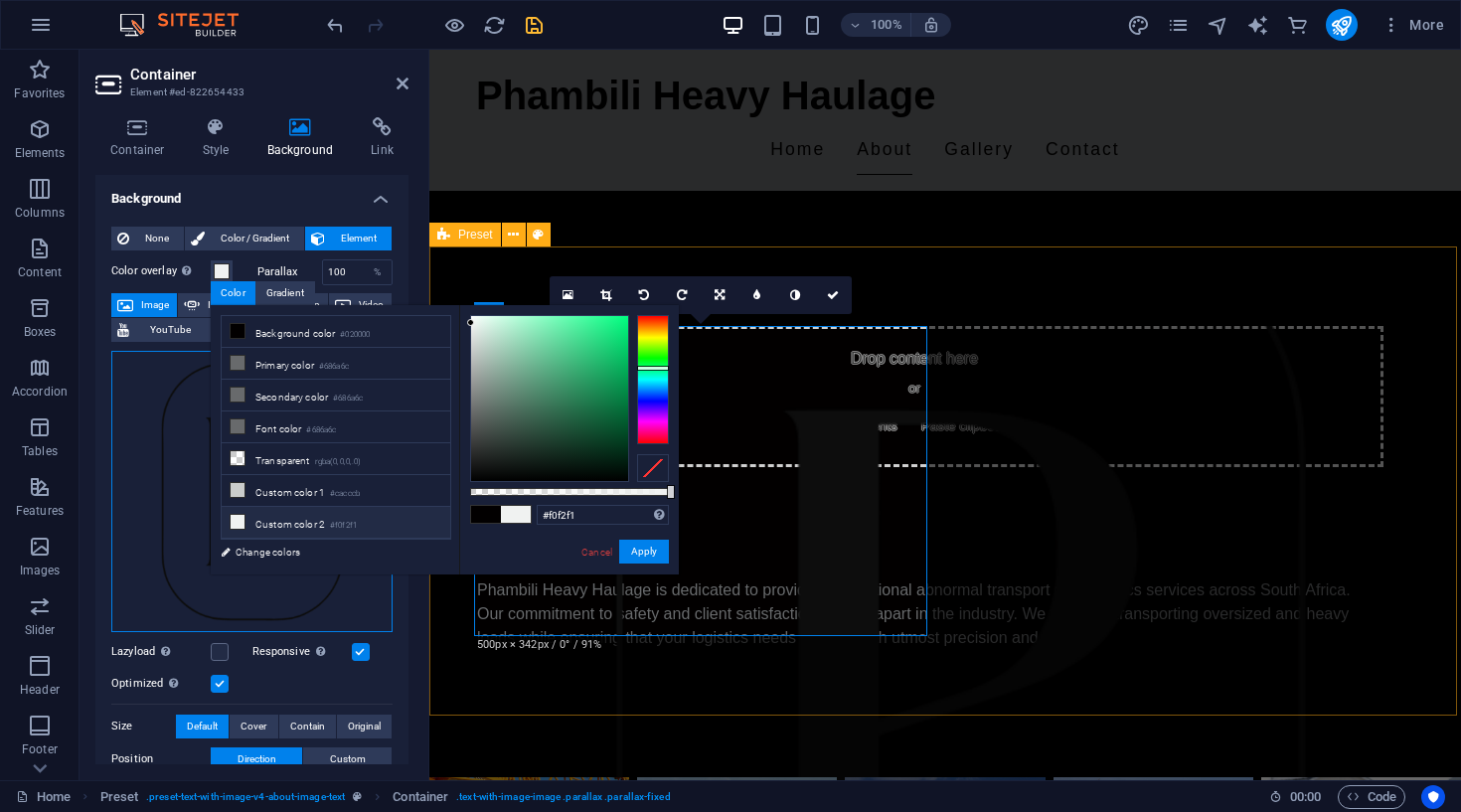 click on "Drag files here, click to choose files or select files from Files or our free stock photos & videos" at bounding box center [251, 491] 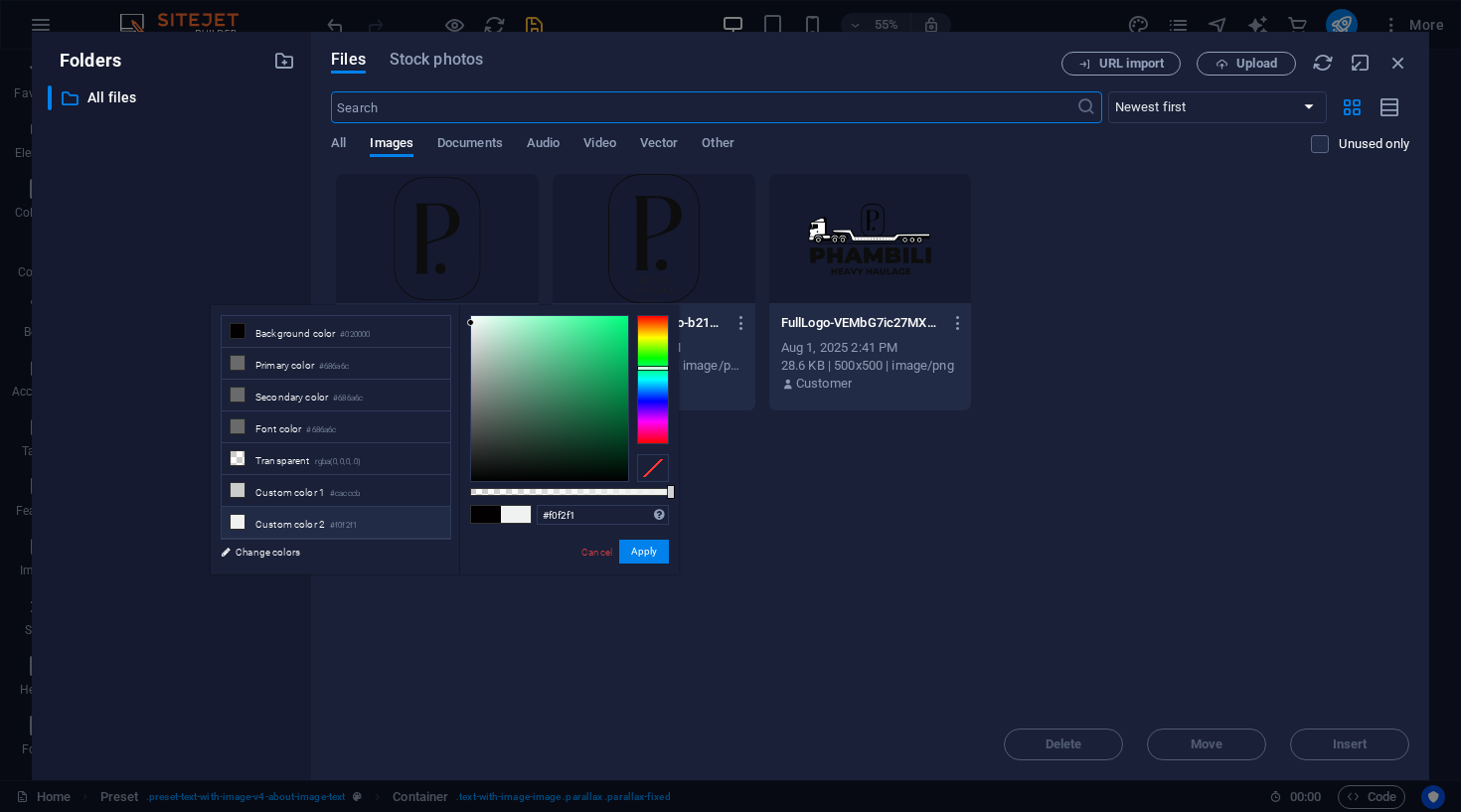 click at bounding box center [437, 239] 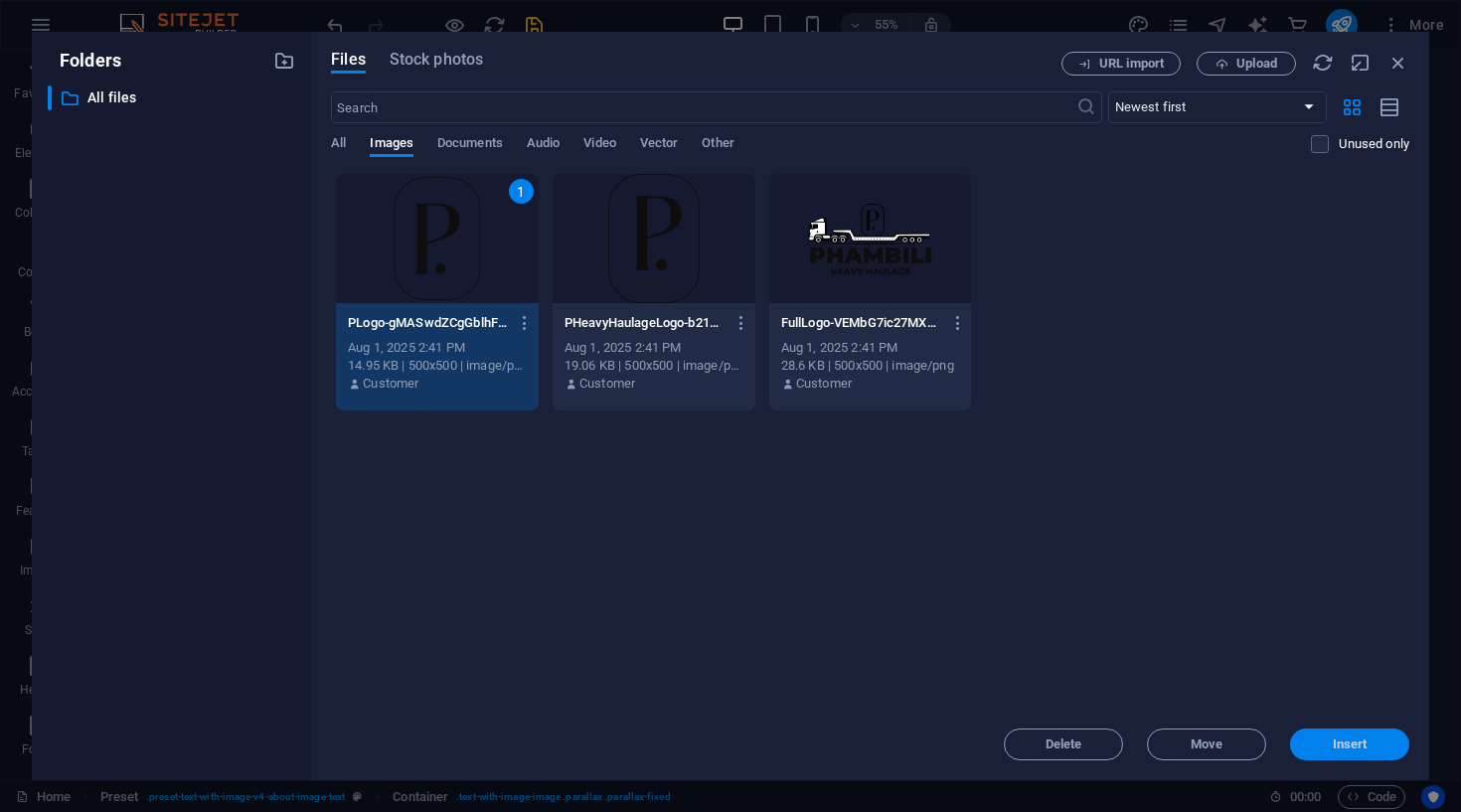 click on "Insert" at bounding box center [1350, 744] 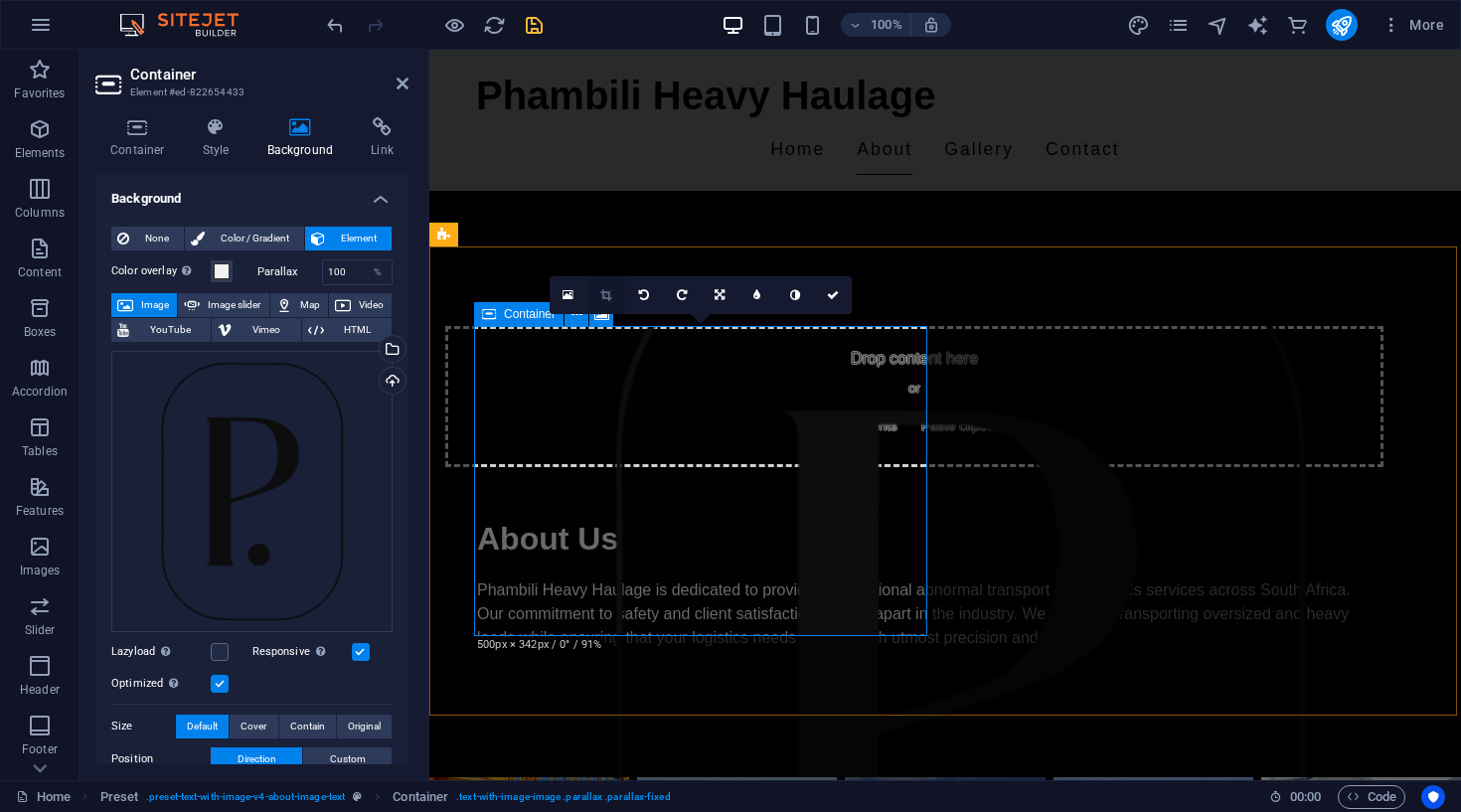click at bounding box center [606, 295] 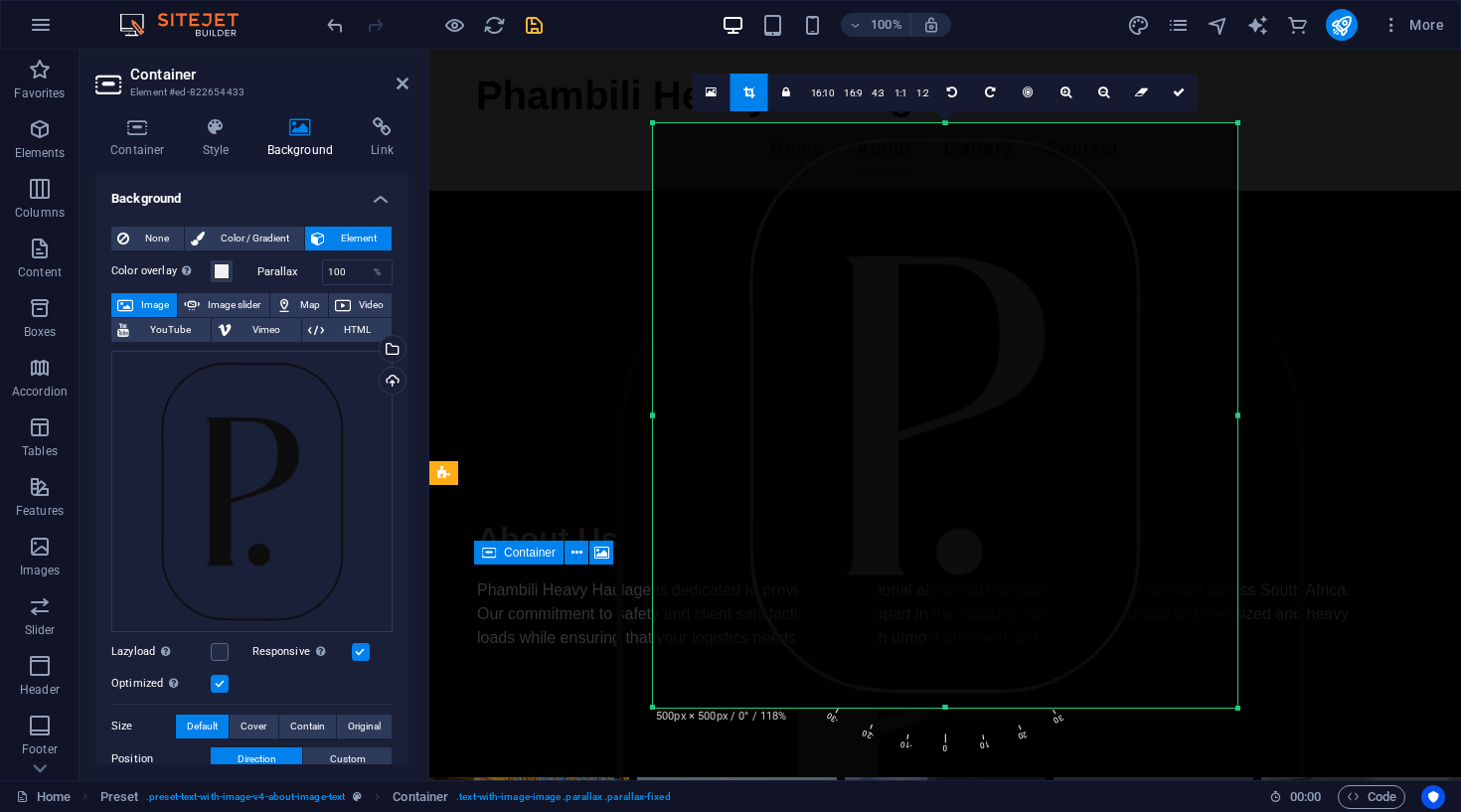 click at bounding box center (945, 307) 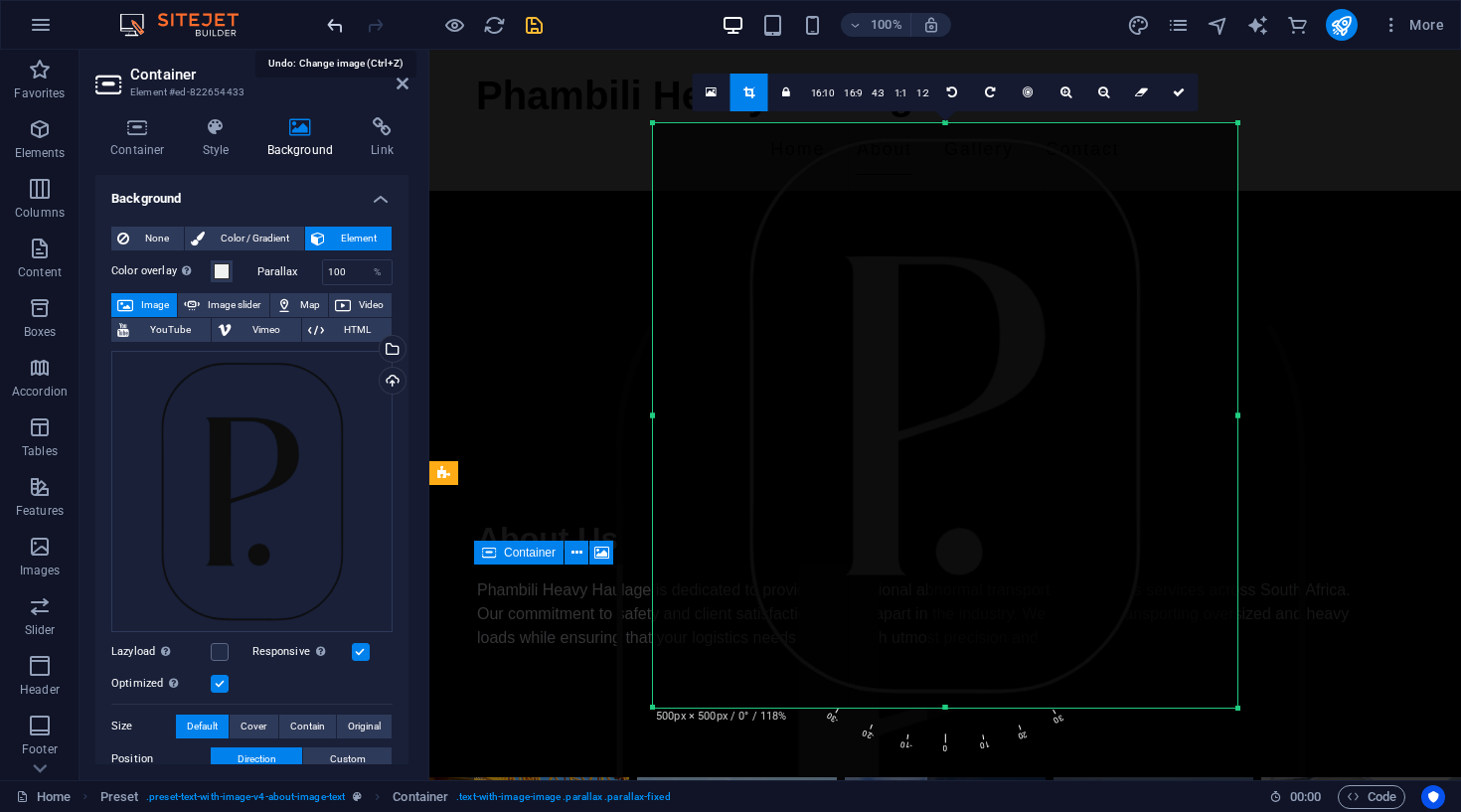 click at bounding box center [335, 25] 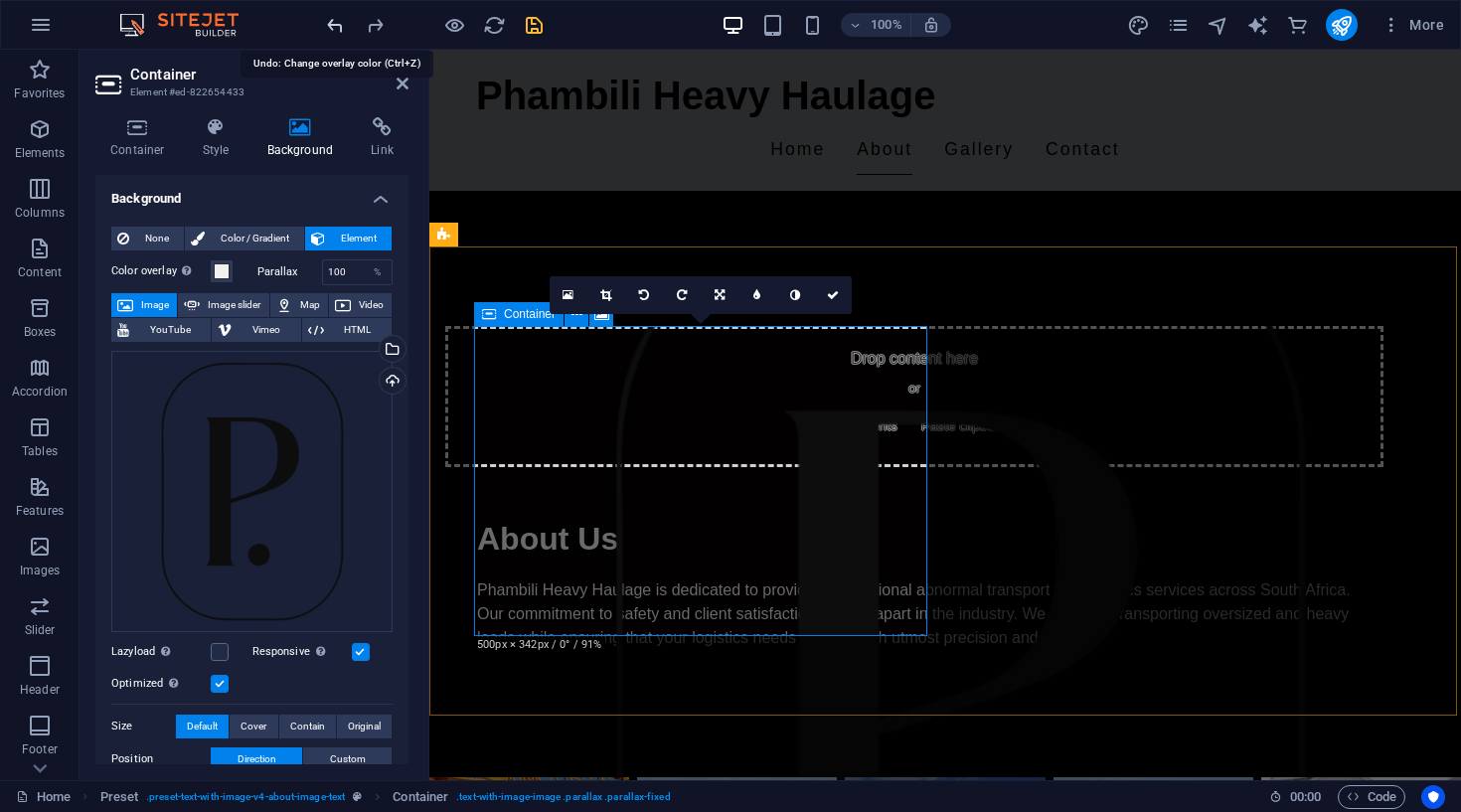 click at bounding box center [335, 25] 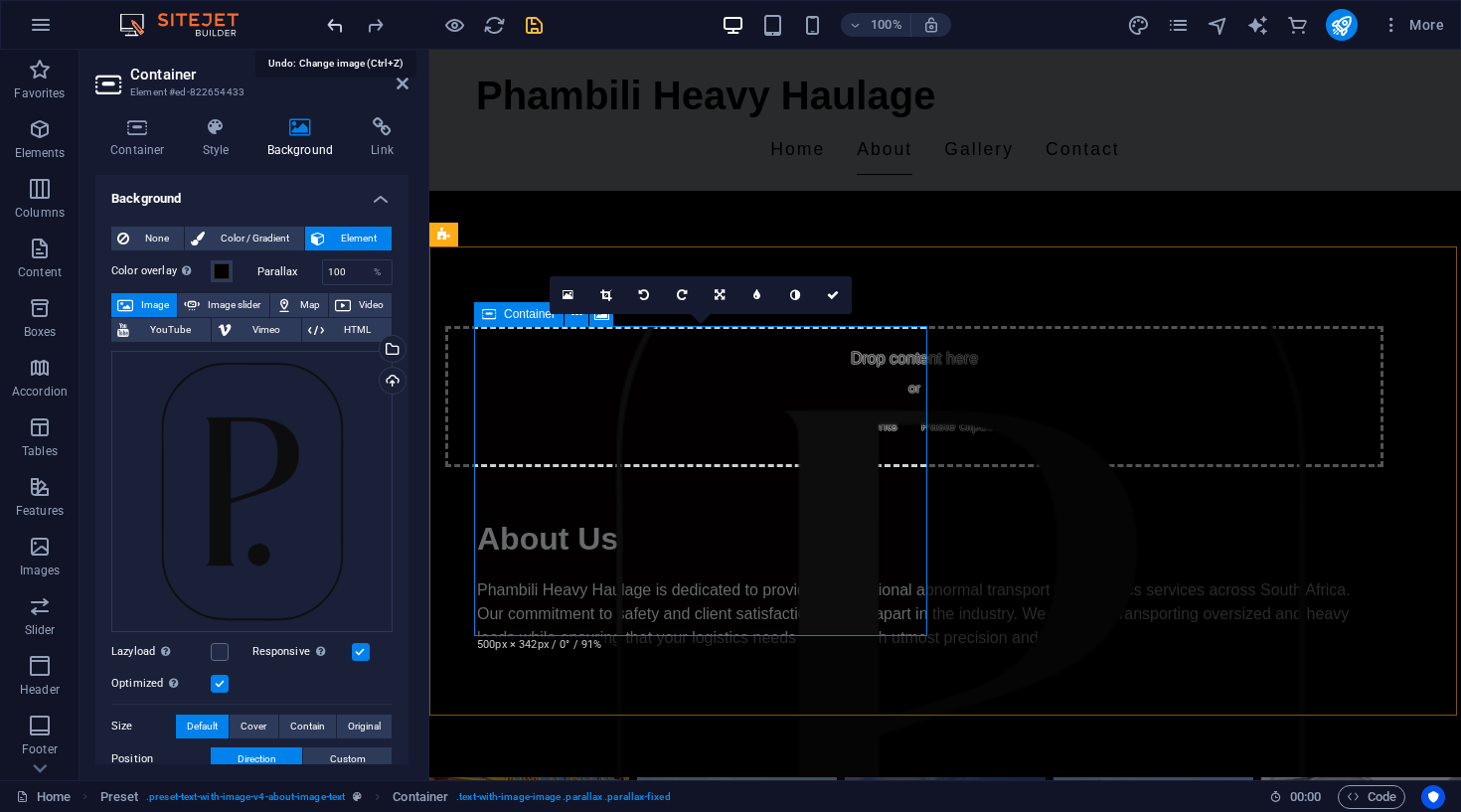 click at bounding box center [335, 25] 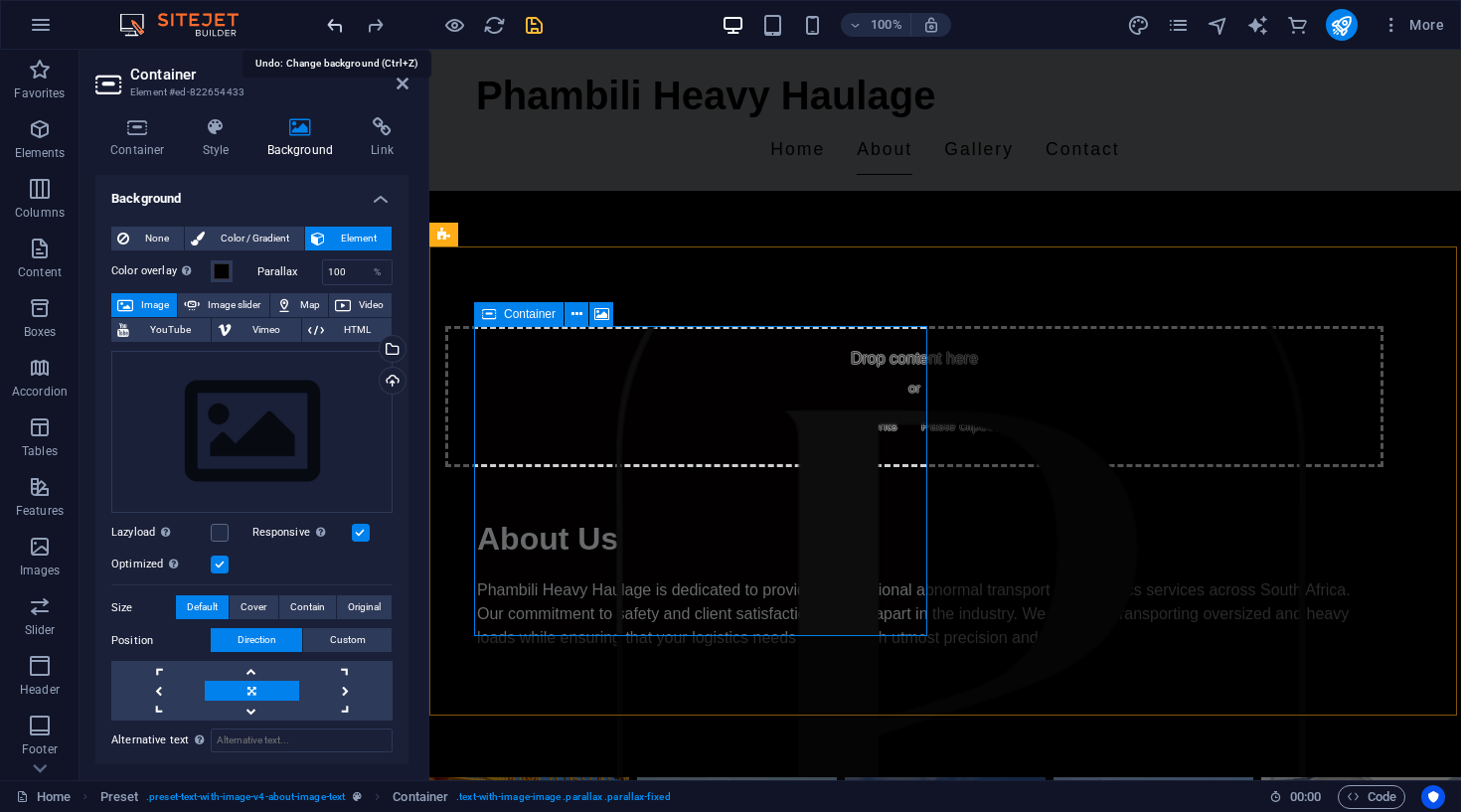click at bounding box center (335, 25) 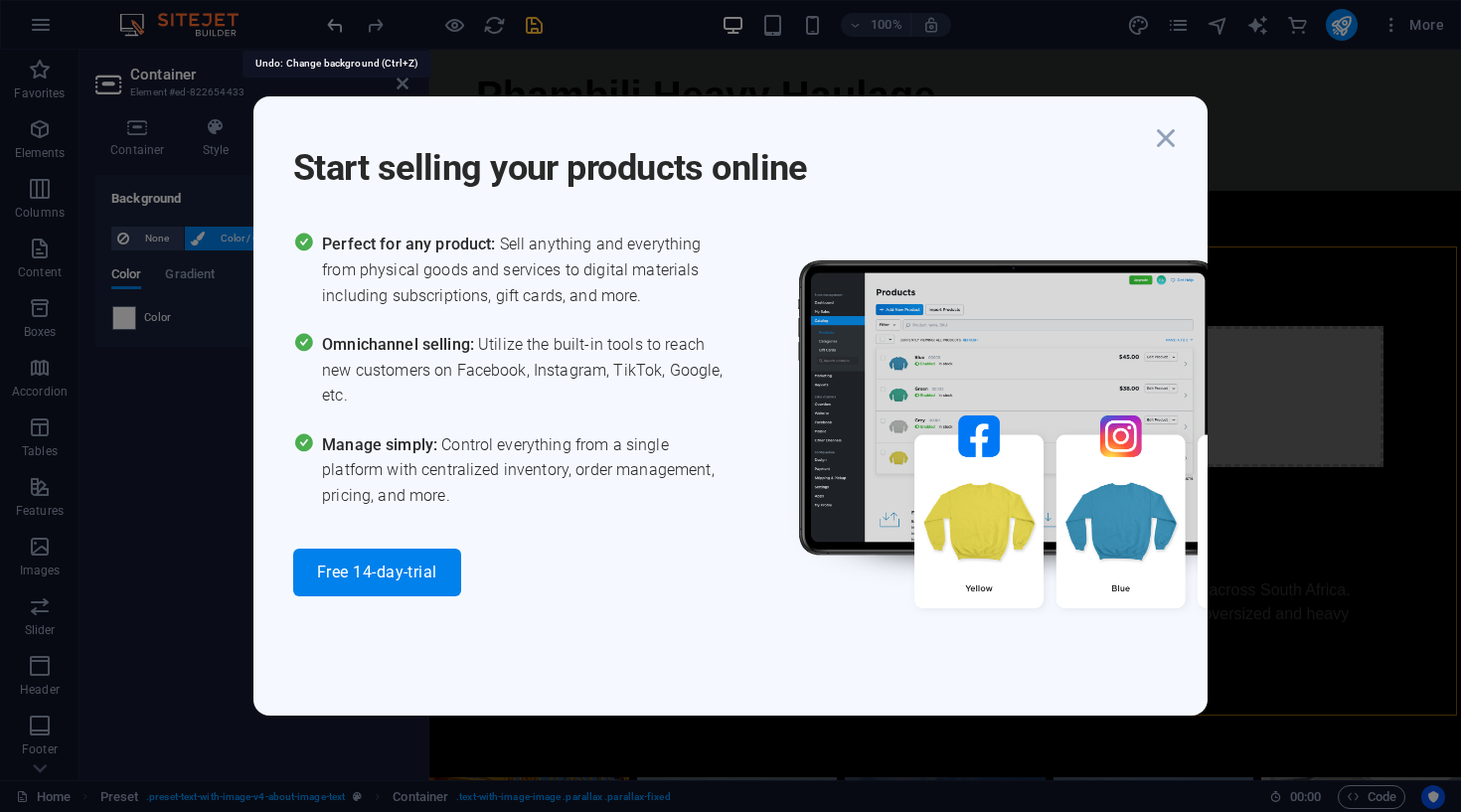 click on "Start selling your products online Perfect for any product:   Sell anything and everything from physical goods and services to digital materials including subscriptions, gift cards, and more. Omnichannel selling:   Utilize the built-in tools to reach new customers on Facebook, Instagram, TikTok, Google, etc. Manage simply:   Control everything from a single platform with centralized inventory, order management, pricing, and more. Free 14-day-trial" at bounding box center (730, 406) 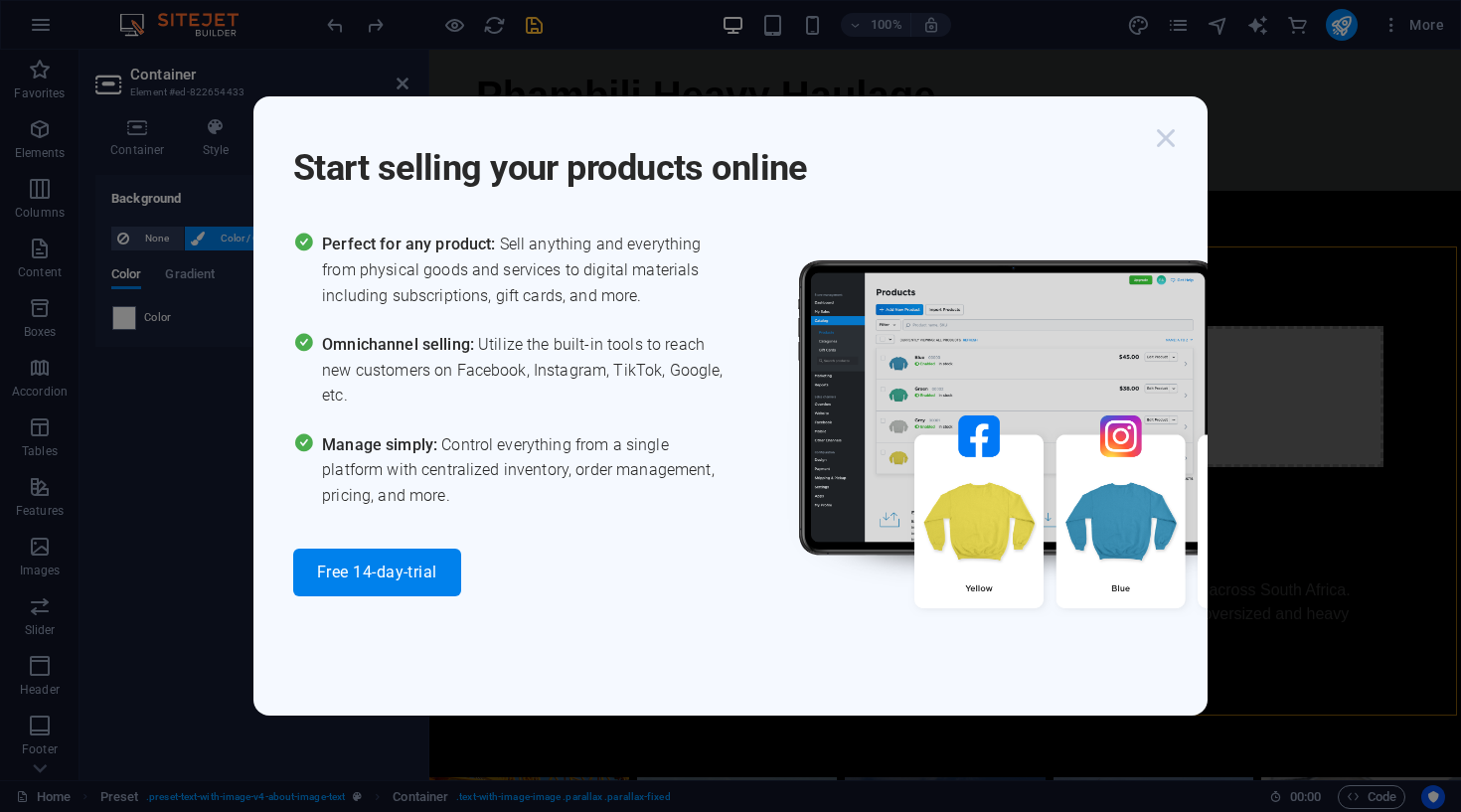 click at bounding box center [1166, 138] 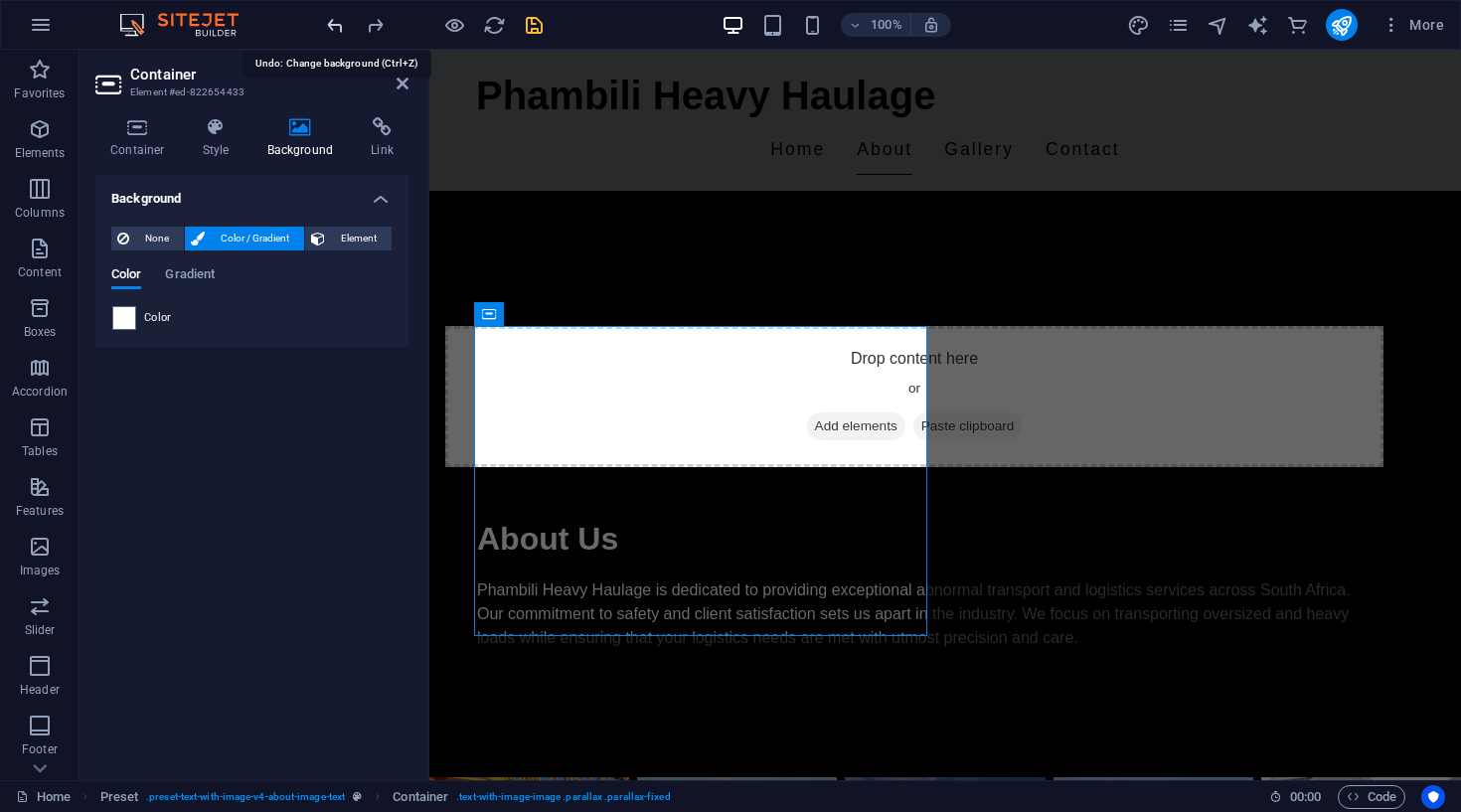 click at bounding box center [335, 25] 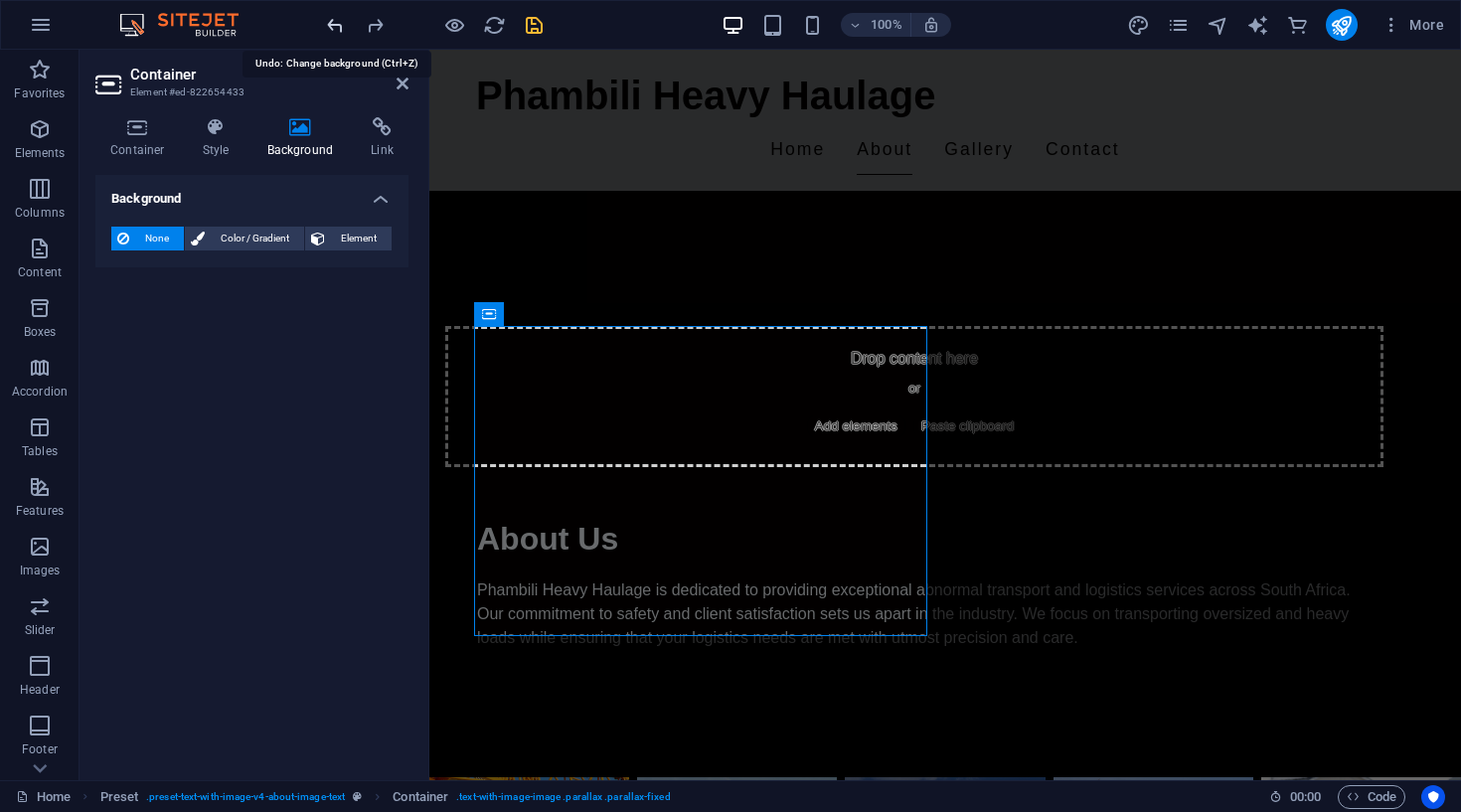 click at bounding box center (335, 25) 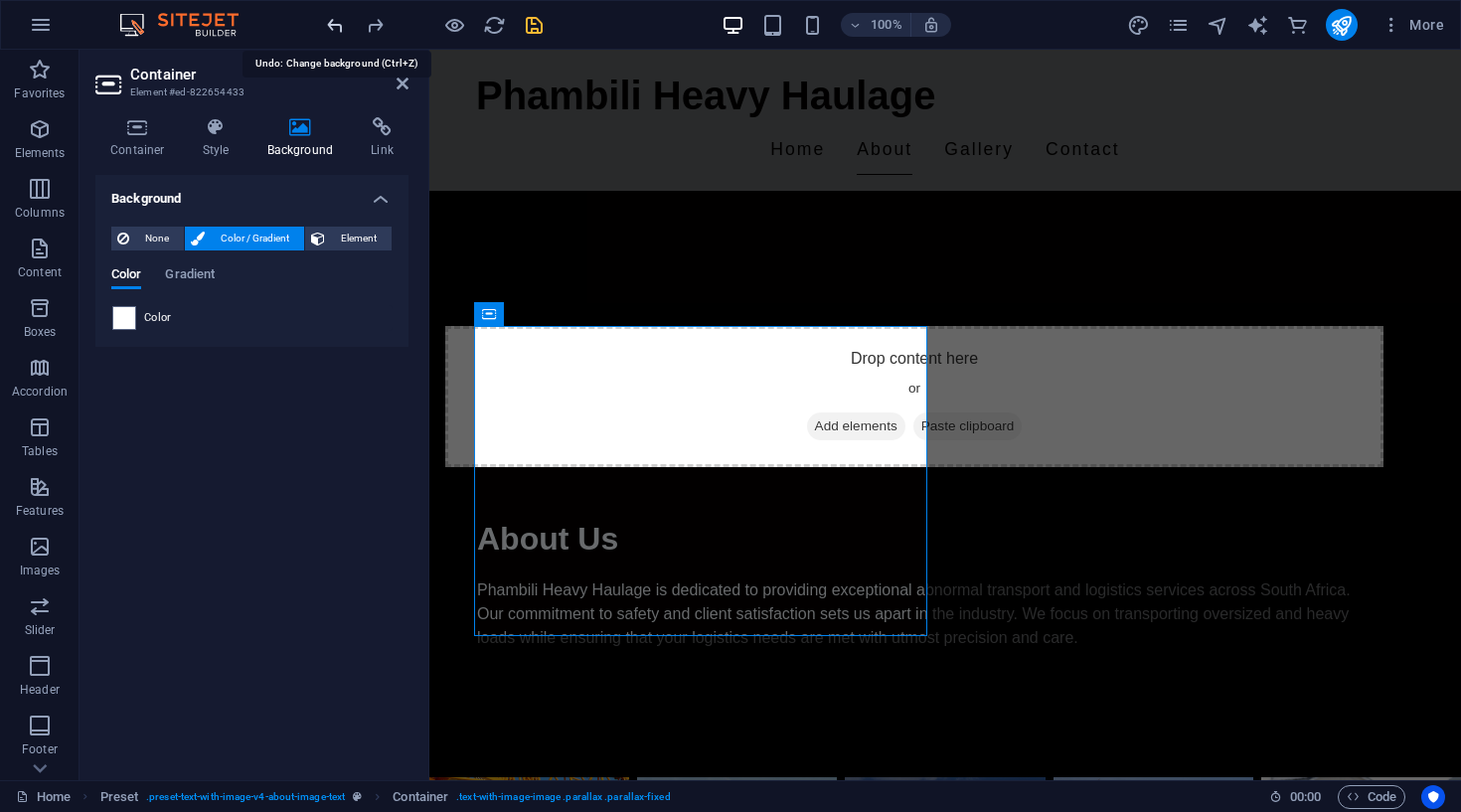 click at bounding box center [335, 25] 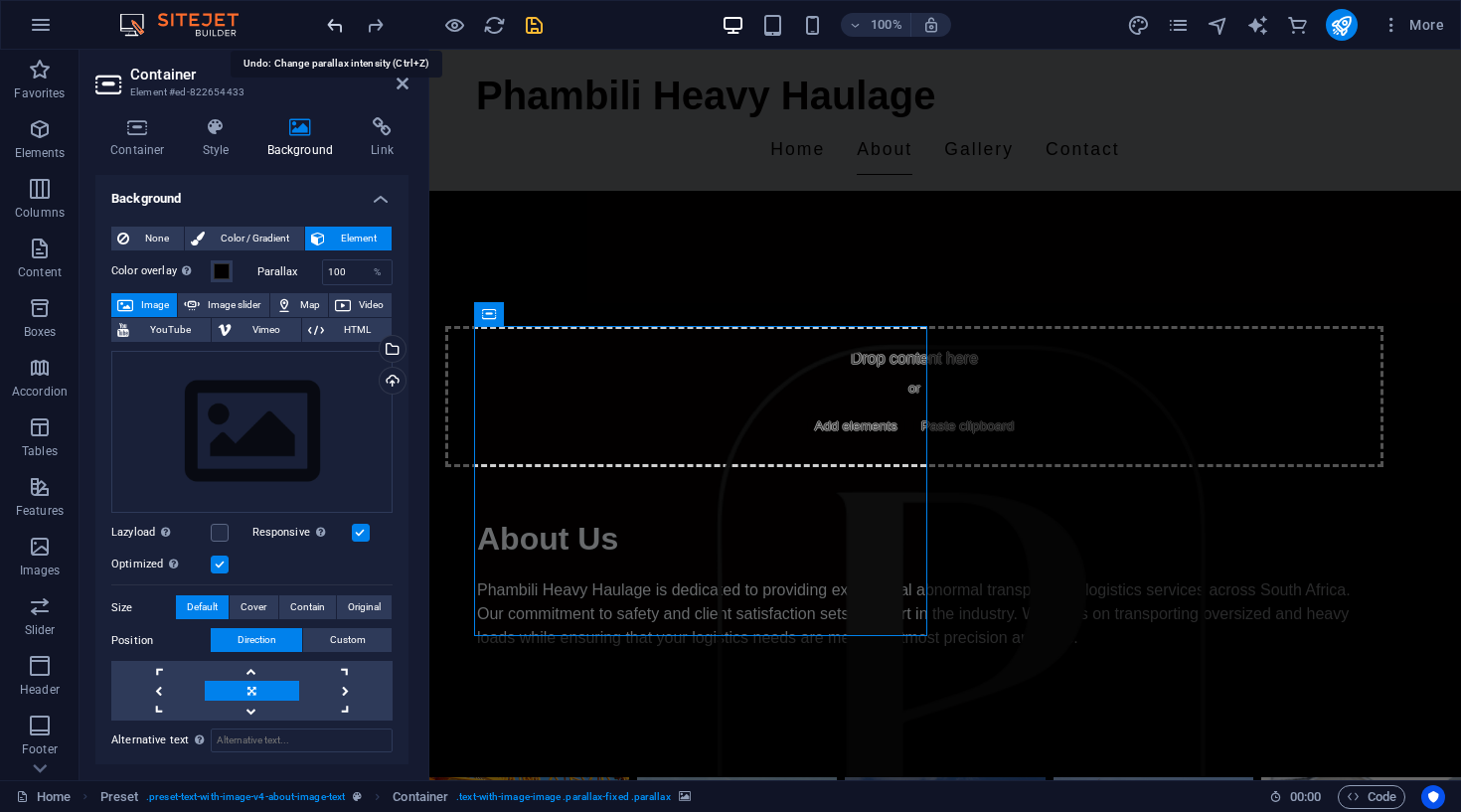click at bounding box center (335, 25) 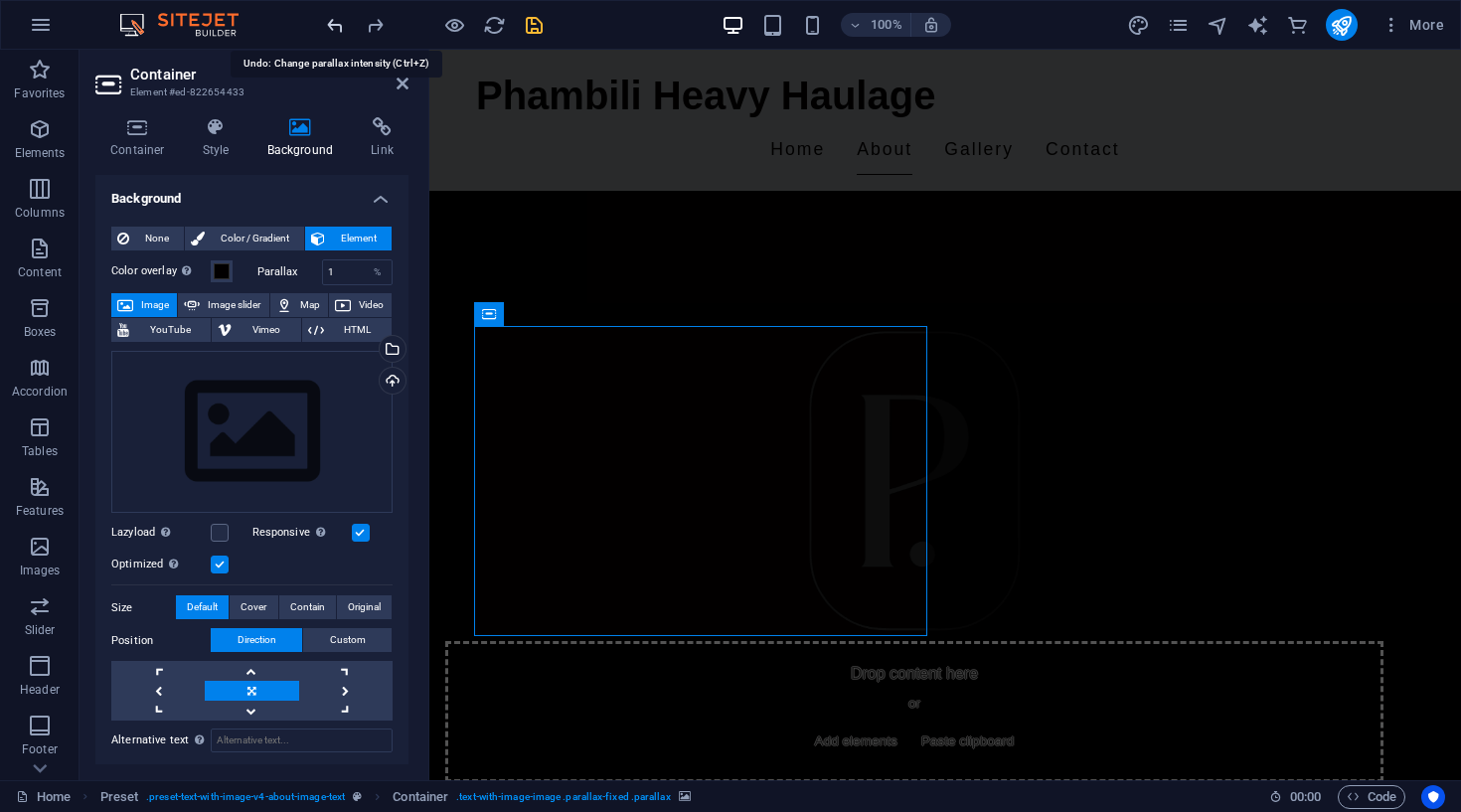 click at bounding box center (335, 25) 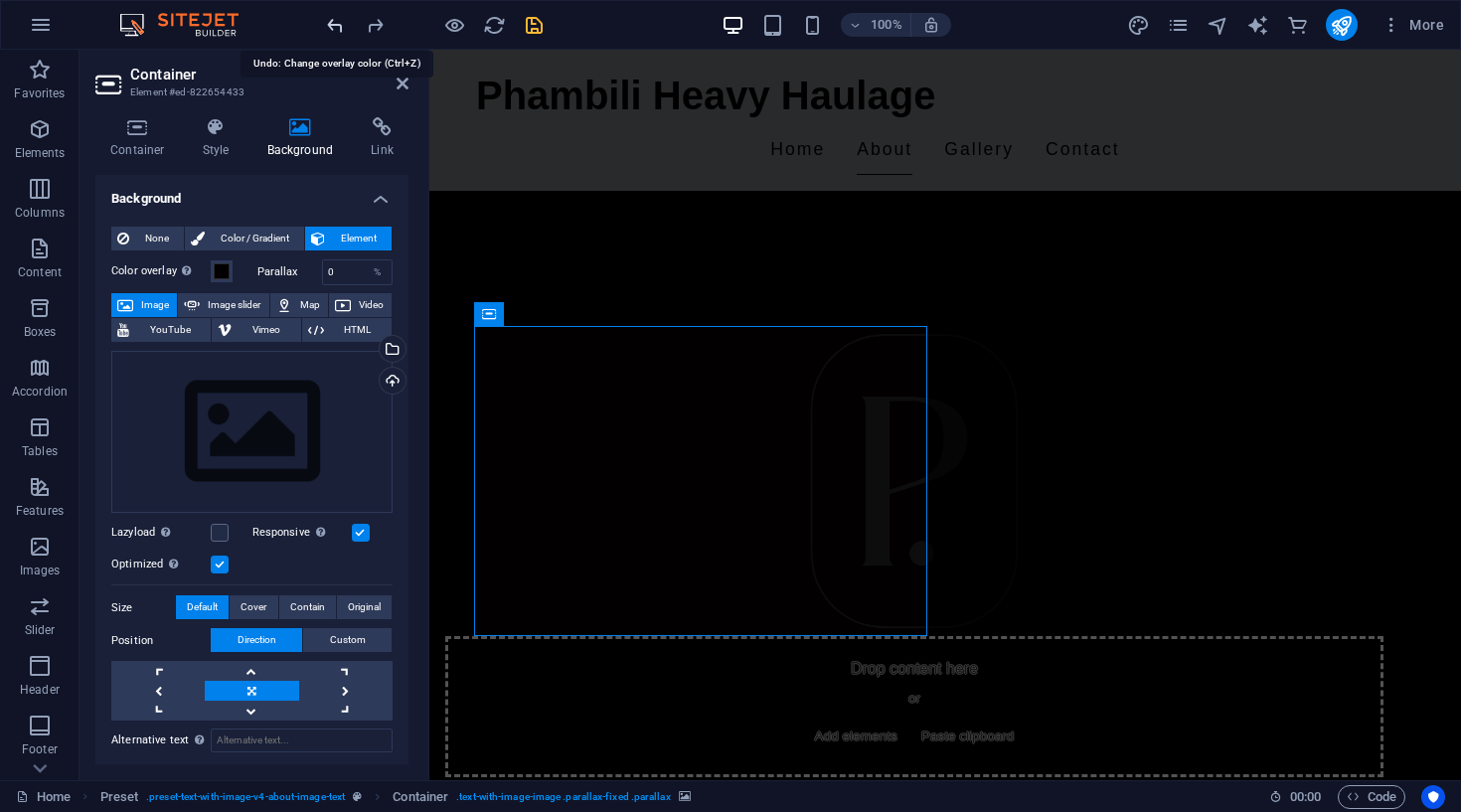 click at bounding box center (335, 25) 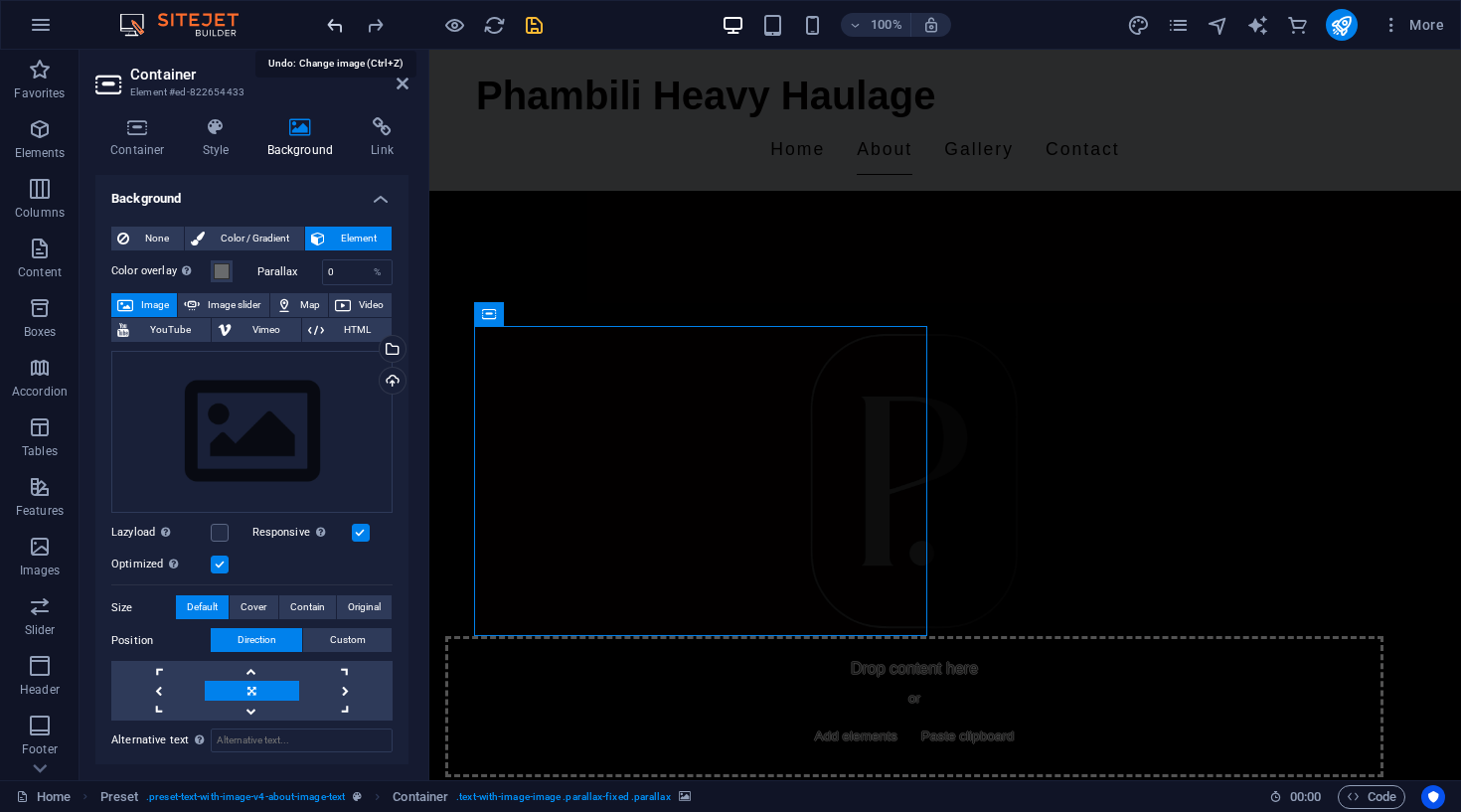 click at bounding box center [335, 25] 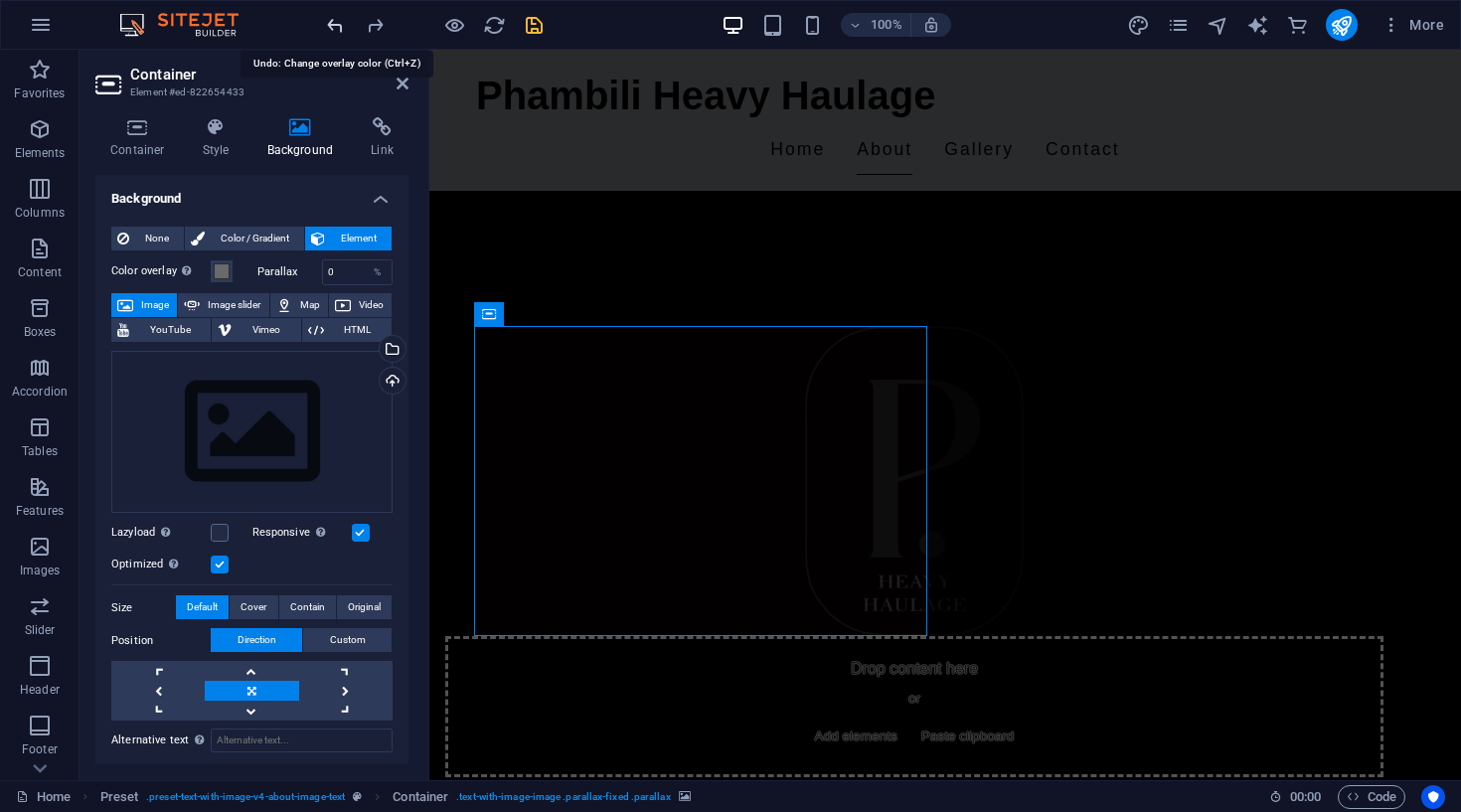 click at bounding box center [335, 25] 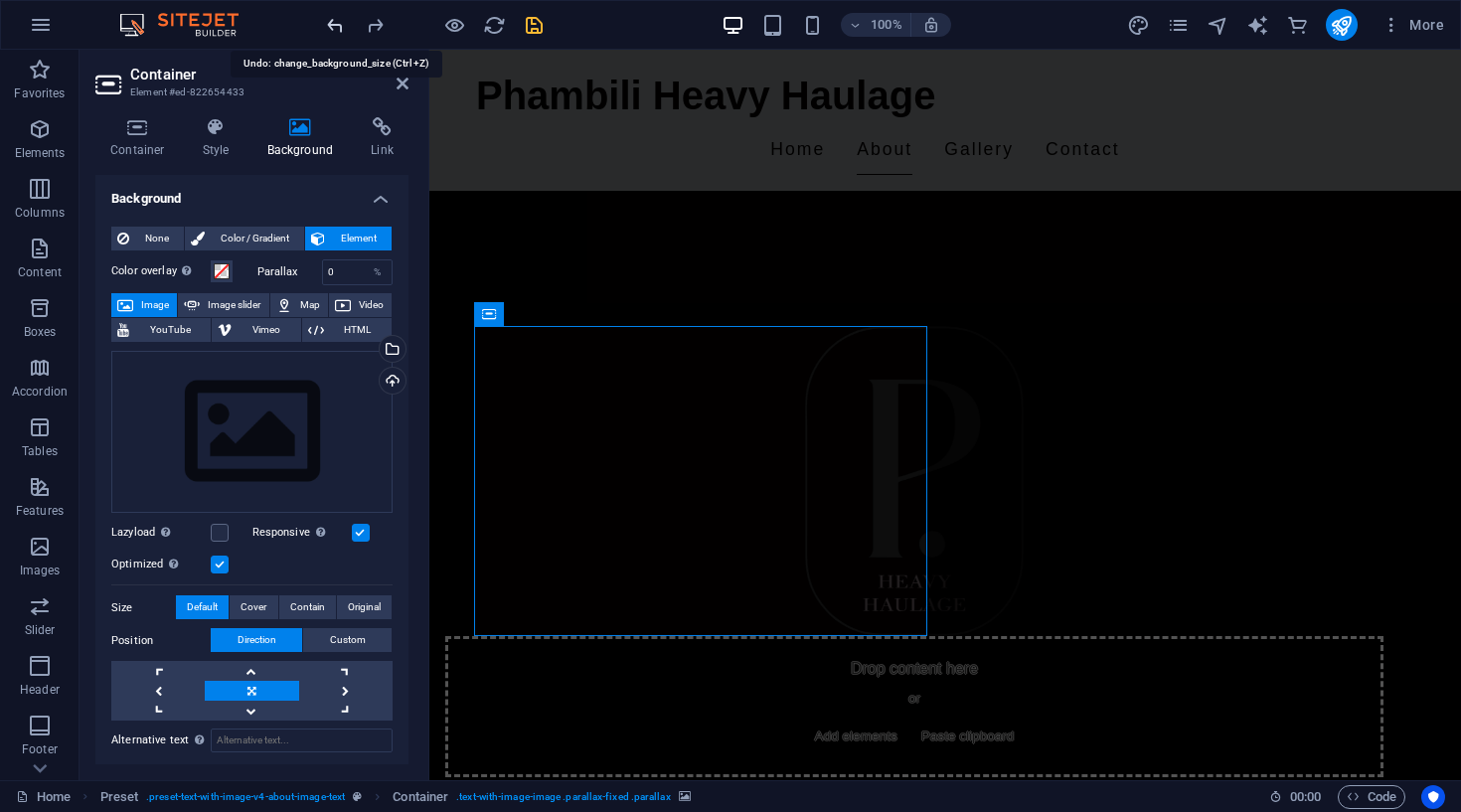 click at bounding box center (335, 25) 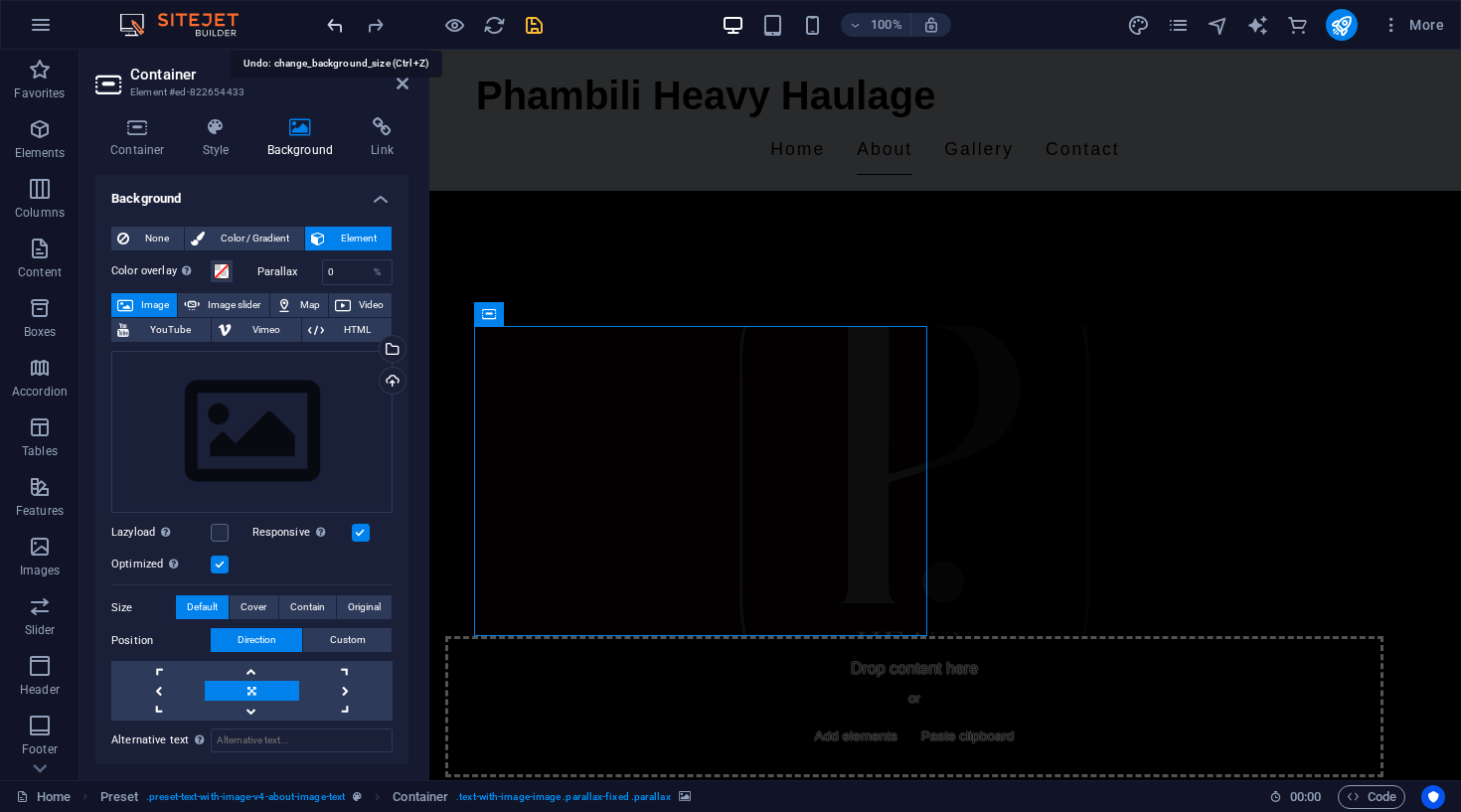 click at bounding box center [335, 25] 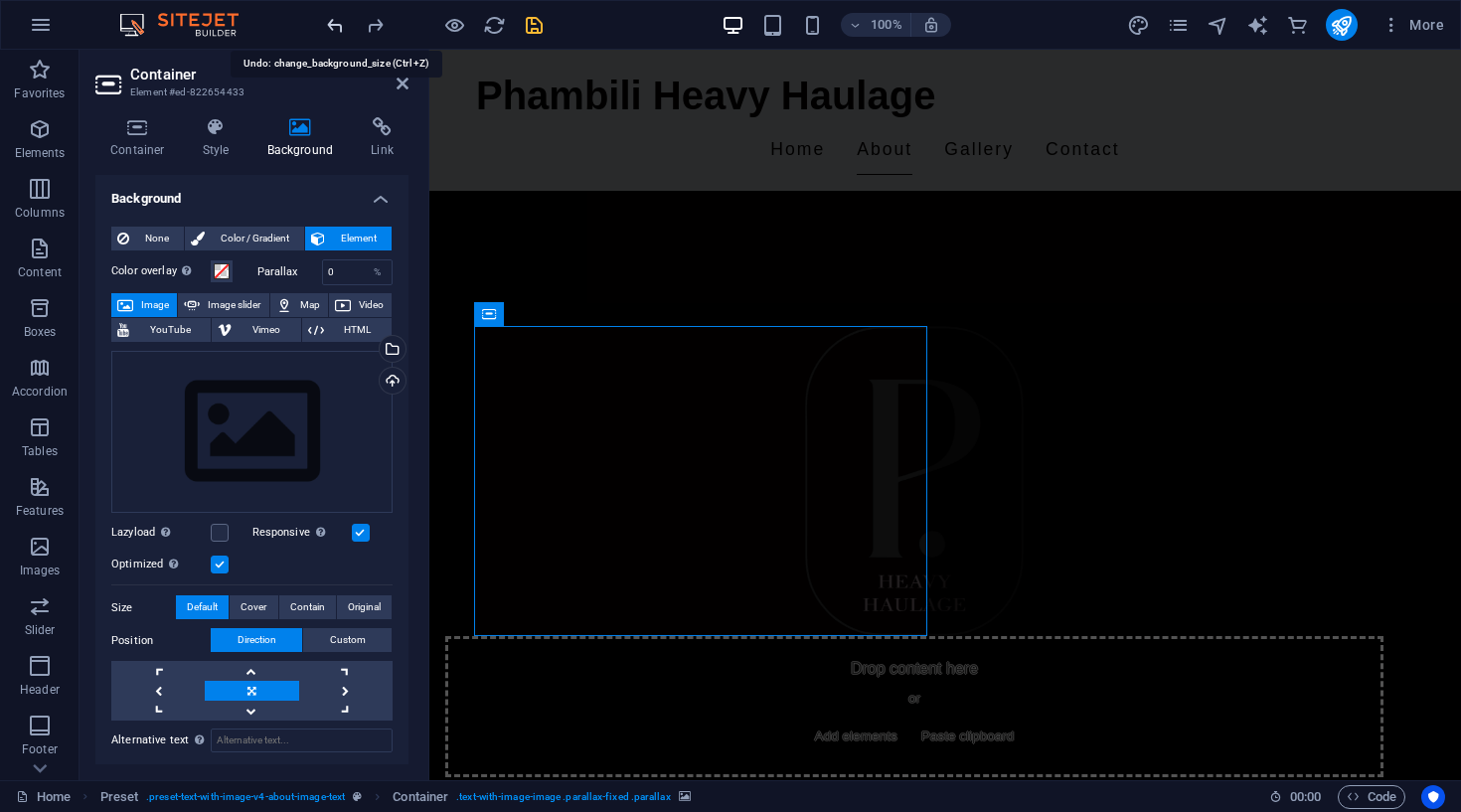 click at bounding box center (335, 25) 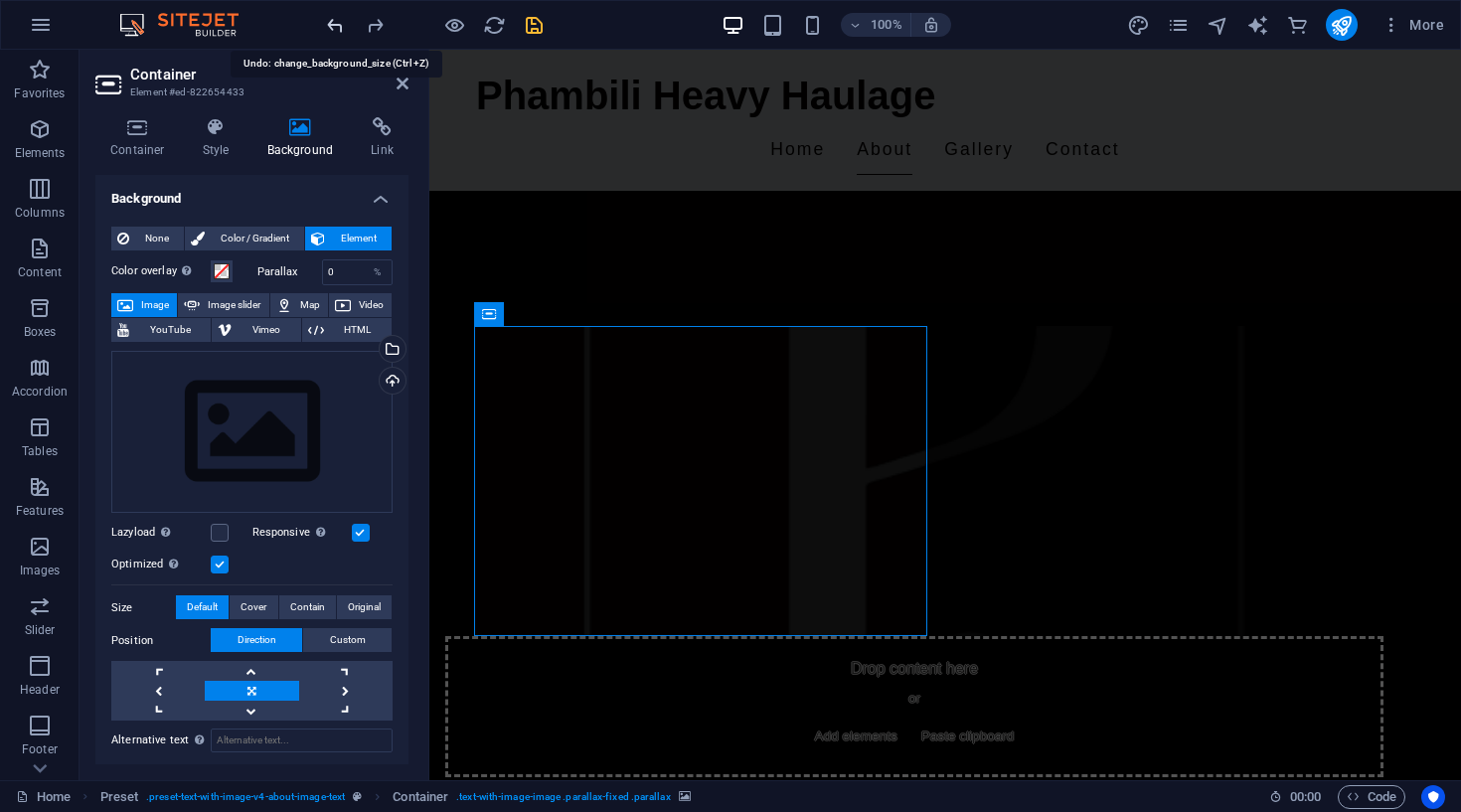 click at bounding box center [335, 25] 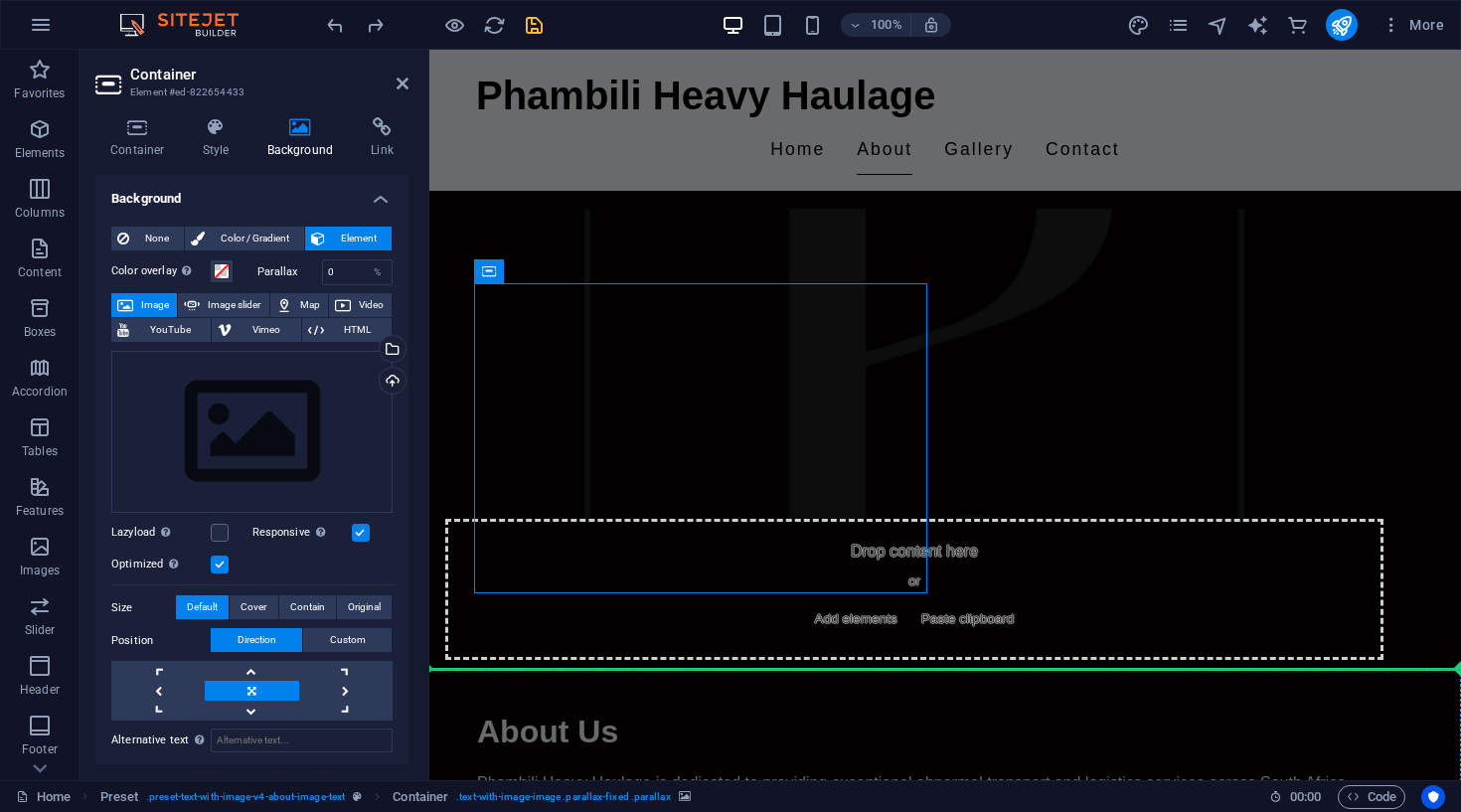 scroll, scrollTop: 388, scrollLeft: 0, axis: vertical 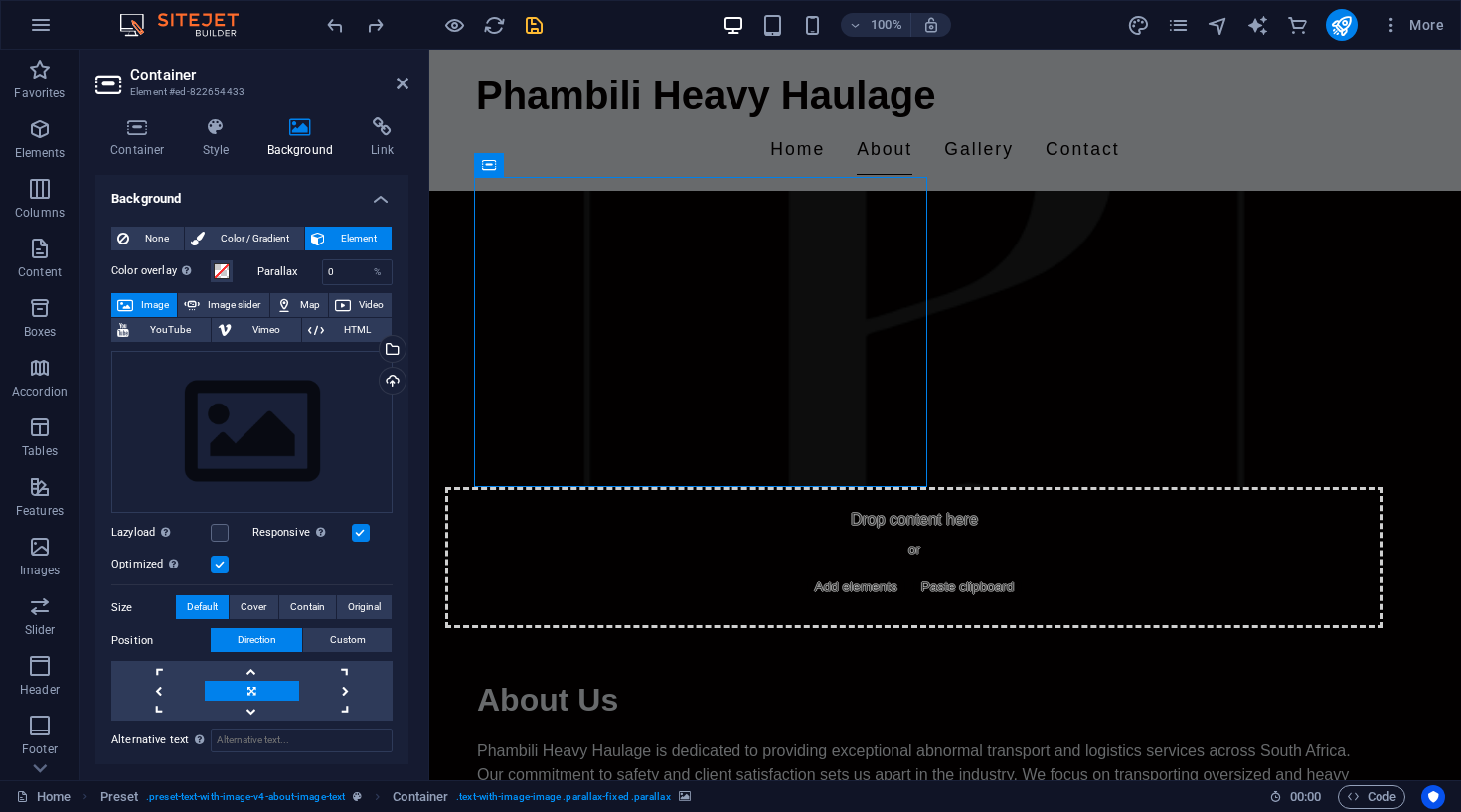 drag, startPoint x: 678, startPoint y: 444, endPoint x: 841, endPoint y: 537, distance: 187.66459 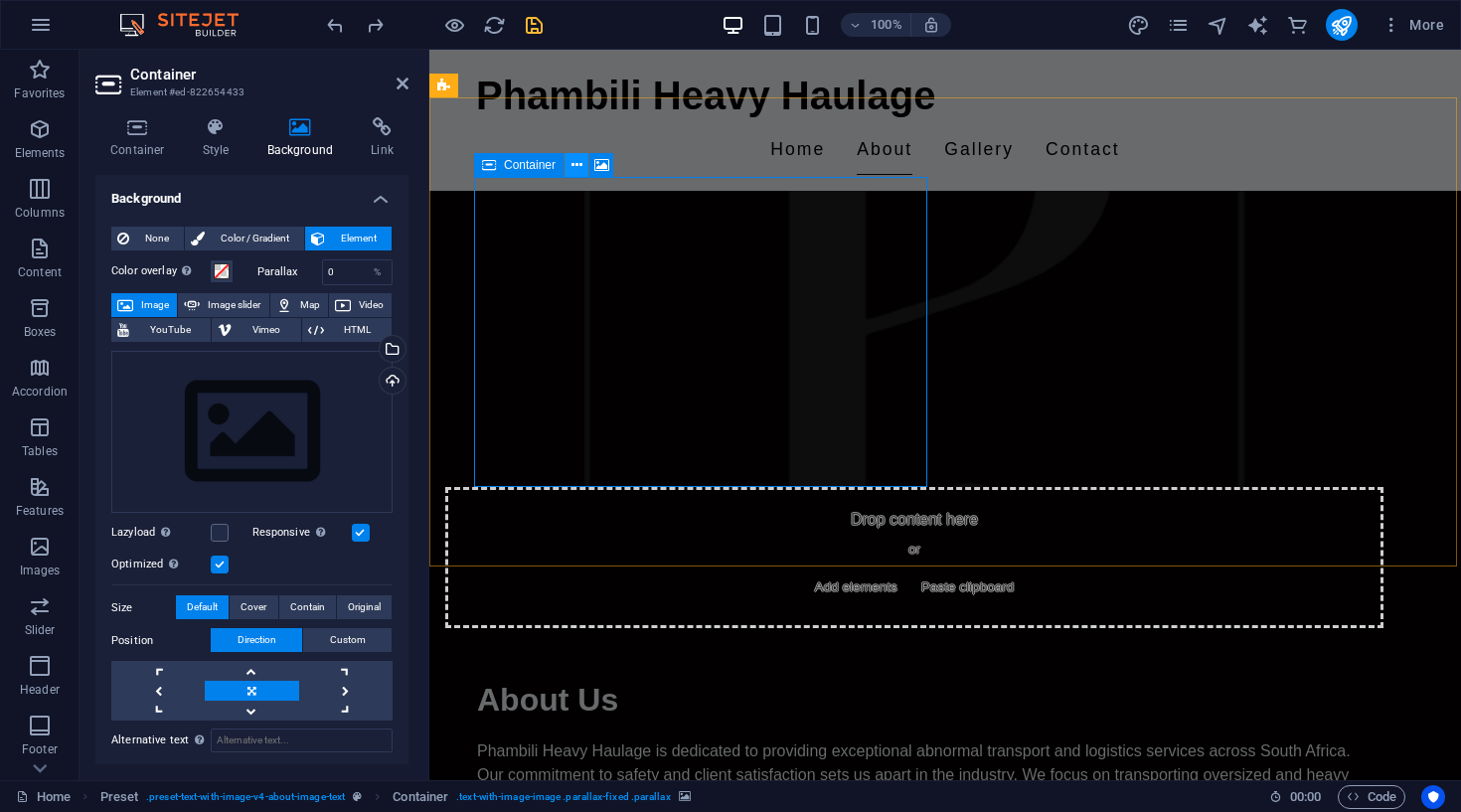 click at bounding box center [576, 165] 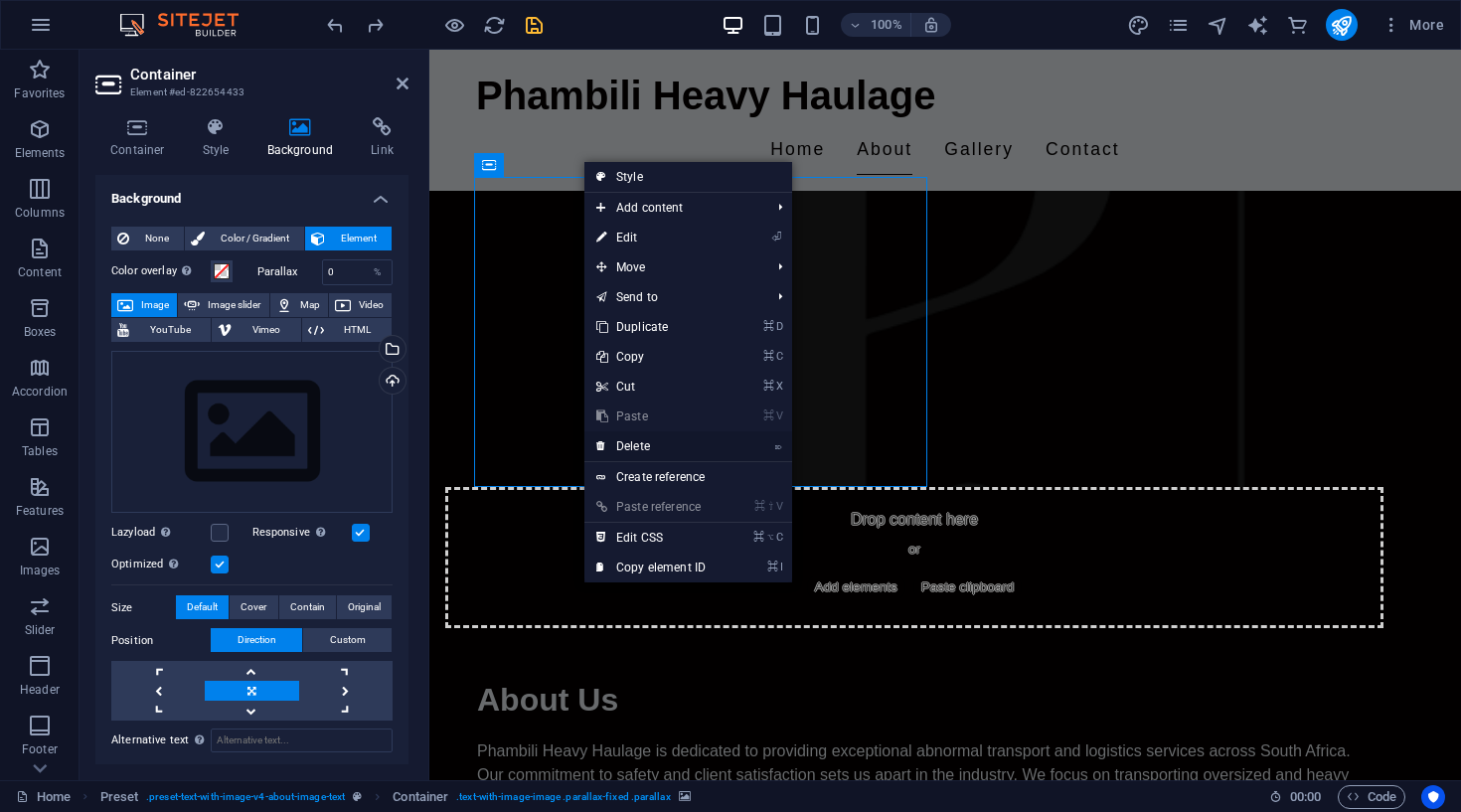 click on "⌦  Delete" at bounding box center (651, 446) 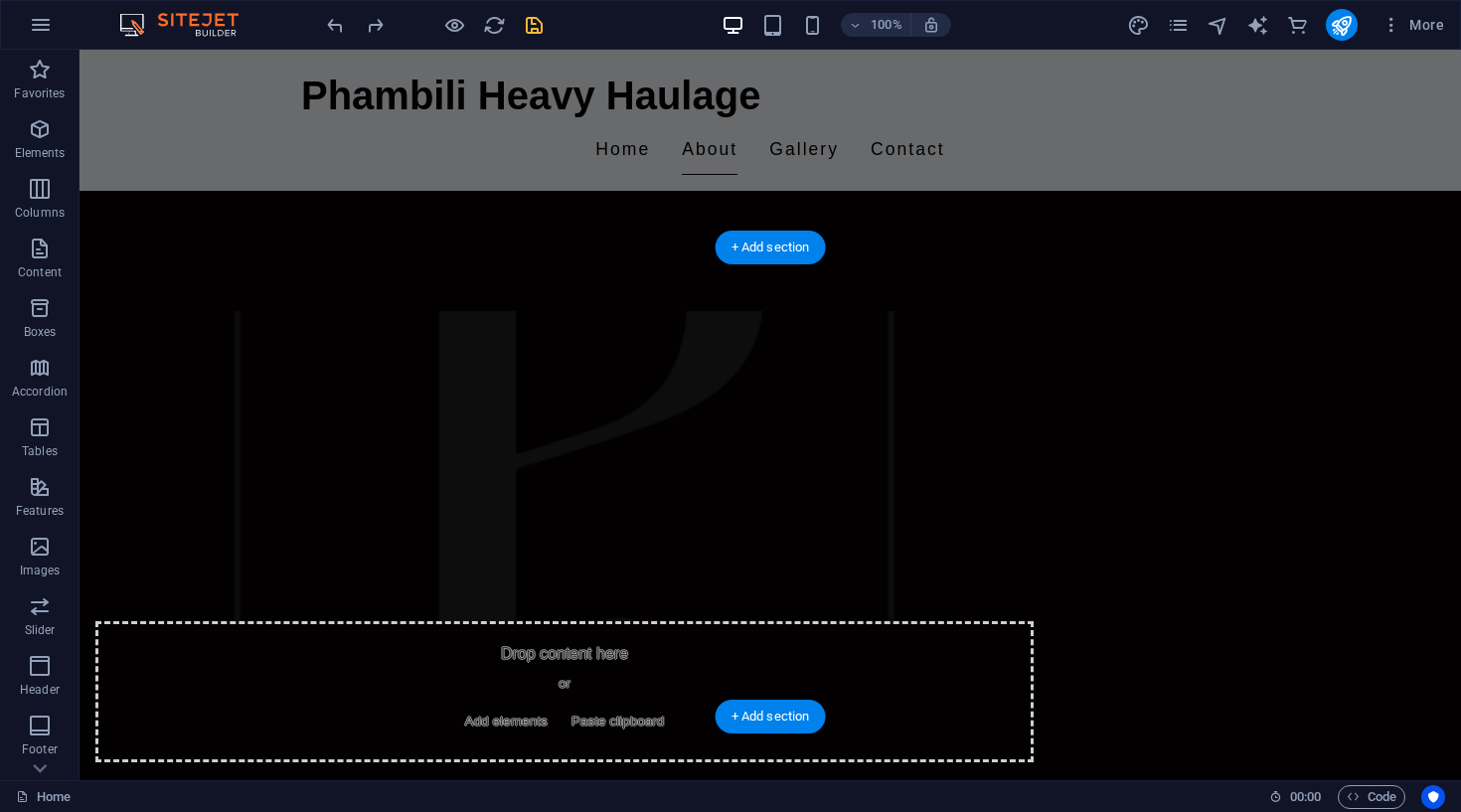 scroll, scrollTop: 235, scrollLeft: 0, axis: vertical 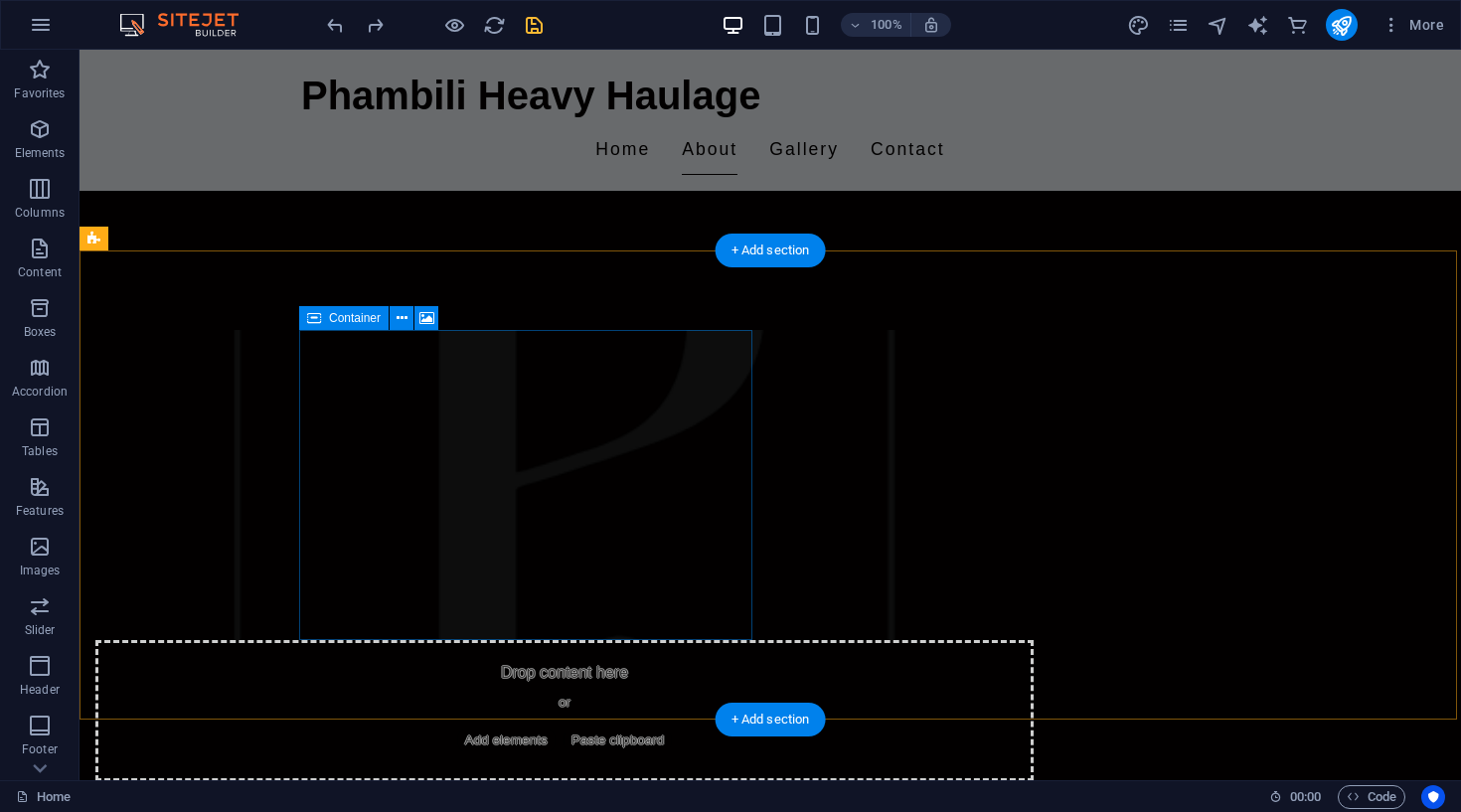 click on "Drop content here or  Add elements  Paste clipboard" at bounding box center [565, 711] 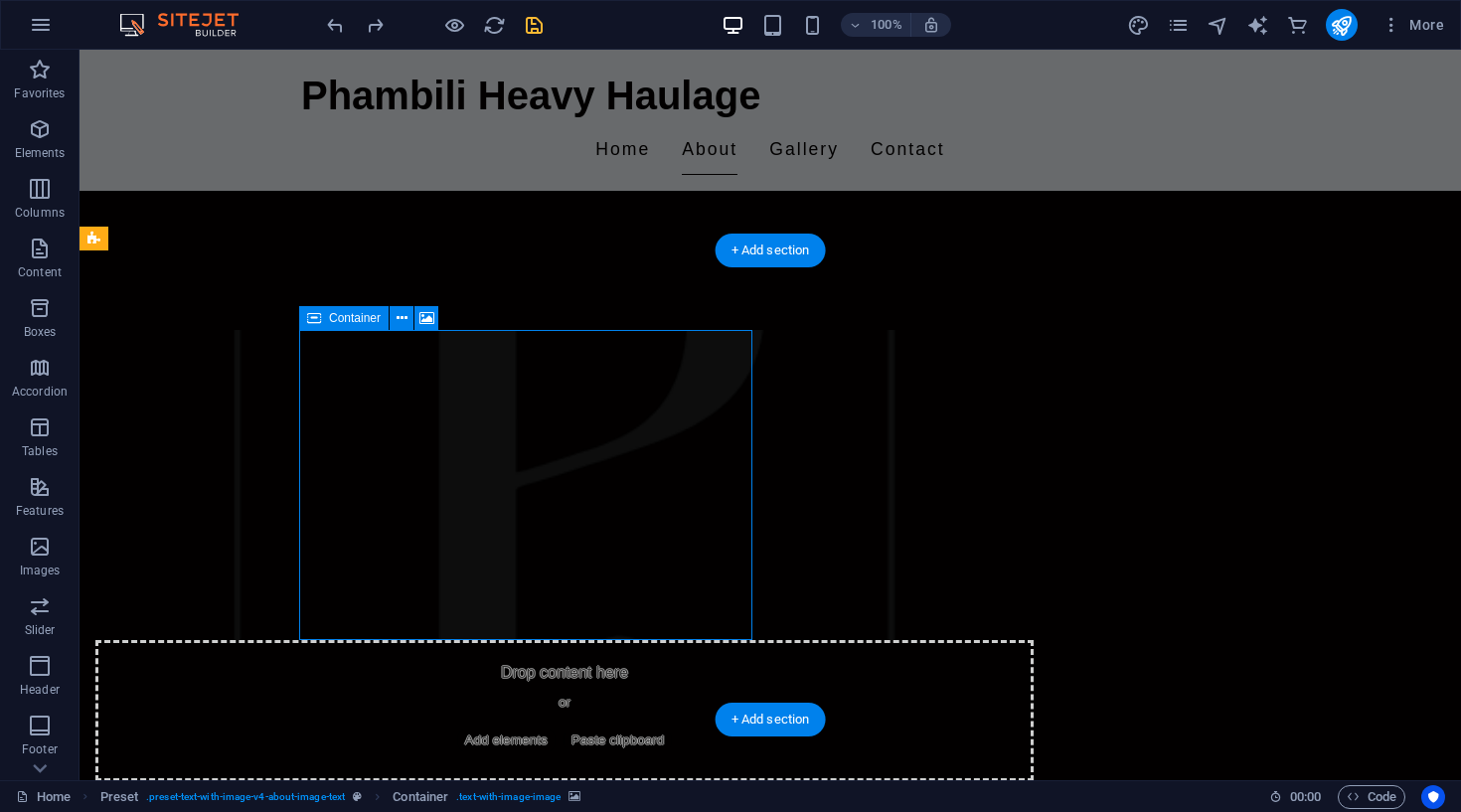 click on "Drop content here or  Add elements  Paste clipboard" at bounding box center [565, 711] 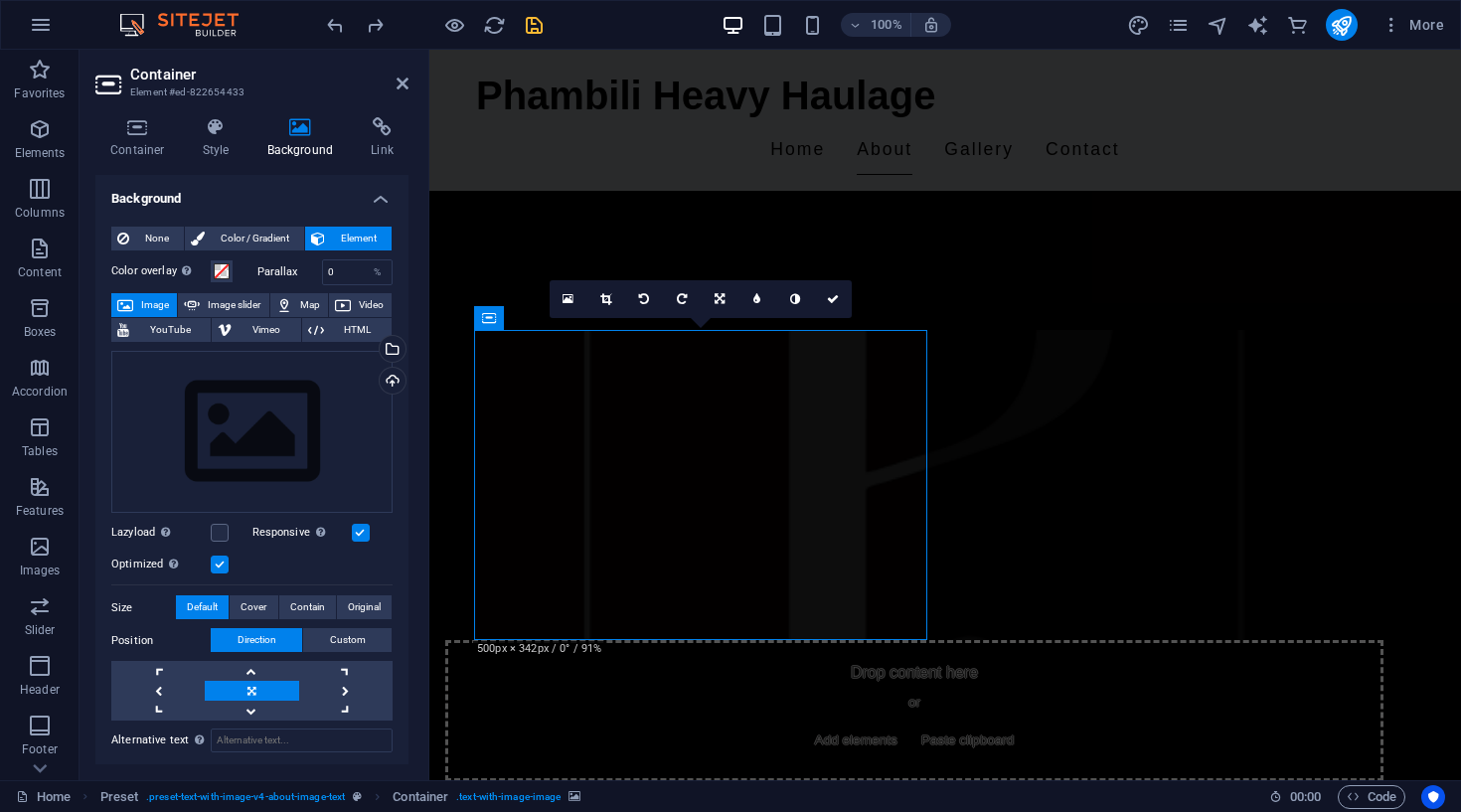 scroll, scrollTop: 0, scrollLeft: 0, axis: both 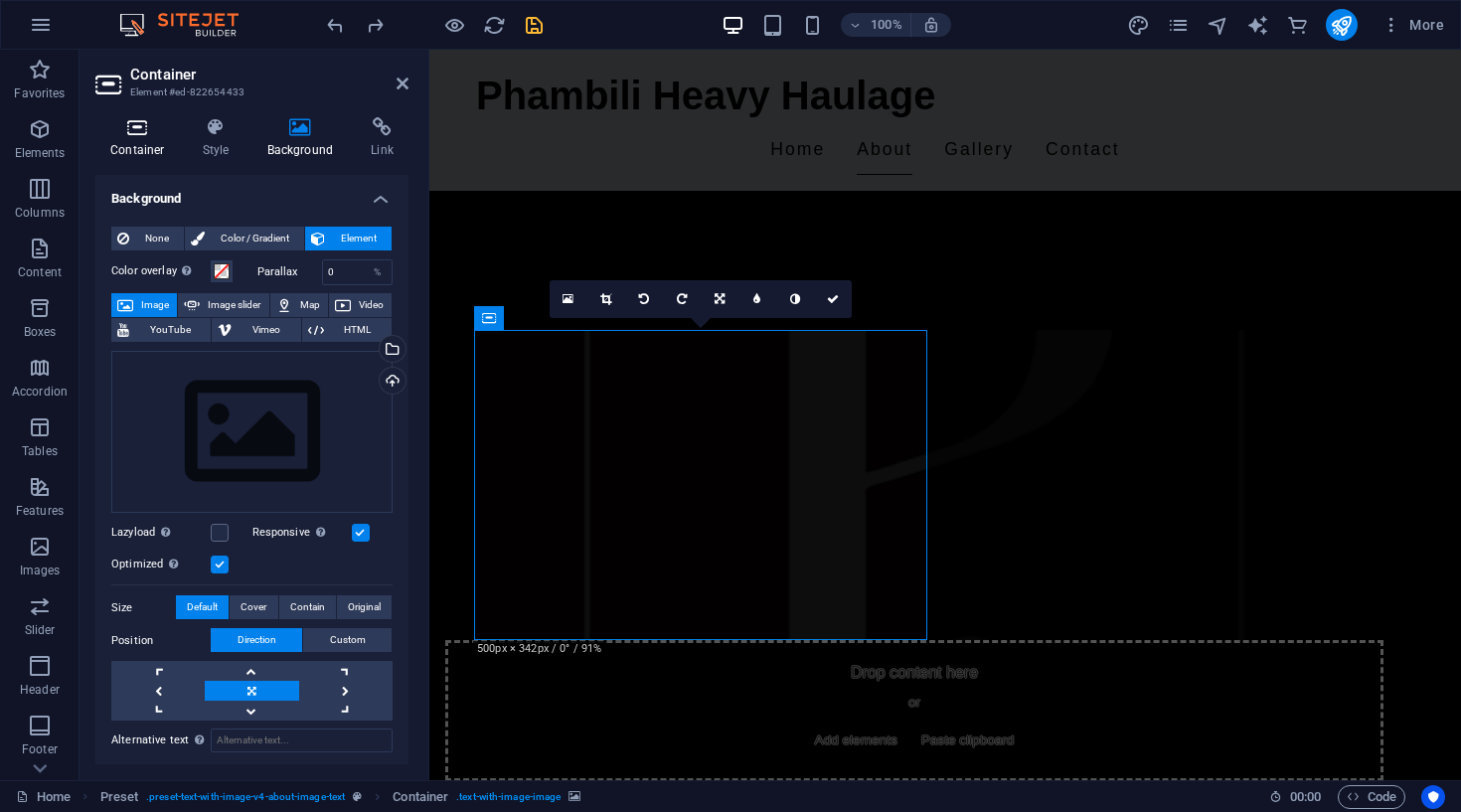 click at bounding box center [137, 127] 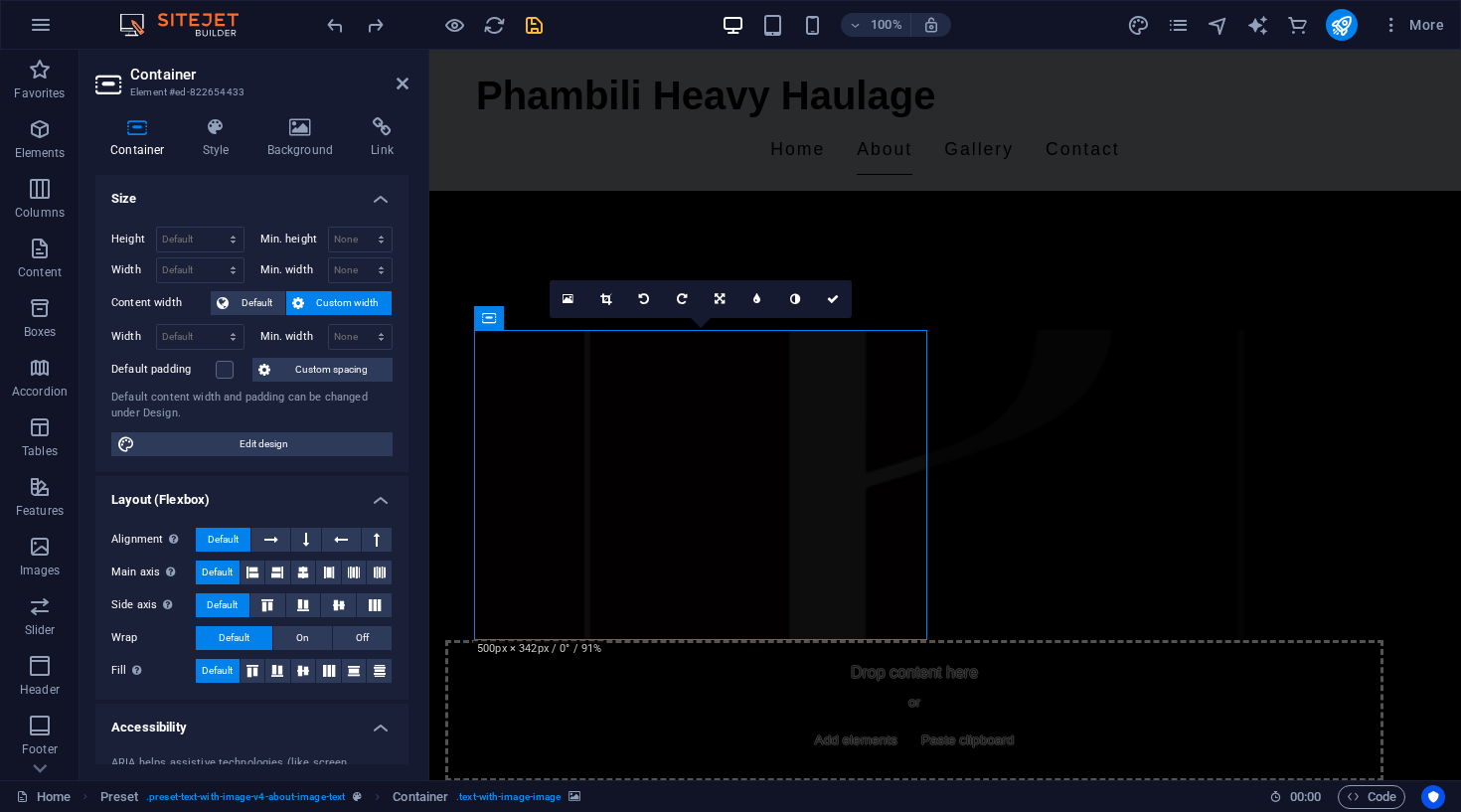 scroll, scrollTop: 0, scrollLeft: 0, axis: both 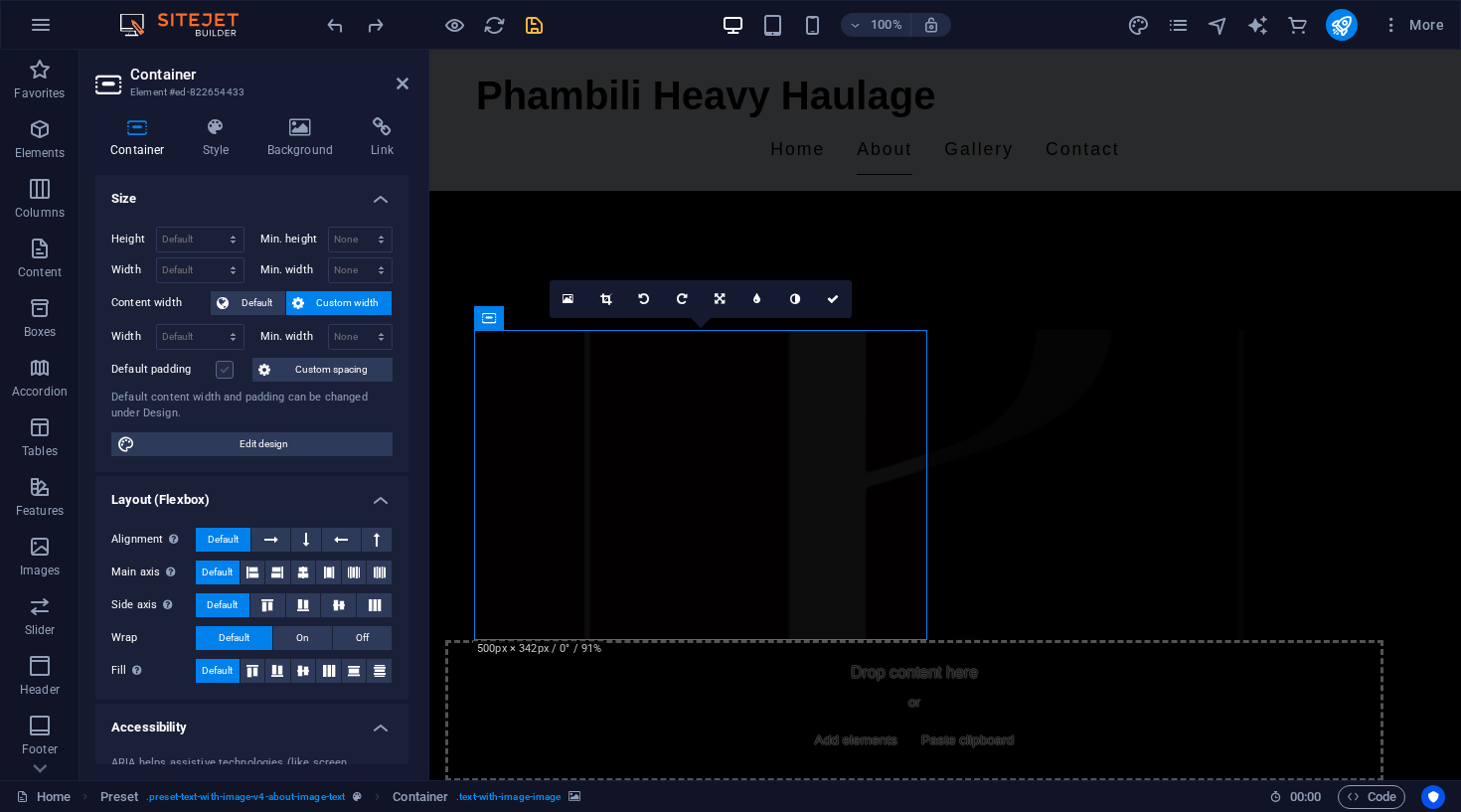 click at bounding box center (225, 370) 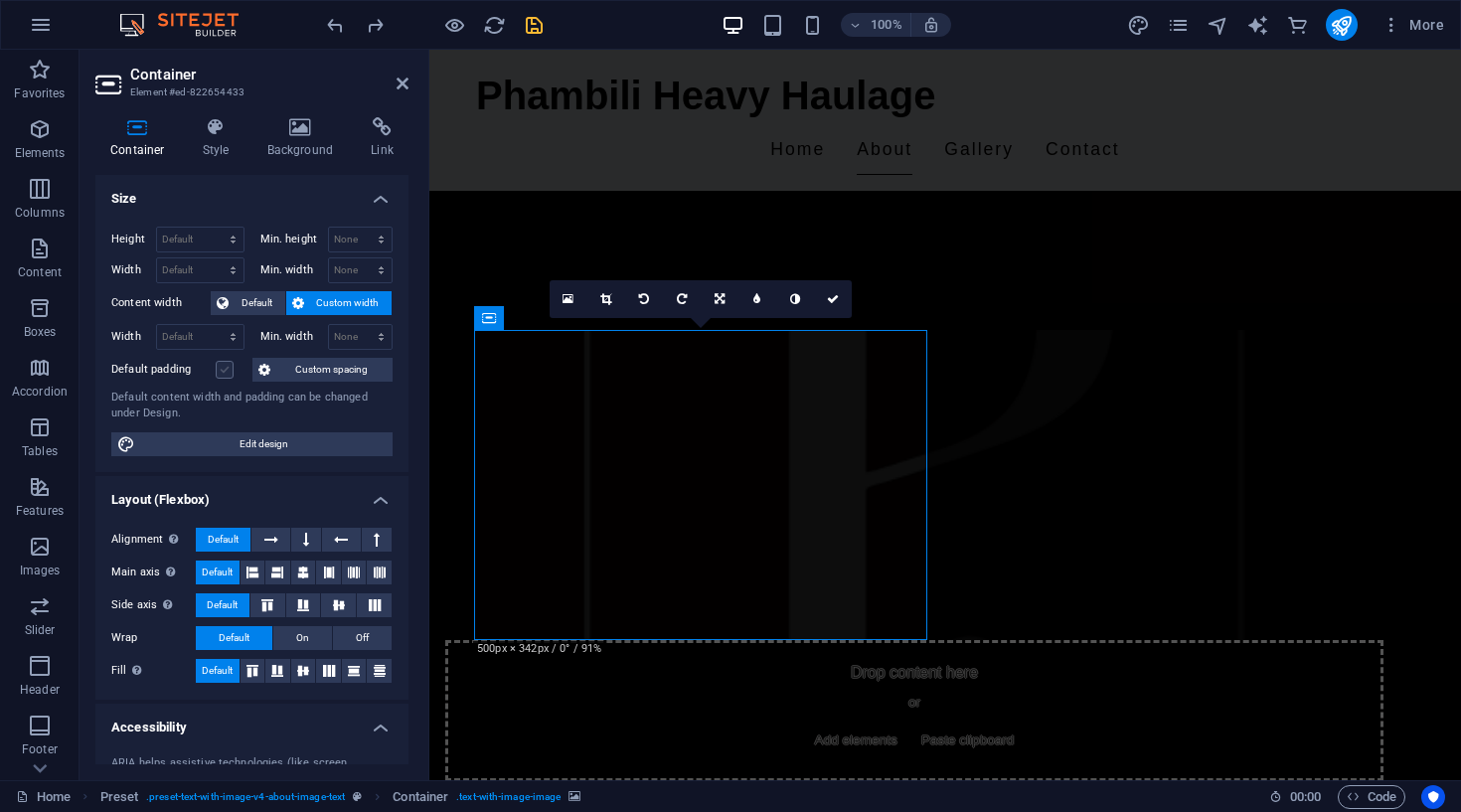 click on "Default padding" at bounding box center (0, 0) 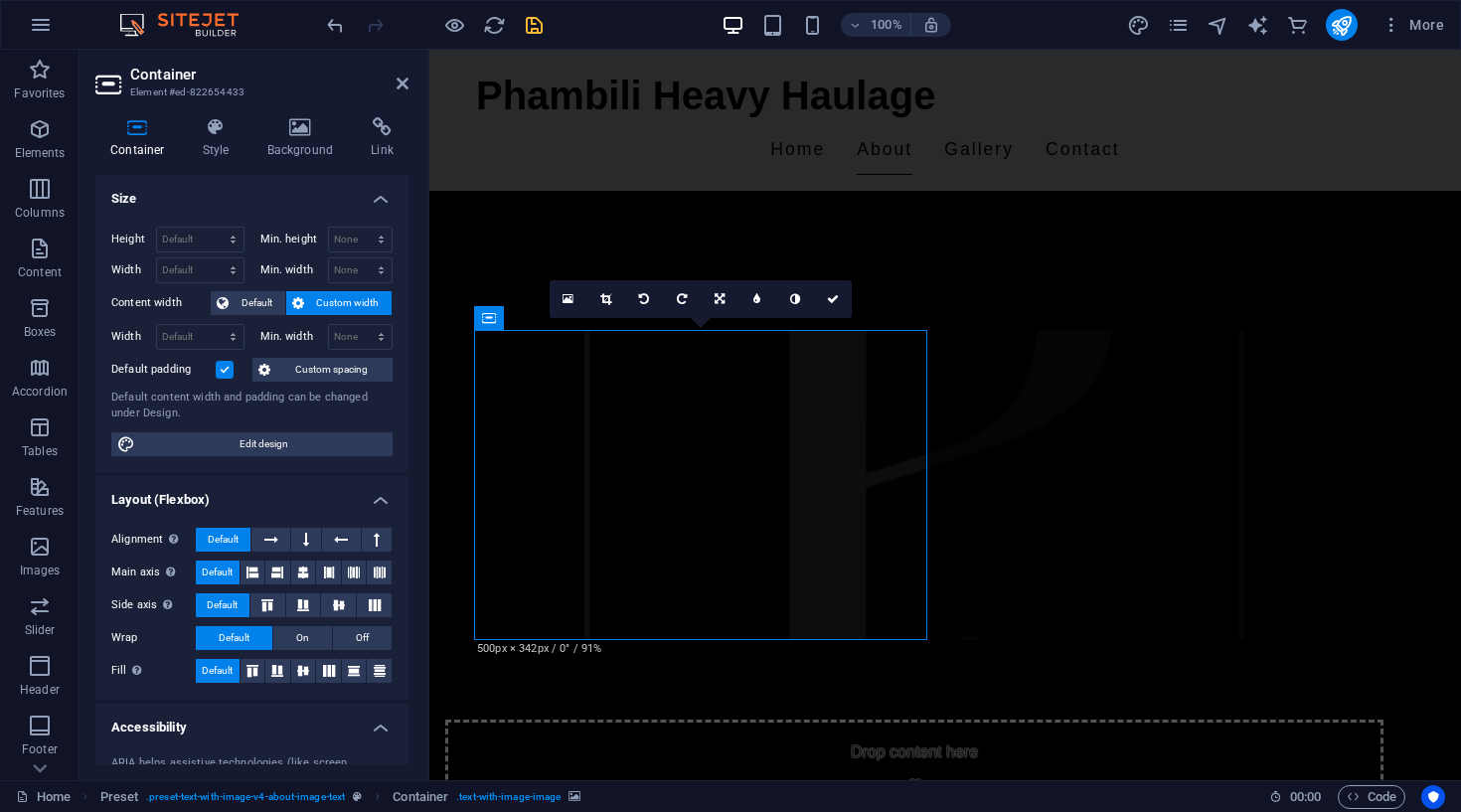 click at bounding box center [225, 370] 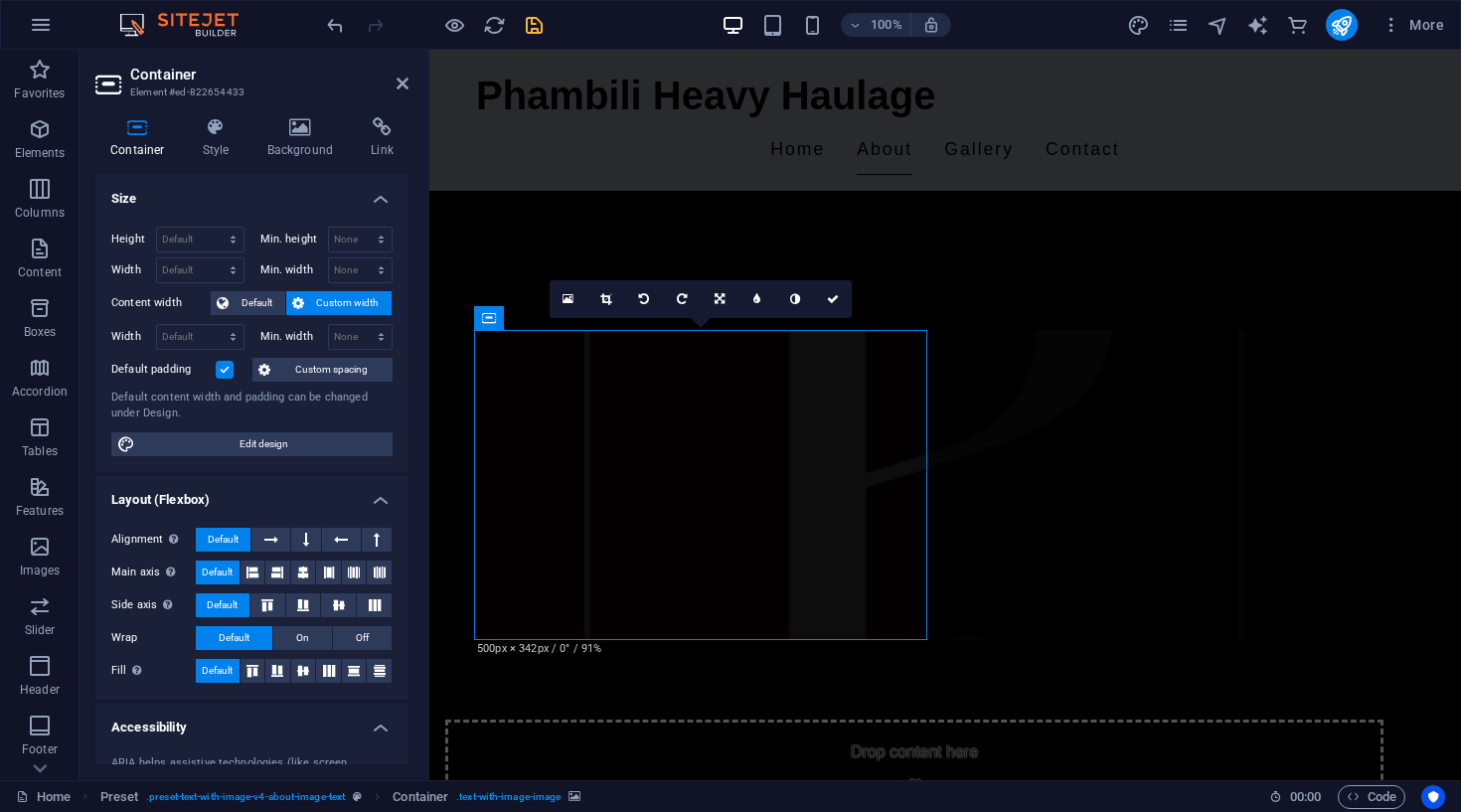 click on "Default padding" at bounding box center (0, 0) 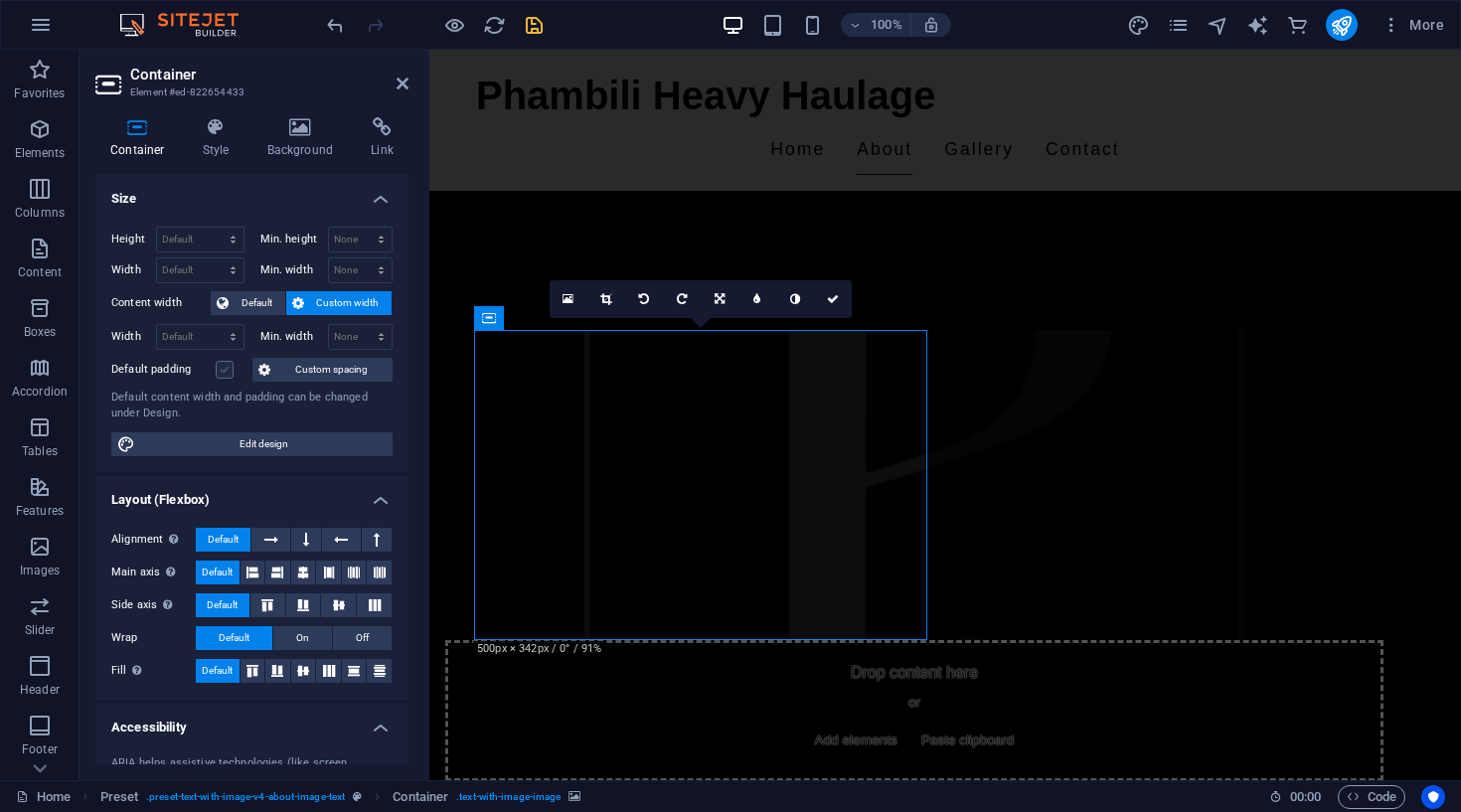 click at bounding box center (225, 370) 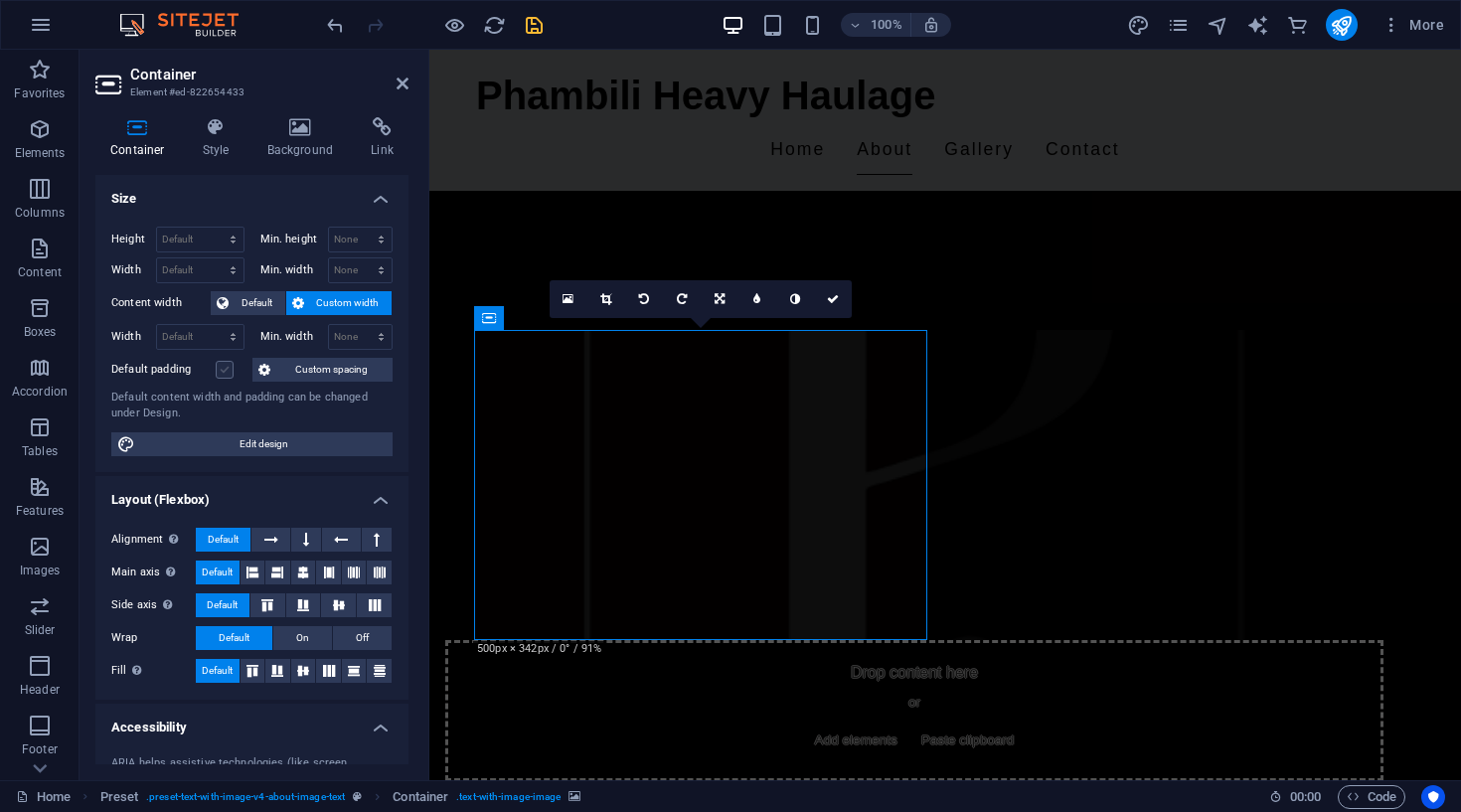 click on "Default padding" at bounding box center [0, 0] 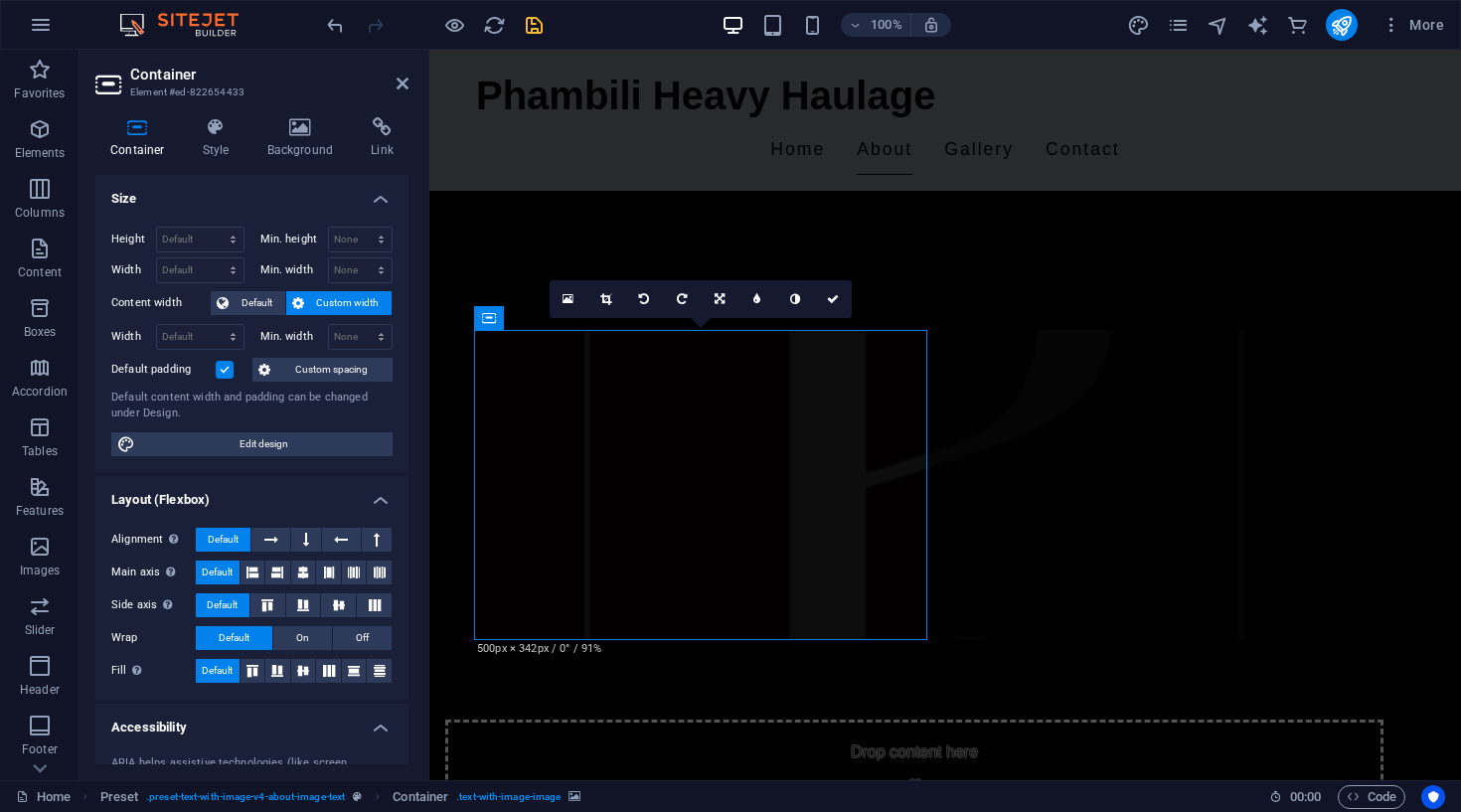 click at bounding box center [225, 370] 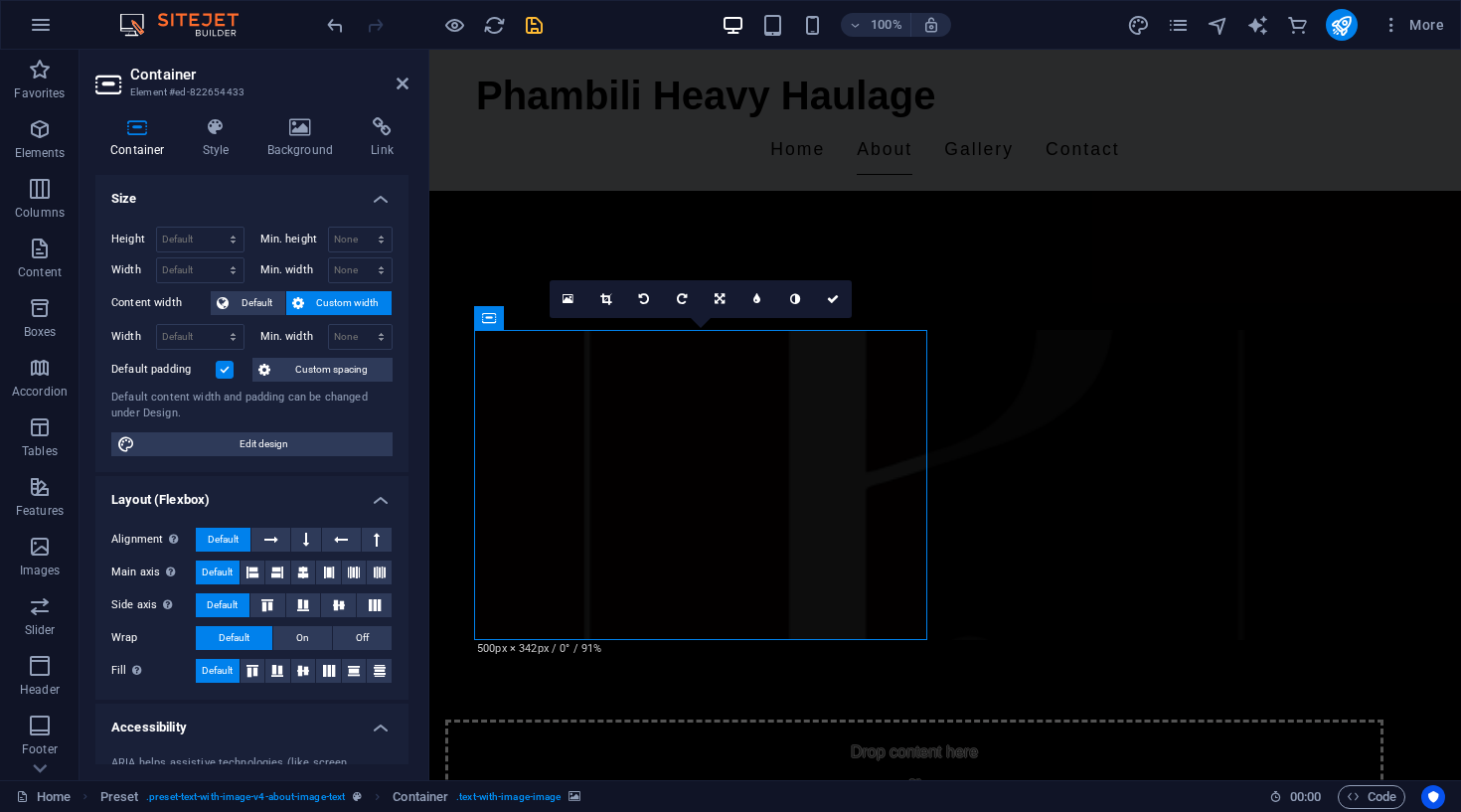 click on "Default padding" at bounding box center [0, 0] 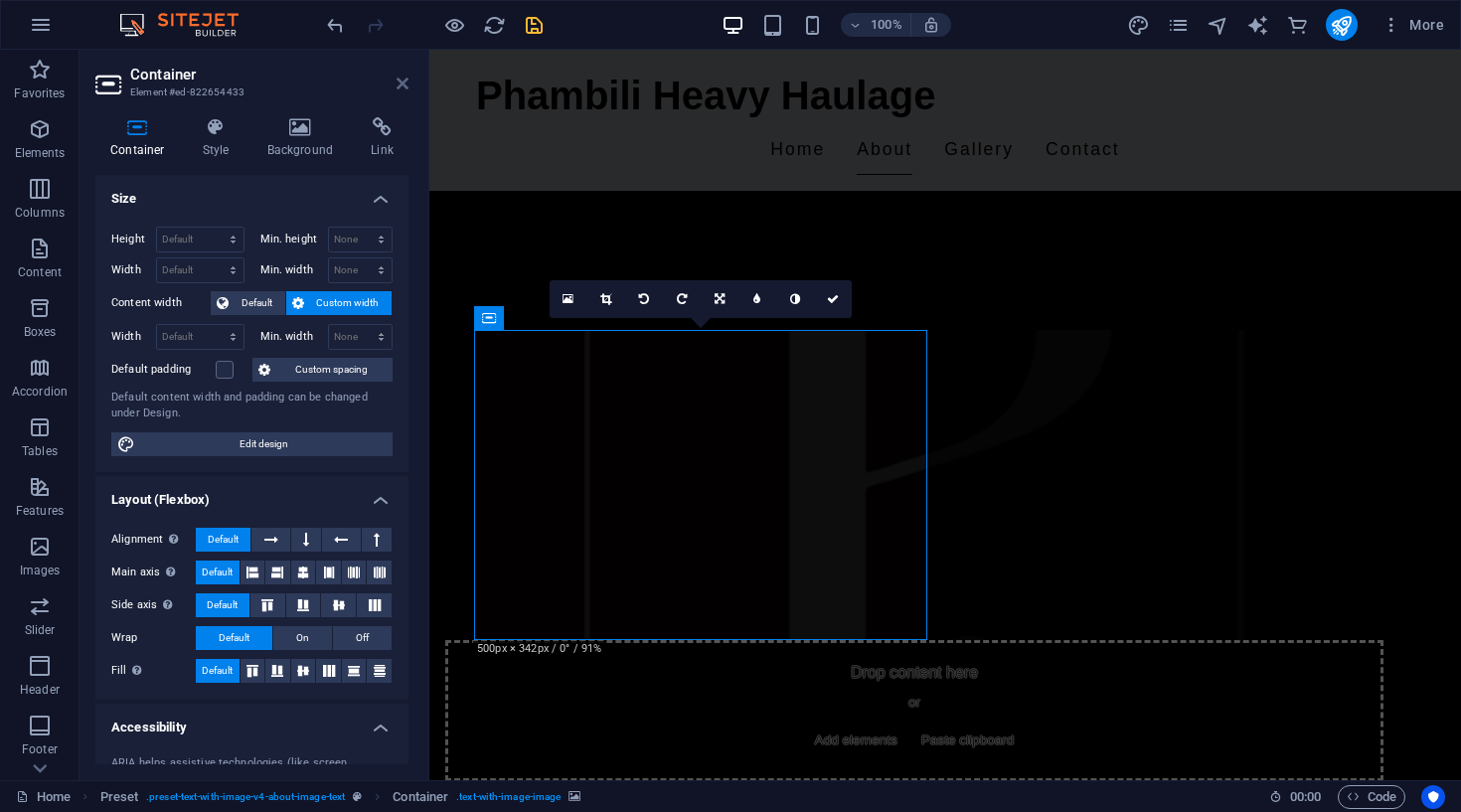 click at bounding box center [403, 83] 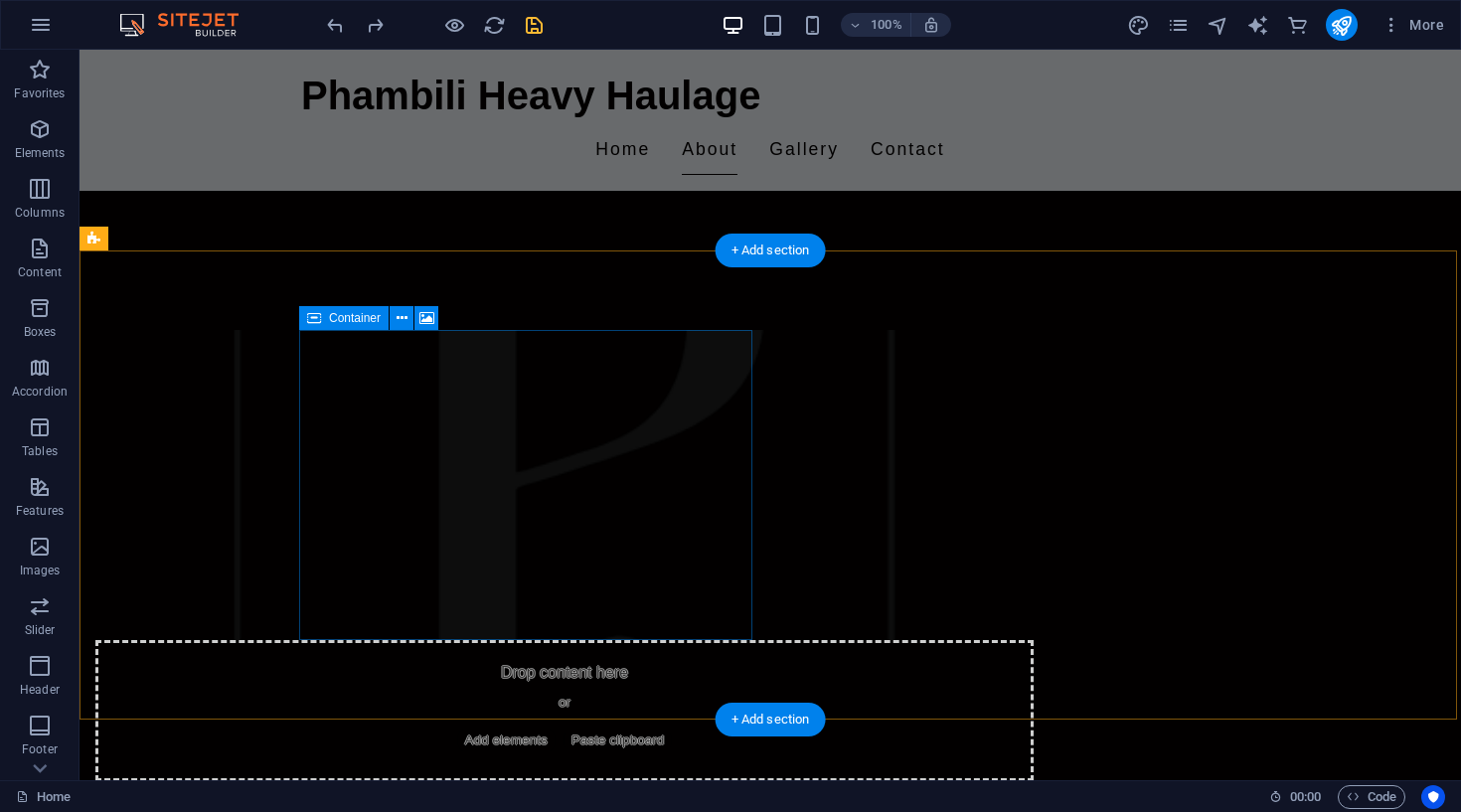 click on "Drop content here or  Add elements  Paste clipboard" at bounding box center (565, 711) 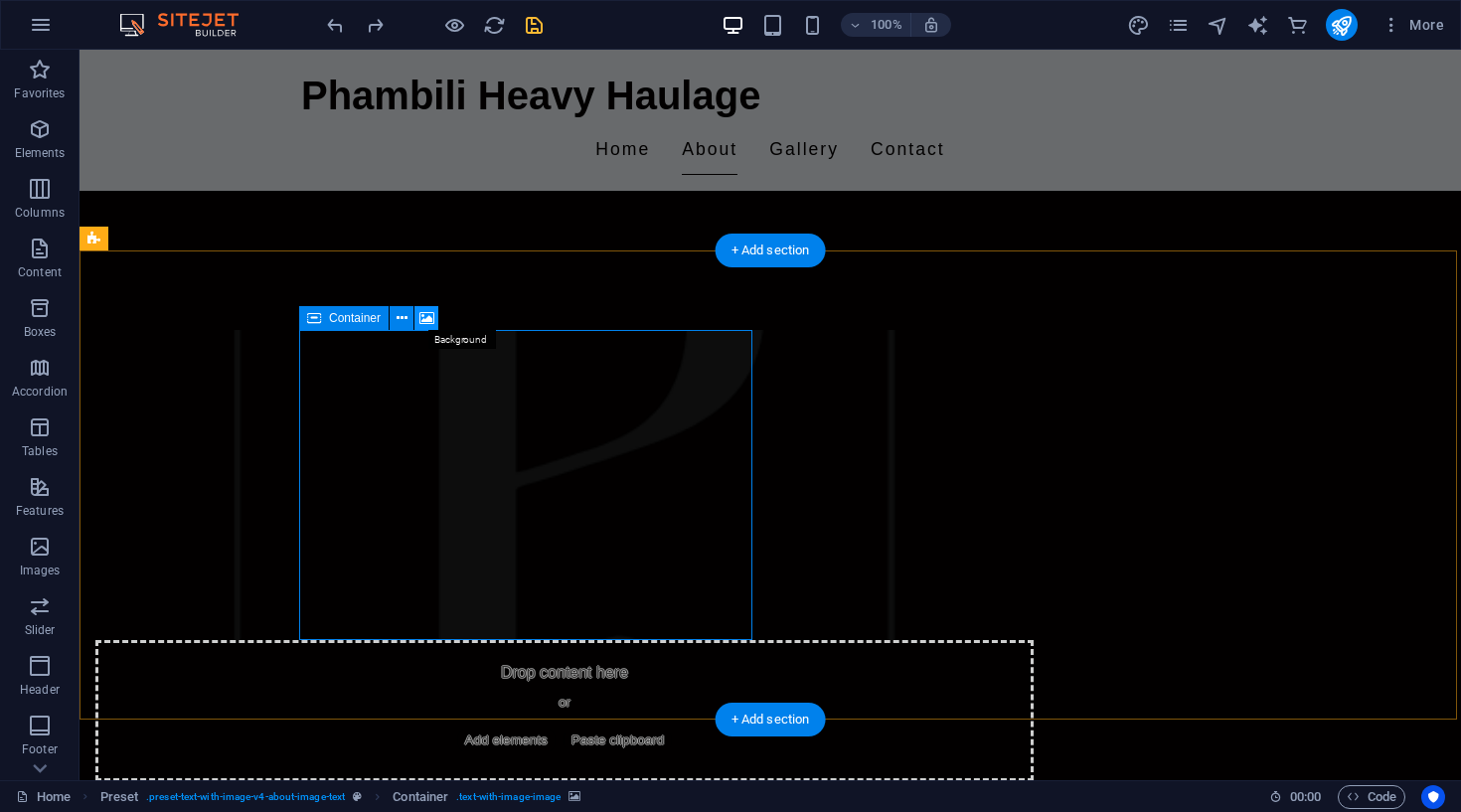 click at bounding box center [426, 318] 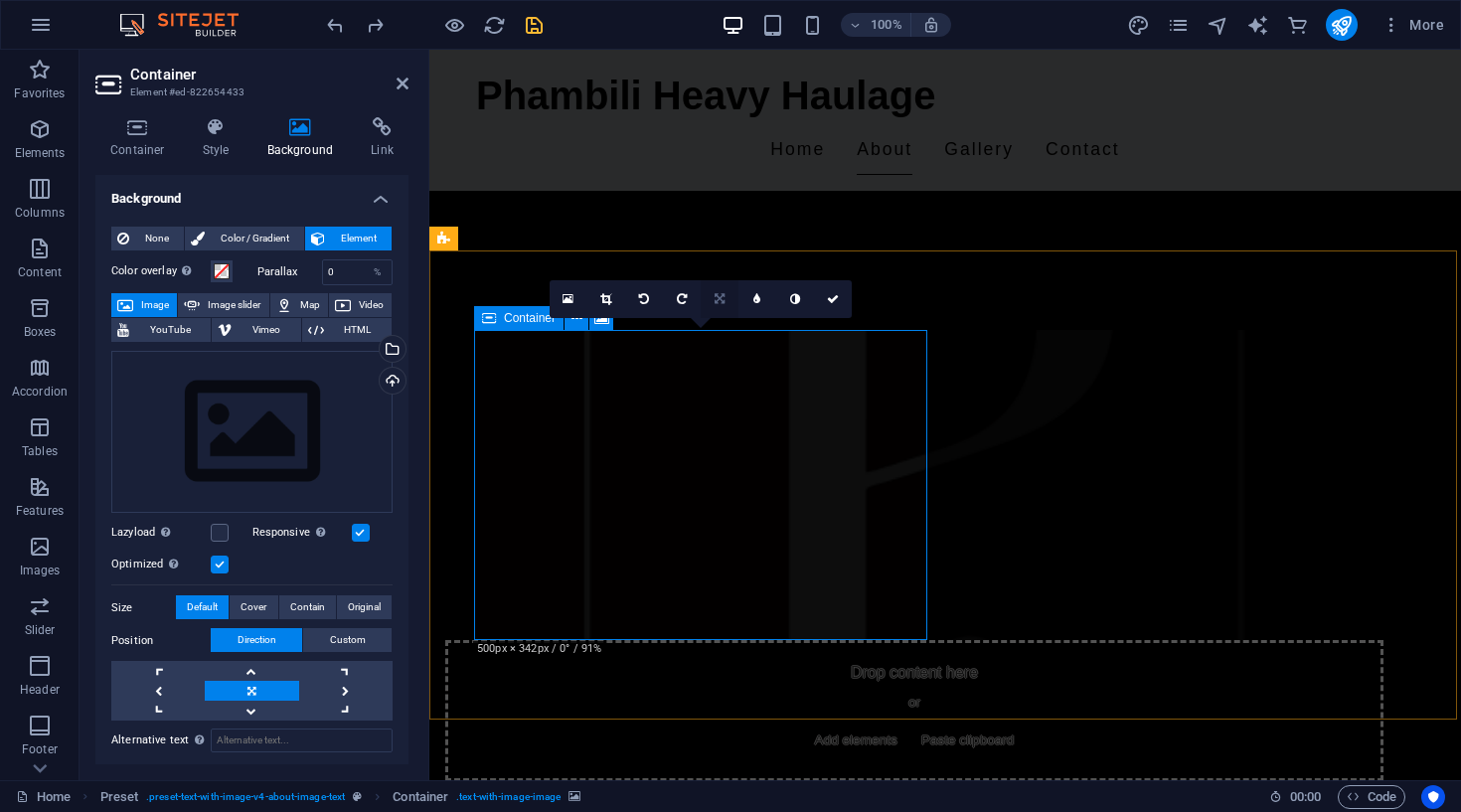 click at bounding box center (720, 299) 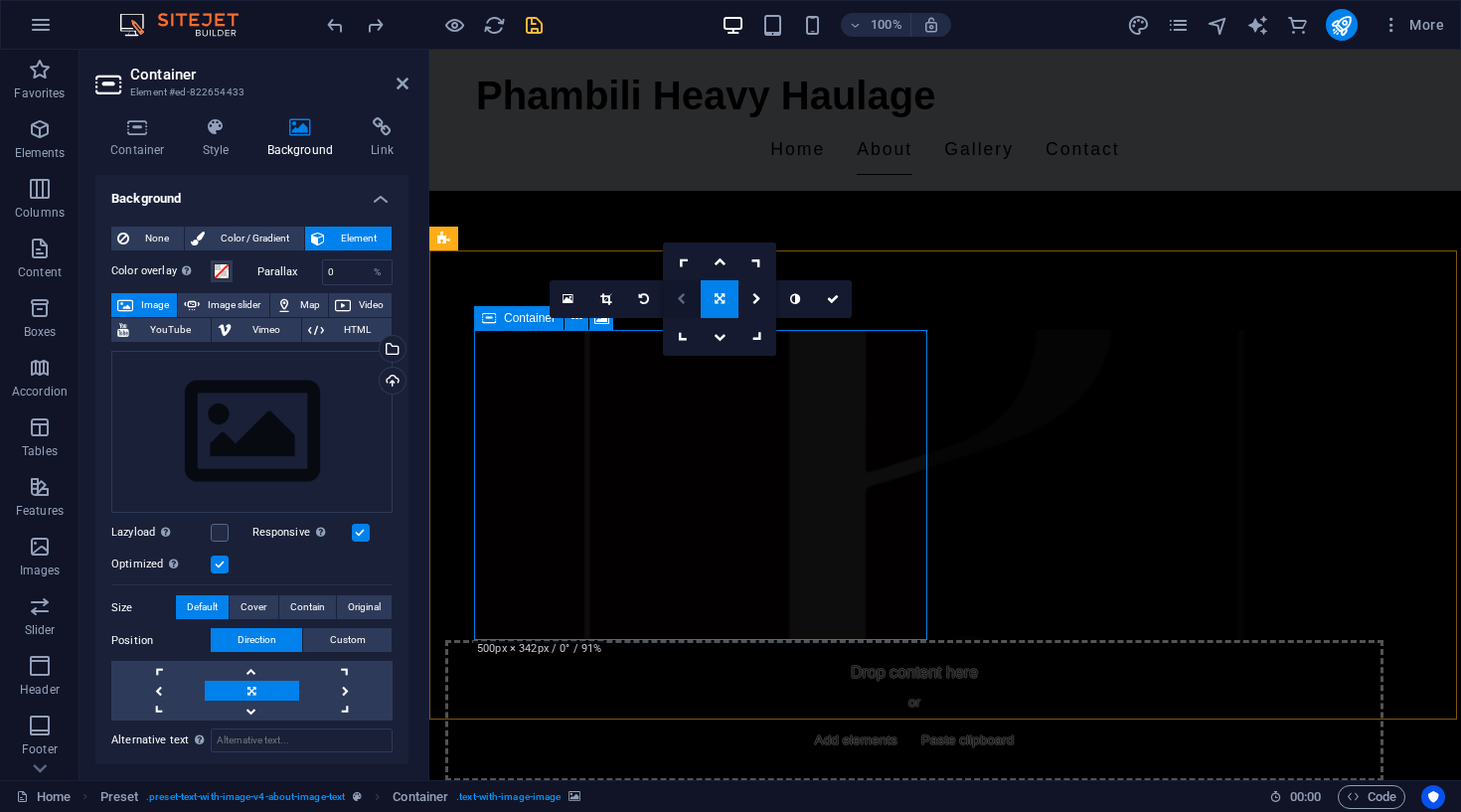 click at bounding box center [682, 299] 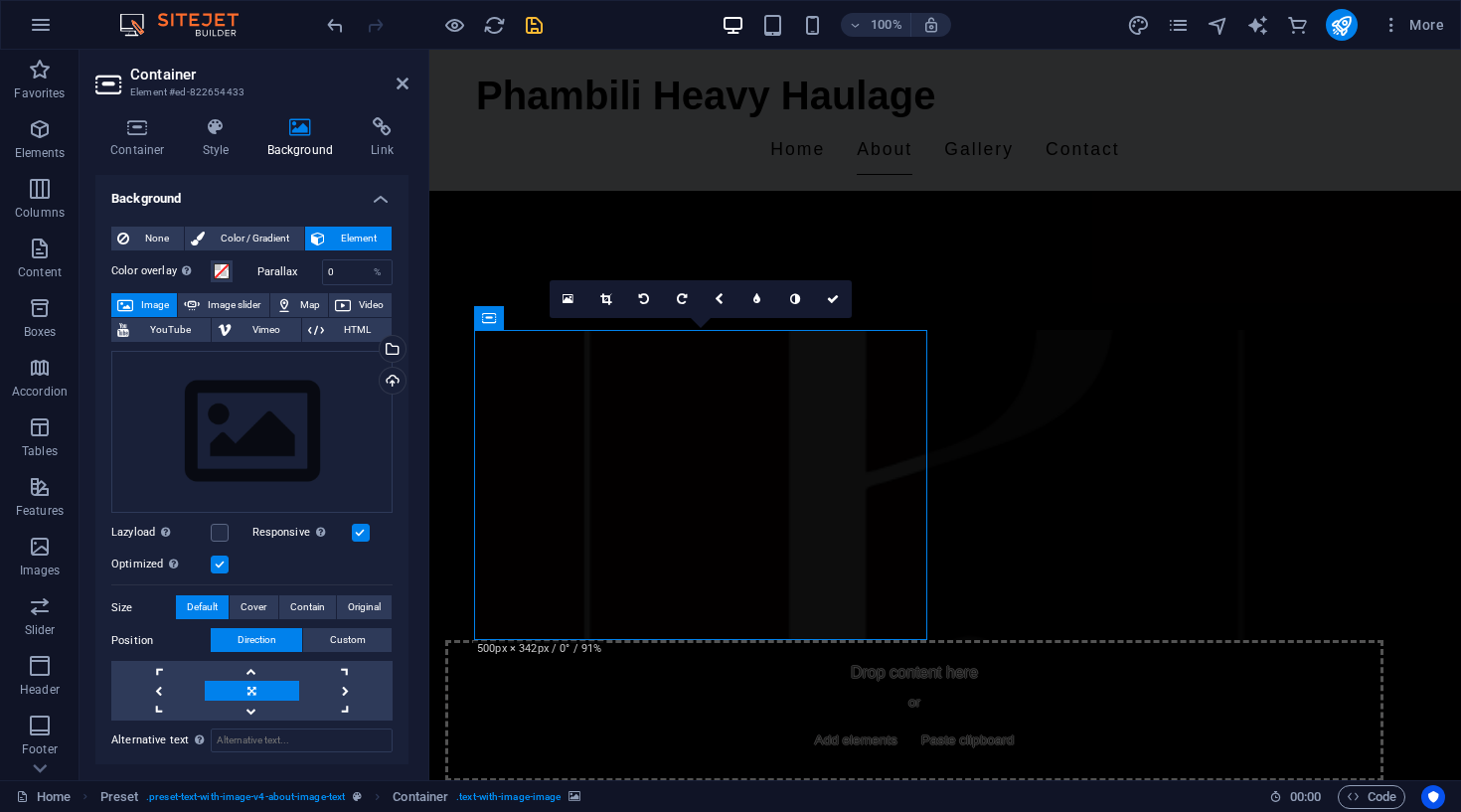 click at bounding box center (914, 485) 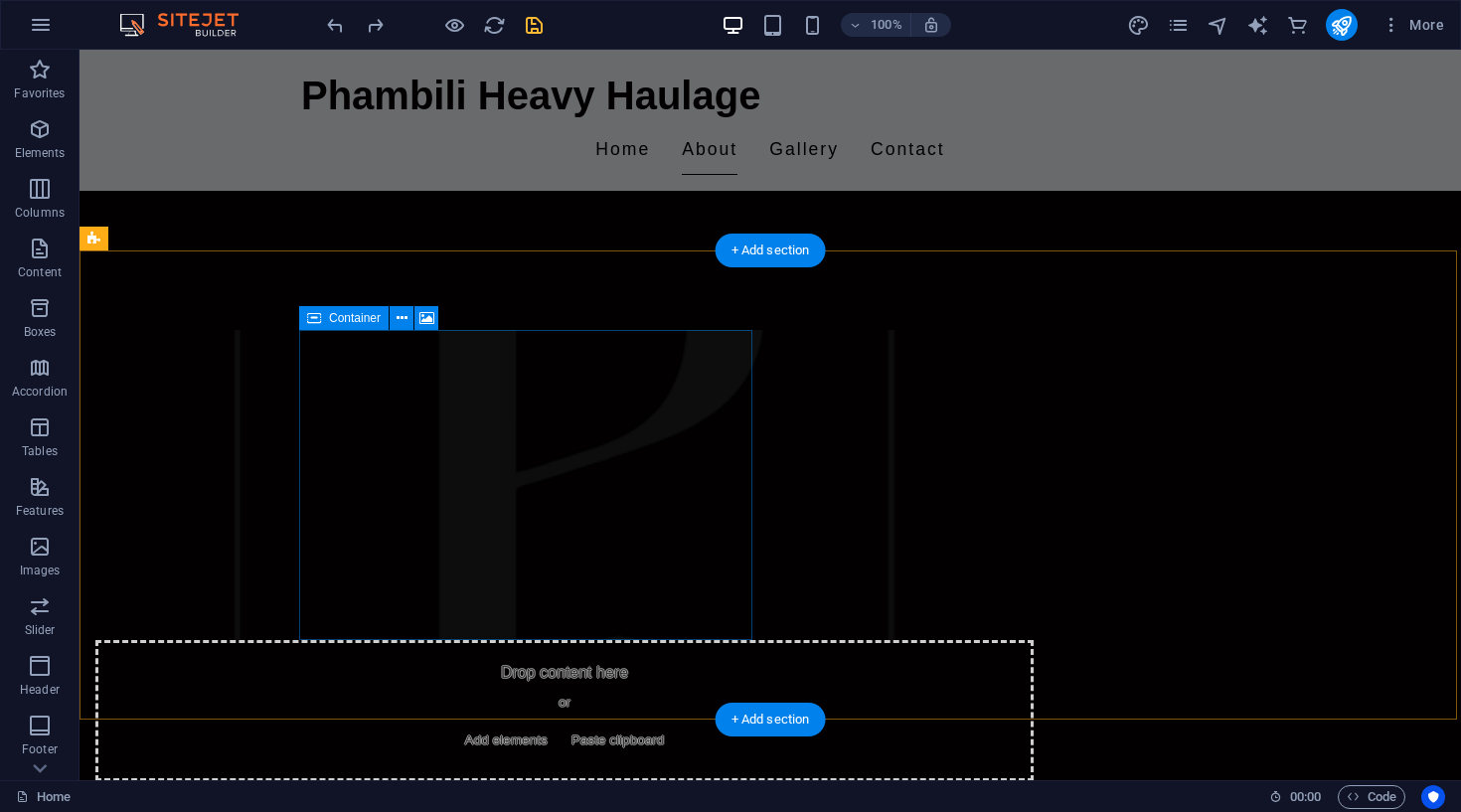 click on "Drop content here or  Add elements  Paste clipboard" at bounding box center [565, 711] 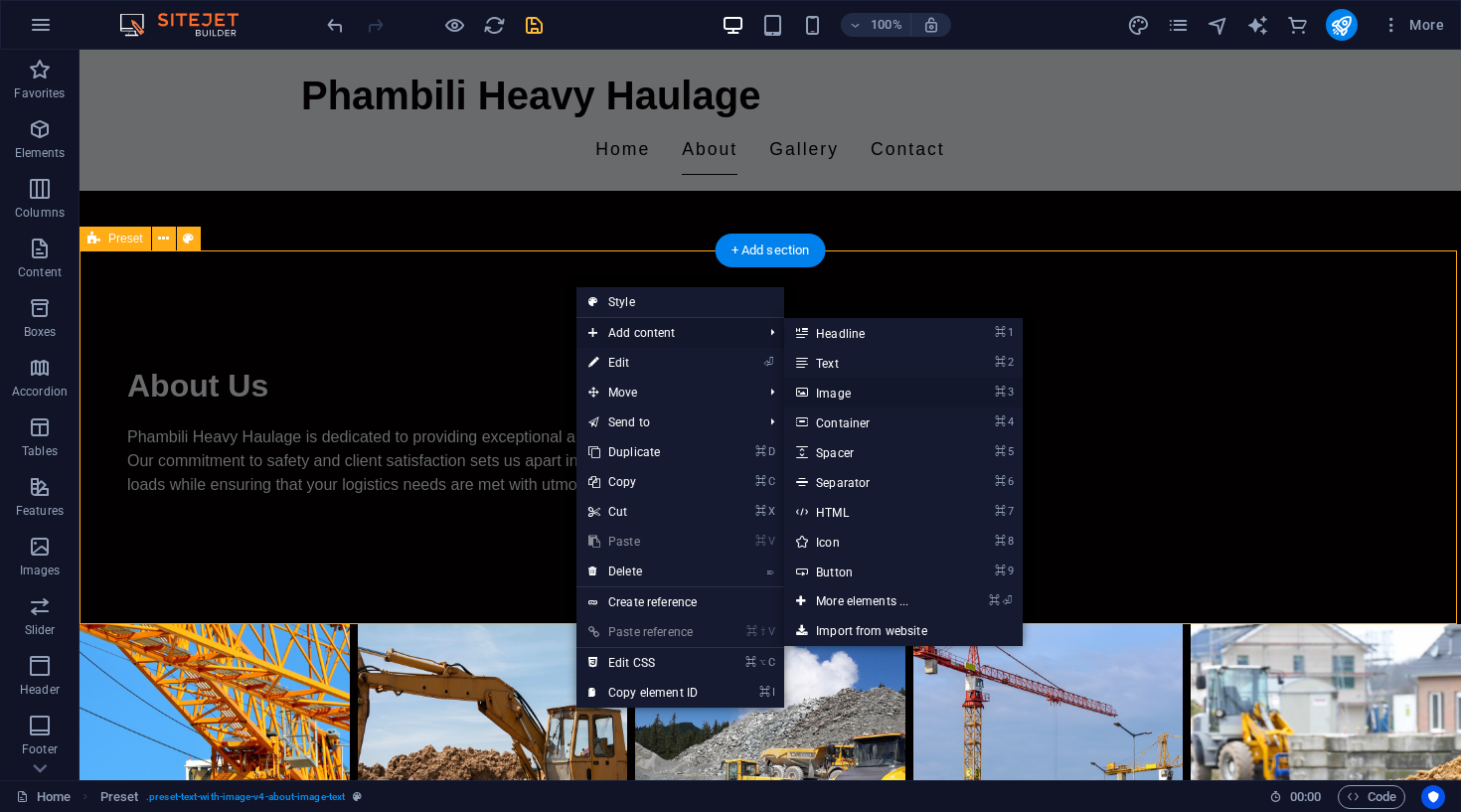 click on "⌘ 3  Image" at bounding box center (866, 393) 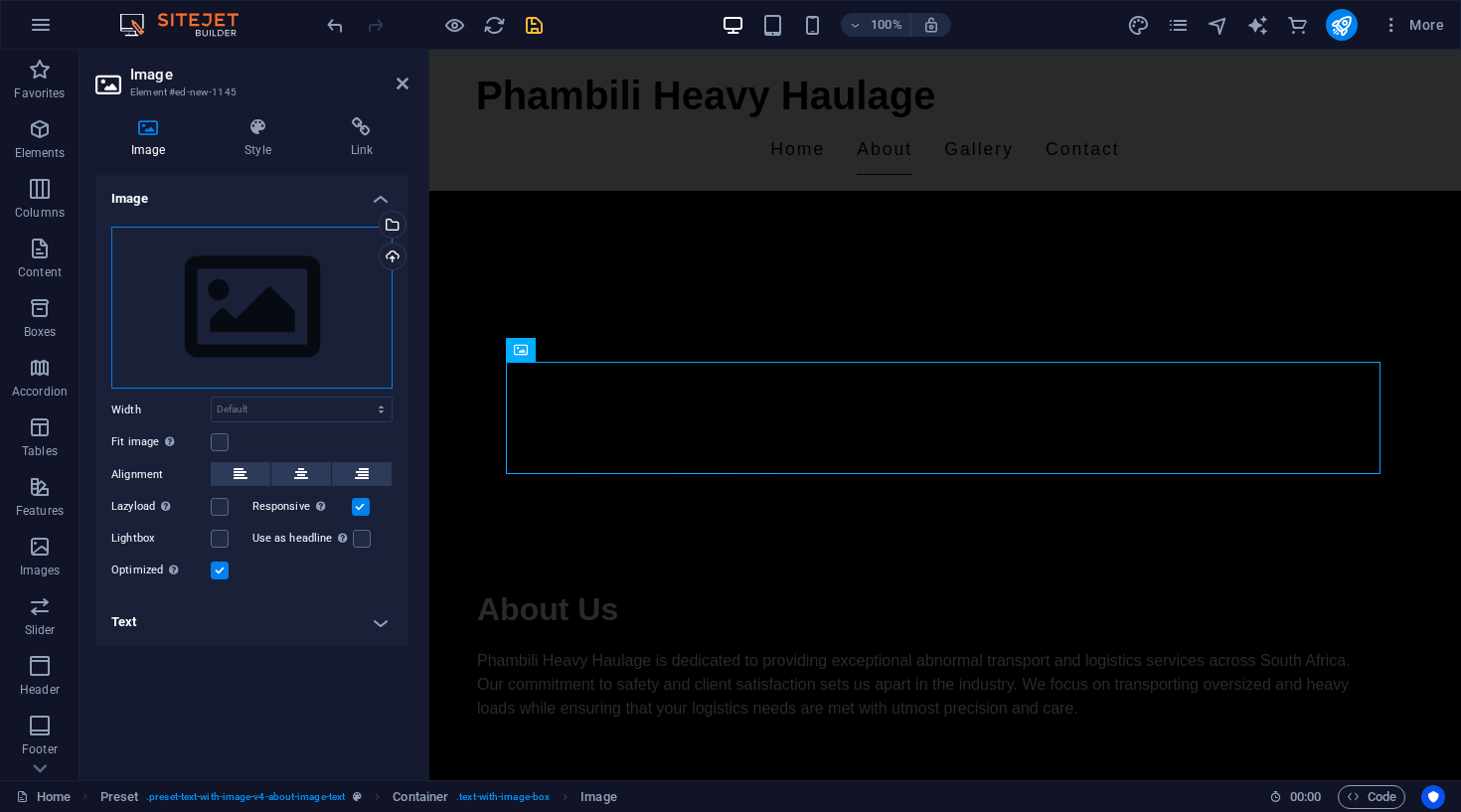 click on "Drag files here, click to choose files or select files from Files or our free stock photos & videos" at bounding box center [251, 308] 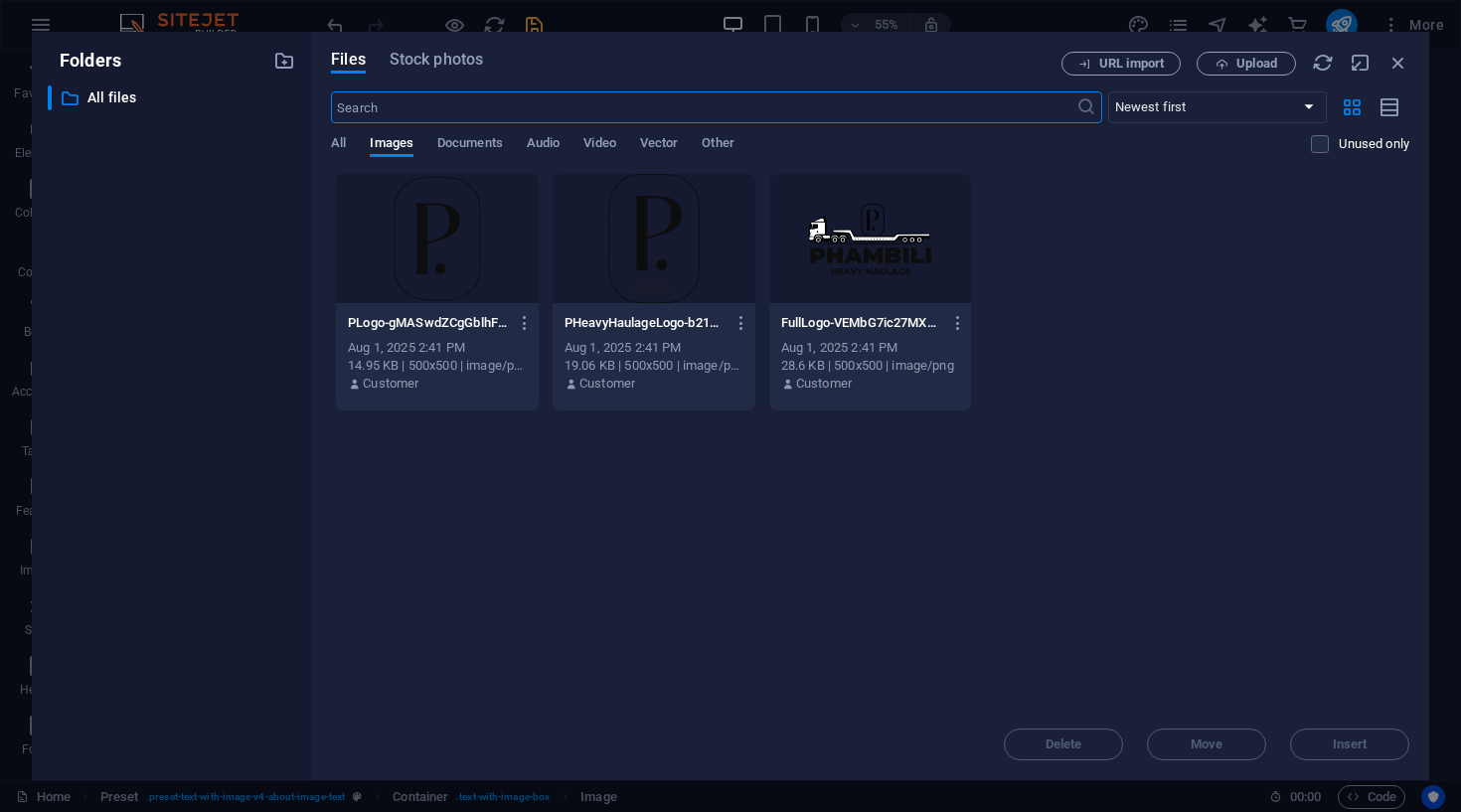 click at bounding box center (871, 239) 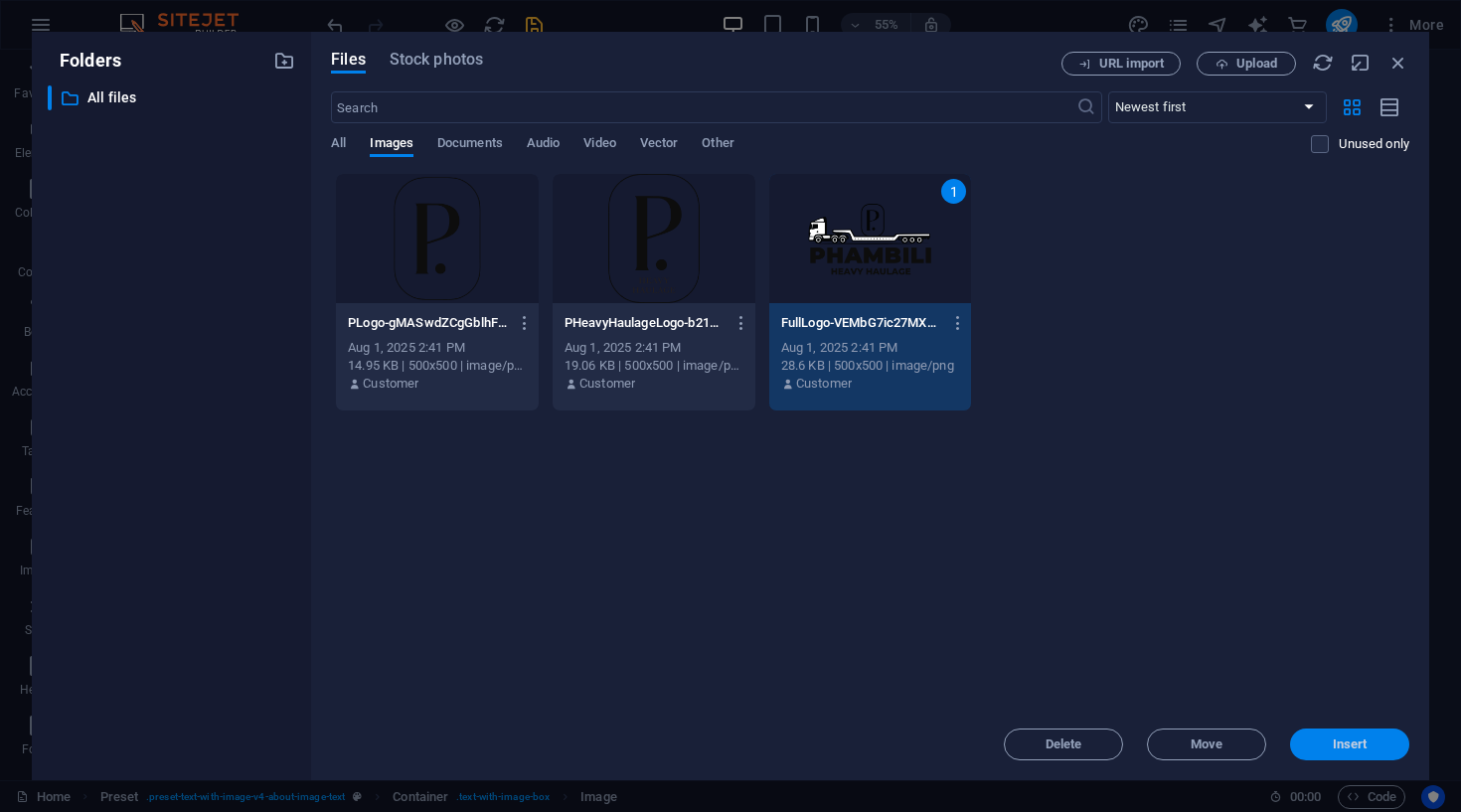 click on "Insert" at bounding box center [1350, 744] 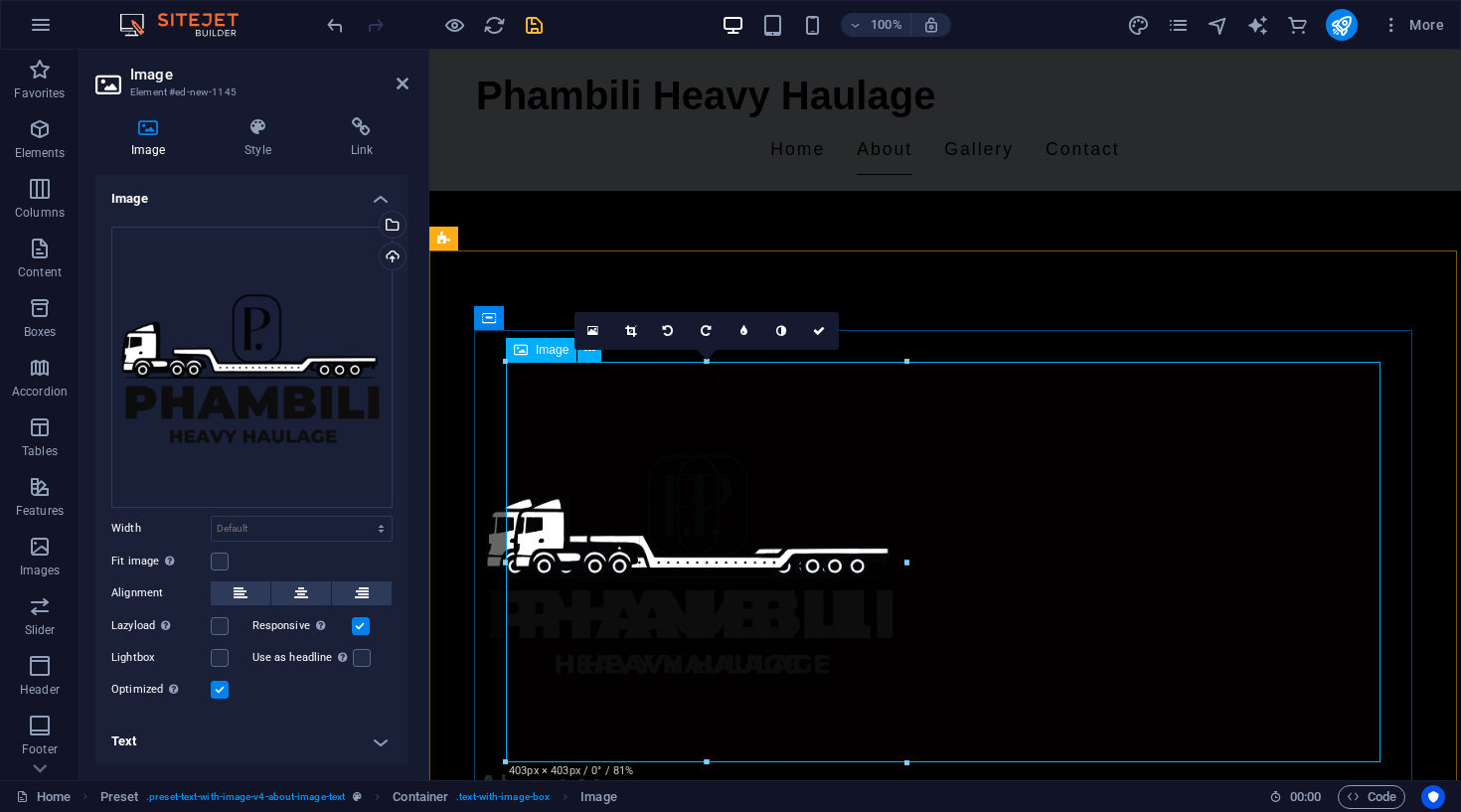 drag, startPoint x: 754, startPoint y: 486, endPoint x: 900, endPoint y: 460, distance: 148.297 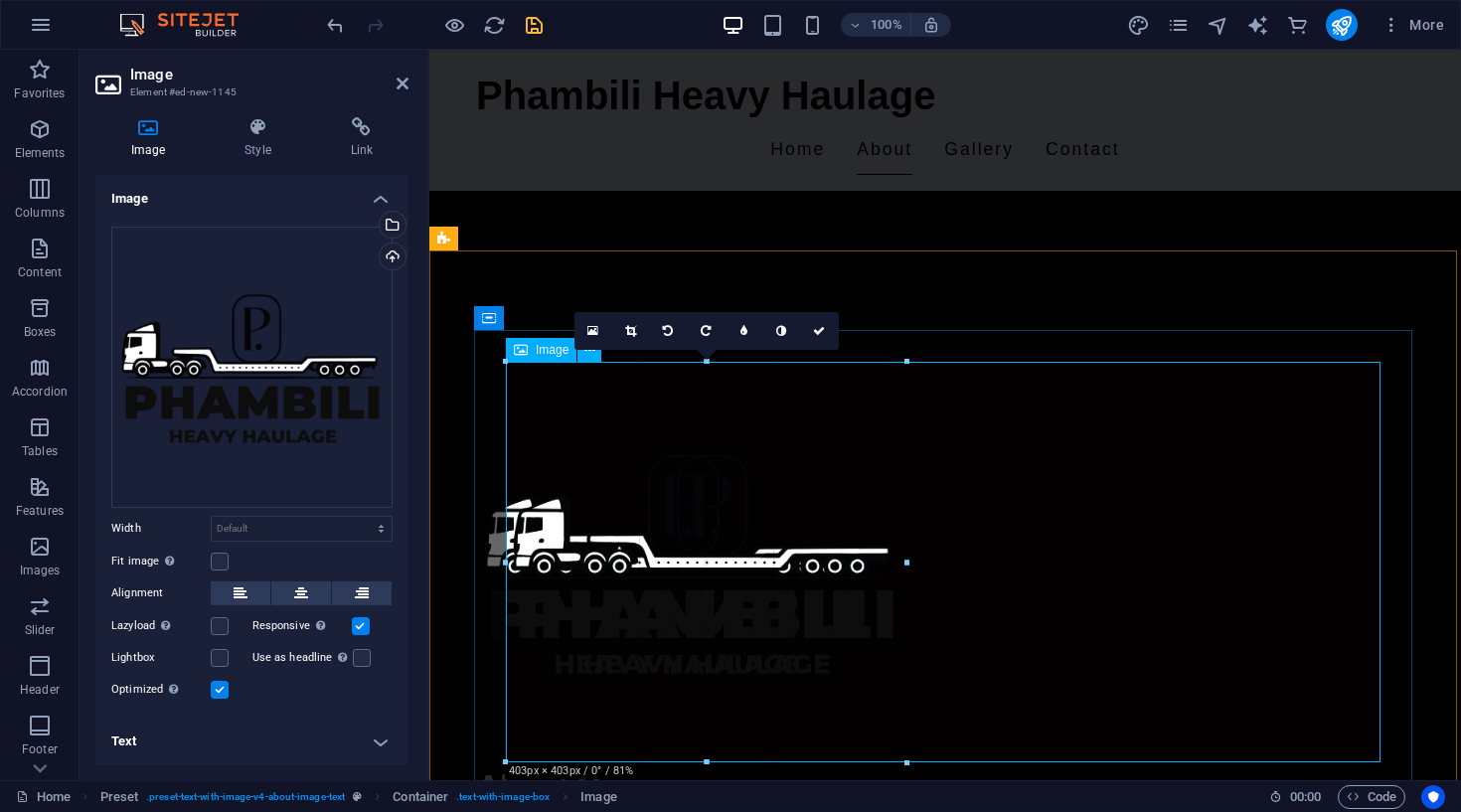 type on "403" 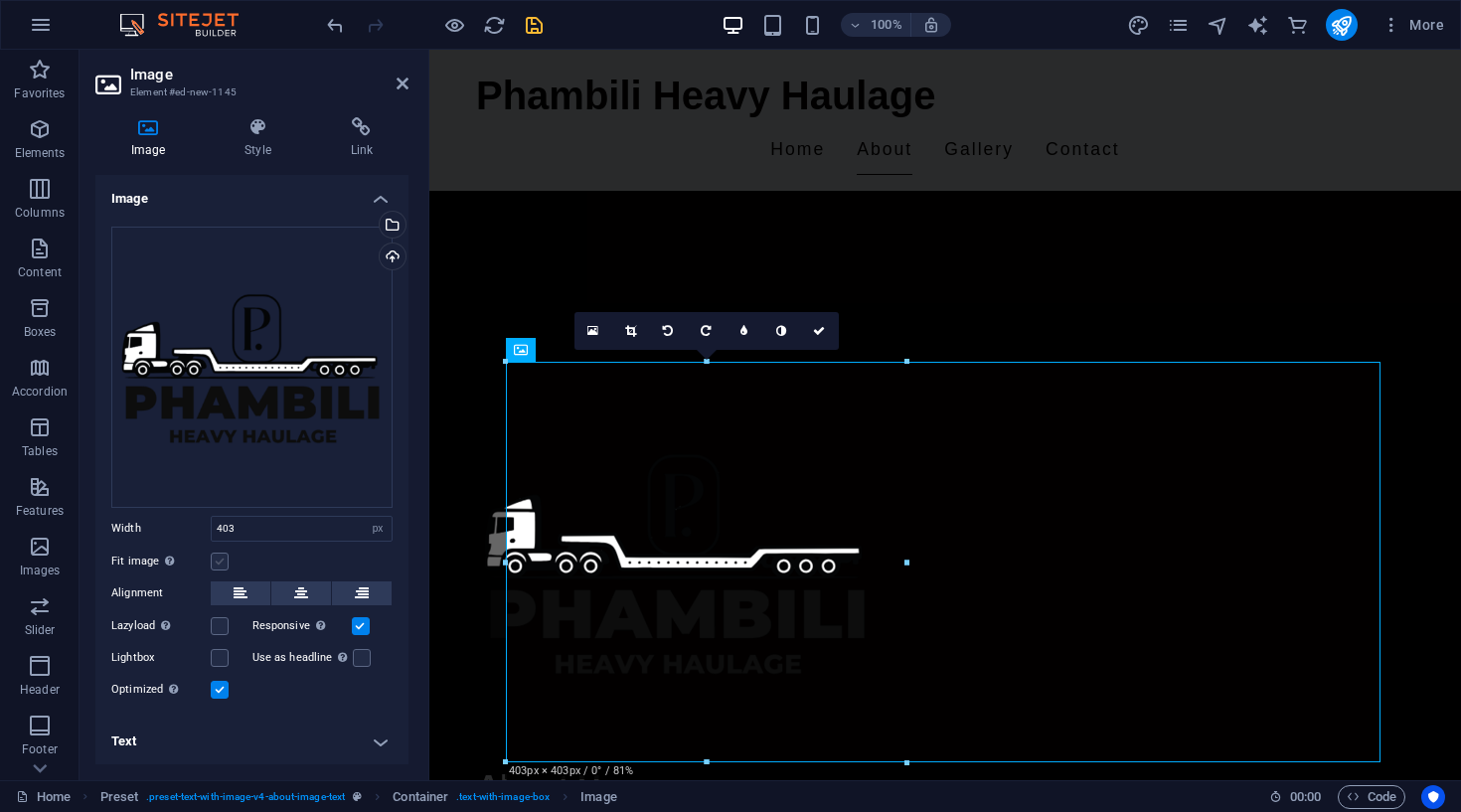 click at bounding box center (220, 562) 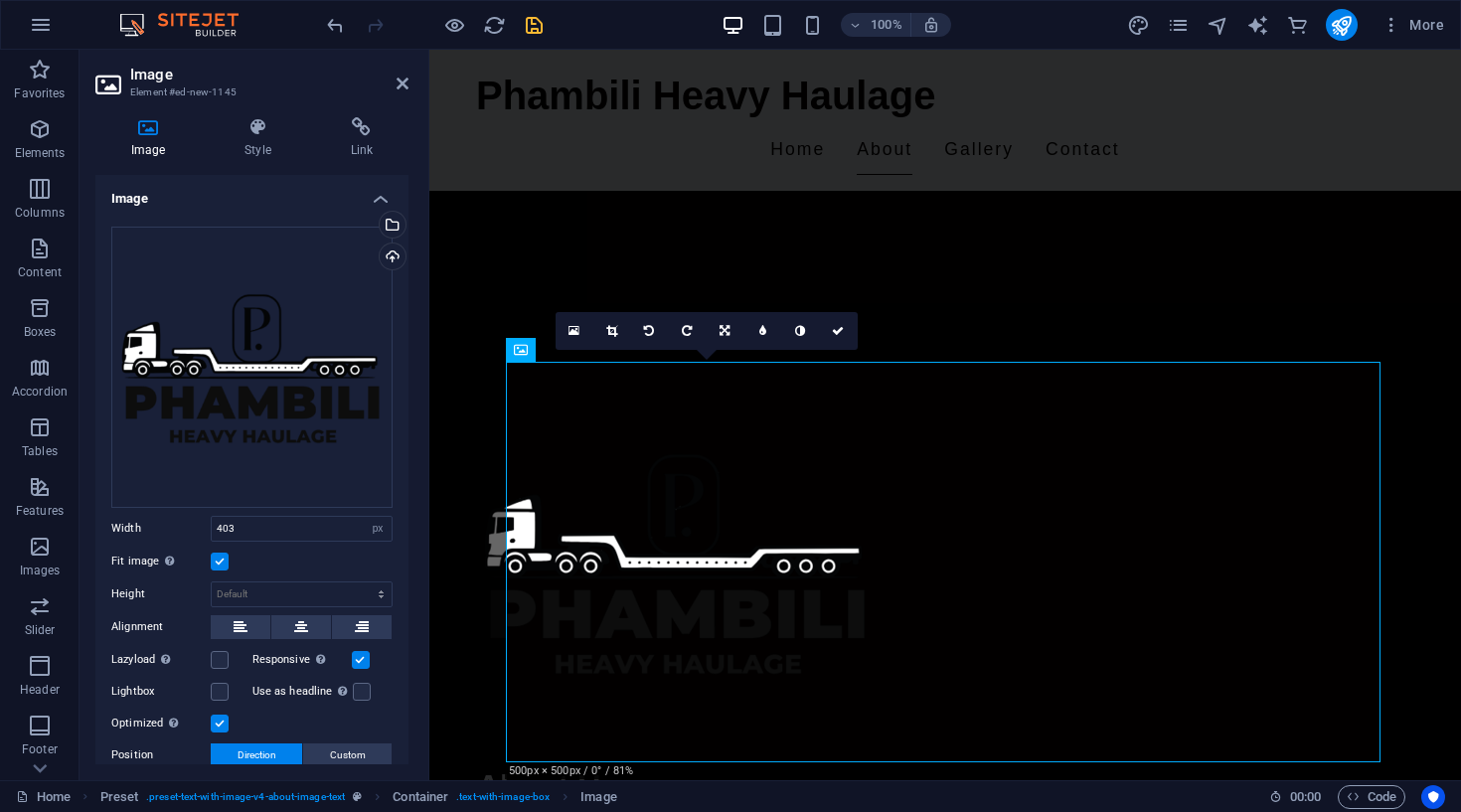 click at bounding box center (220, 562) 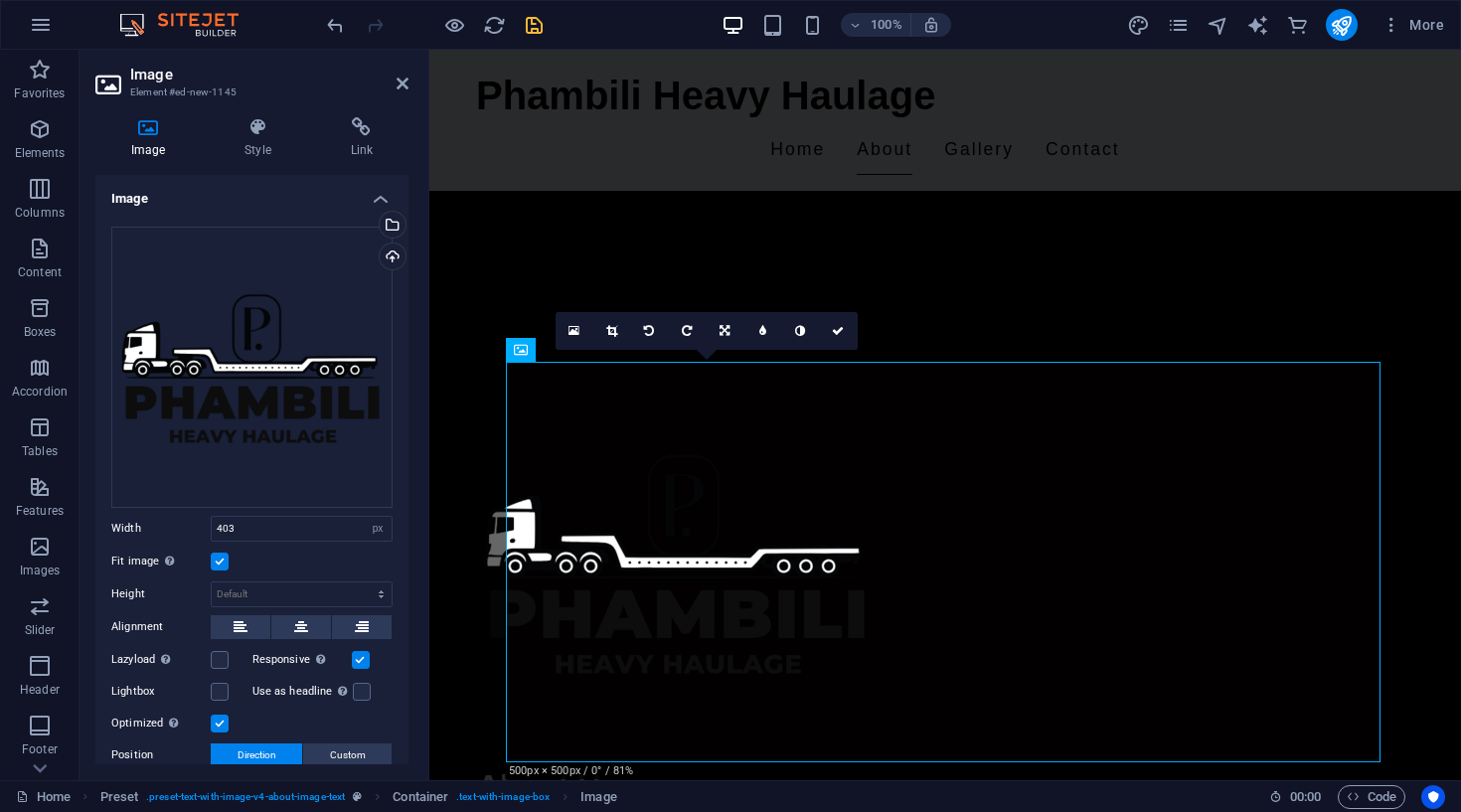 click on "Fit image Automatically fit image to a fixed width and height" at bounding box center (0, 0) 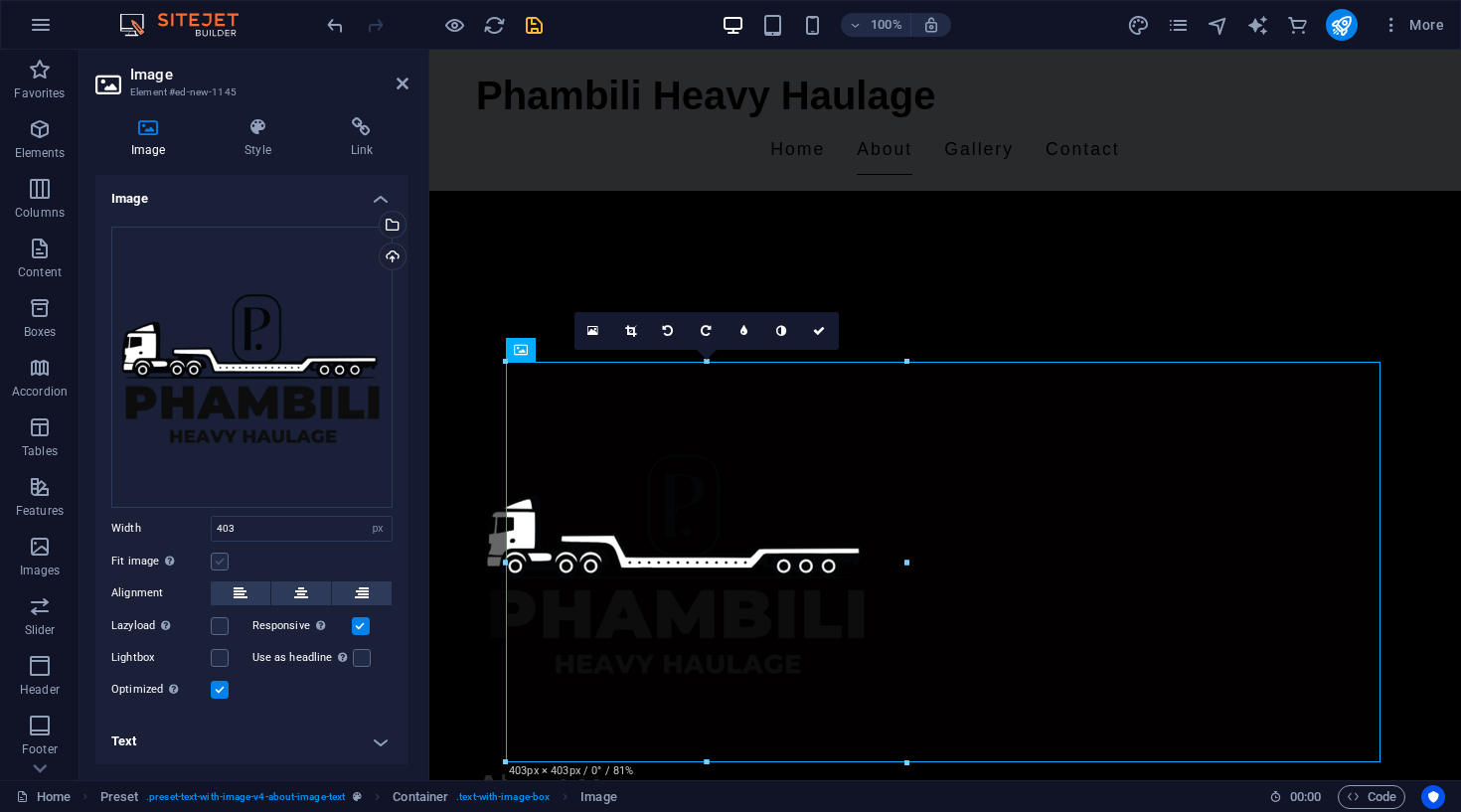 click at bounding box center [220, 562] 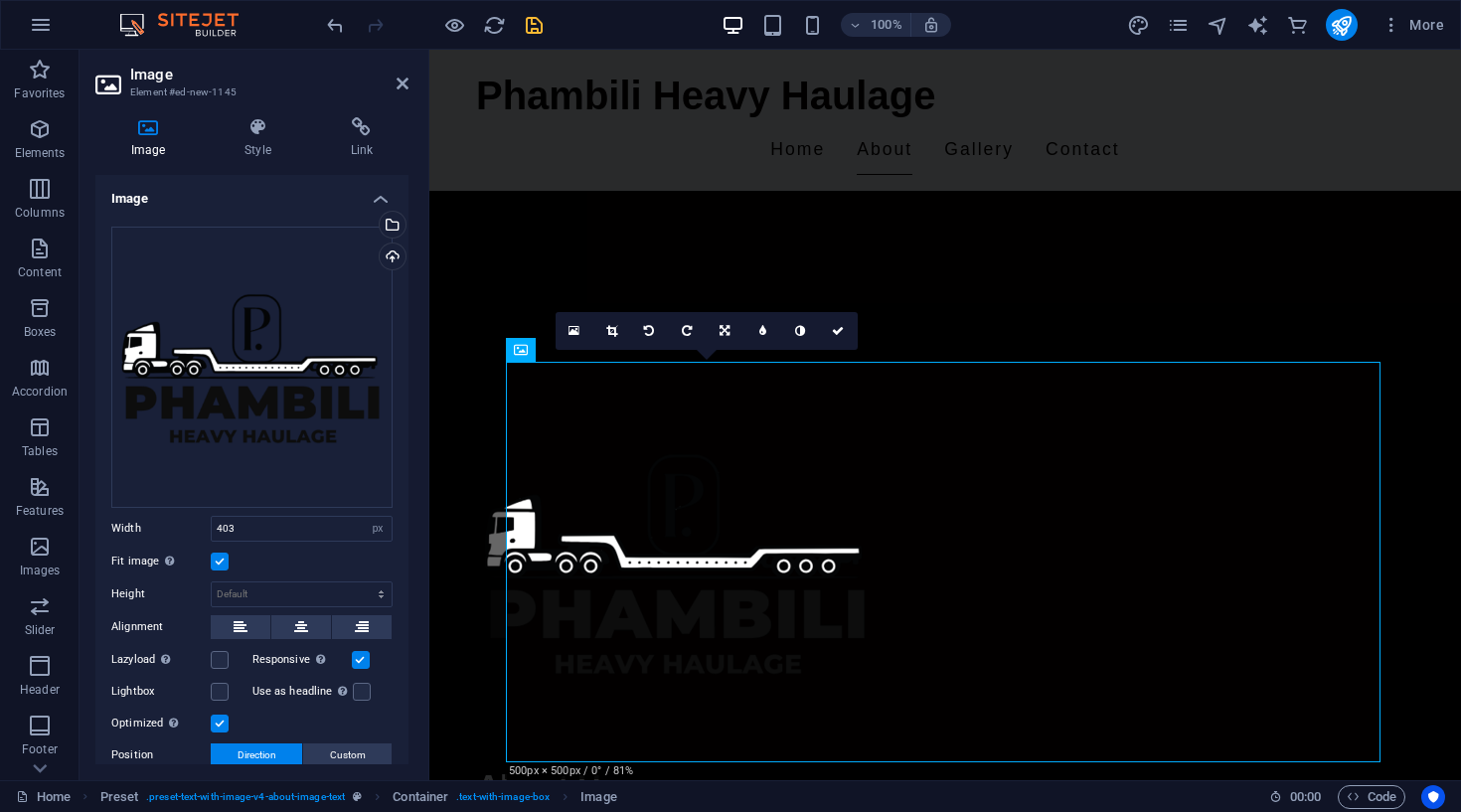 click at bounding box center [220, 562] 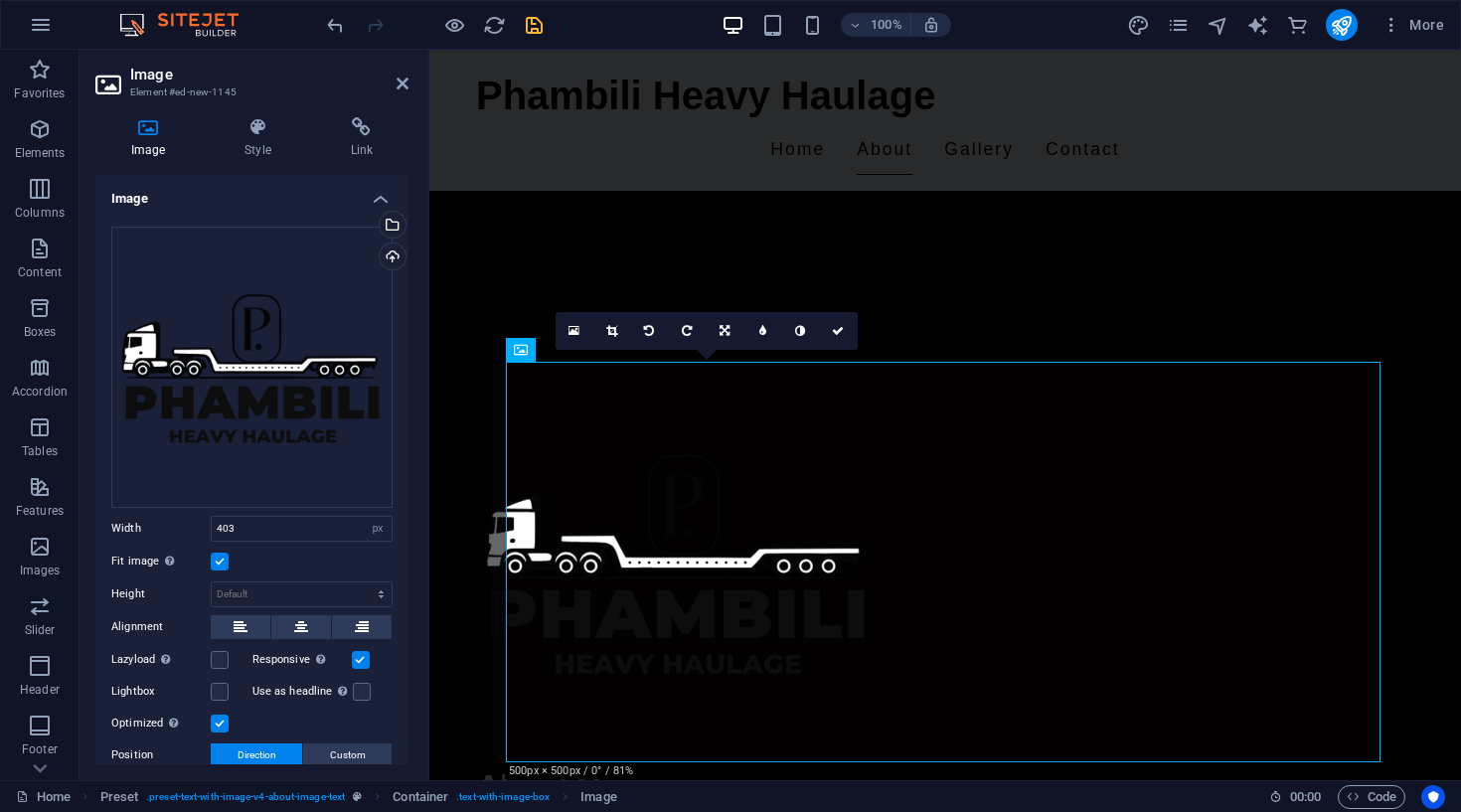 click on "Fit image Automatically fit image to a fixed width and height" at bounding box center (0, 0) 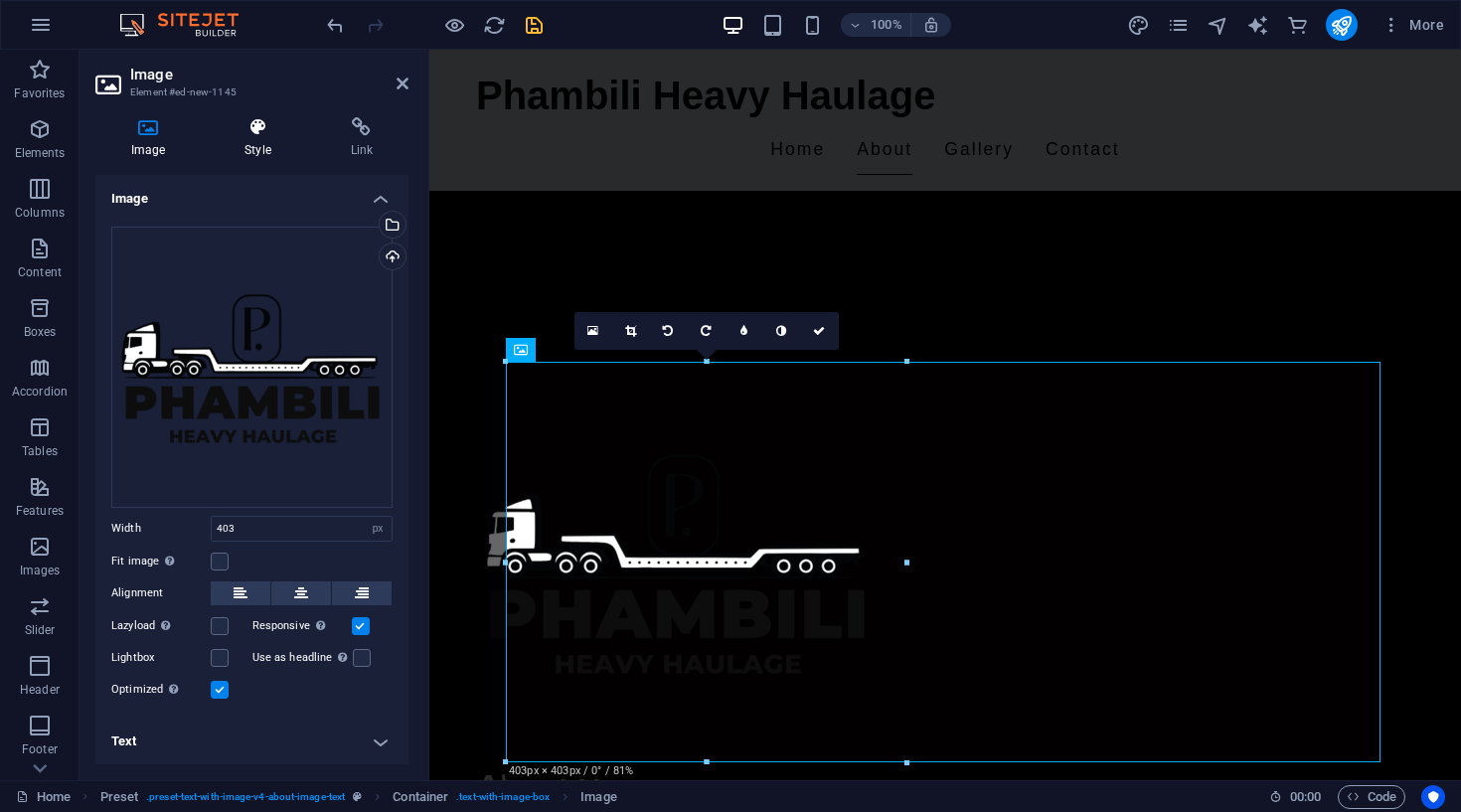 click at bounding box center (257, 127) 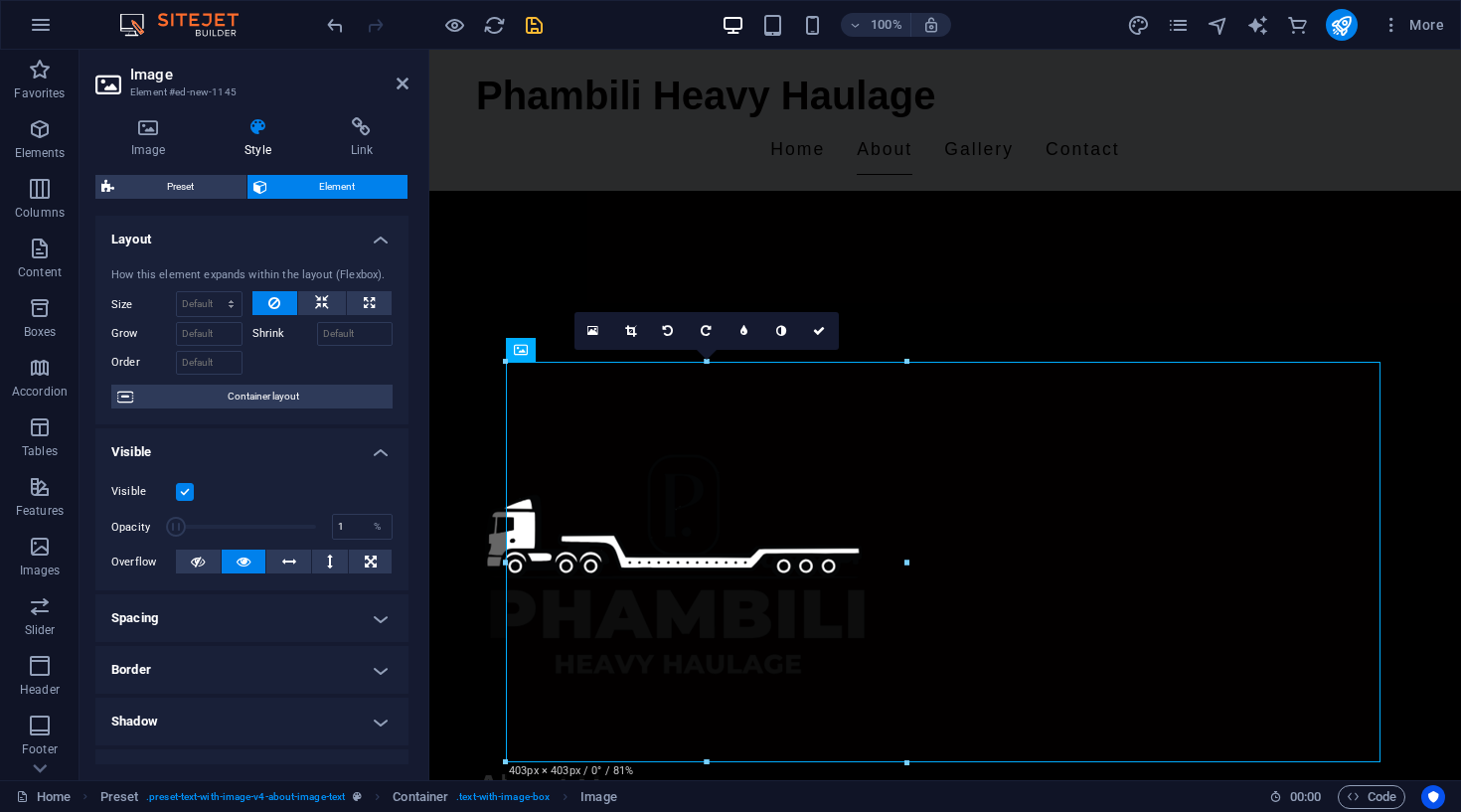 drag, startPoint x: 307, startPoint y: 520, endPoint x: 85, endPoint y: 498, distance: 223.08743 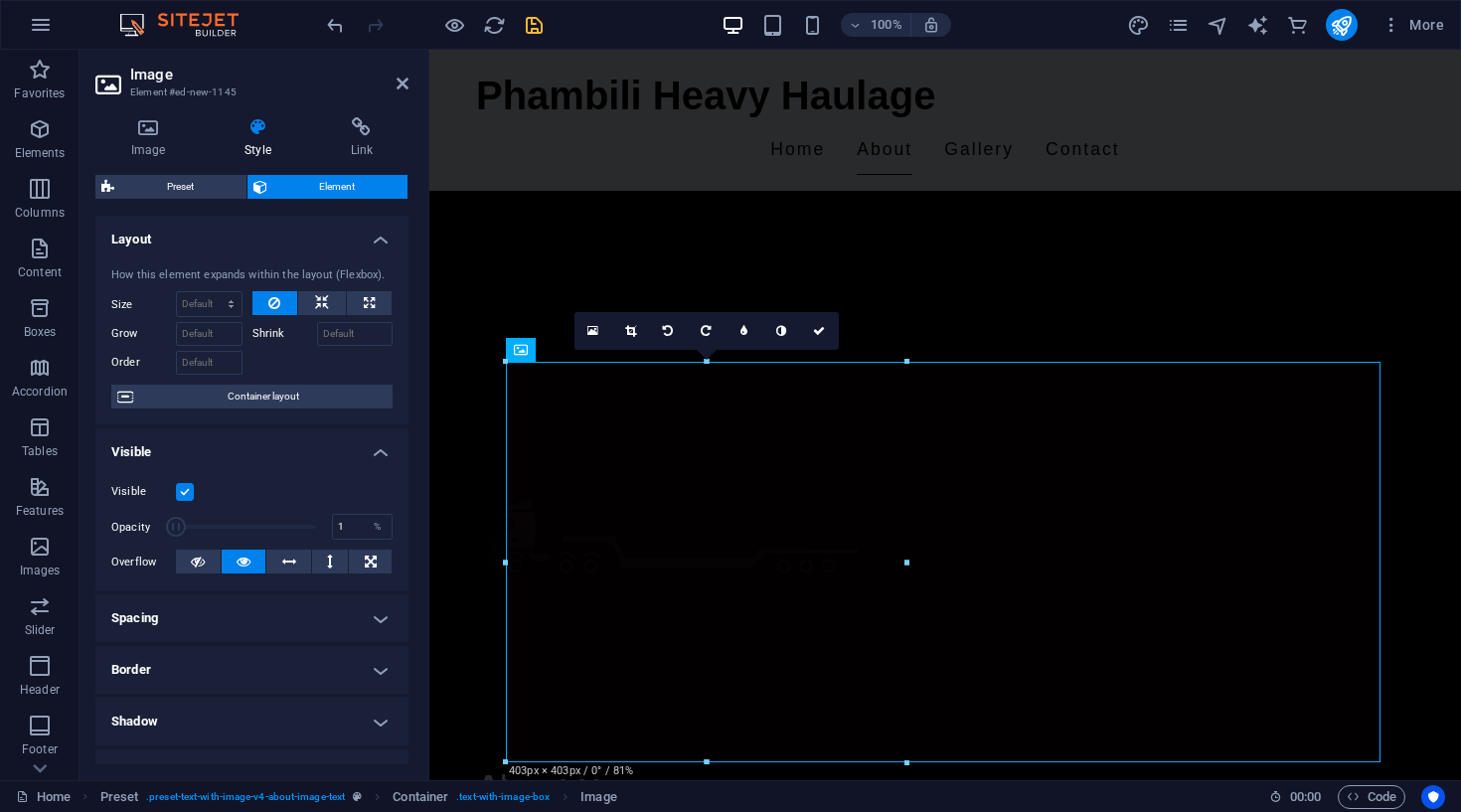 click on "Image Style Link Image Drag files here, click to choose files or select files from Files or our free stock photos & videos Select files from the file manager, stock photos, or upload file(s) Upload Width 403 Default auto px rem % em vh vw Fit image Automatically fit image to a fixed width and height Height Default auto px Alignment Lazyload Loading images after the page loads improves page speed. Responsive Automatically load retina image and smartphone optimized sizes. Lightbox Use as headline The image will be wrapped in an H1 headline tag. Useful for giving alternative text the weight of an H1 headline, e.g. for the logo. Leave unchecked if uncertain. Optimized Images are compressed to improve page speed. Position Direction Custom X offset 50 px rem % vh vw Y offset 50 px rem % vh vw Text Float No float Image left Image right Determine how text should behave around the image. Text Alternative text Image caption Paragraph Format Normal Heading 1 Heading 2 Heading 3 Heading 4 Heading 5 Heading 6 Code Arial 8" at bounding box center (251, 440) 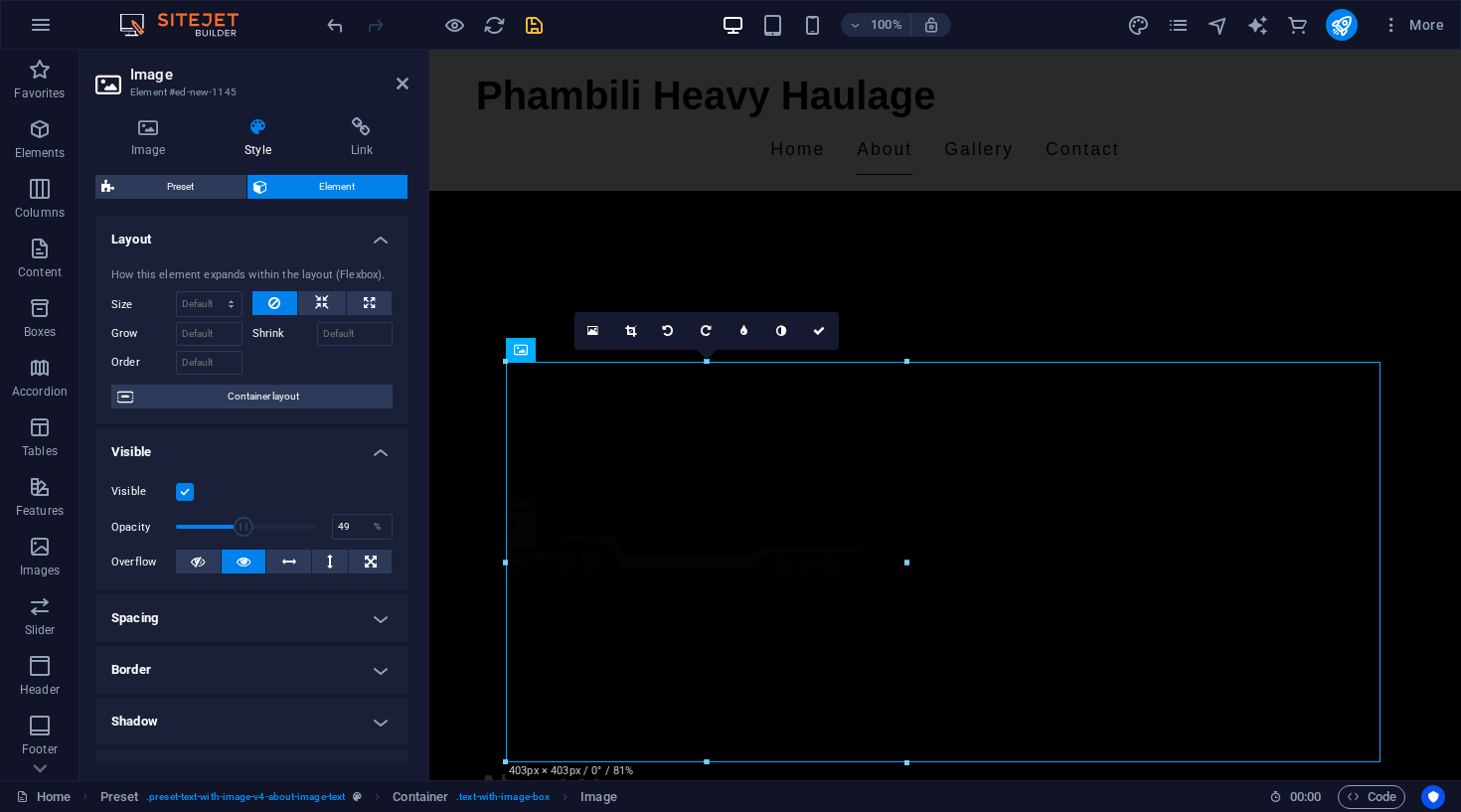 type on "50" 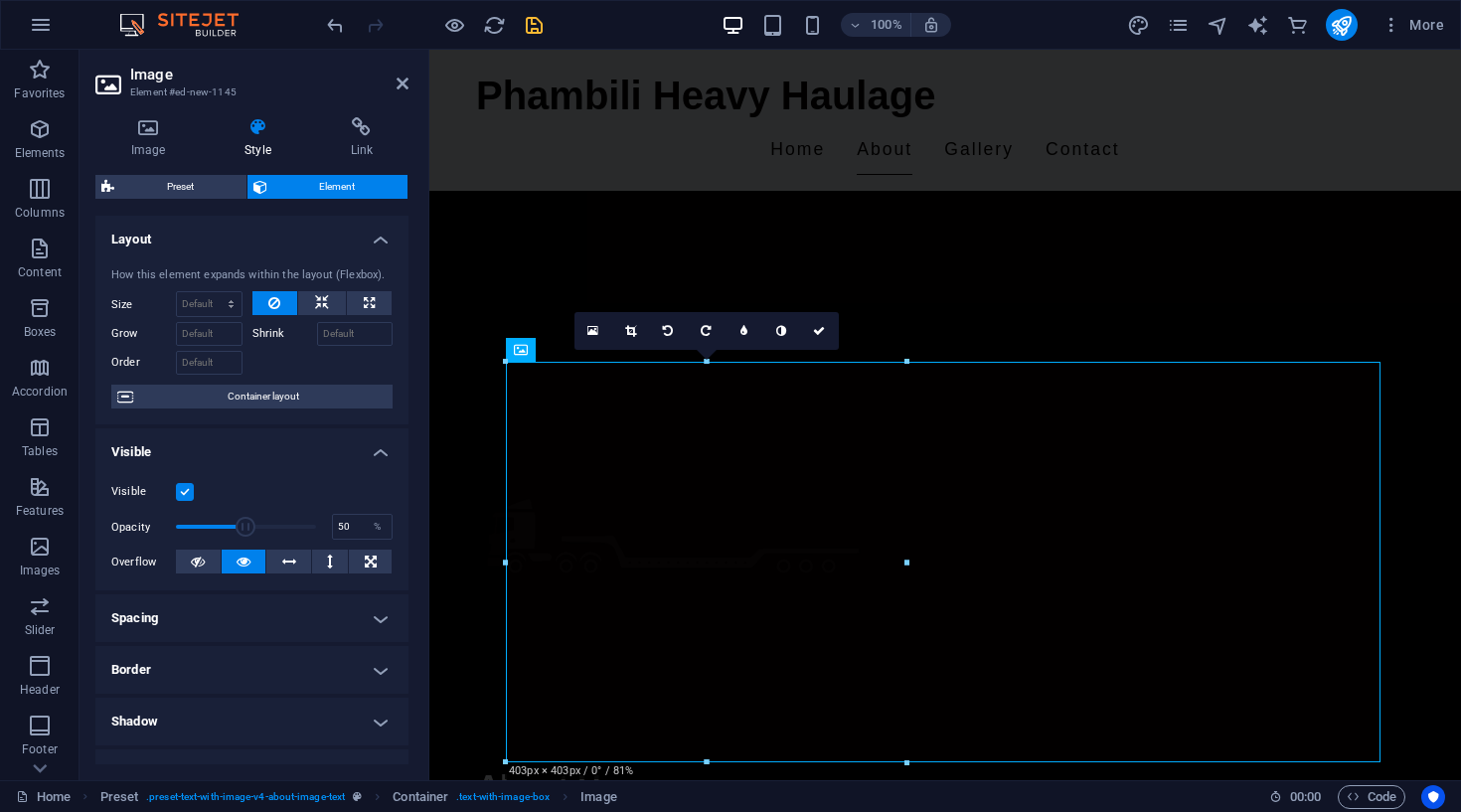 drag, startPoint x: 178, startPoint y: 529, endPoint x: 244, endPoint y: 529, distance: 66 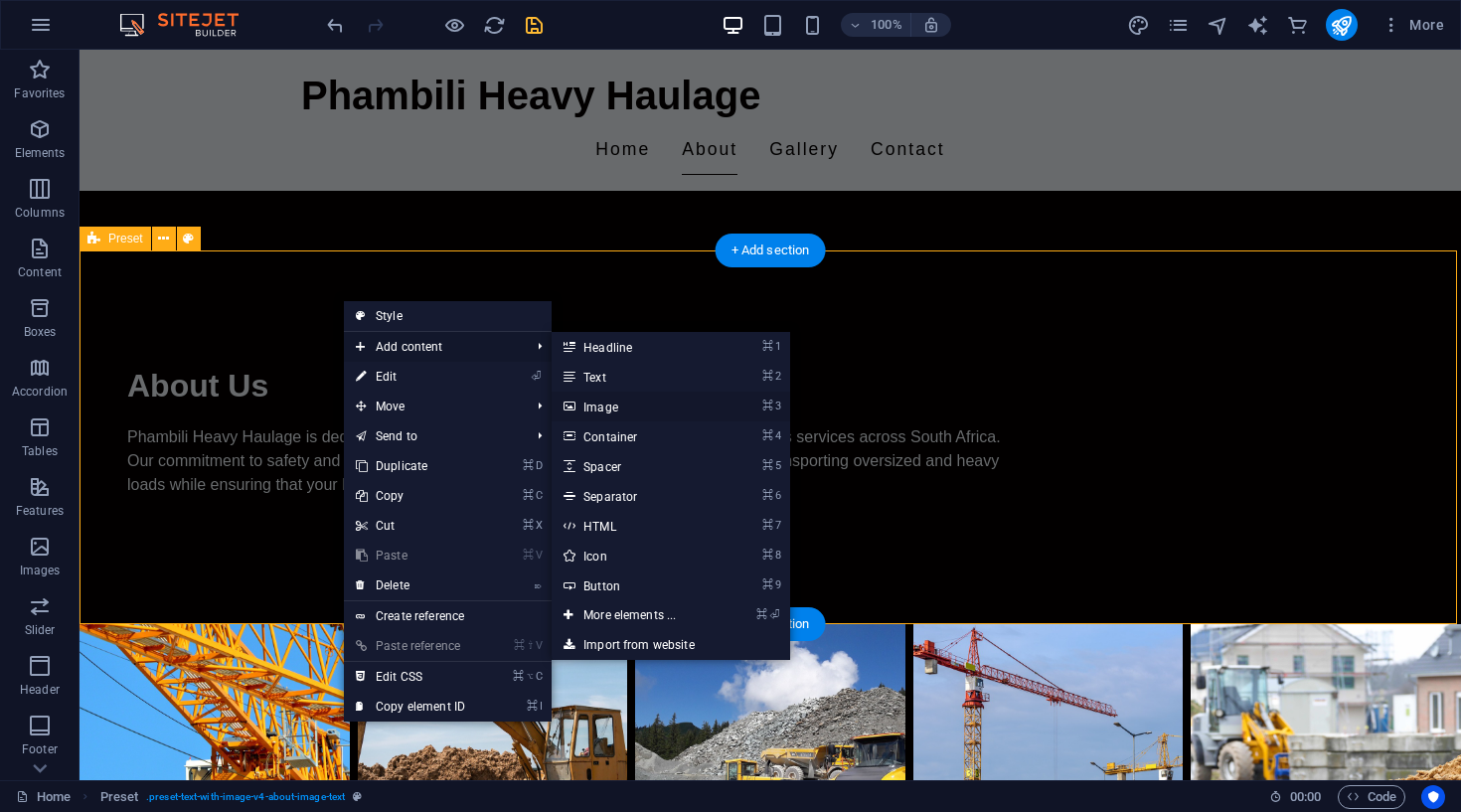 click on "⌘ 3  Image" at bounding box center (633, 406) 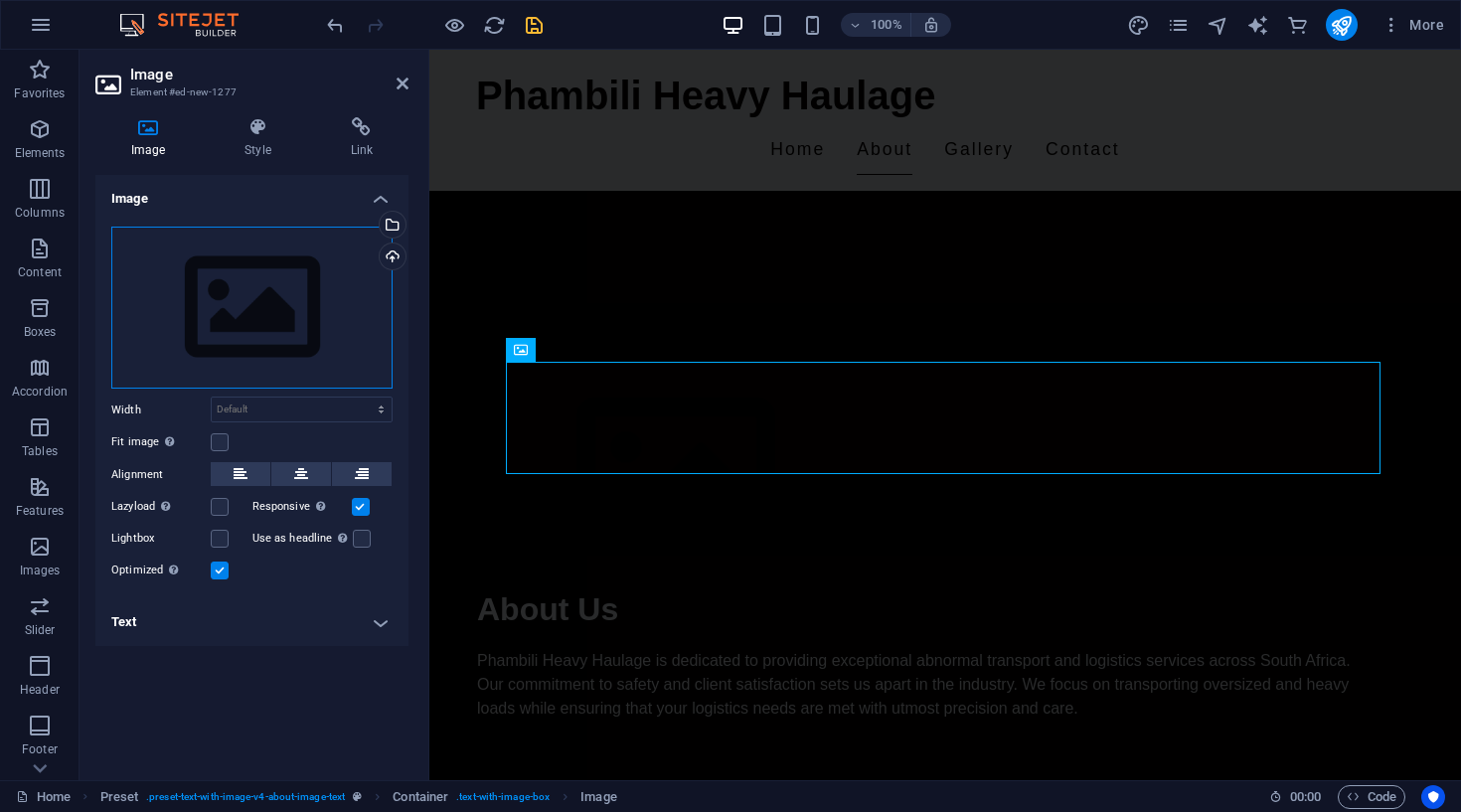 click on "Drag files here, click to choose files or select files from Files or our free stock photos & videos" at bounding box center (251, 308) 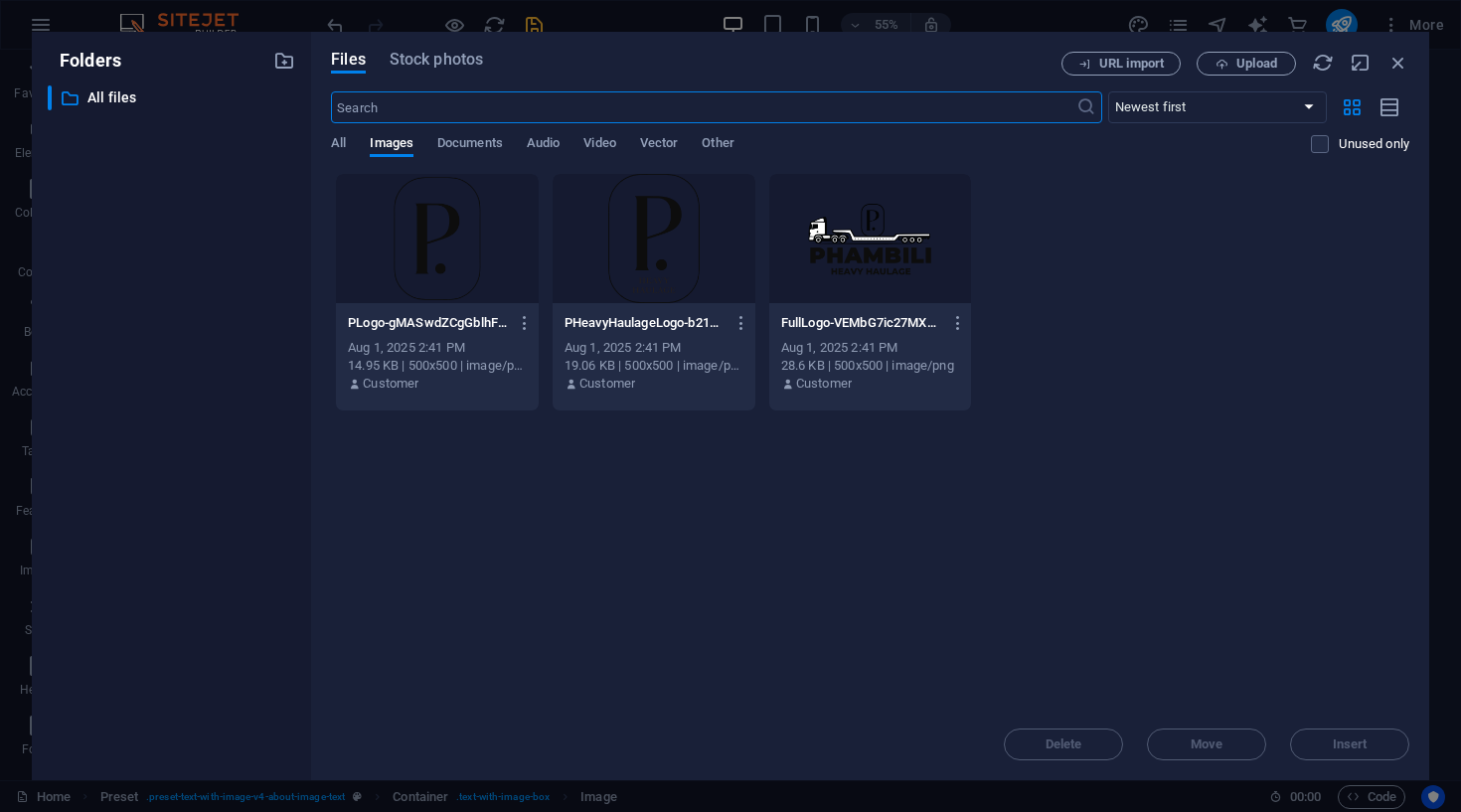 click at bounding box center (654, 239) 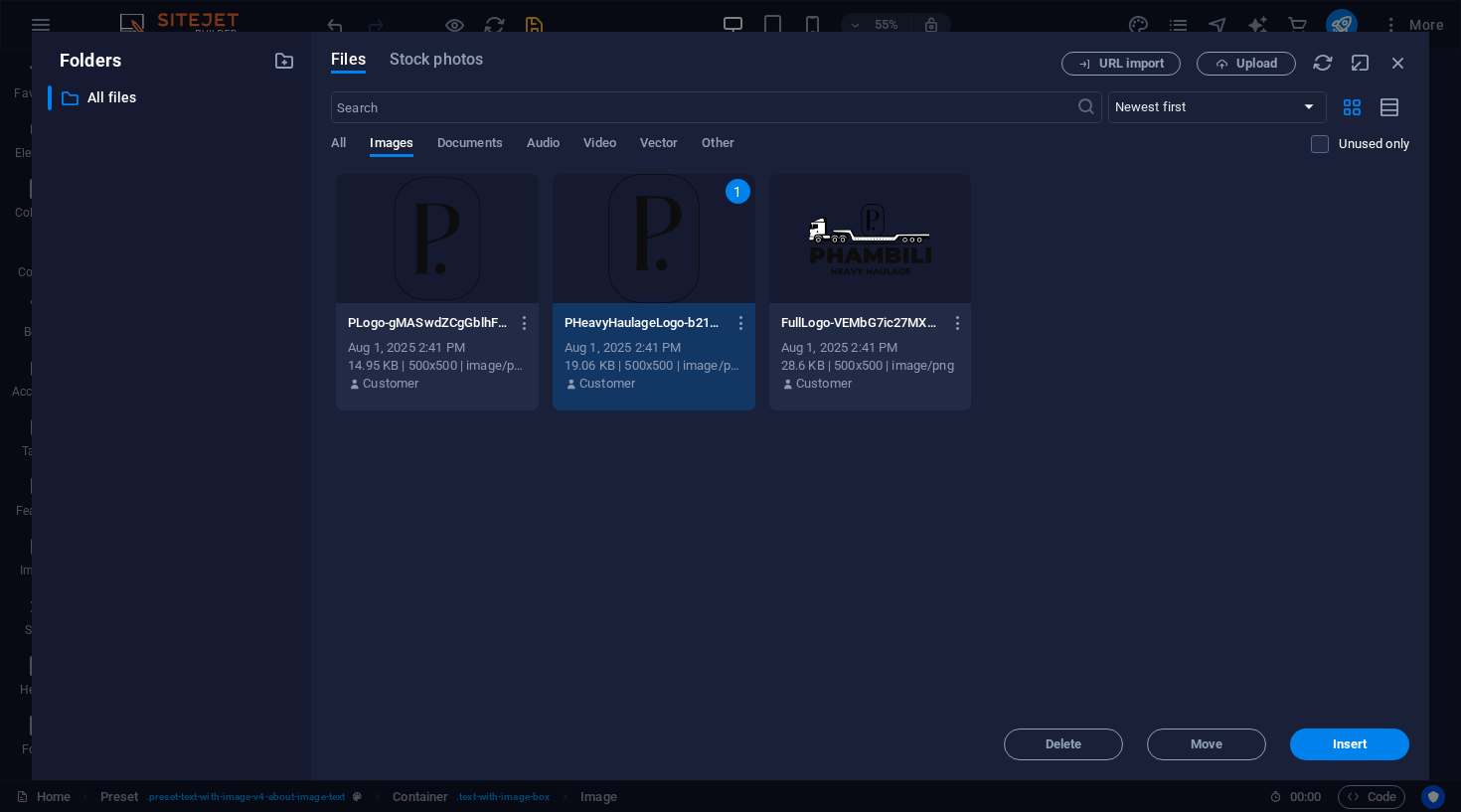 click at bounding box center [437, 239] 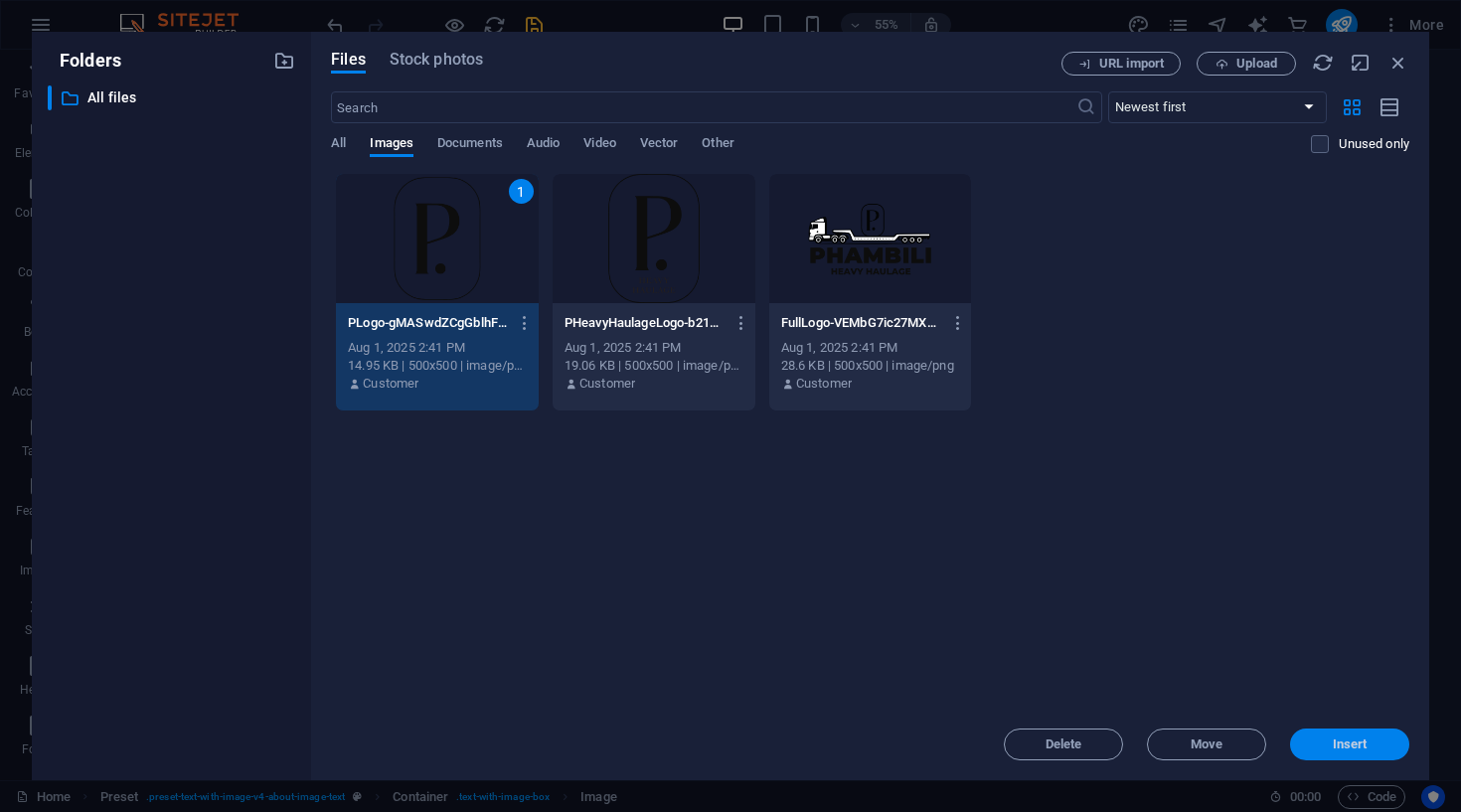 click on "Insert" at bounding box center [1350, 744] 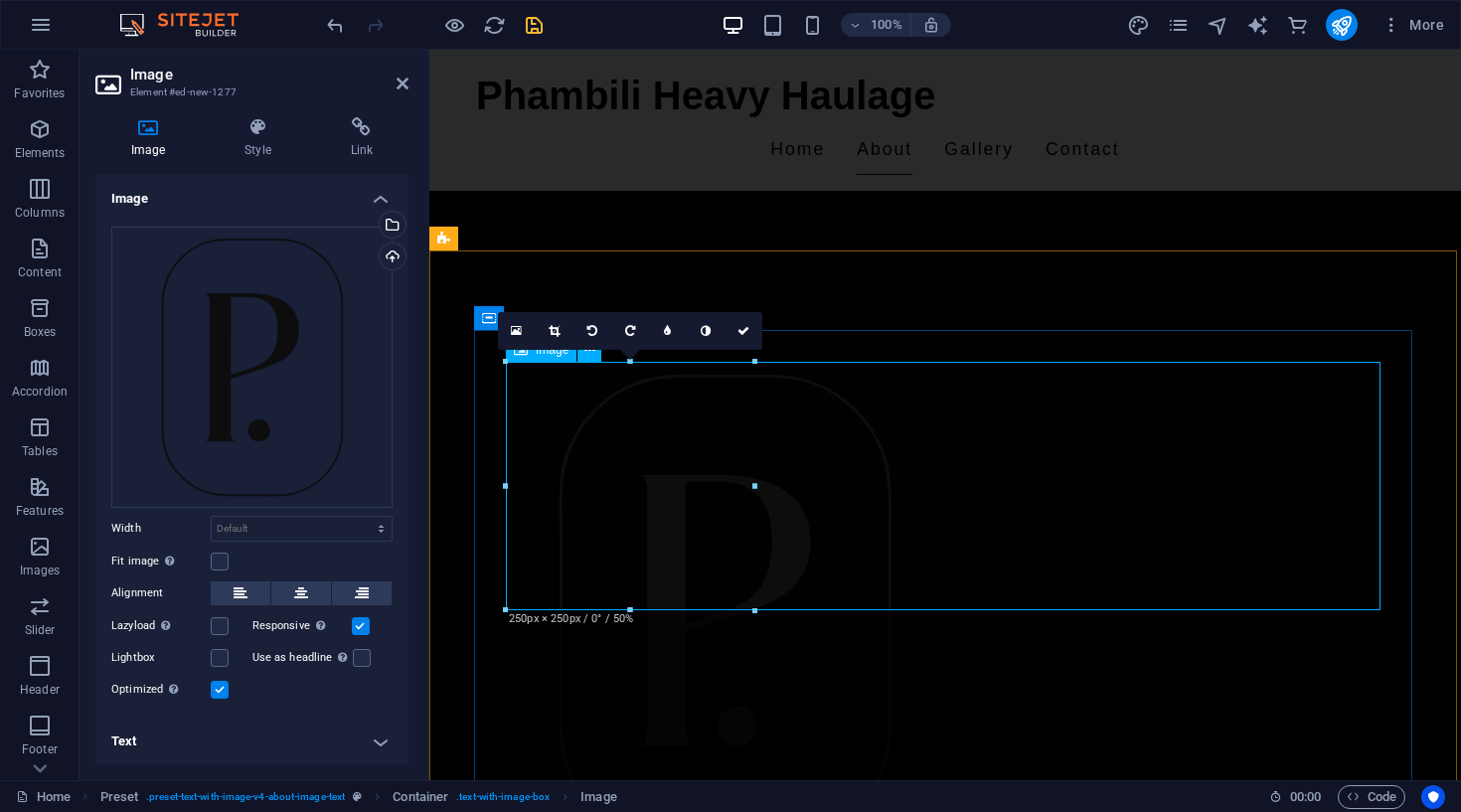 click at bounding box center [914, 610] 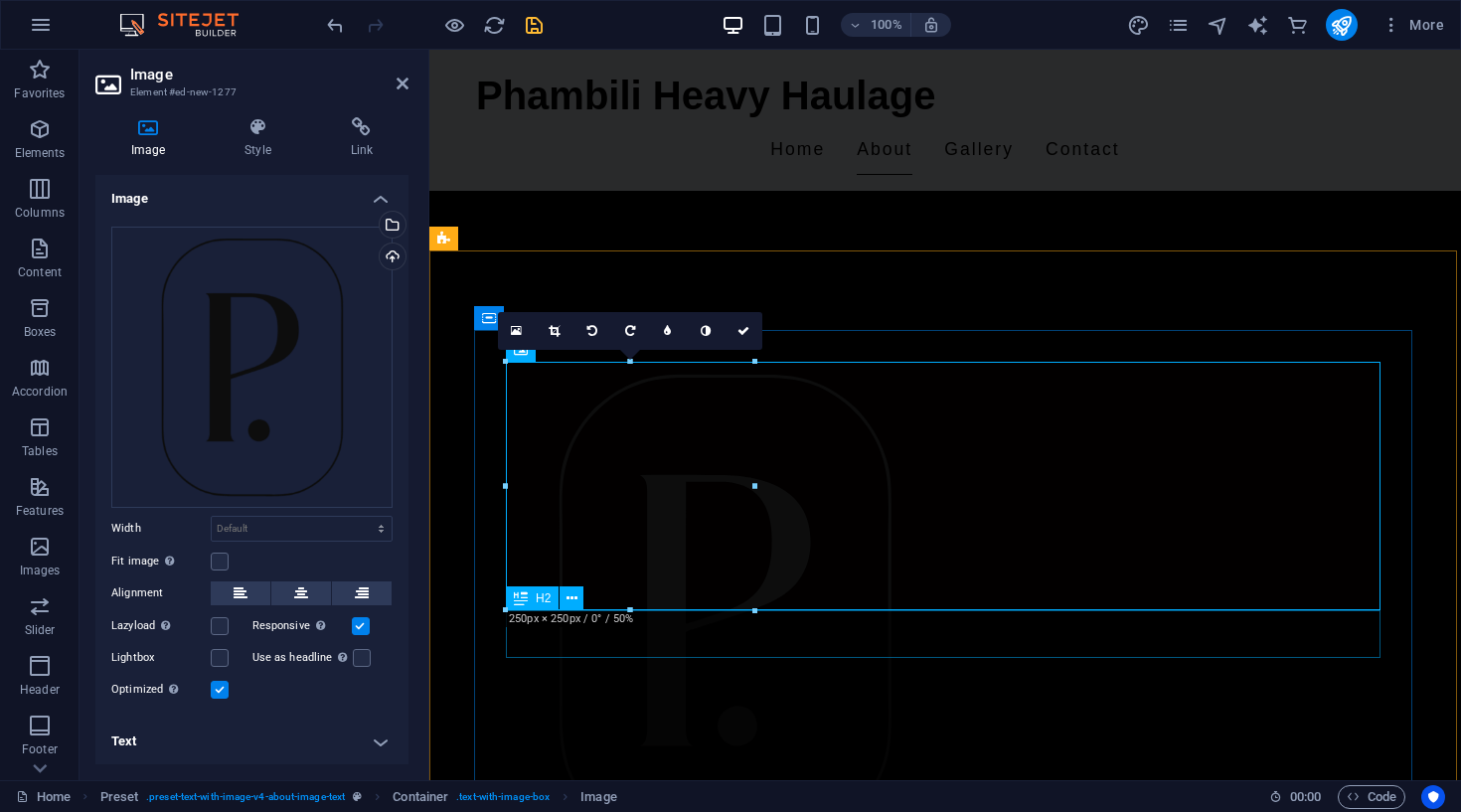 click on "About Us" at bounding box center (914, 883) 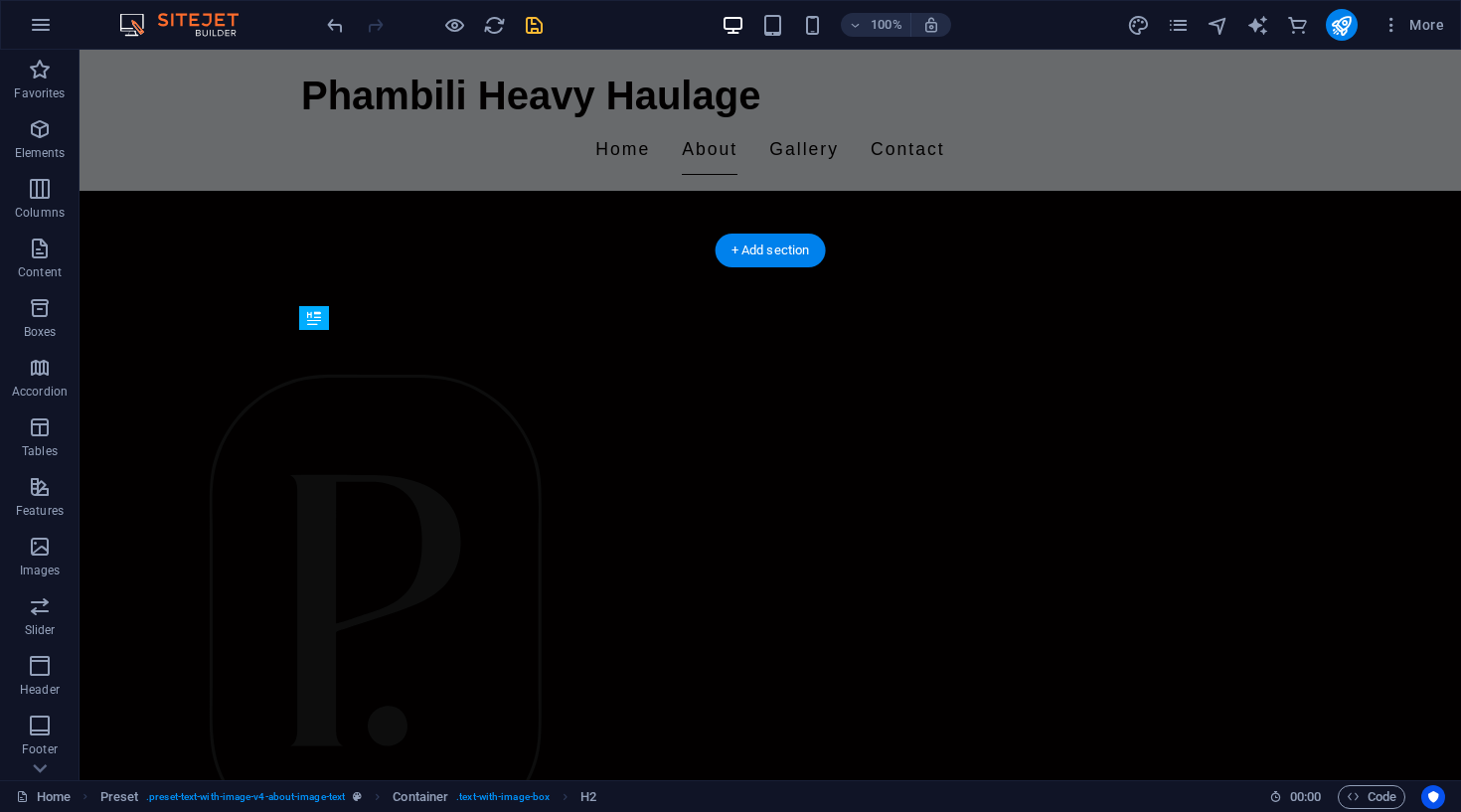 drag, startPoint x: 479, startPoint y: 656, endPoint x: 708, endPoint y: 648, distance: 229.1397 